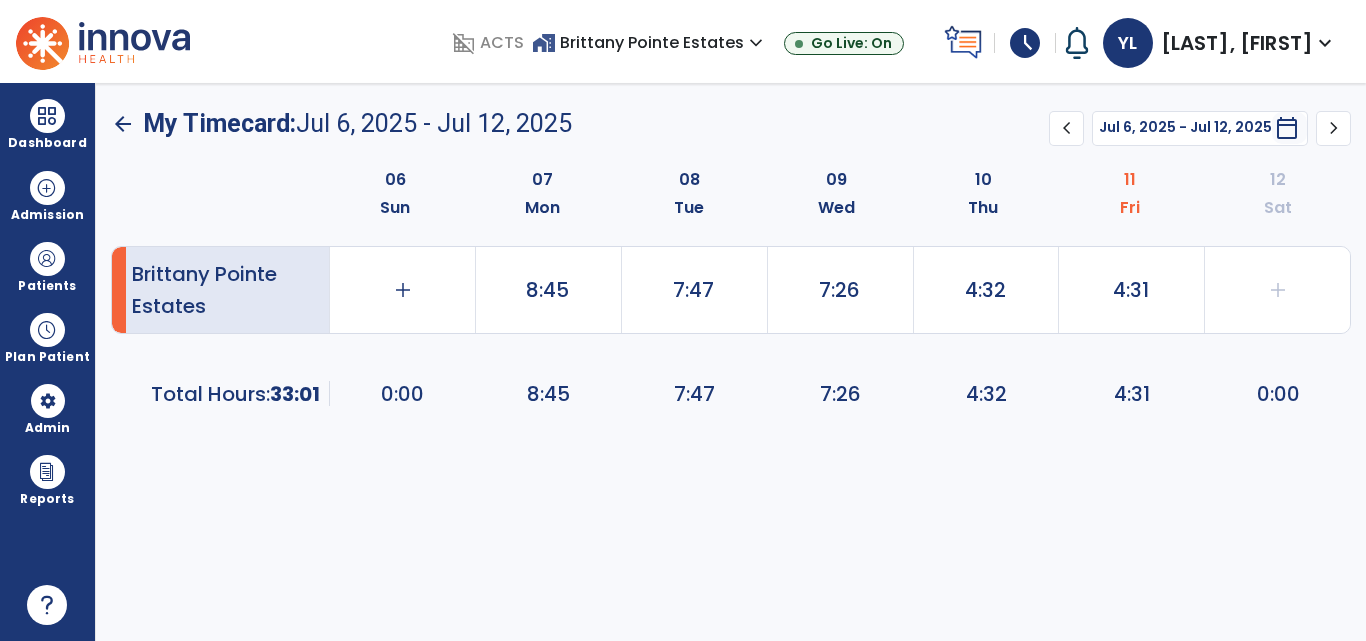 scroll, scrollTop: 0, scrollLeft: 0, axis: both 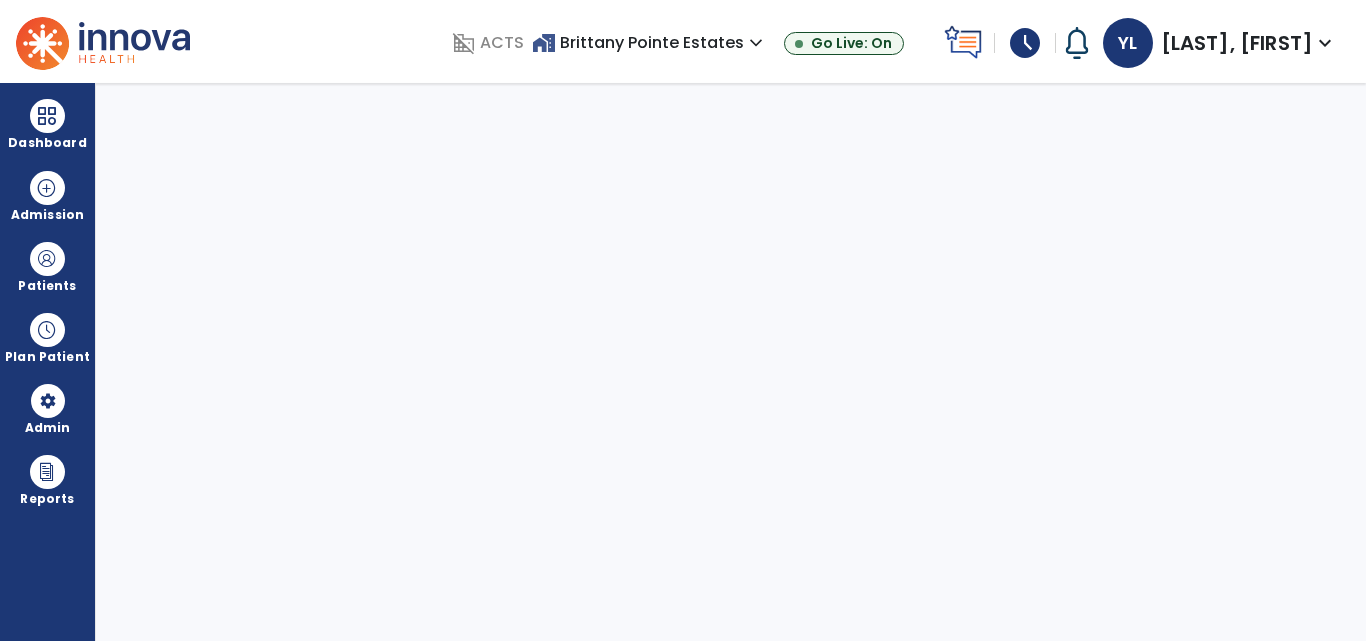 select on "****" 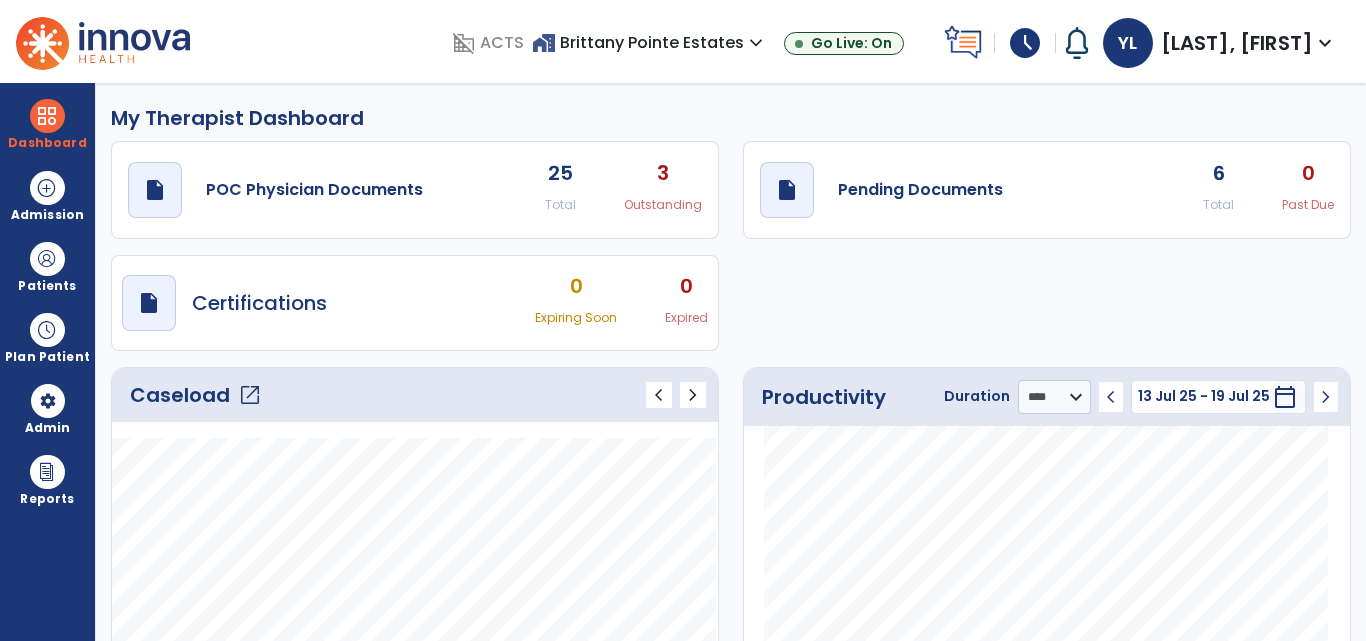 click on "schedule" at bounding box center (1025, 43) 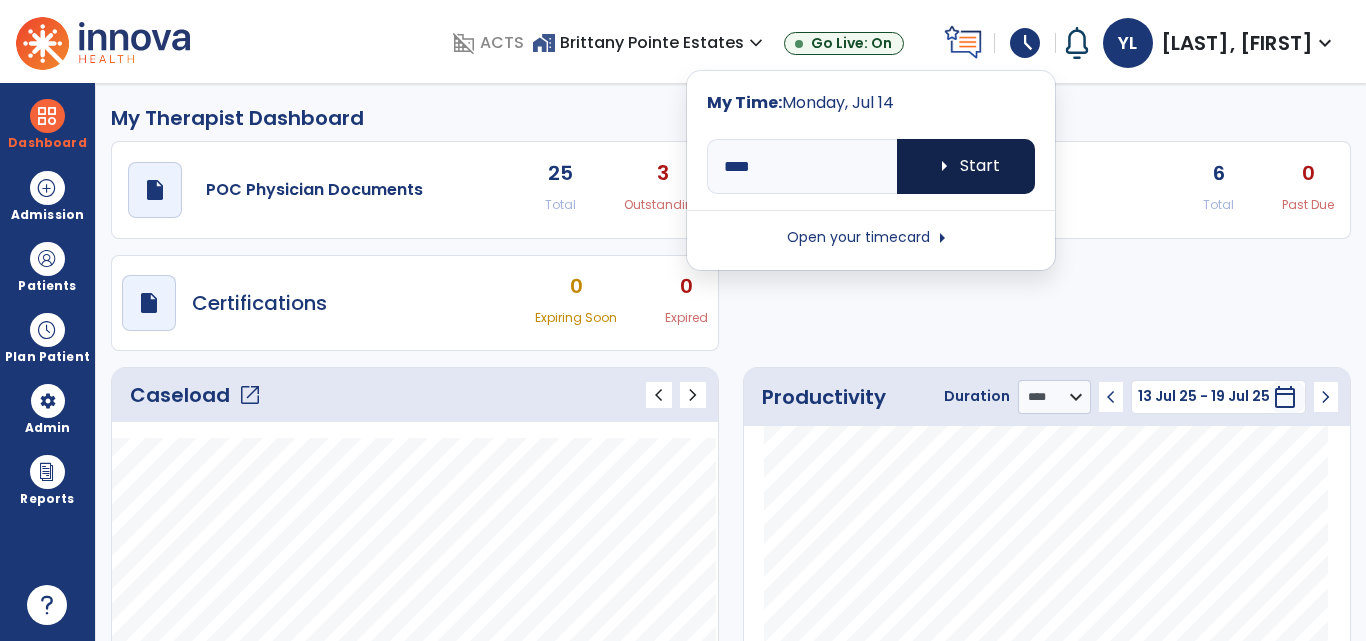 click on "arrow_right  Start" at bounding box center (966, 166) 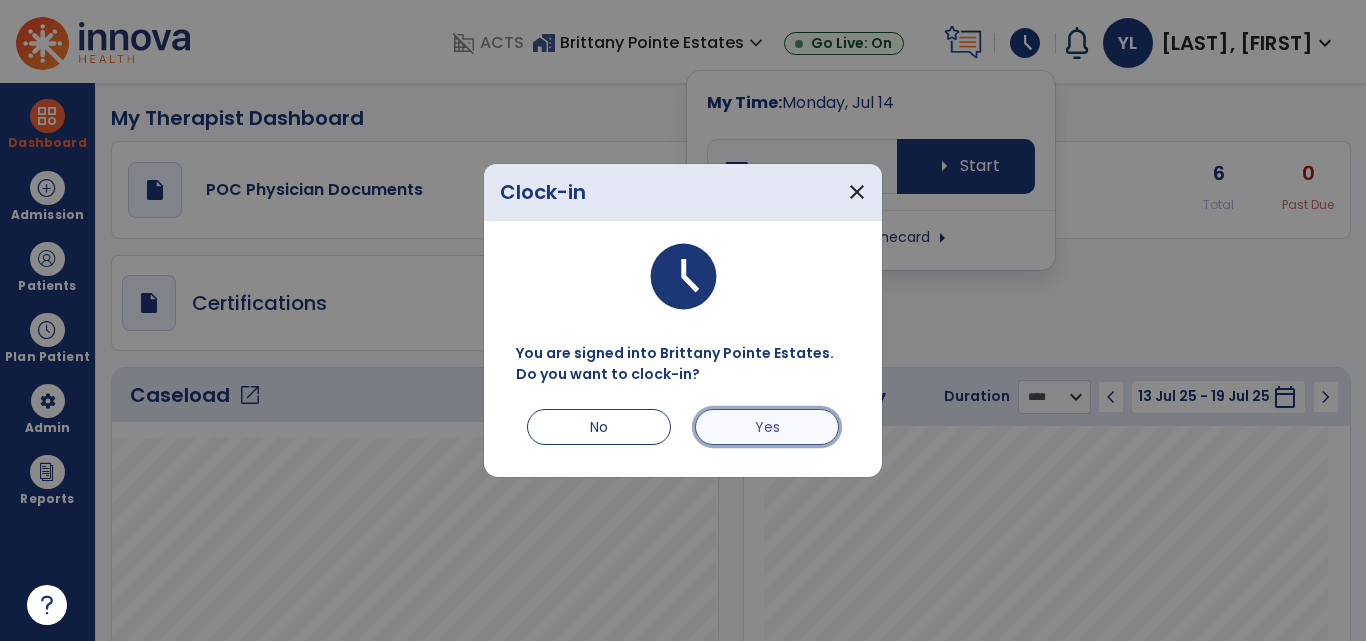 click on "Yes" at bounding box center (767, 427) 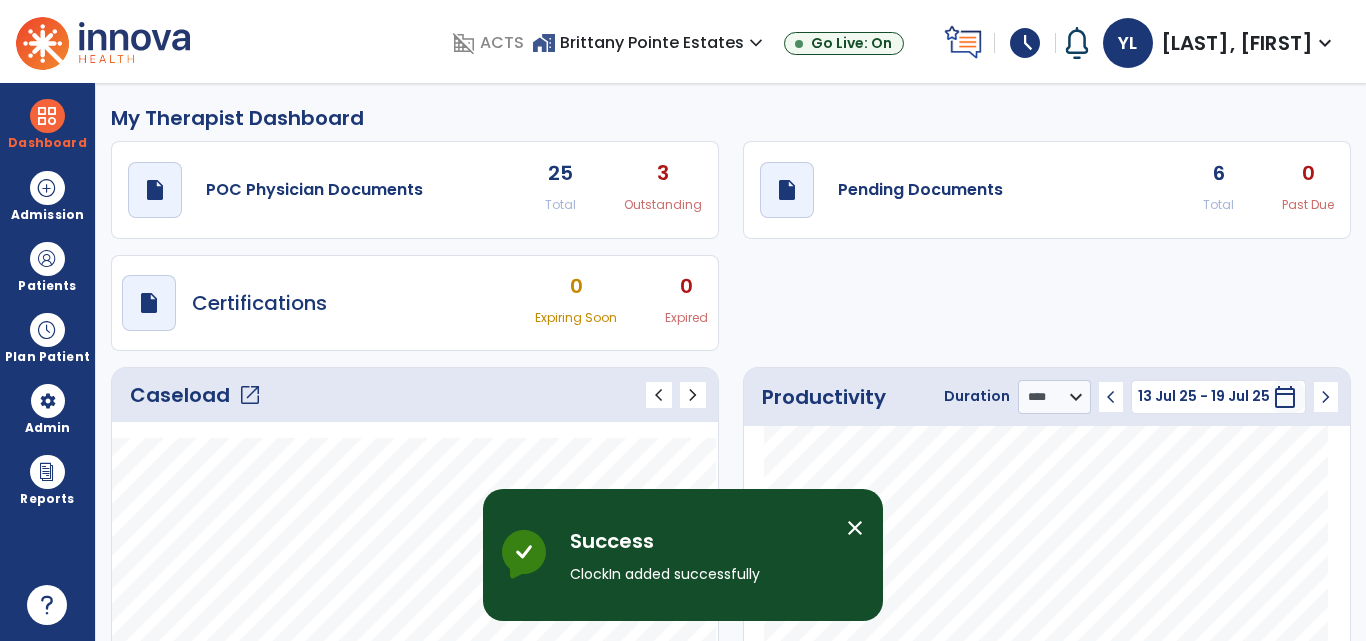 click on "draft   open_in_new  Pending Documents 6 Total 0 Past Due" 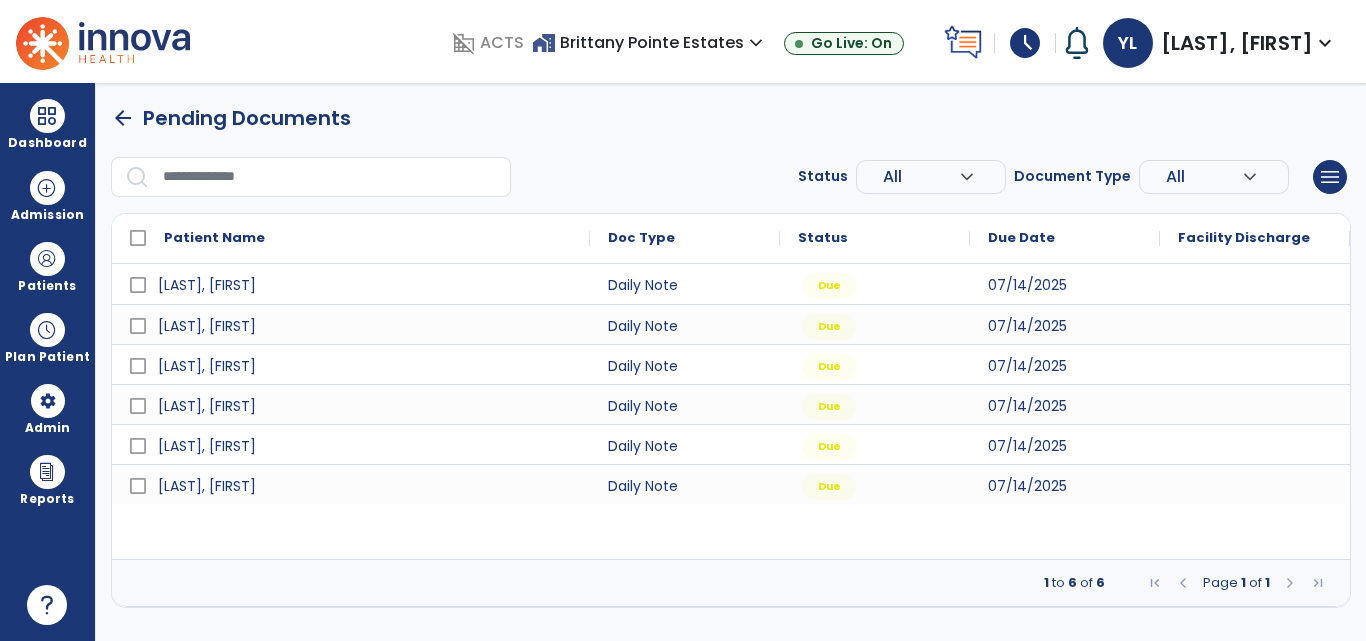 click at bounding box center (103, 41) 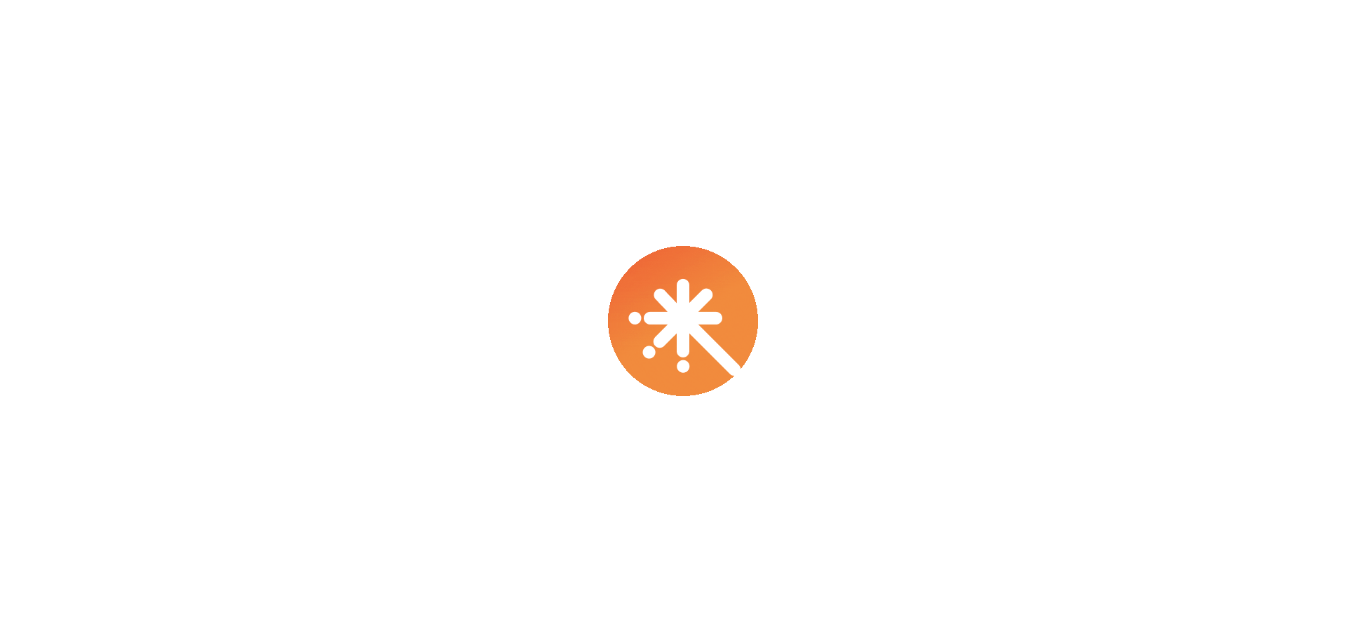 scroll, scrollTop: 0, scrollLeft: 0, axis: both 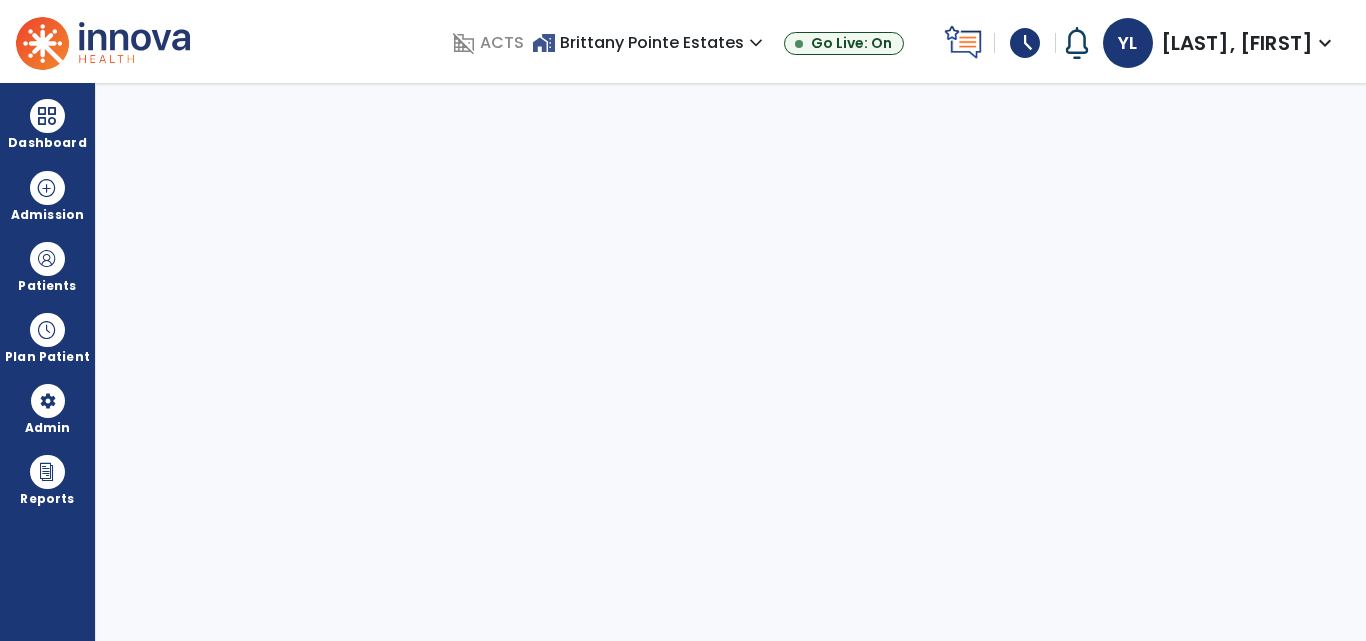 select on "****" 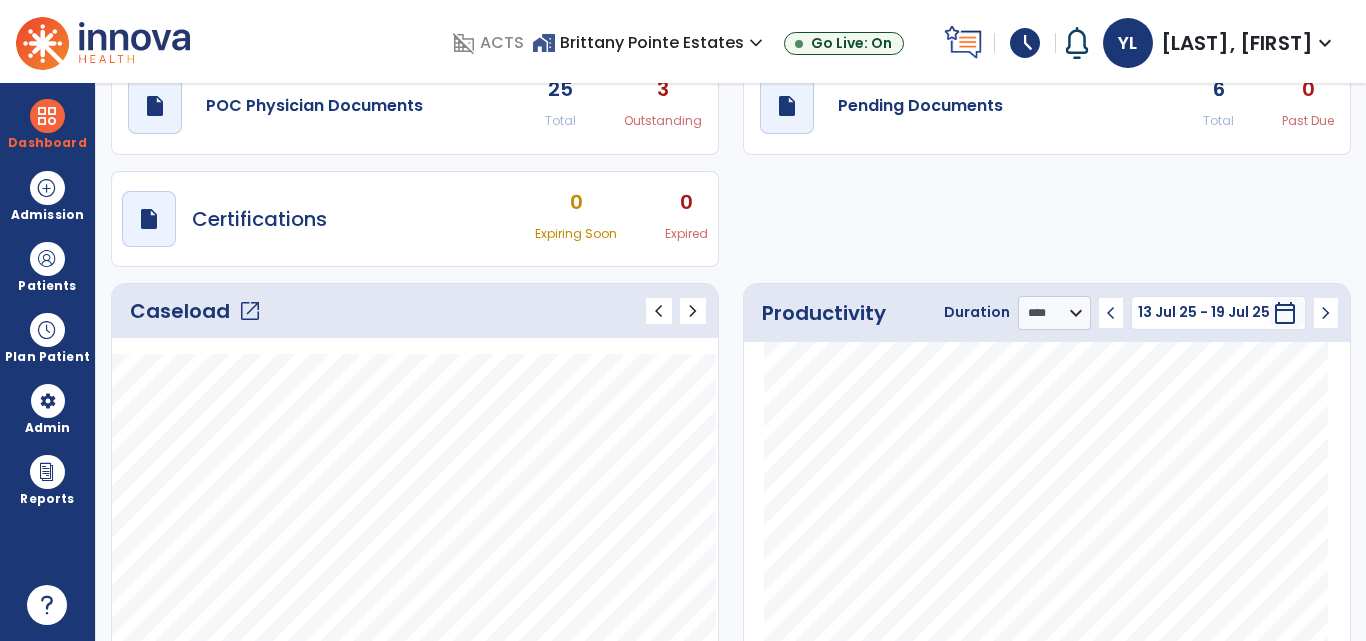 scroll, scrollTop: 0, scrollLeft: 0, axis: both 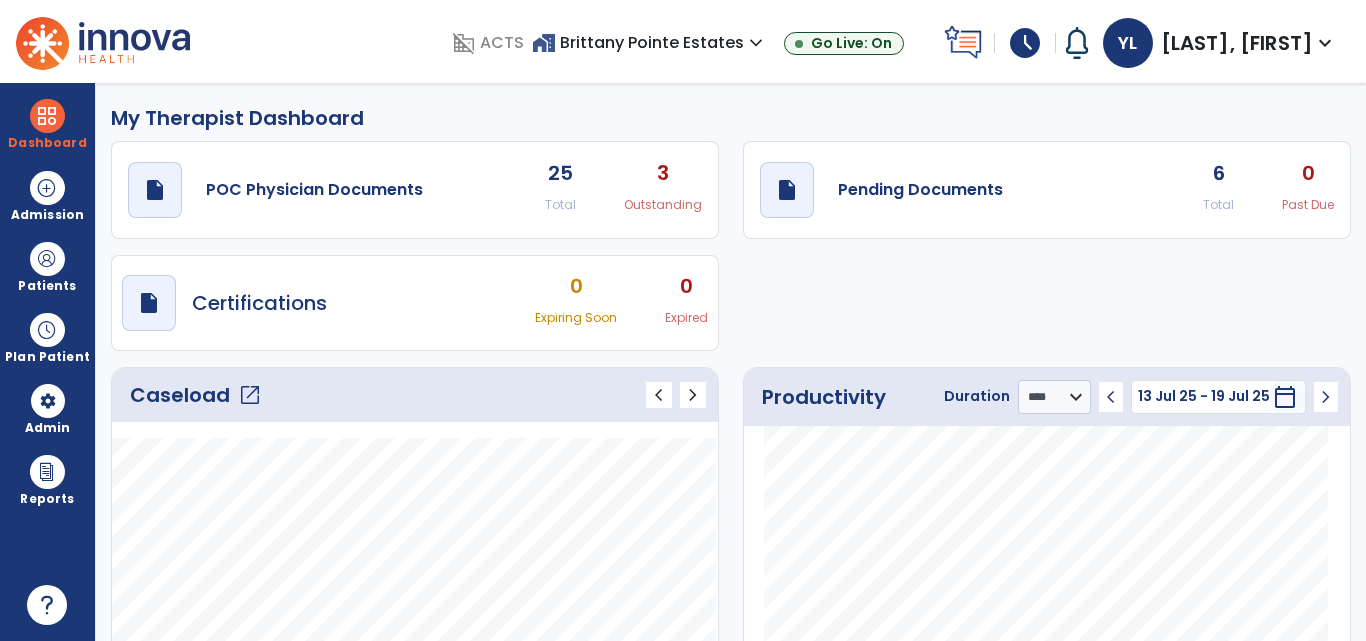 click on "draft   open_in_new  Pending Documents 6 Total 0 Past Due" 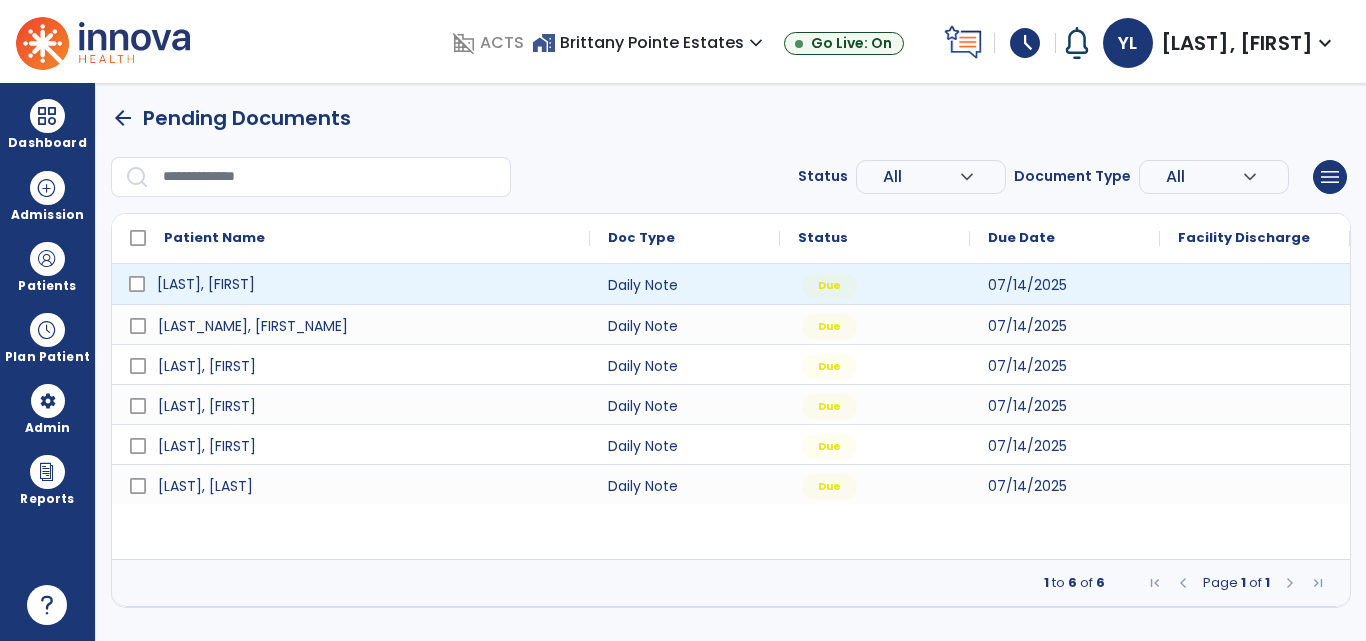 click on "[LAST], [FIRST]" at bounding box center (206, 284) 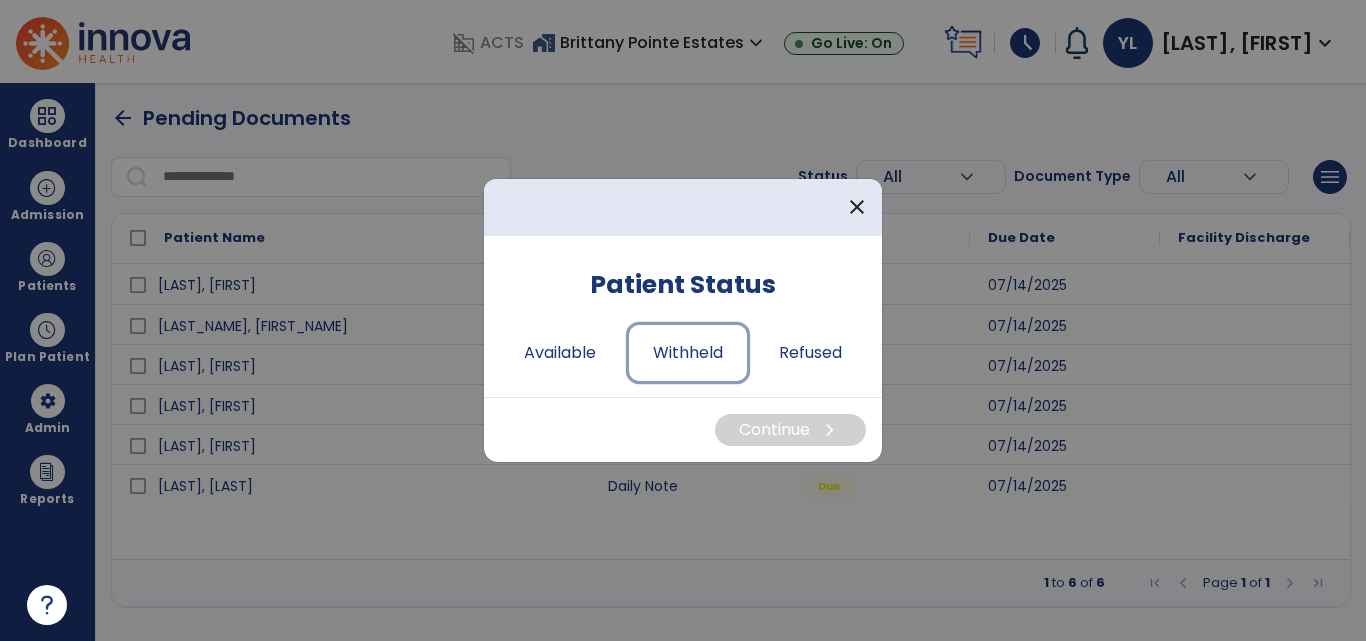 click on "Withheld" at bounding box center [688, 353] 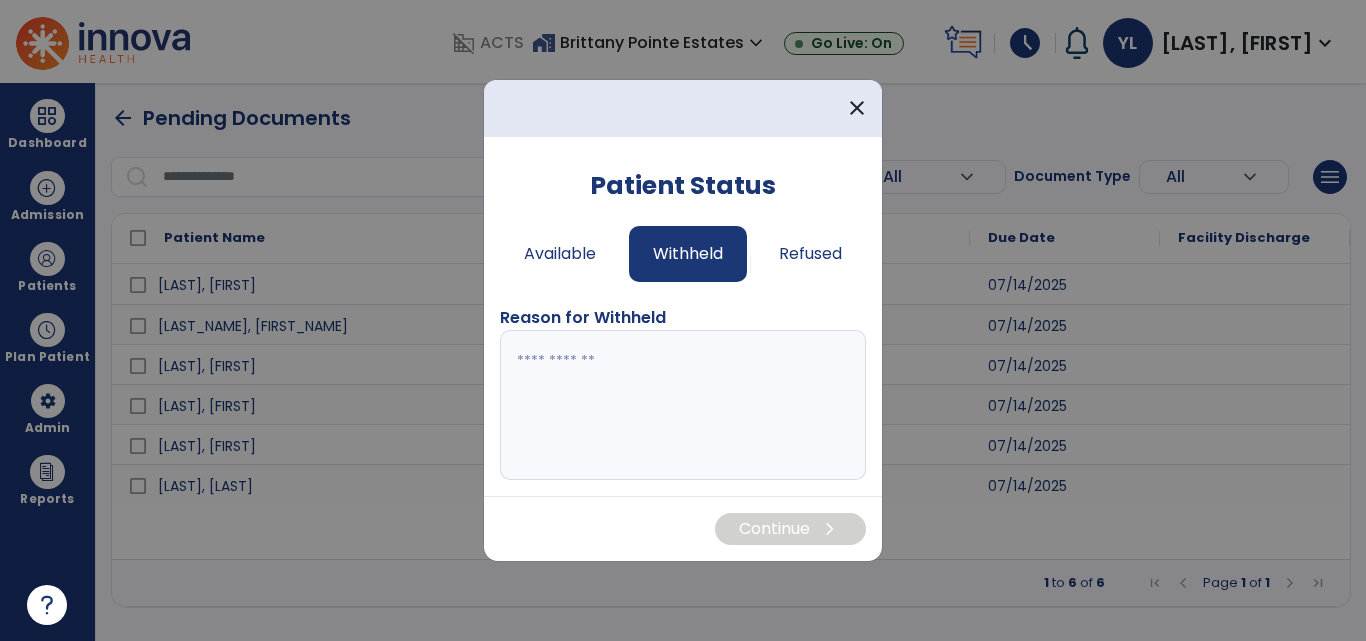 click at bounding box center [683, 405] 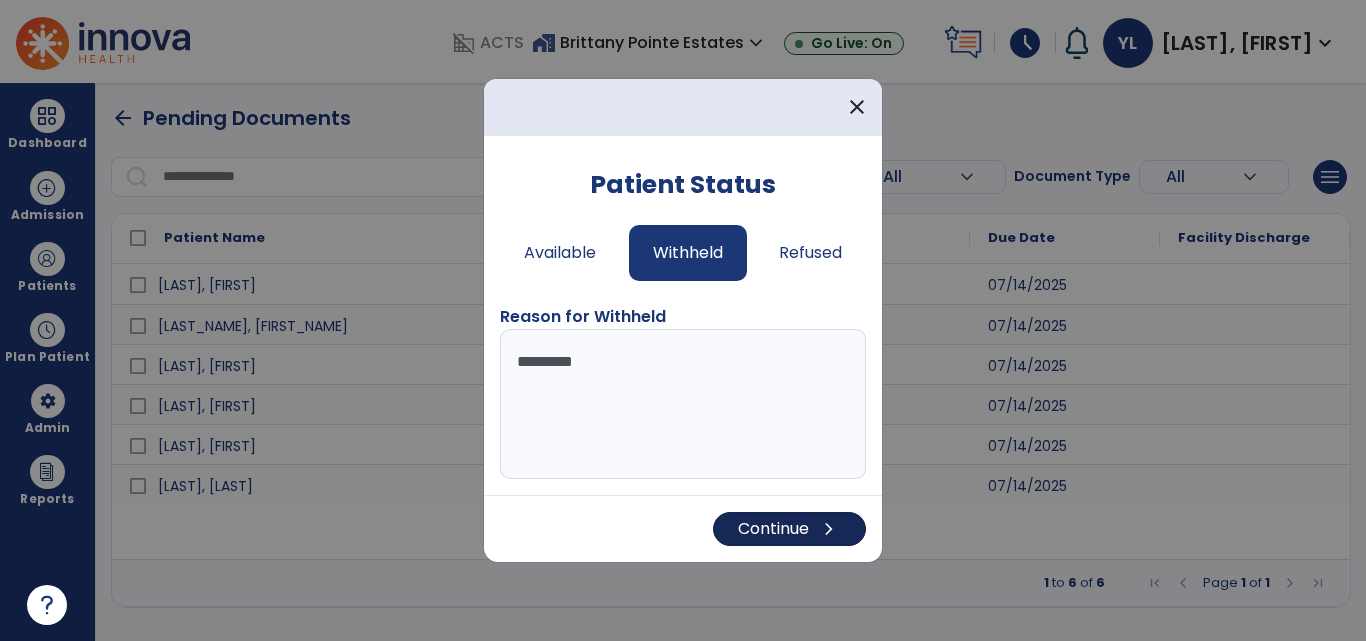 type on "*********" 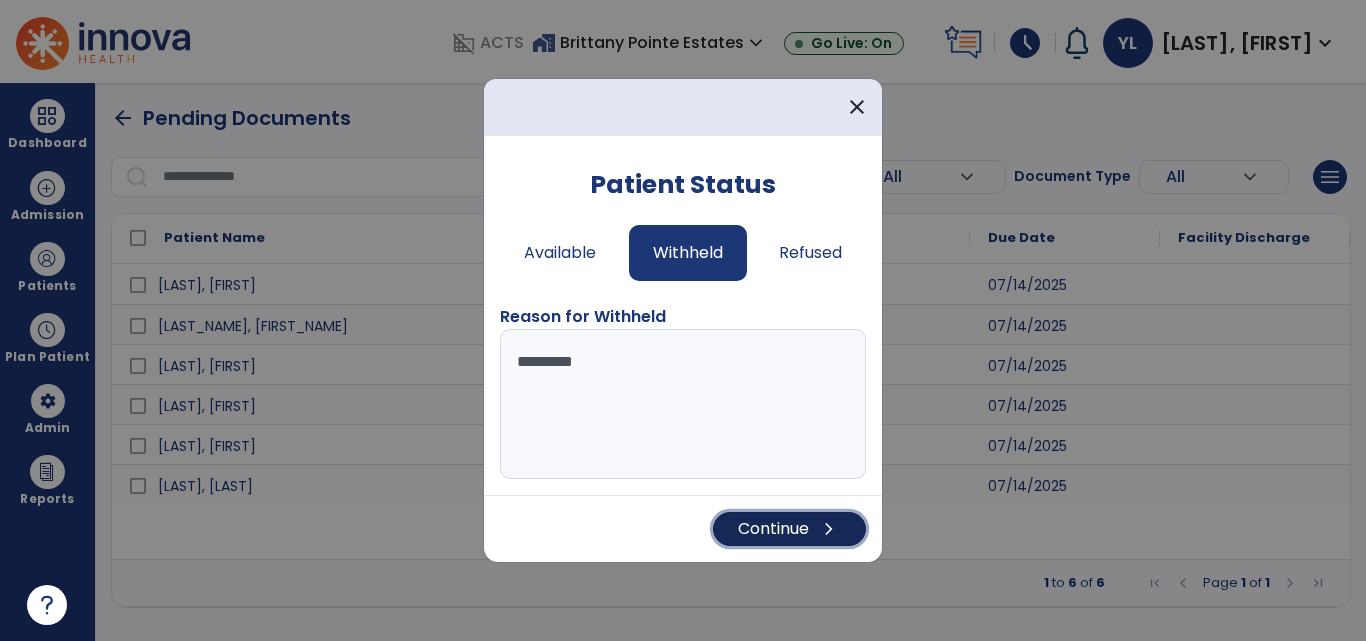 click on "Continue   chevron_right" at bounding box center [789, 529] 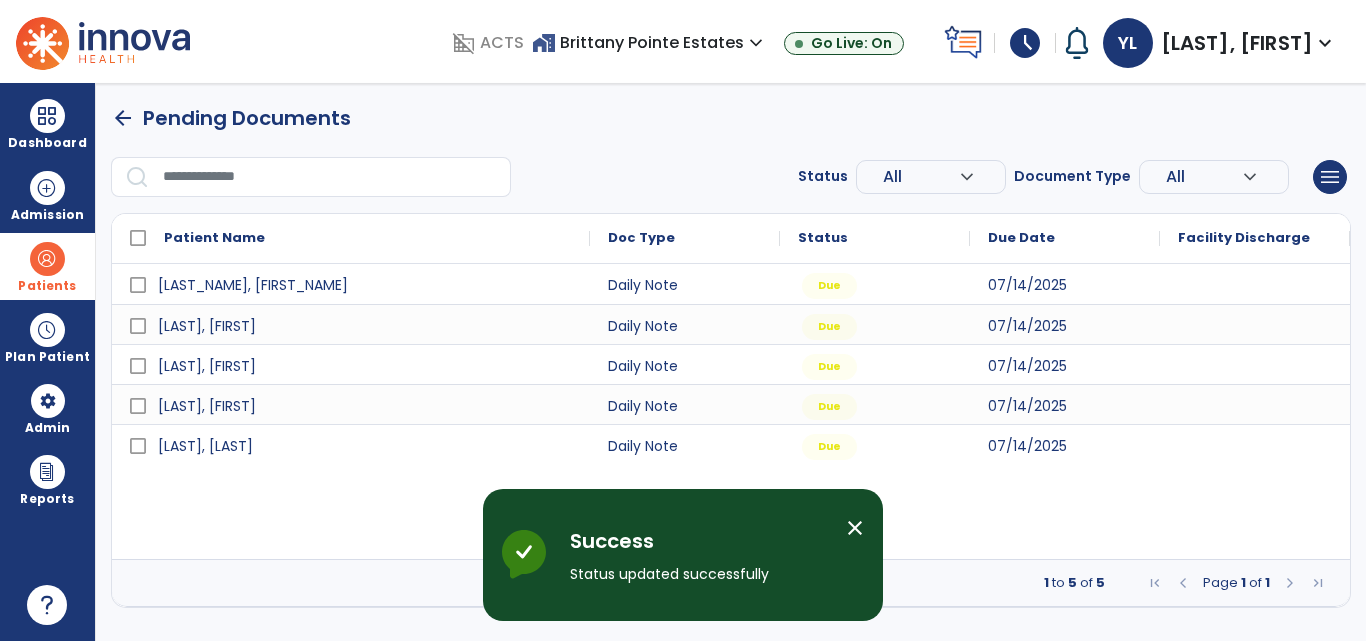 click on "Patients" at bounding box center [47, 286] 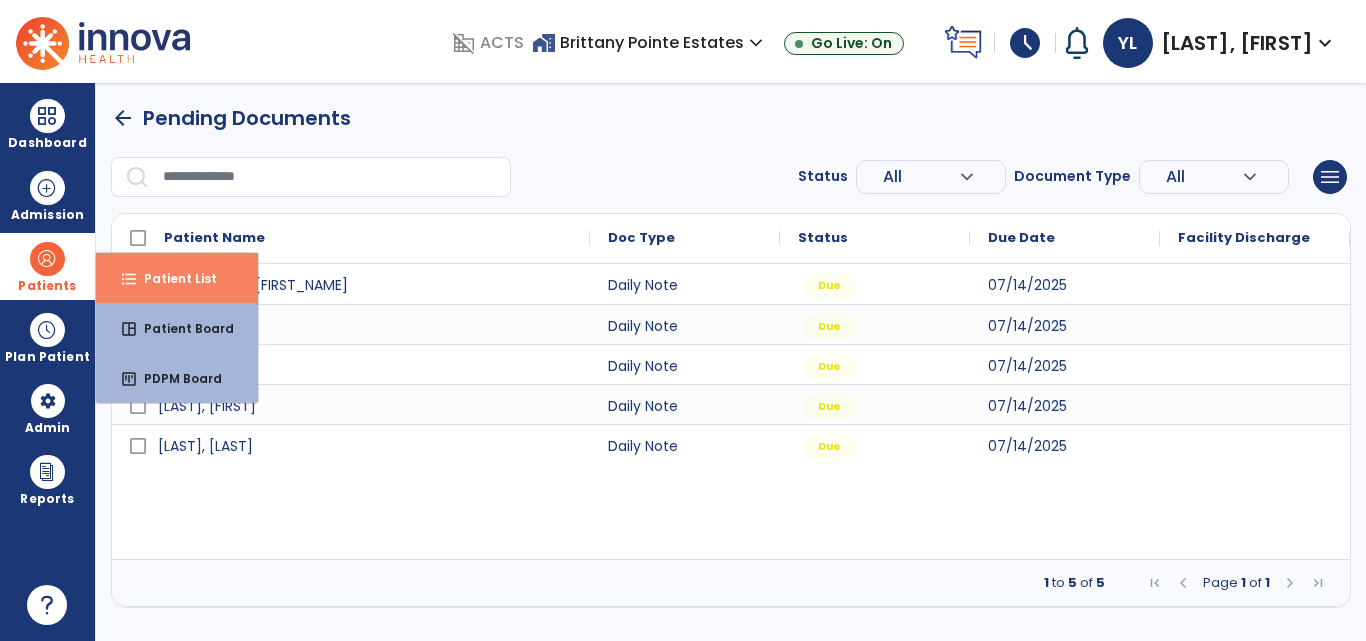 click on "format_list_bulleted  Patient List" at bounding box center (177, 278) 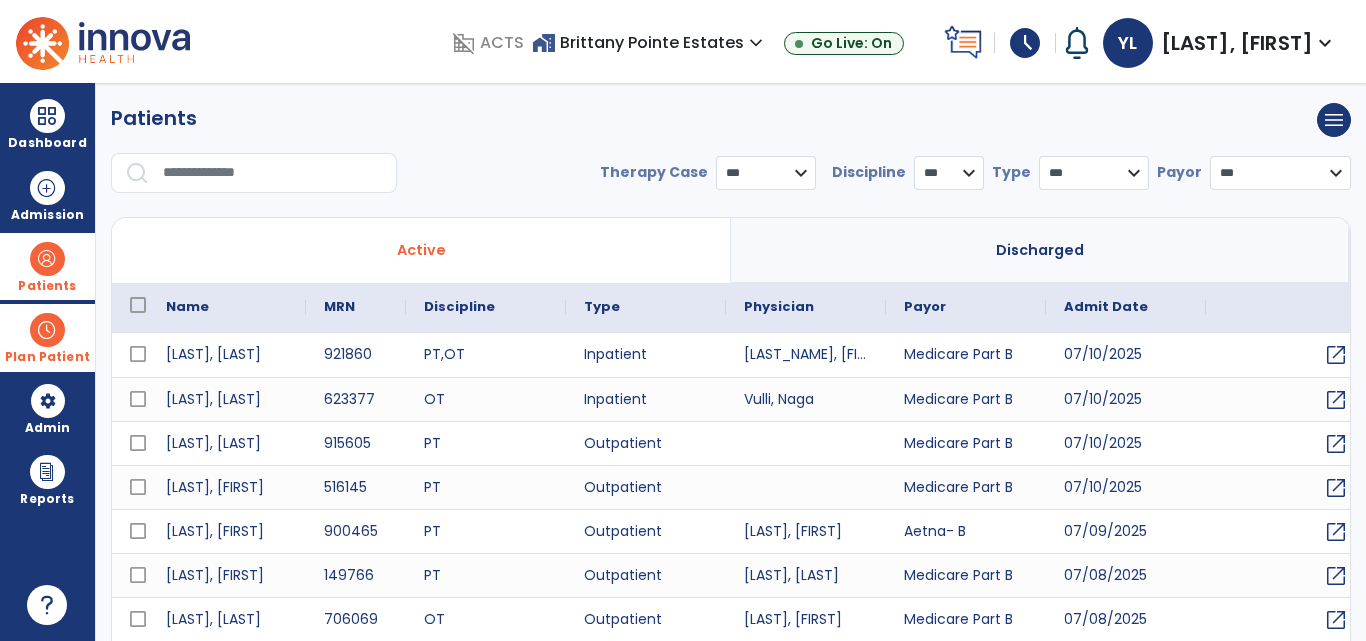 click at bounding box center [47, 330] 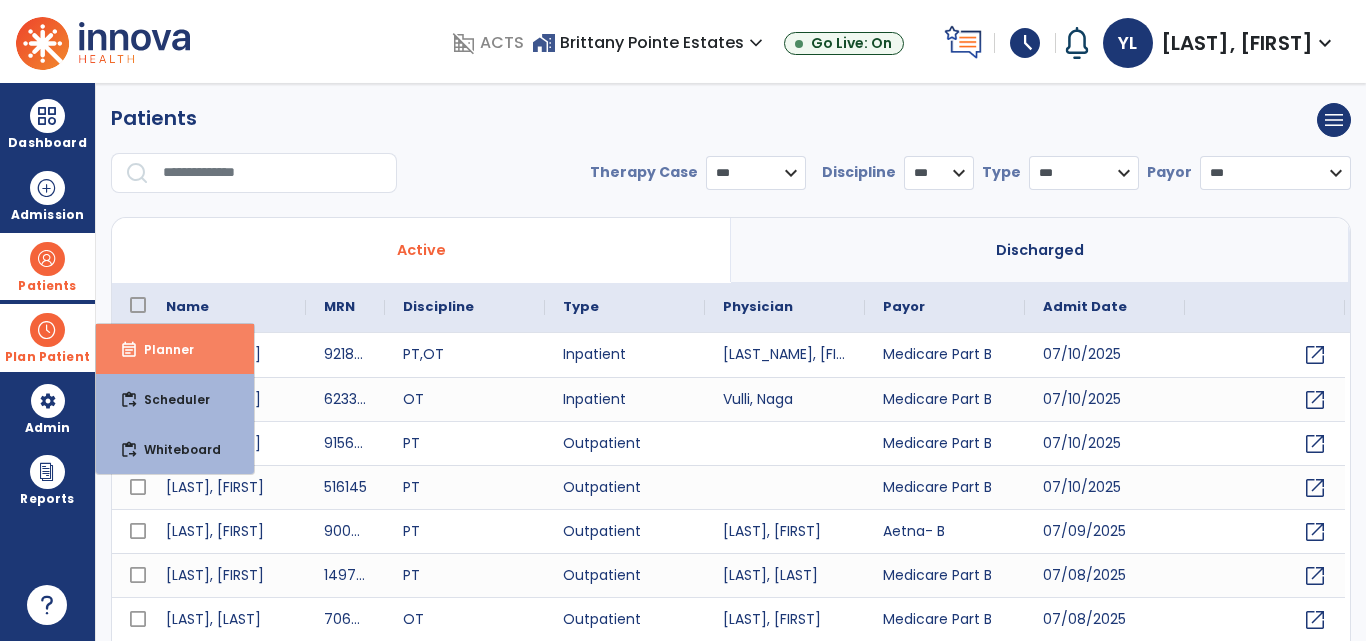 click on "Planner" at bounding box center [161, 349] 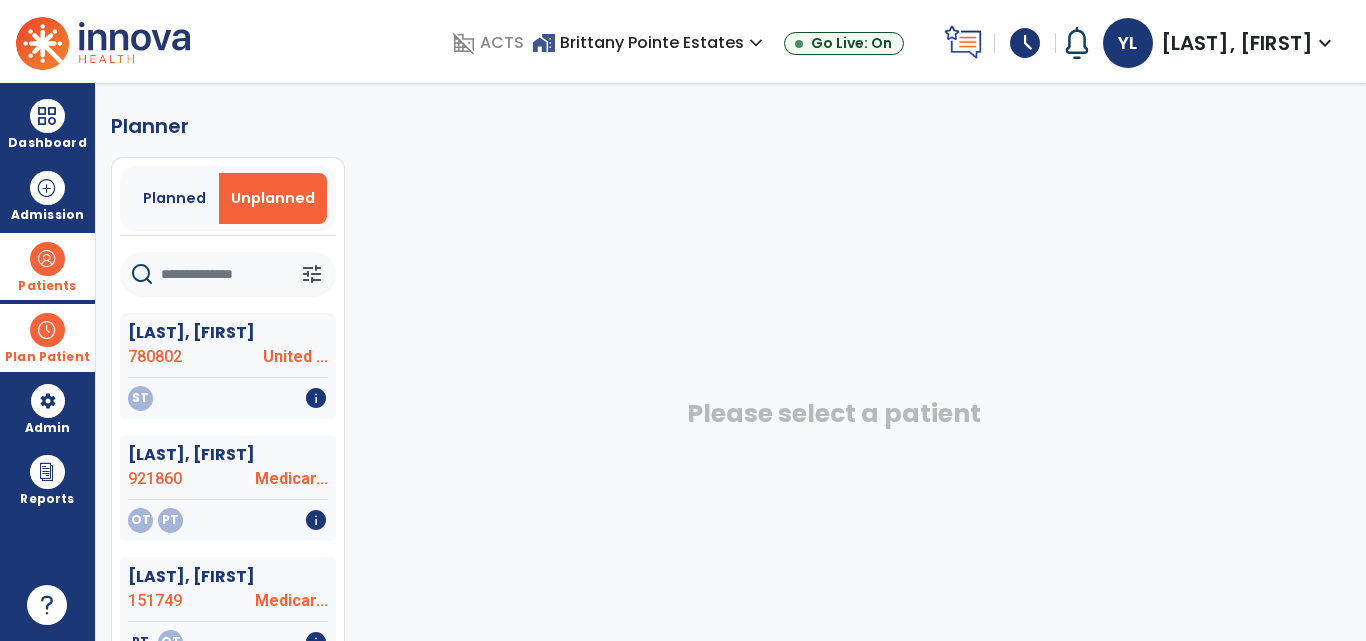 click 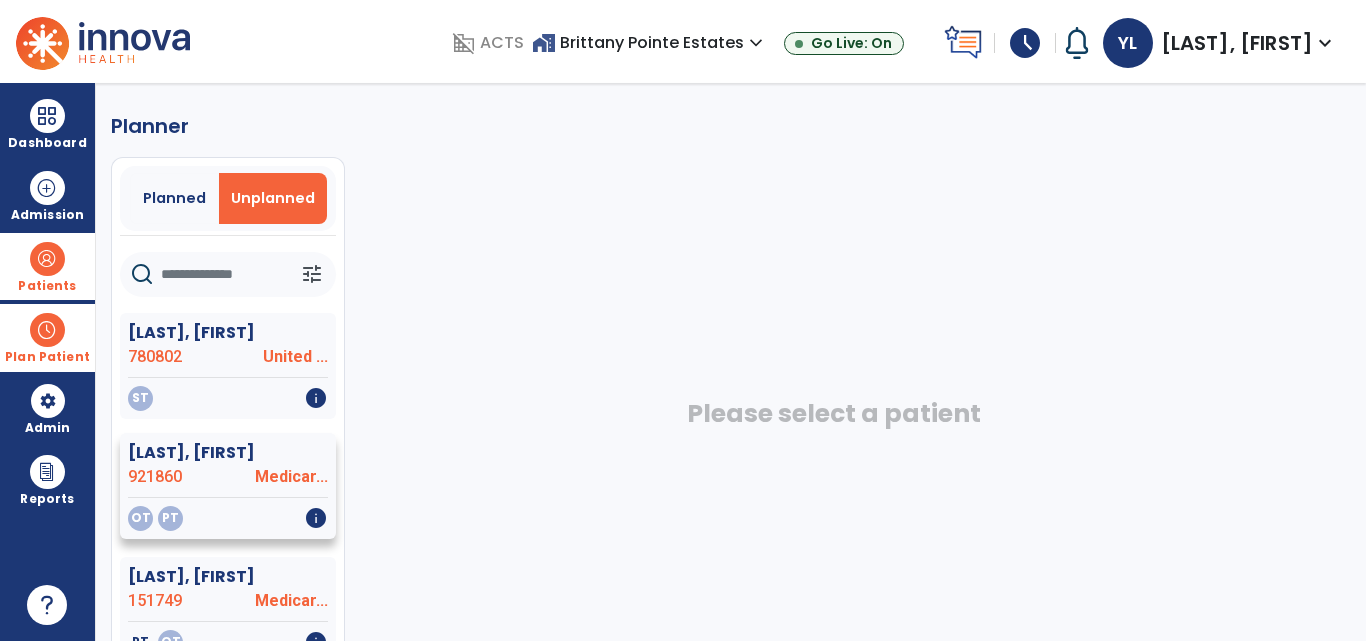 click on "Medicar..." 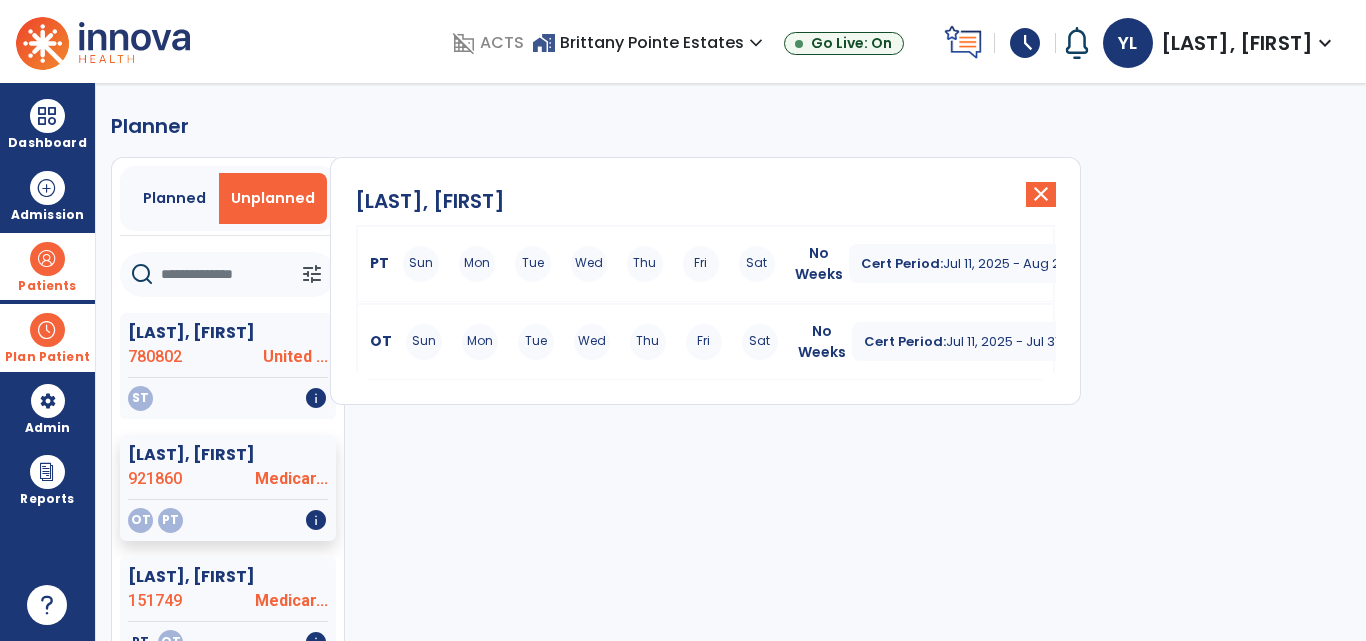 click on "Mon" at bounding box center [480, 342] 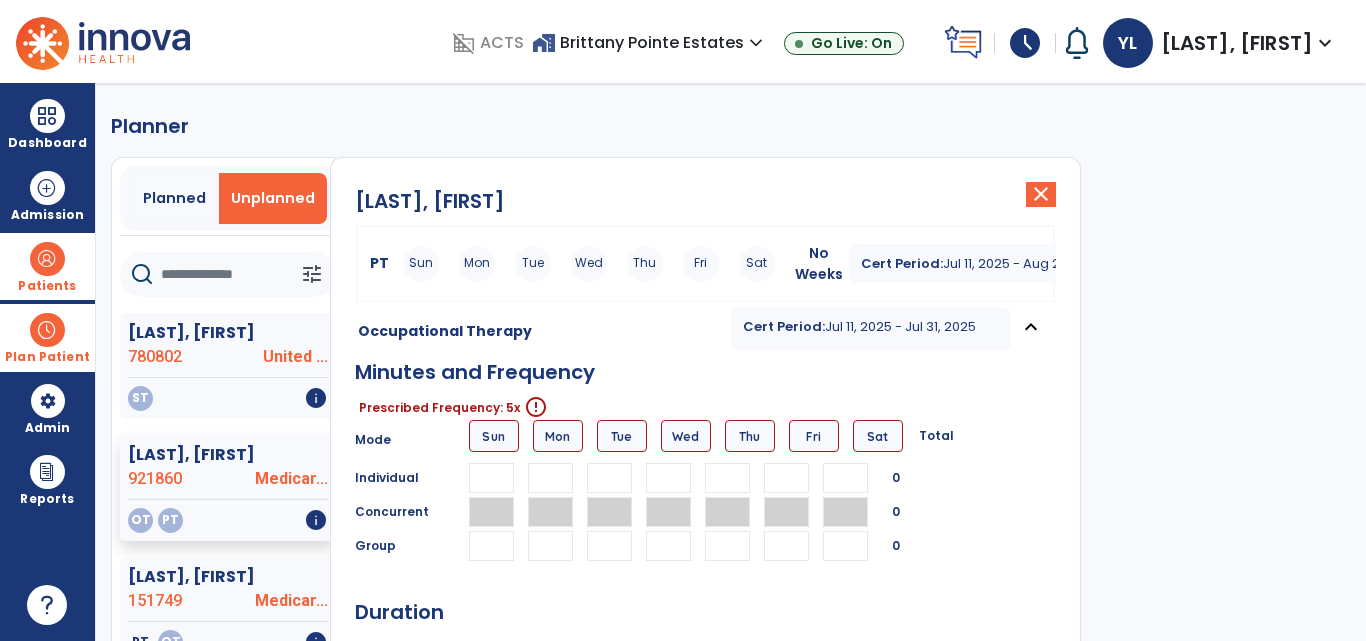 click at bounding box center (550, 478) 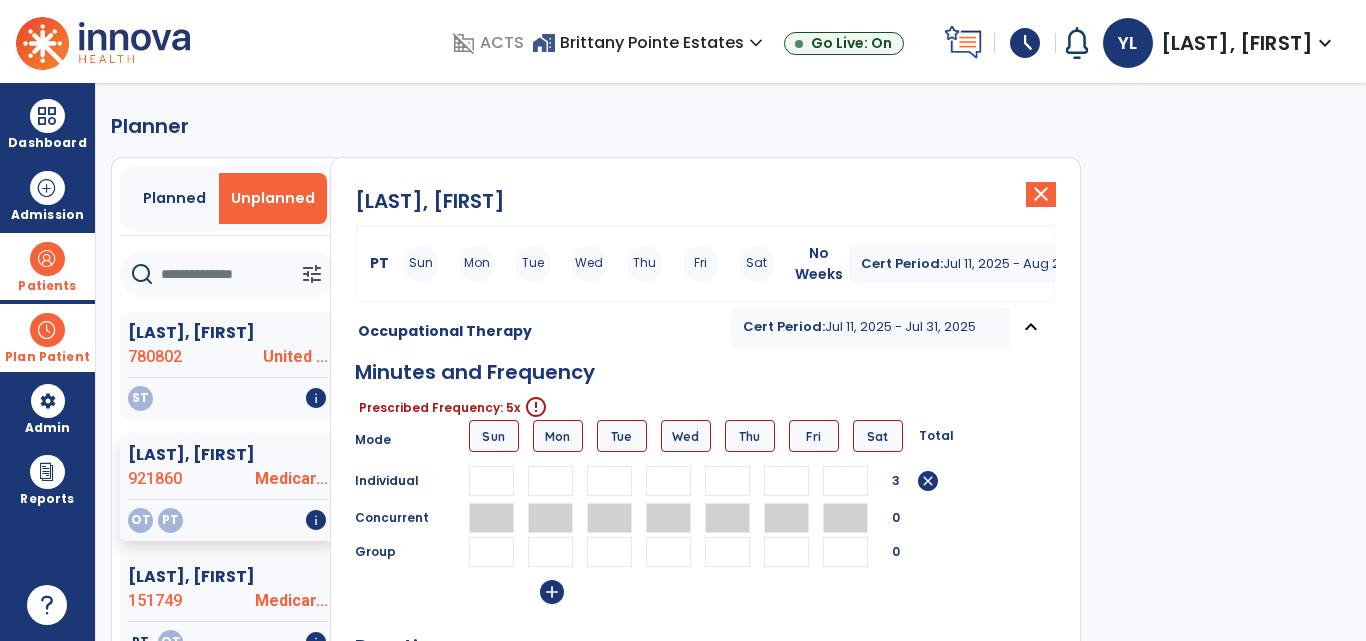 type on "**" 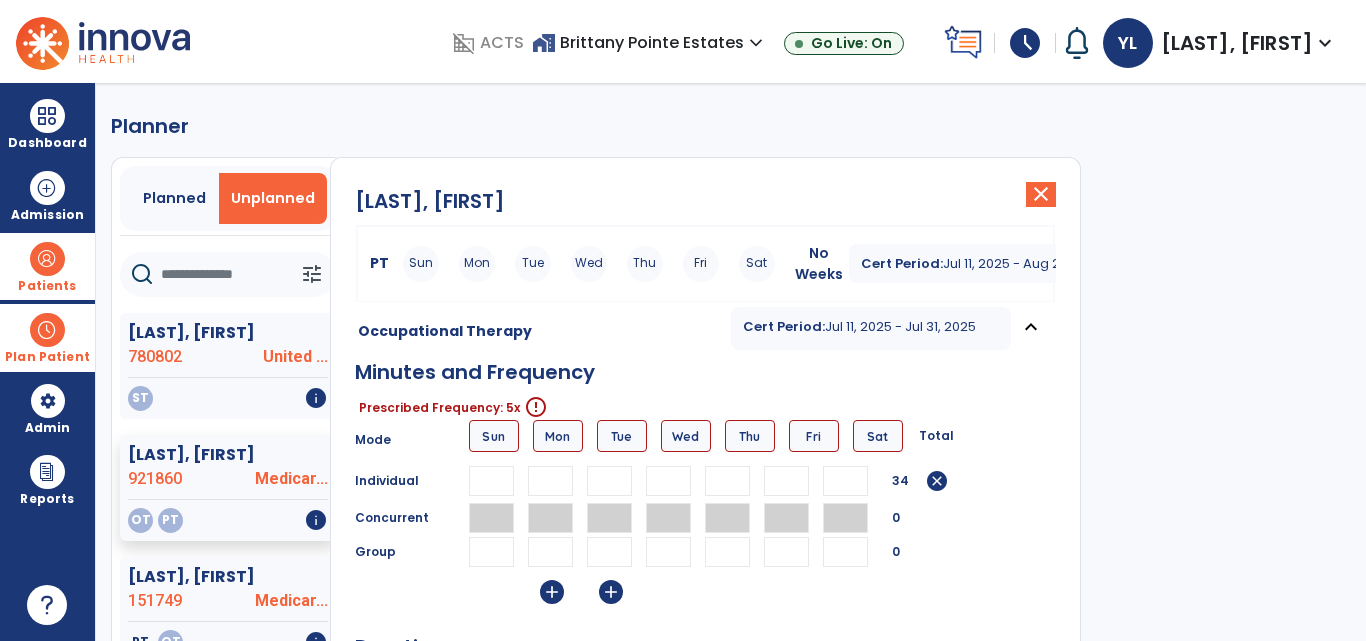 scroll, scrollTop: 0, scrollLeft: 1, axis: horizontal 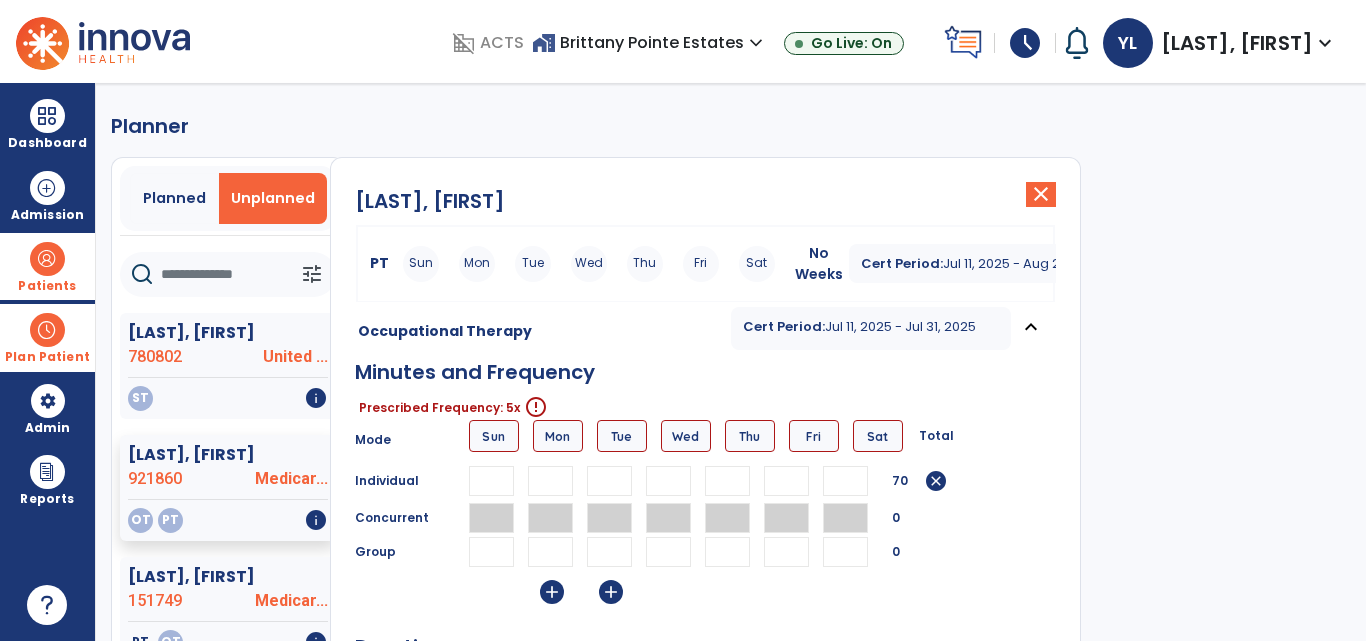 click on "**" at bounding box center [609, 481] 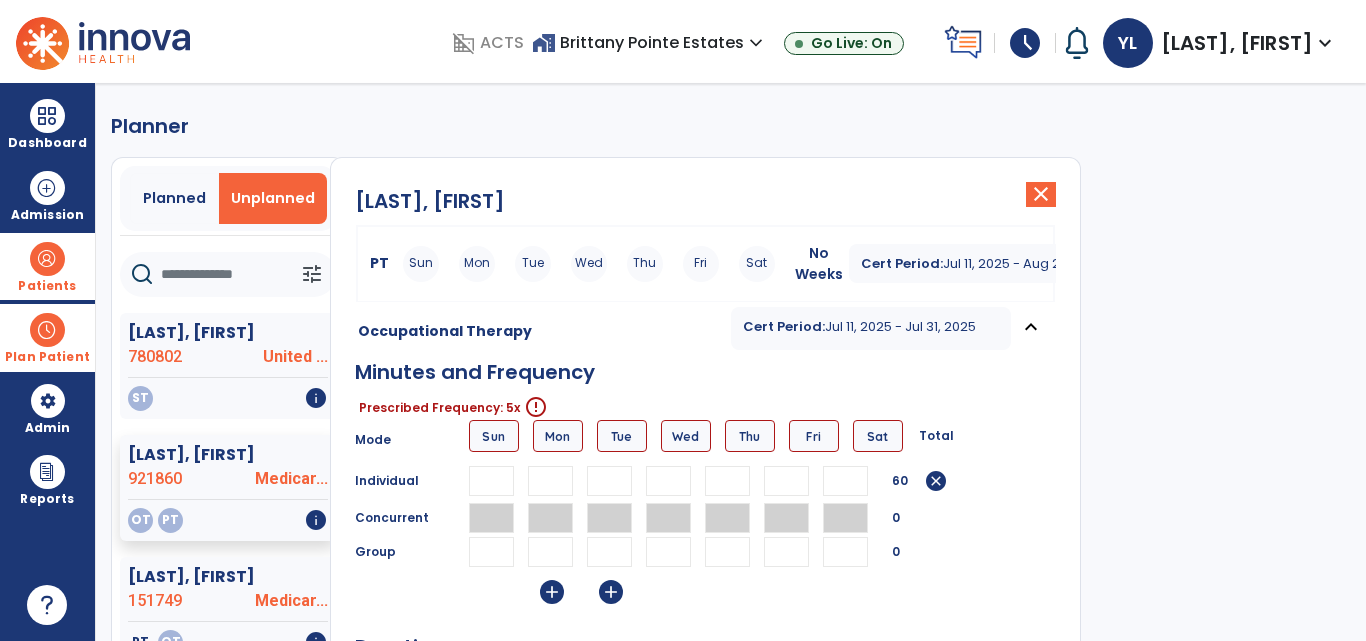 type on "**" 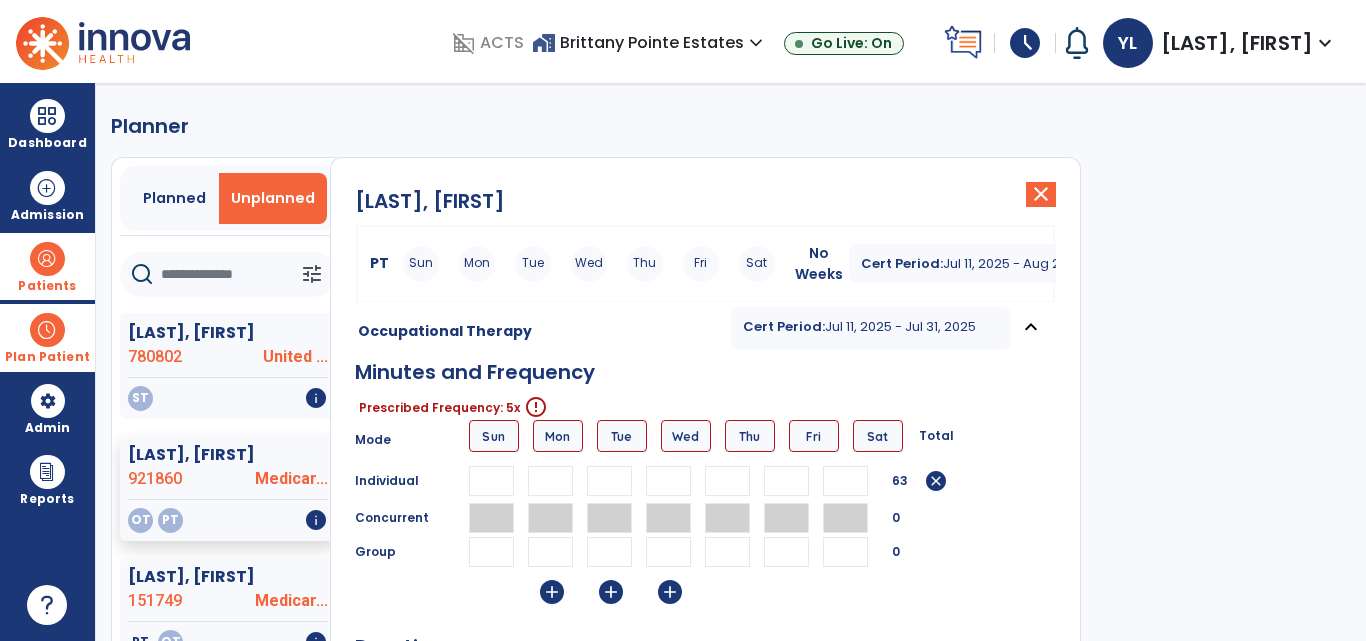 type on "**" 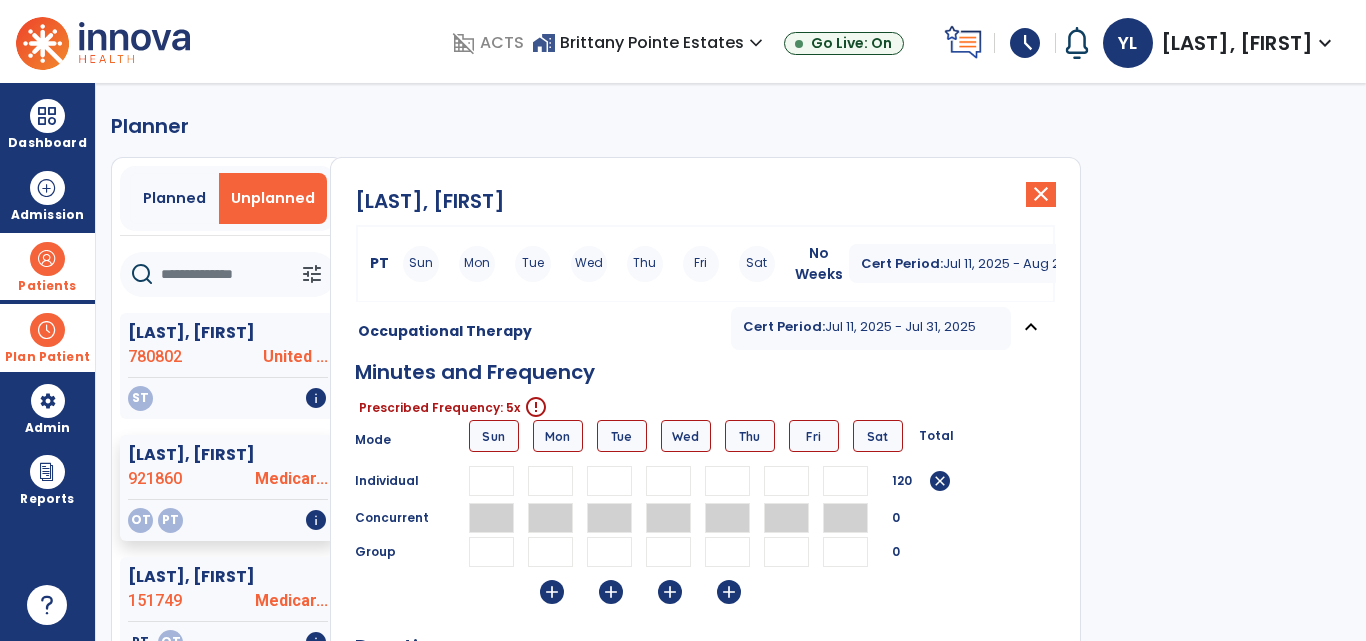 type on "**" 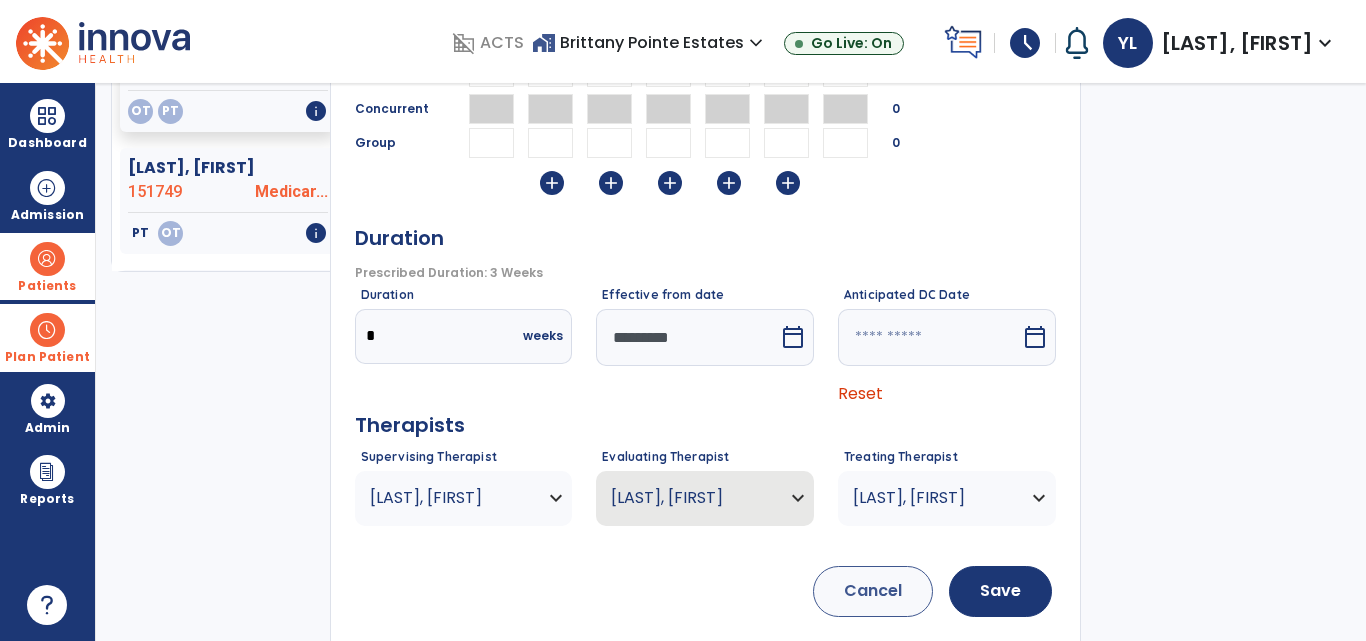 scroll, scrollTop: 417, scrollLeft: 0, axis: vertical 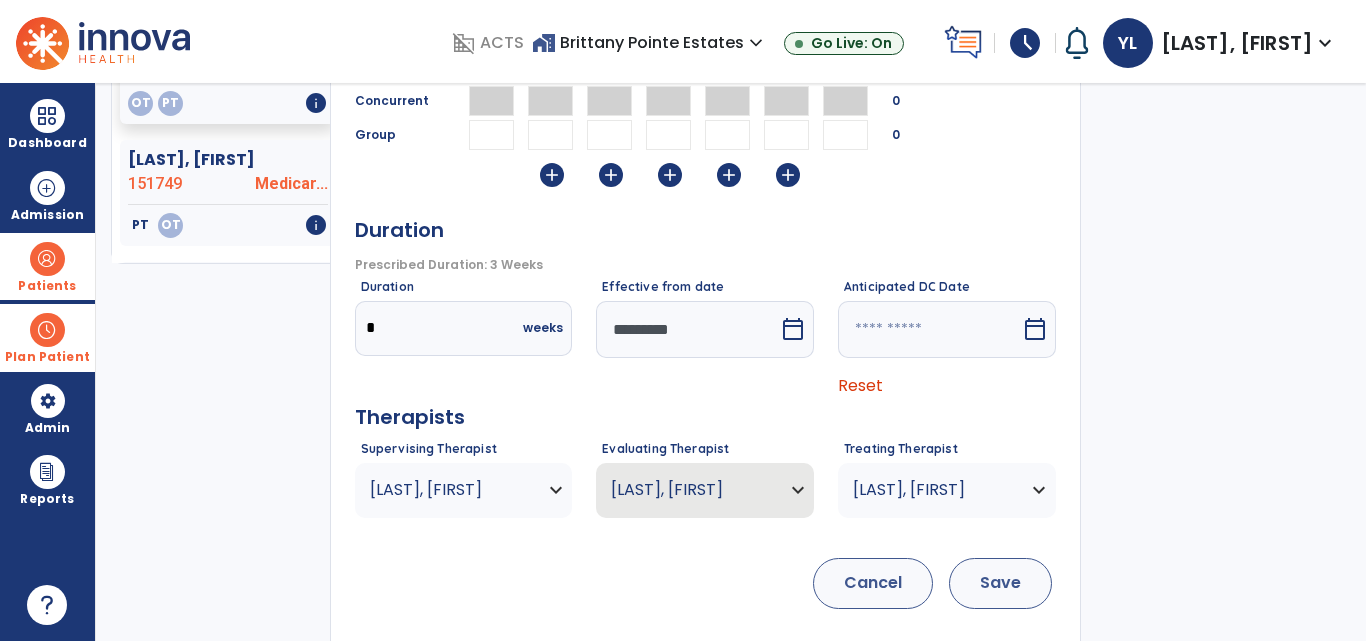type on "**" 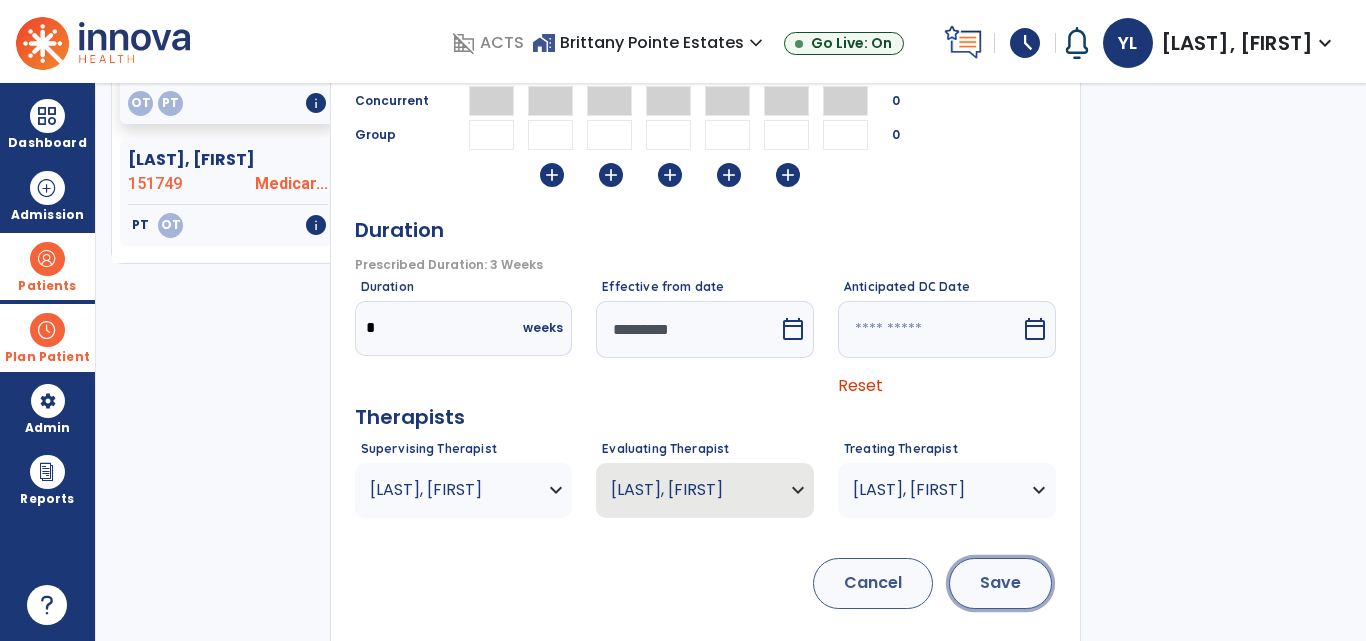 click on "Save" at bounding box center [1000, 583] 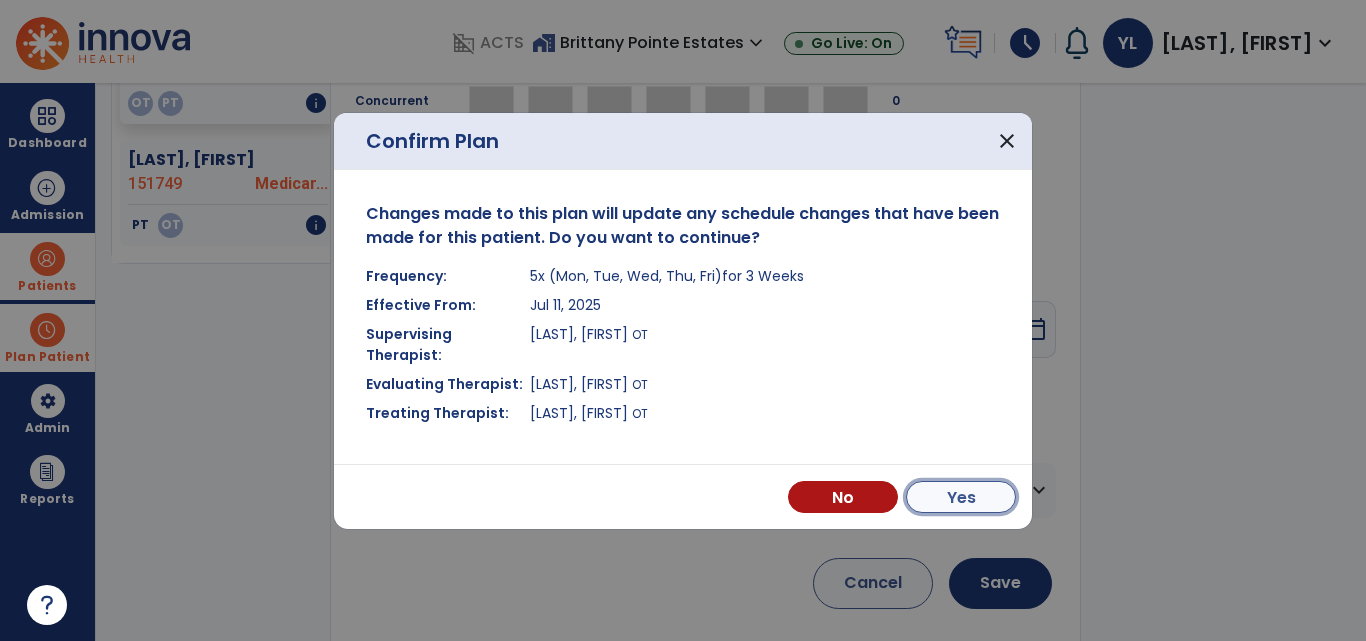 click on "Yes" at bounding box center [961, 497] 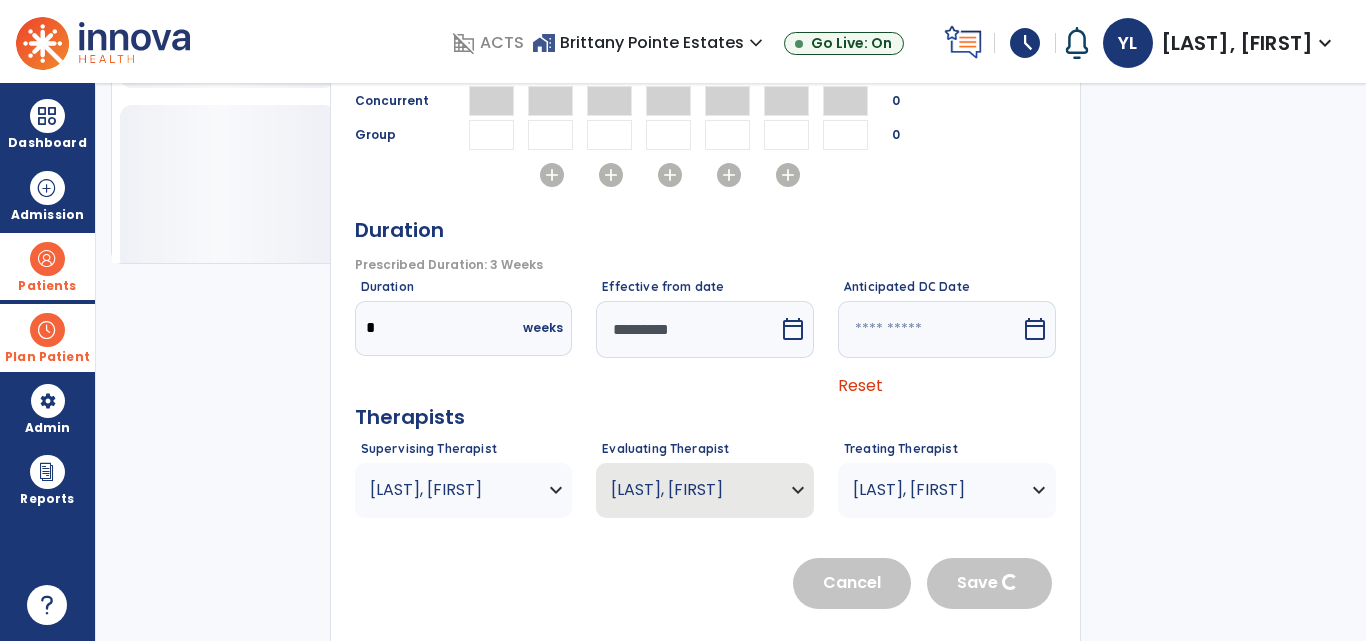 type 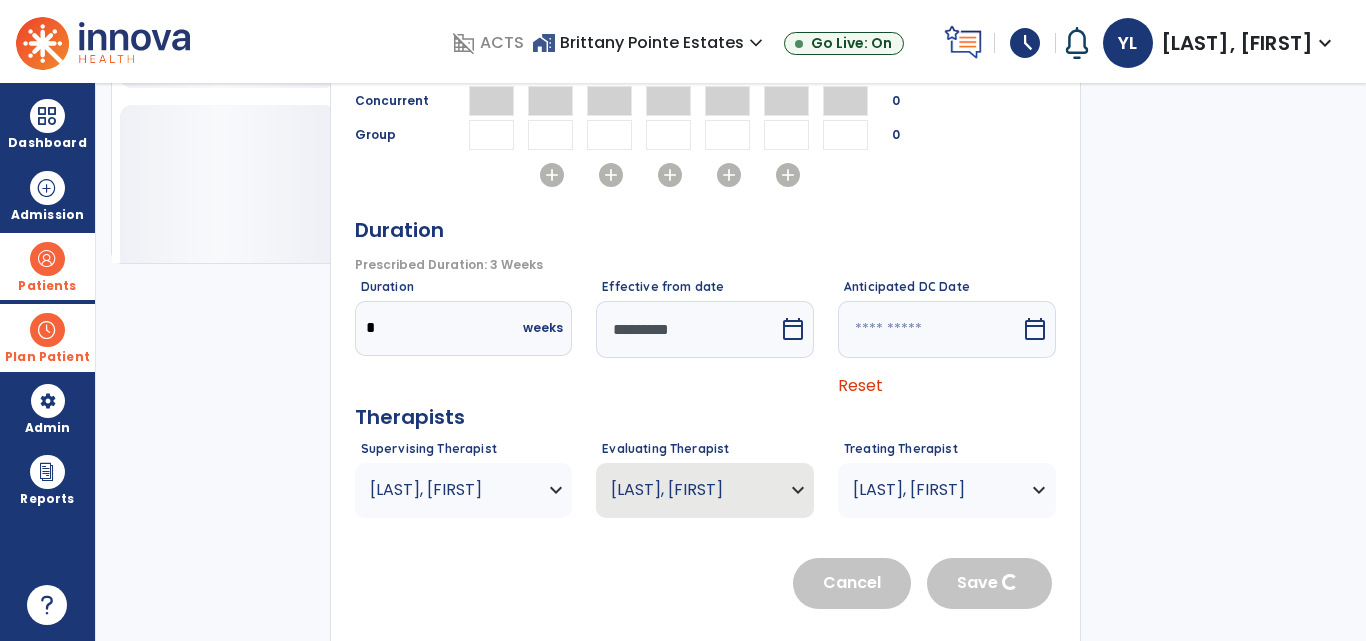 type 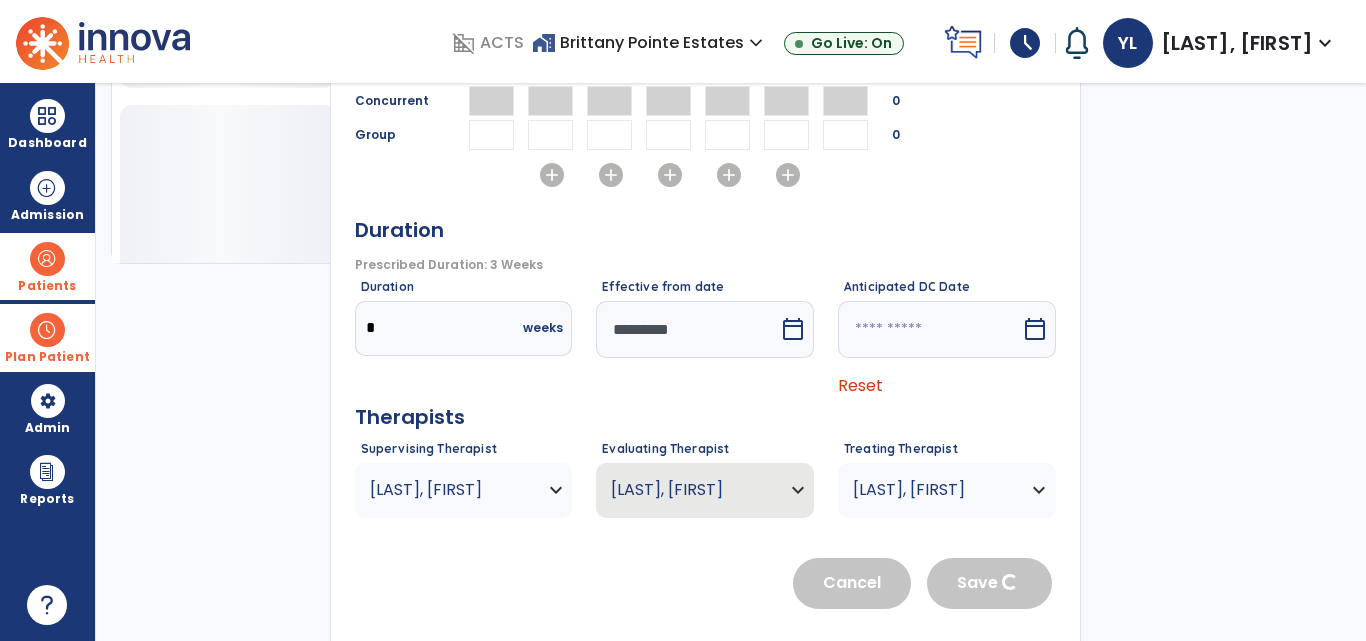 type 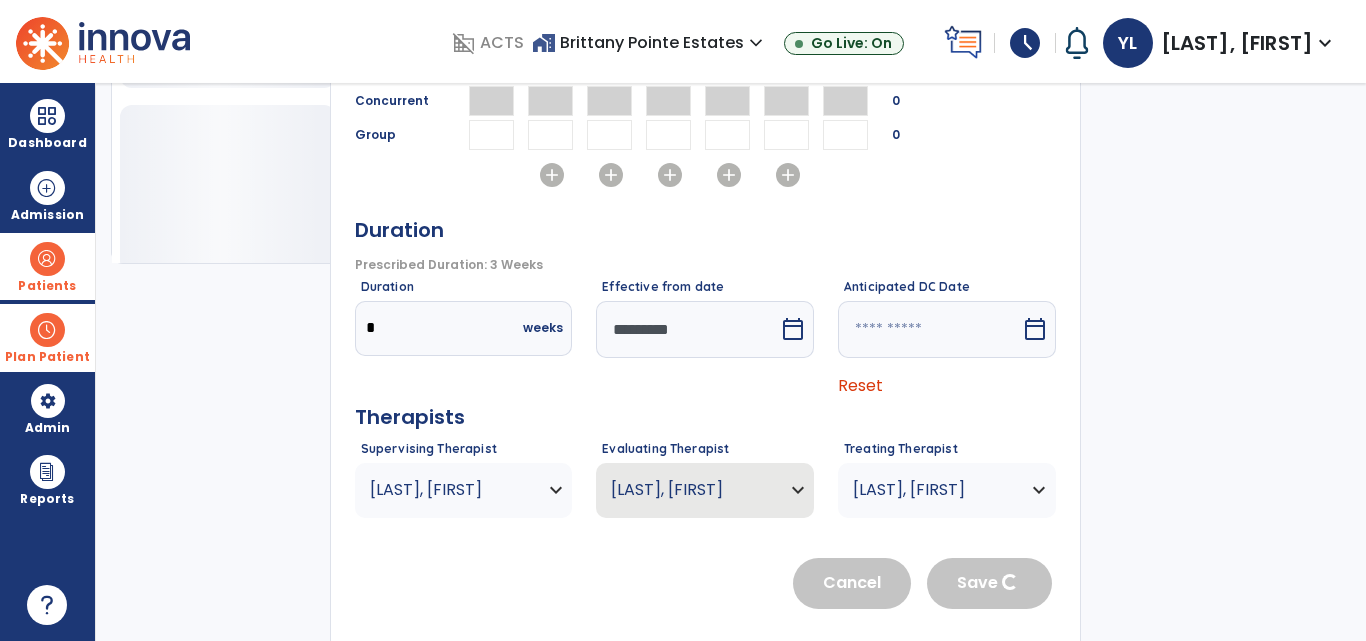 type 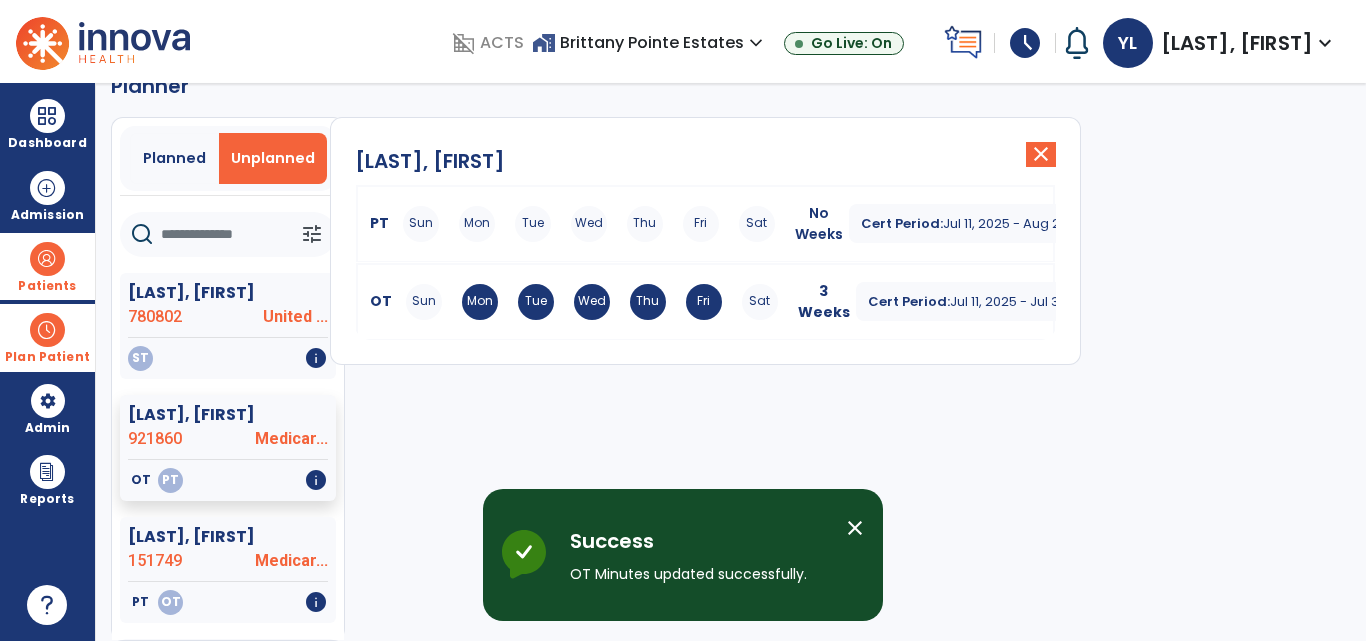 scroll, scrollTop: 40, scrollLeft: 0, axis: vertical 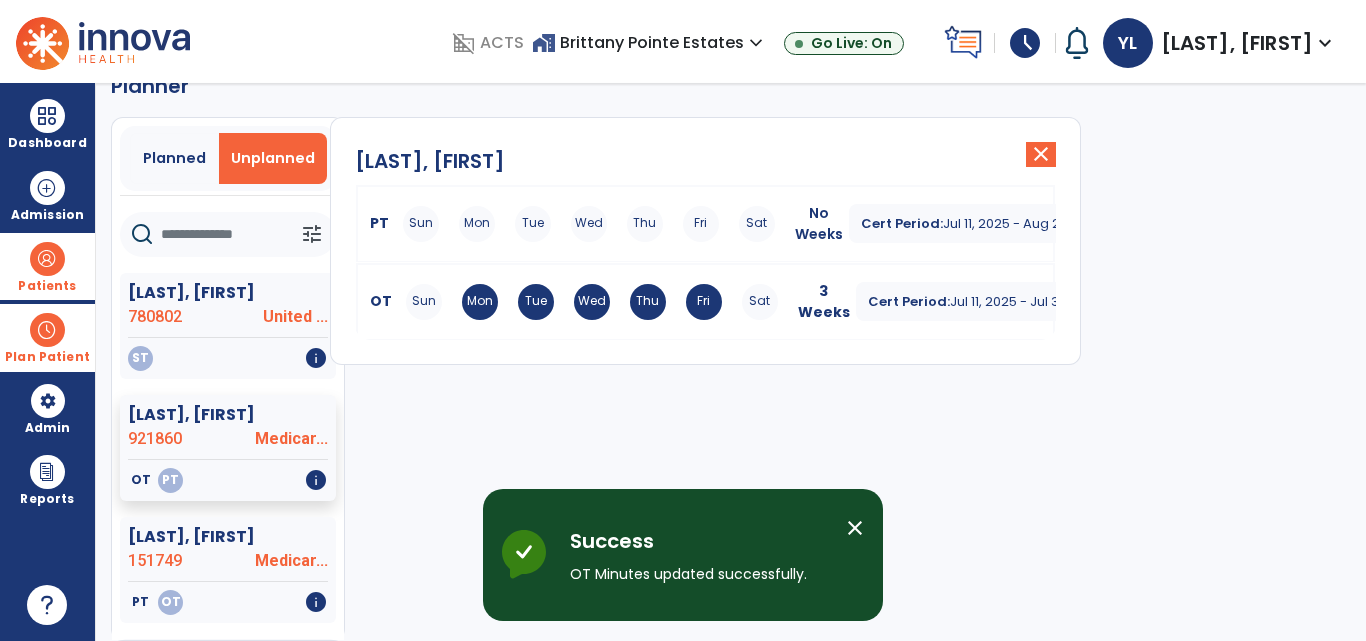 click on "PT Sun Mon Tue Wed Thu Fri Sat" at bounding box center [575, 224] 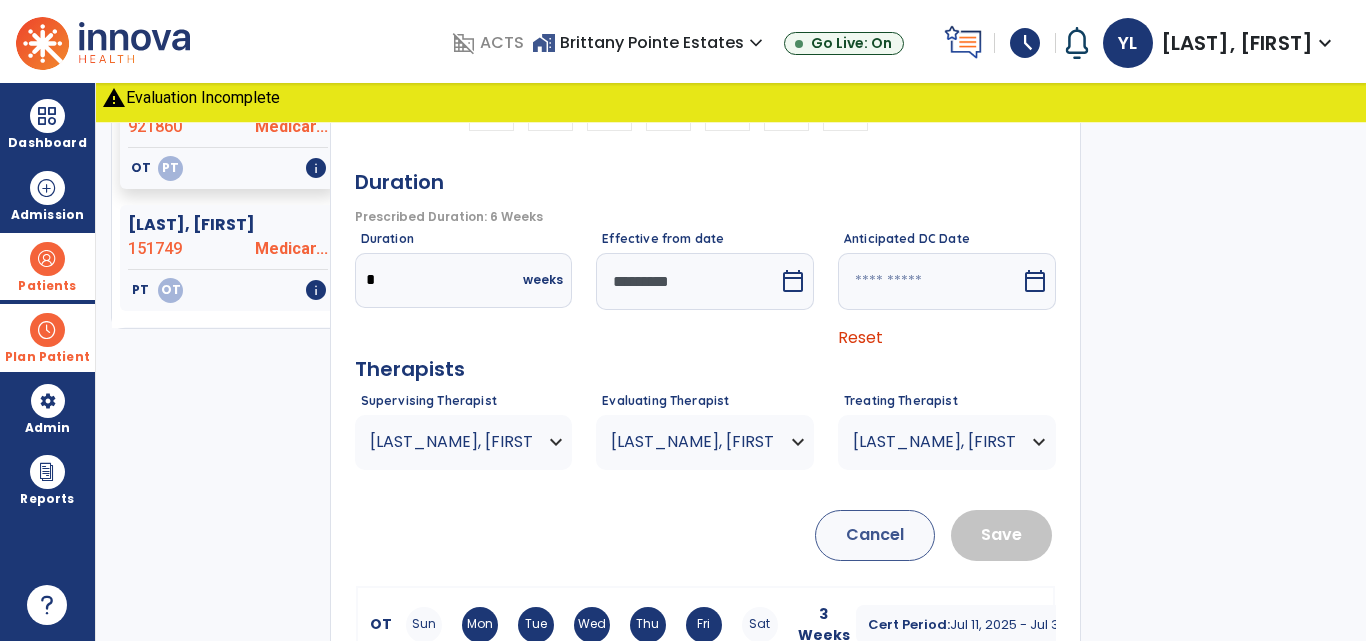 scroll, scrollTop: -10, scrollLeft: 0, axis: vertical 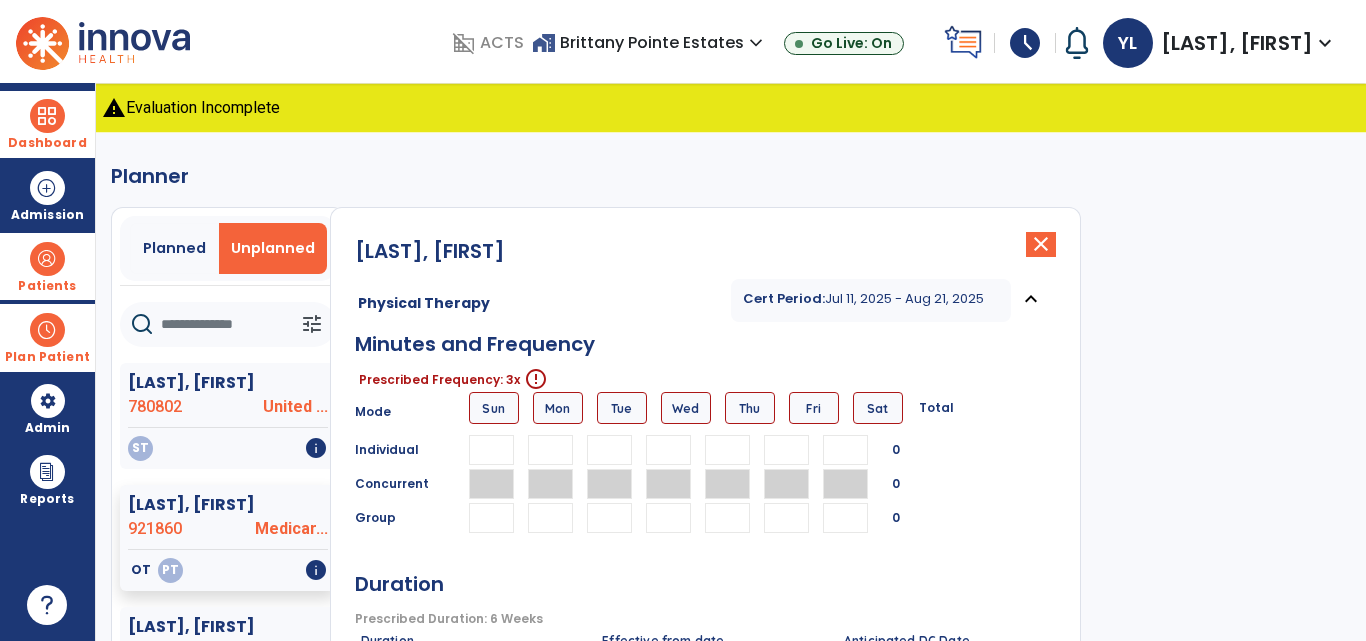 click at bounding box center (47, 116) 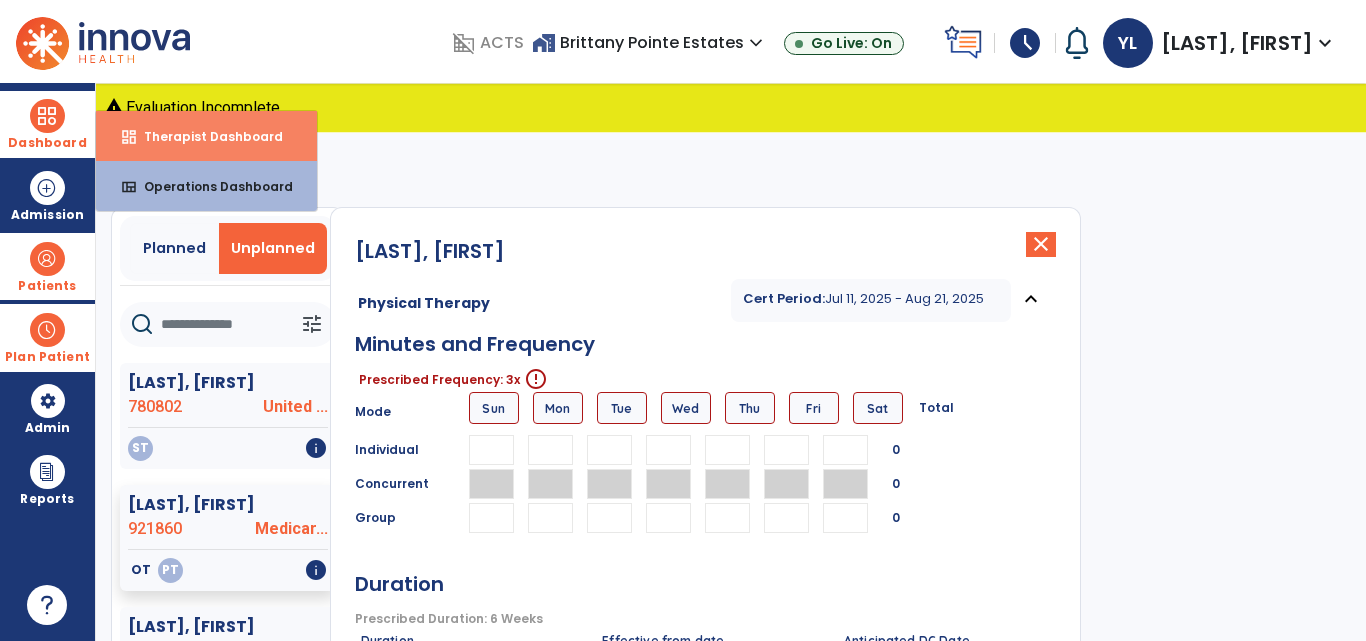 click on "Therapist Dashboard" at bounding box center (205, 136) 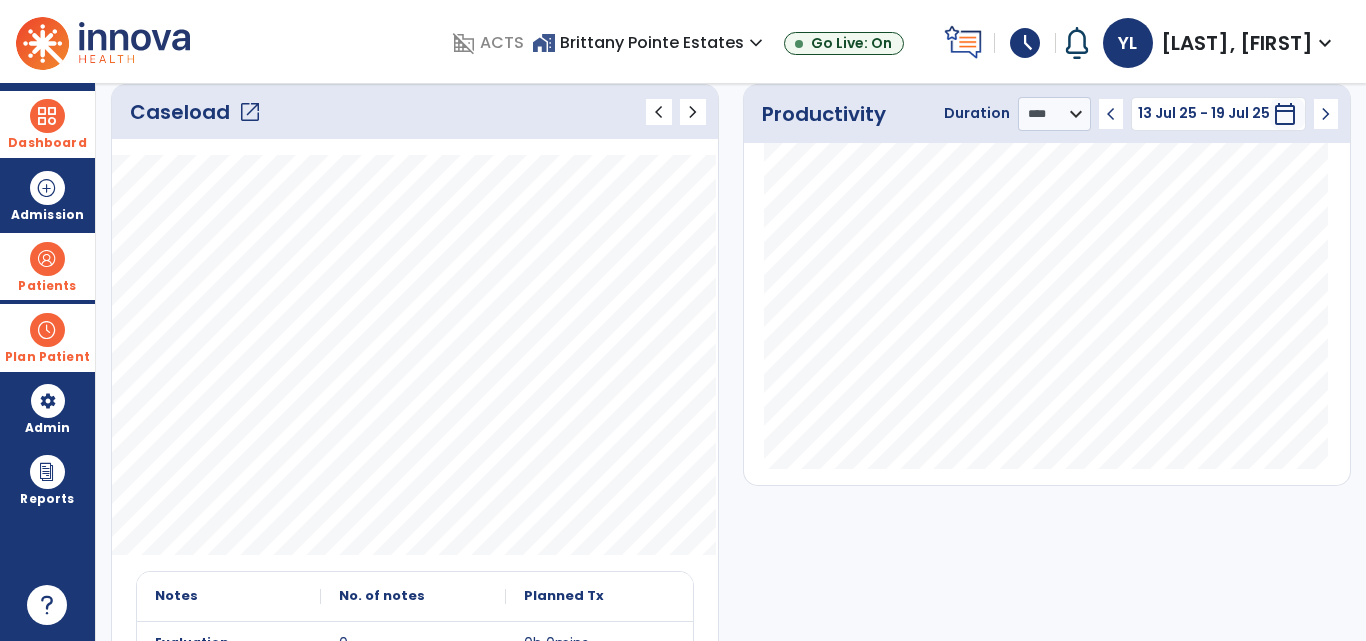 scroll, scrollTop: 0, scrollLeft: 0, axis: both 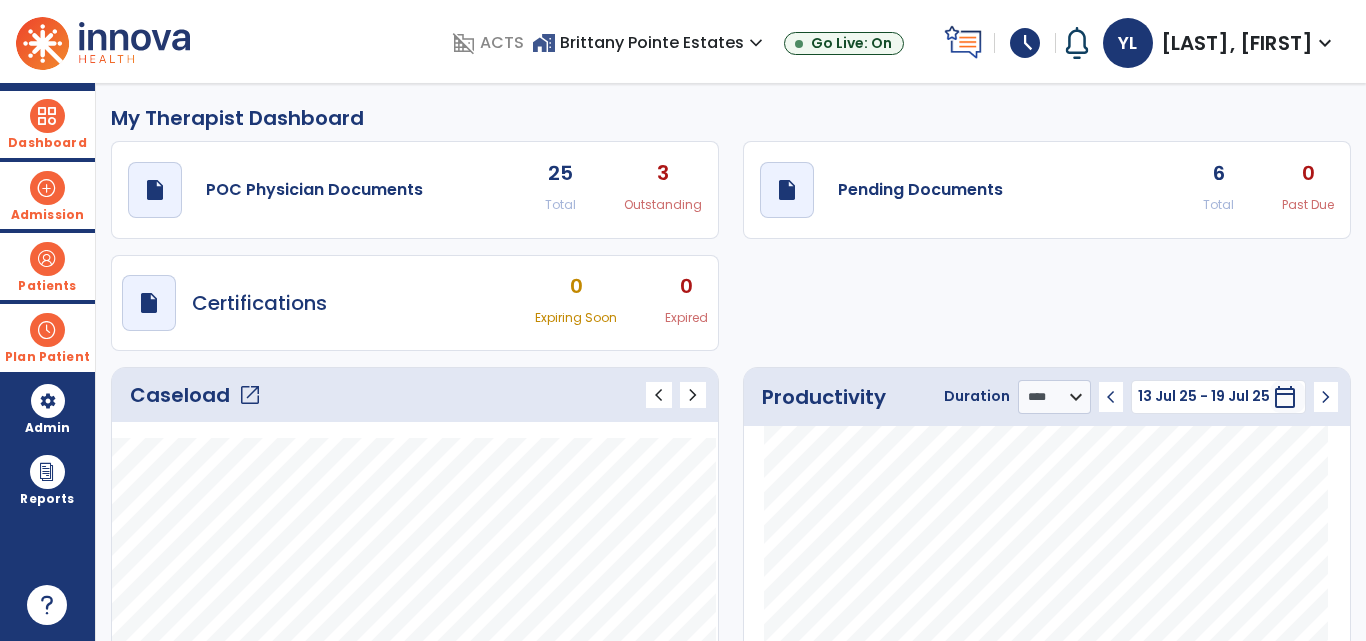 click on "Admission" at bounding box center (47, 215) 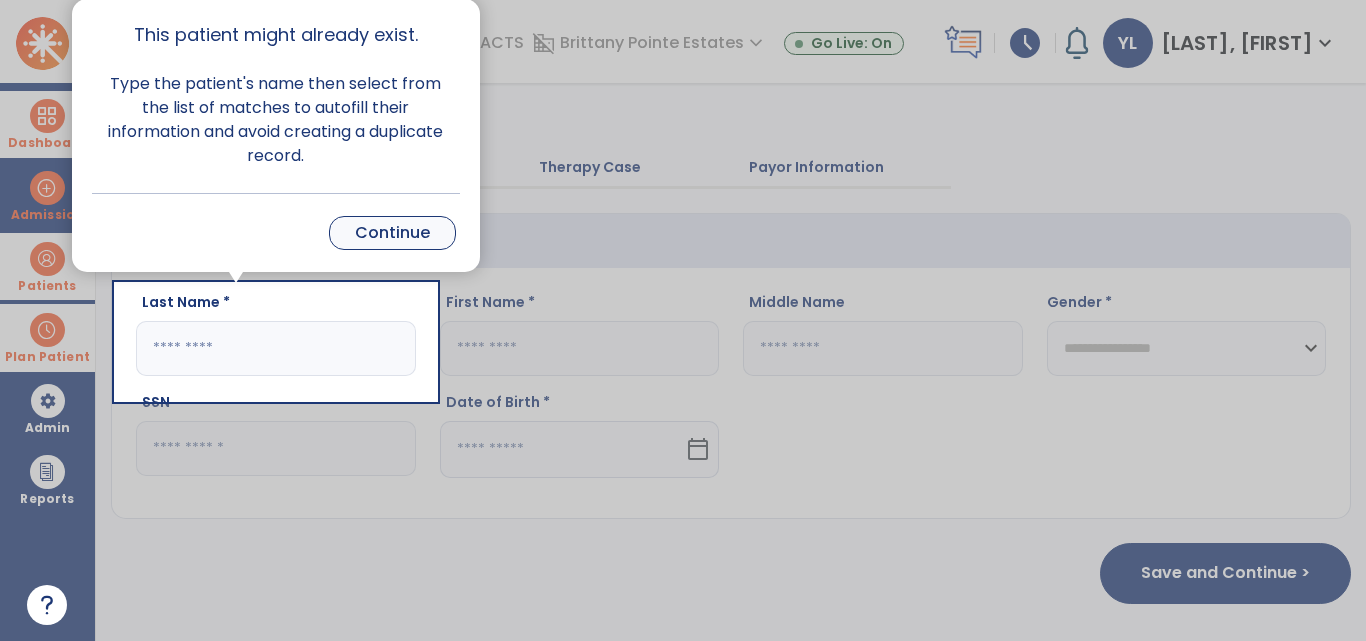 click on "Continue" at bounding box center [392, 233] 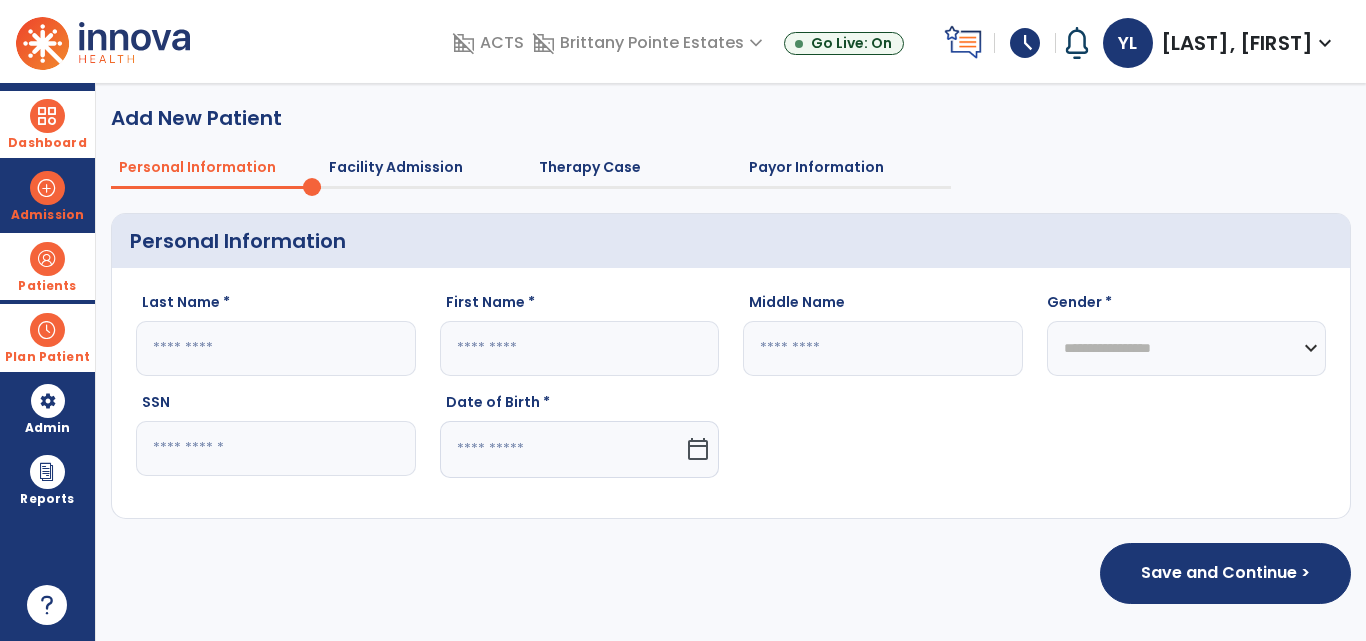 click 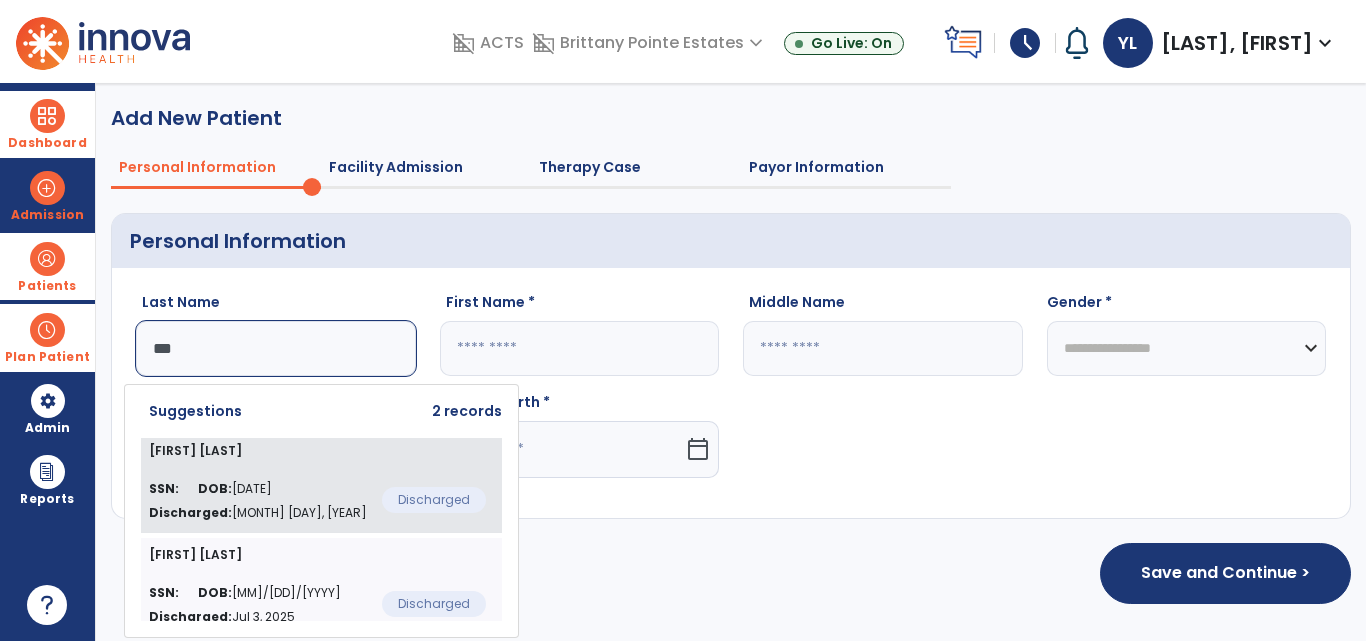 click on "SSN:   DOB:  [DATE] Discharged:  Jun 26, 2025" 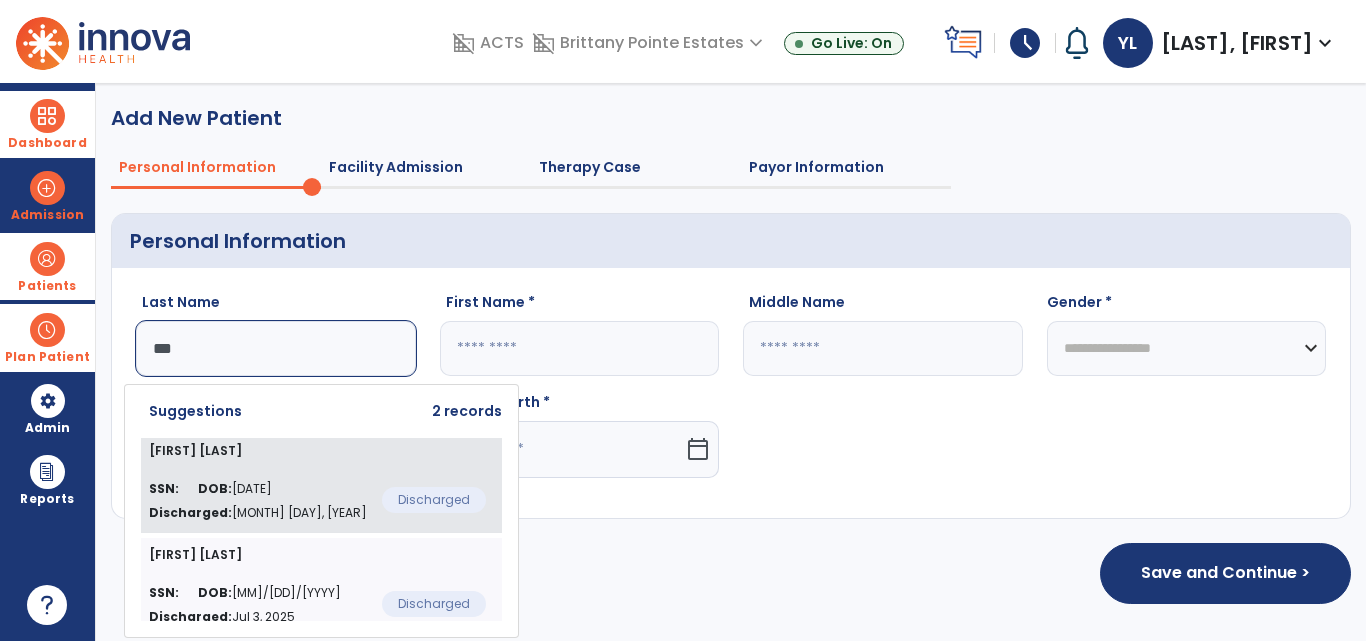 type on "*****" 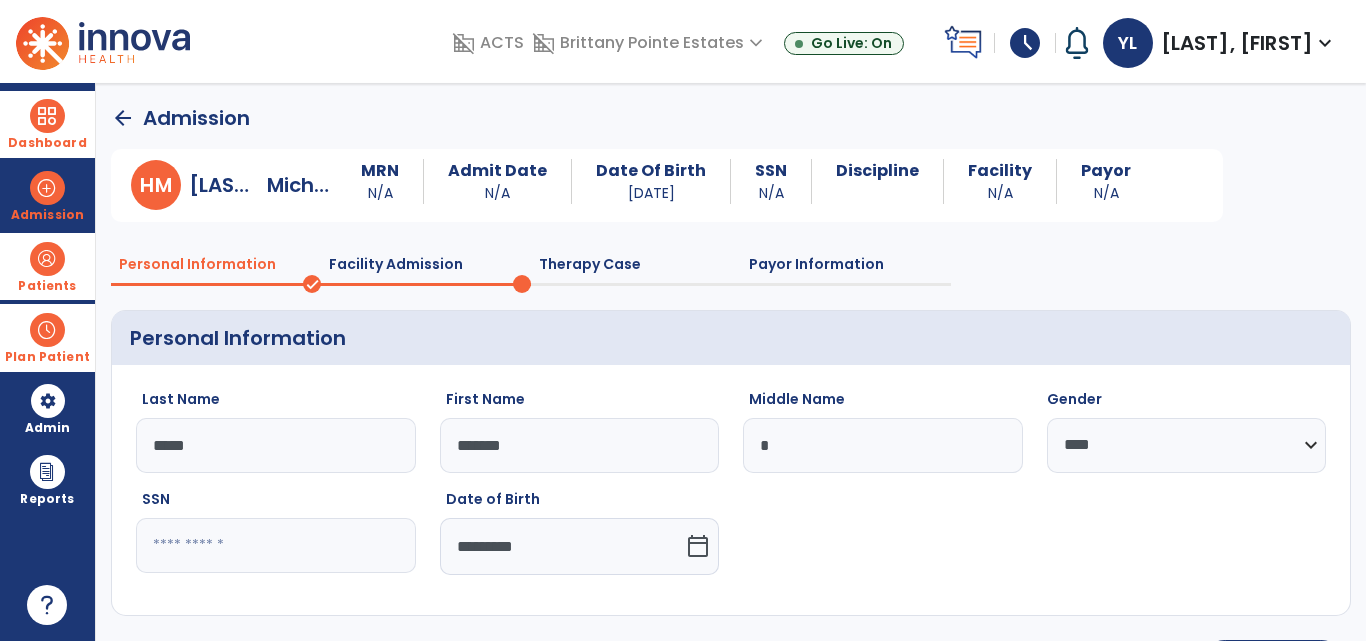 scroll, scrollTop: 84, scrollLeft: 0, axis: vertical 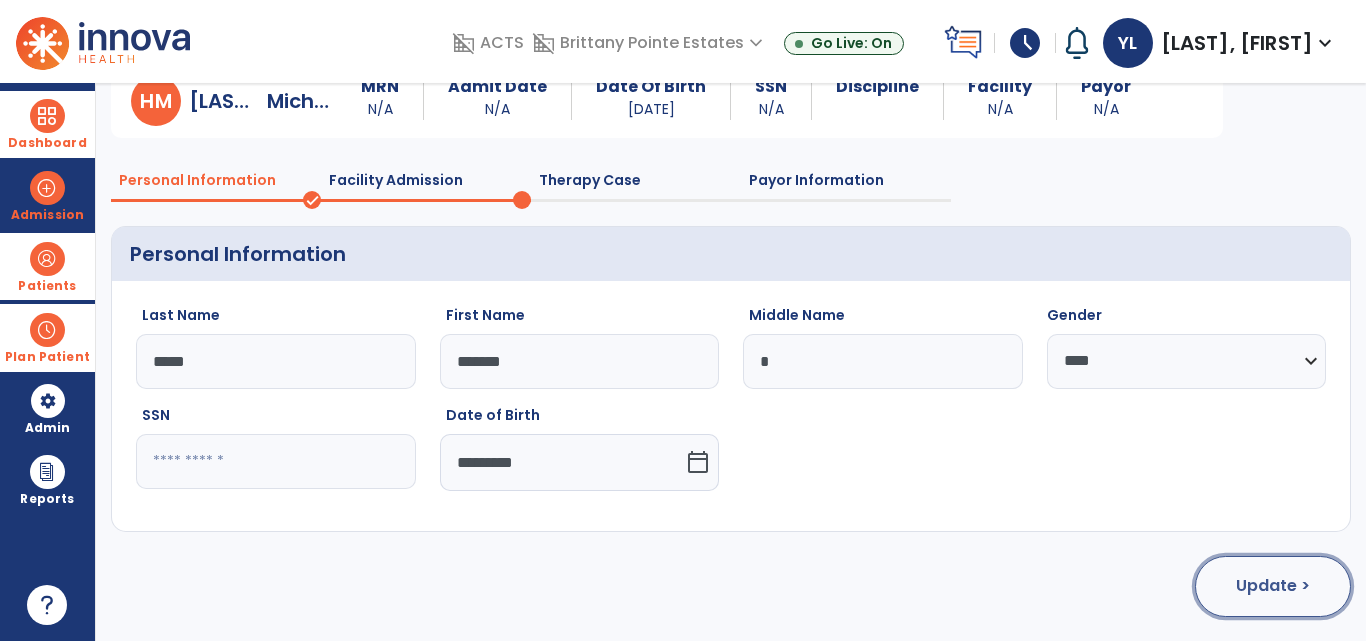 click on "Update >" 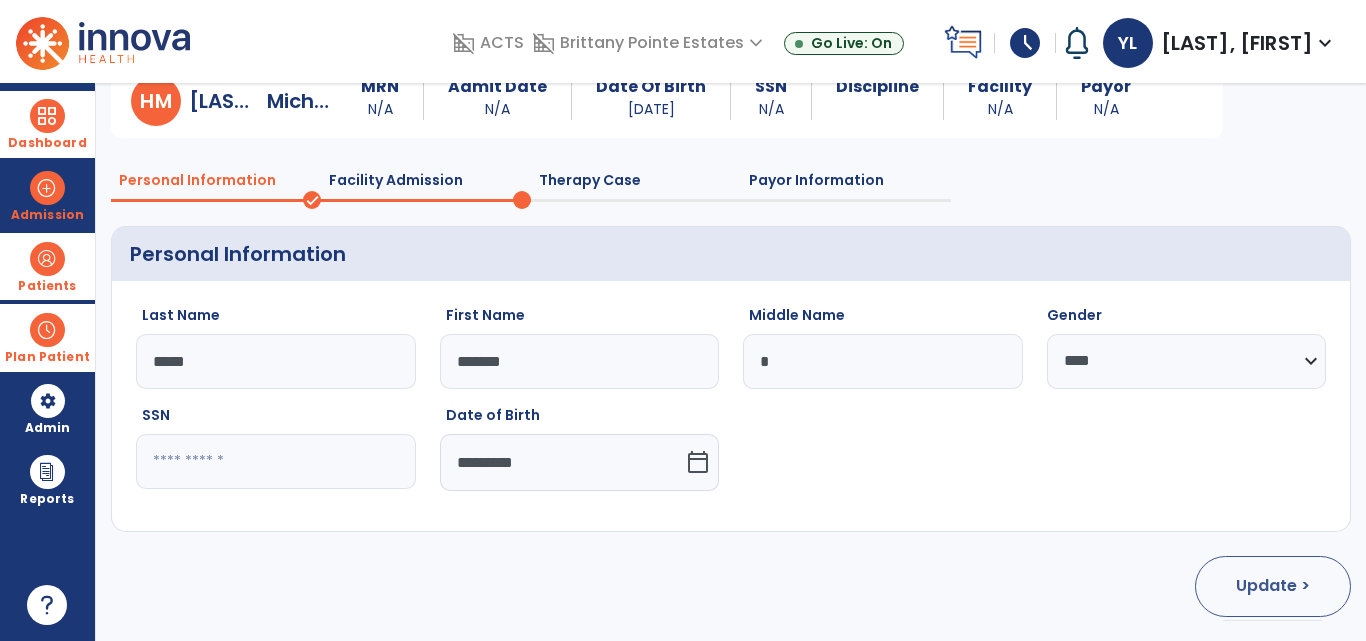 select on "**********" 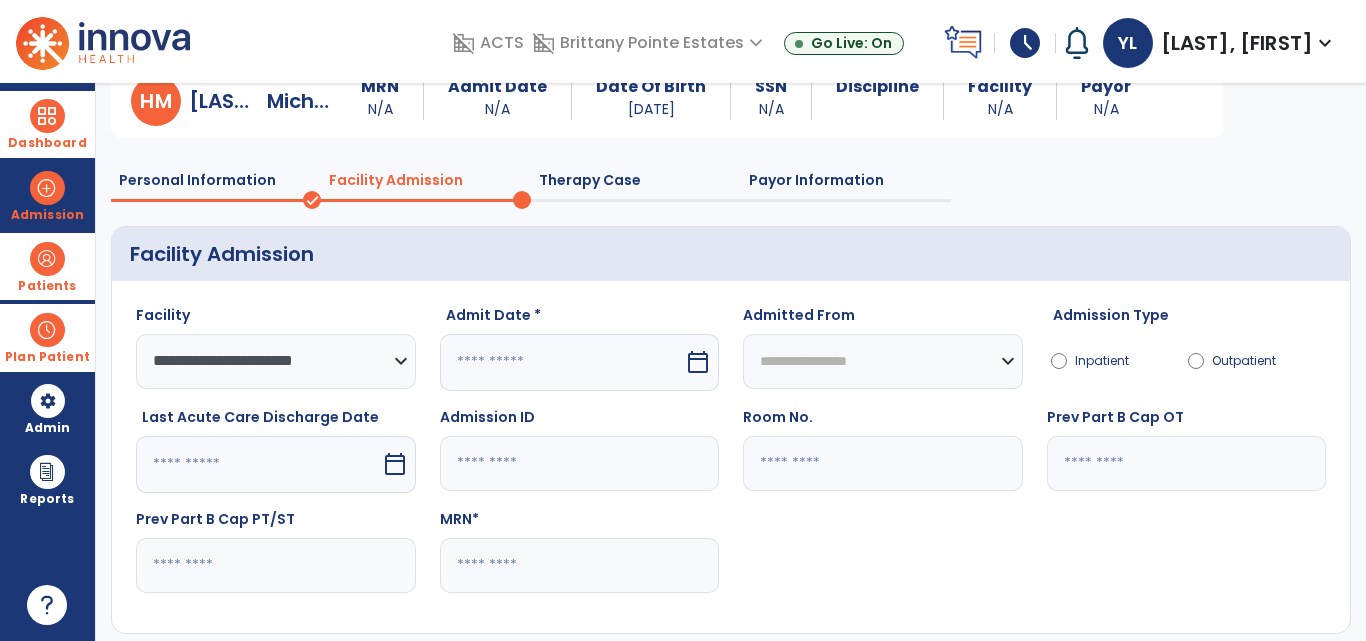 click on "calendar_today" at bounding box center [698, 362] 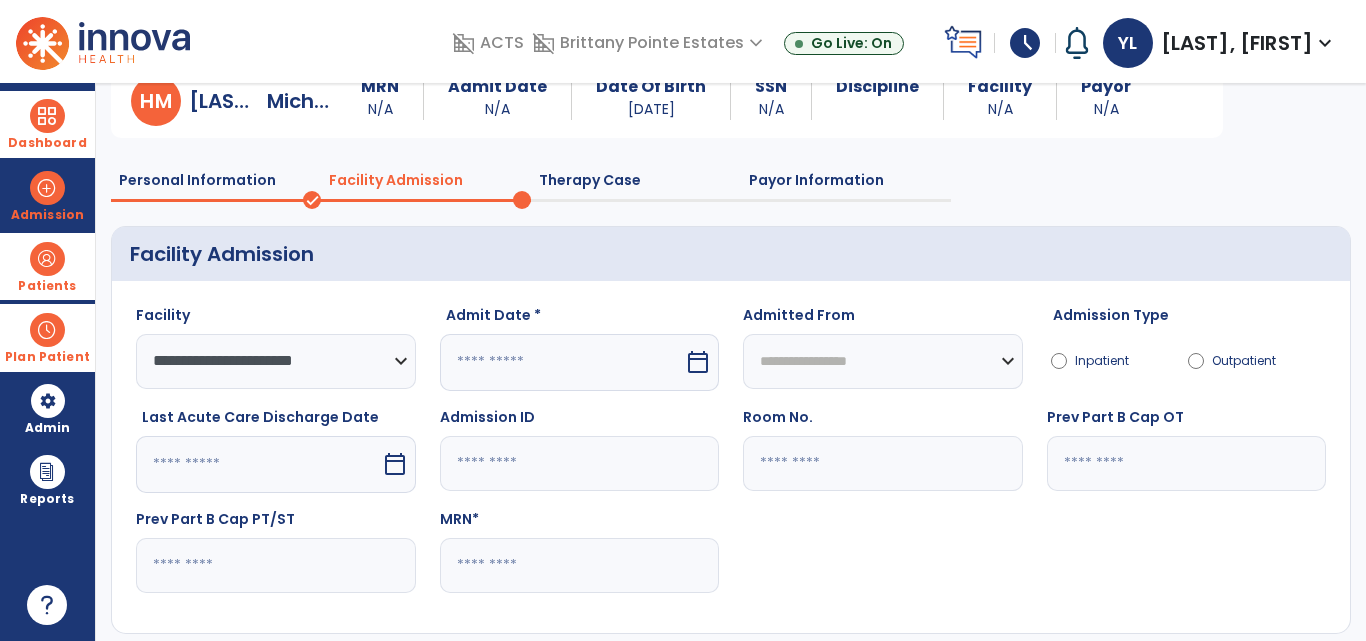 select on "*" 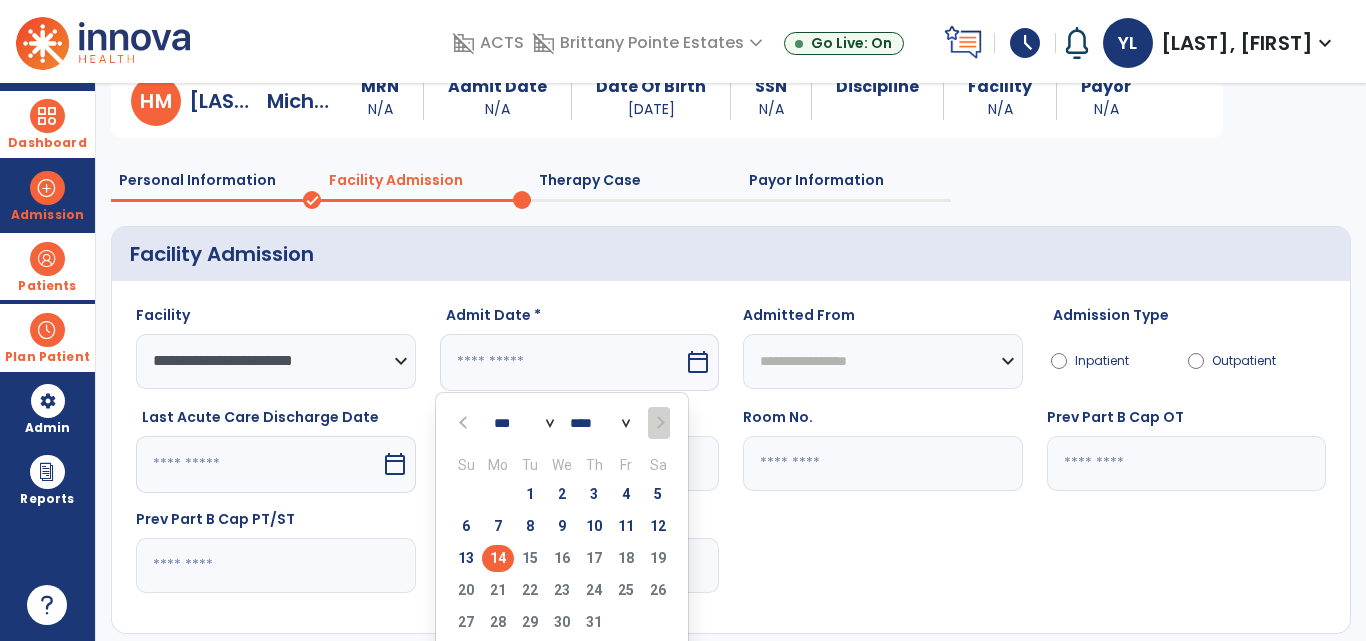 click on "14" at bounding box center (498, 558) 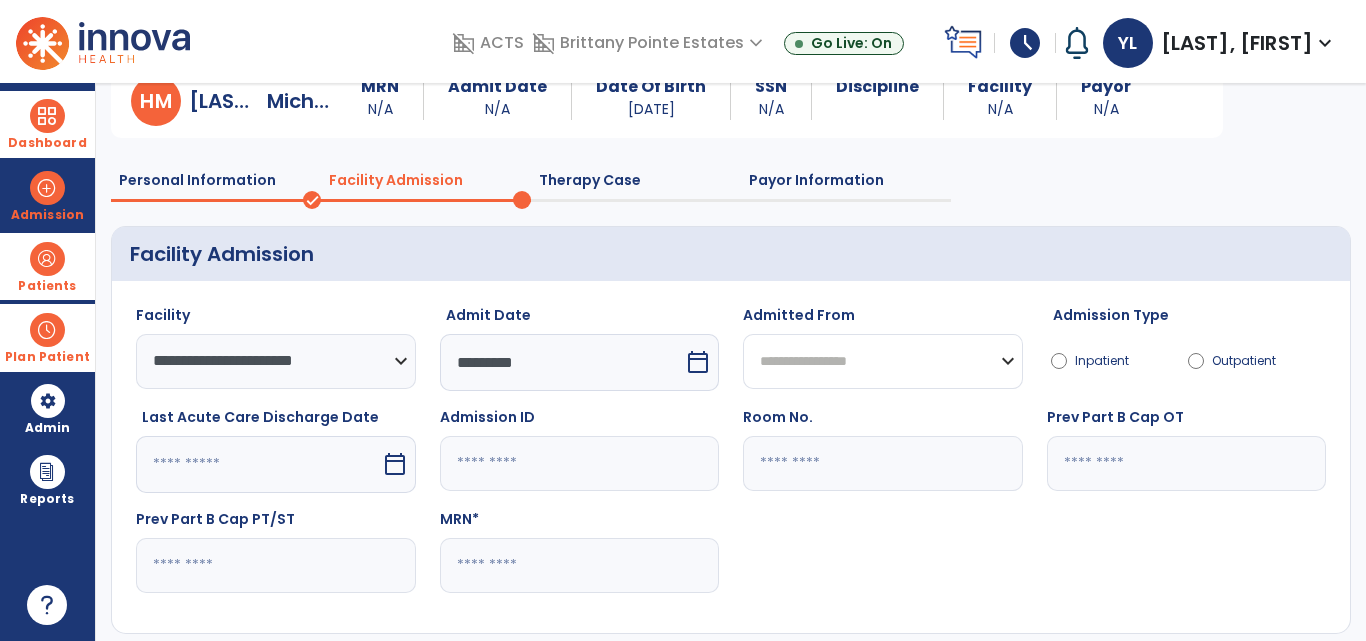 click on "**********" 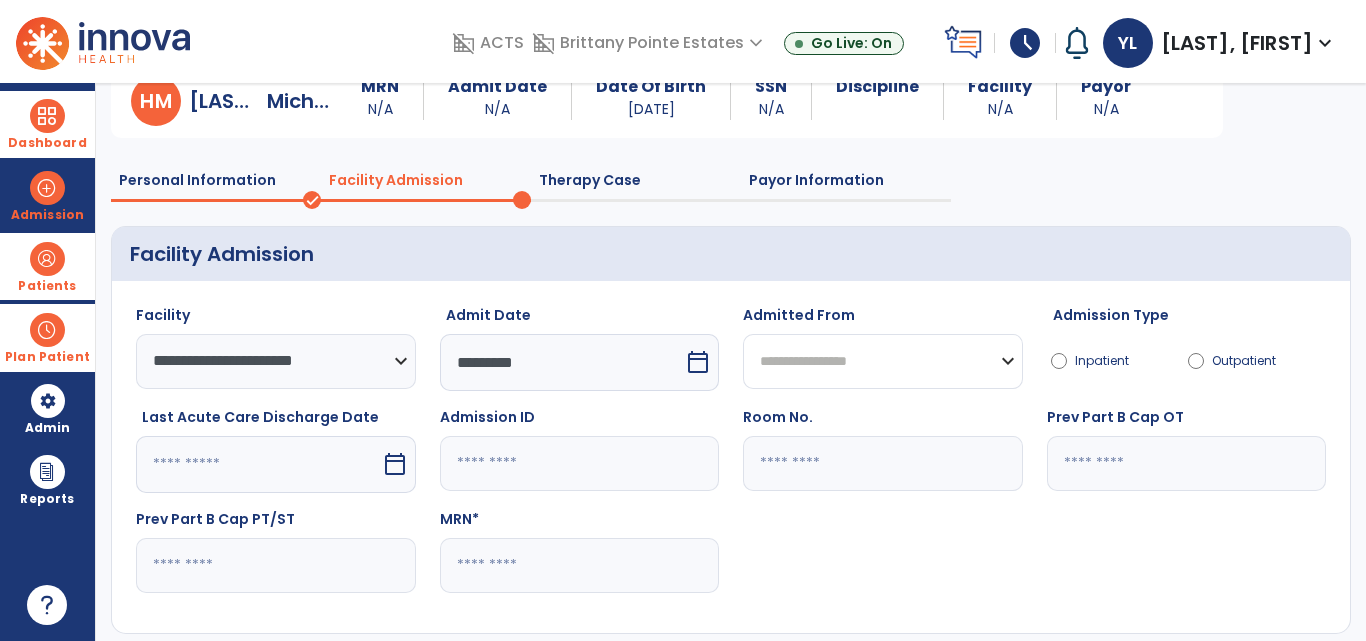 select on "****" 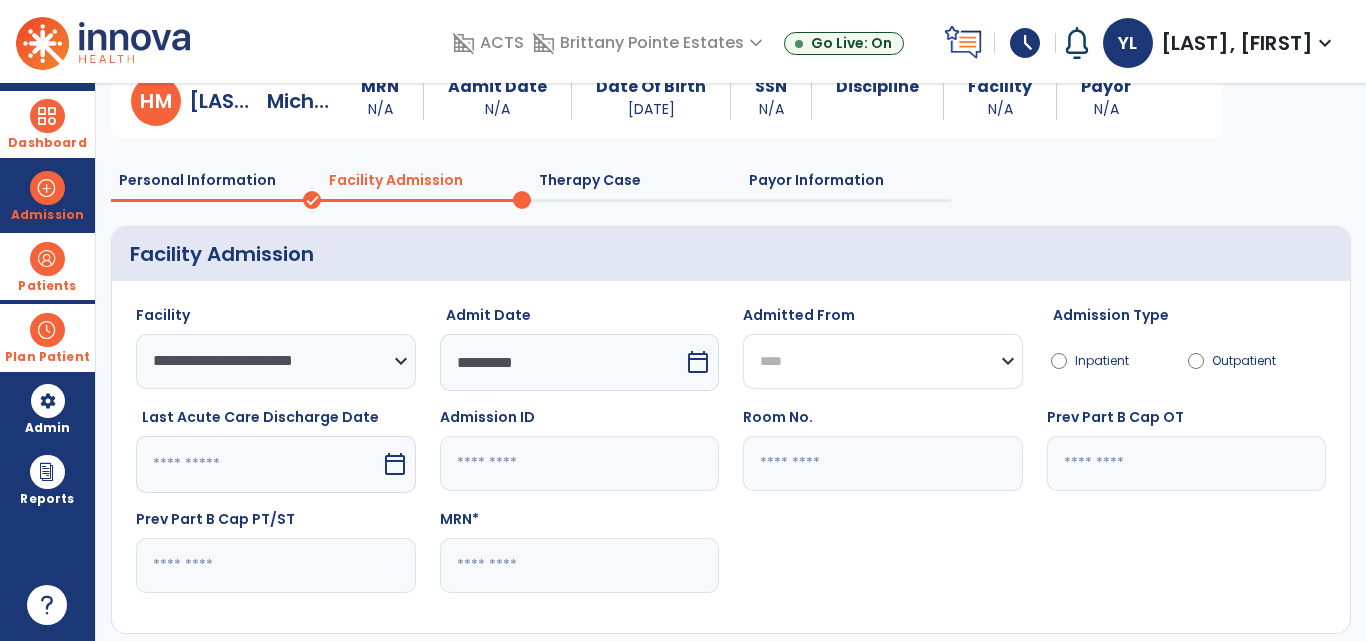 click on "**********" 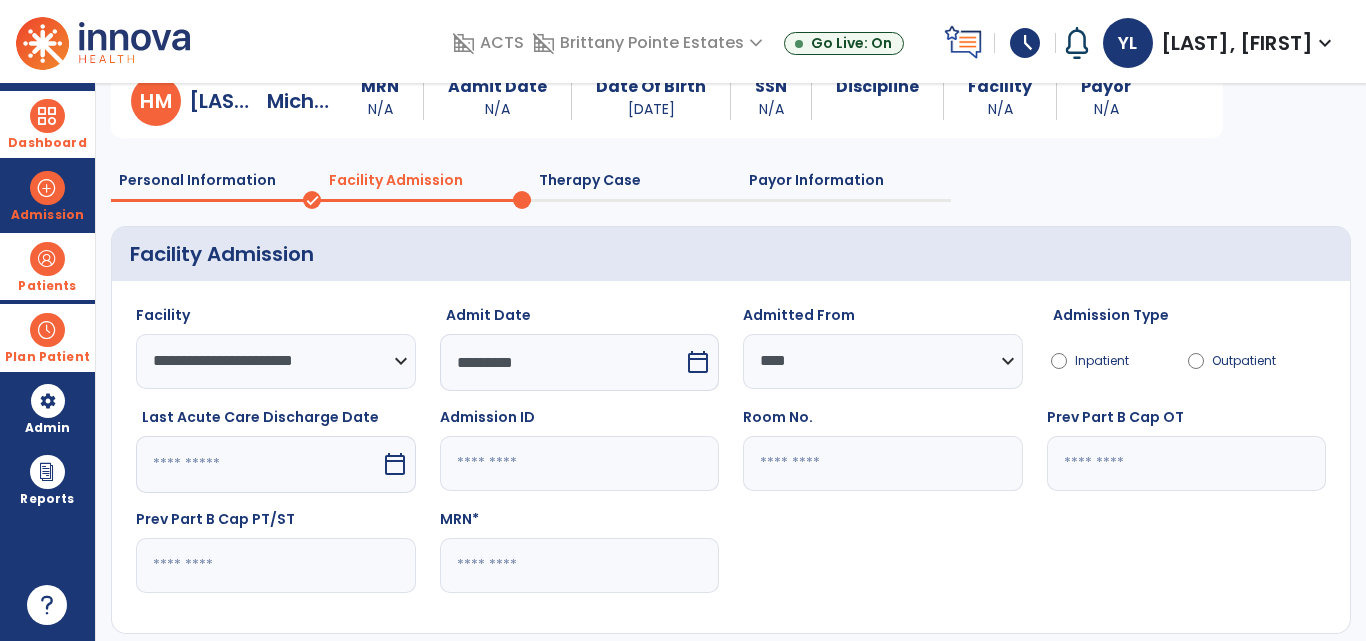 scroll, scrollTop: 186, scrollLeft: 0, axis: vertical 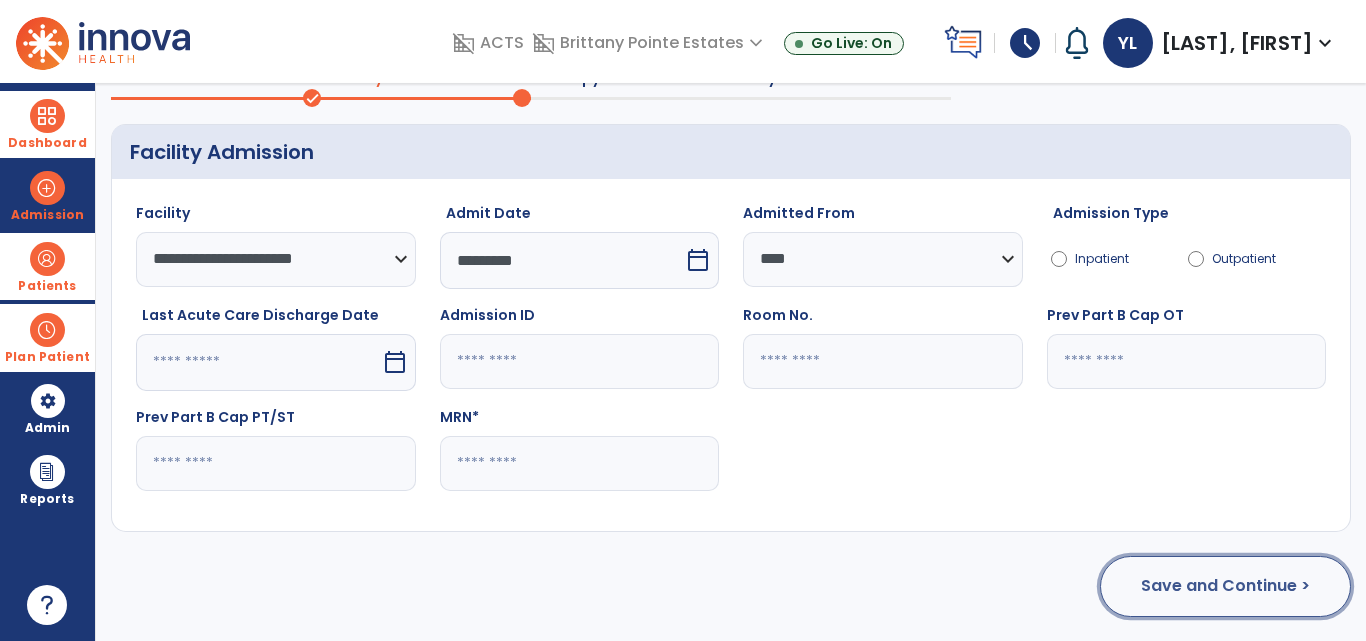 click on "Save and Continue >" 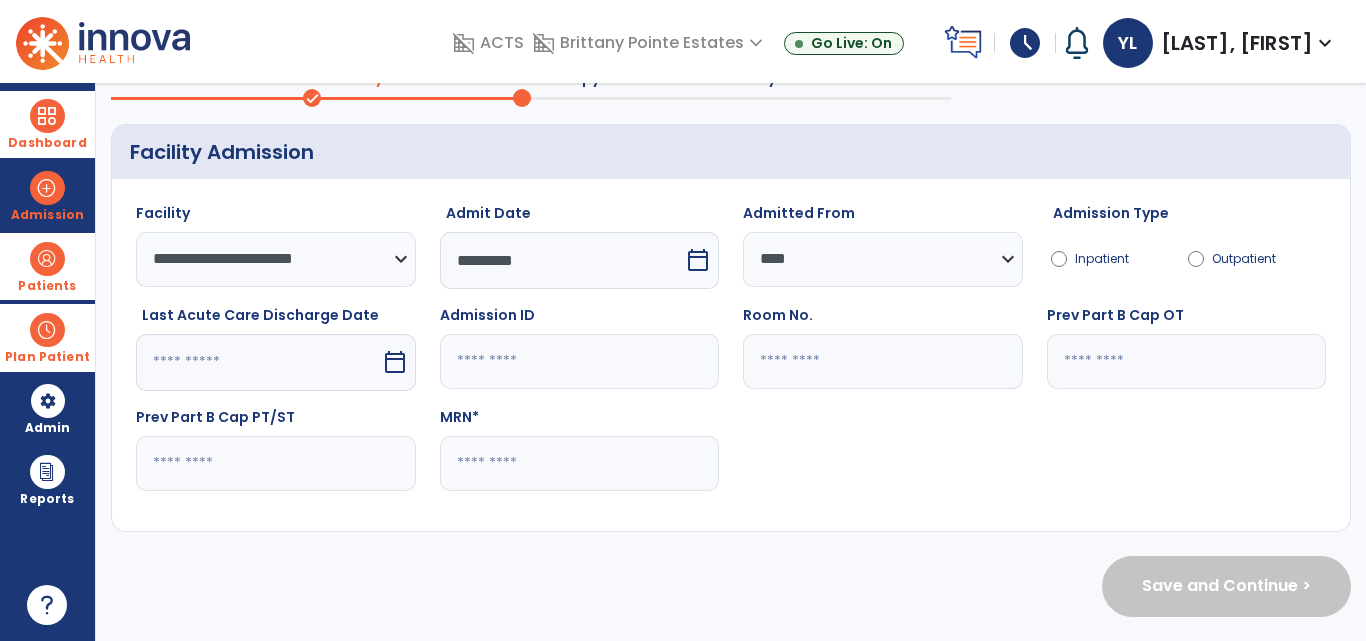 scroll, scrollTop: 0, scrollLeft: 0, axis: both 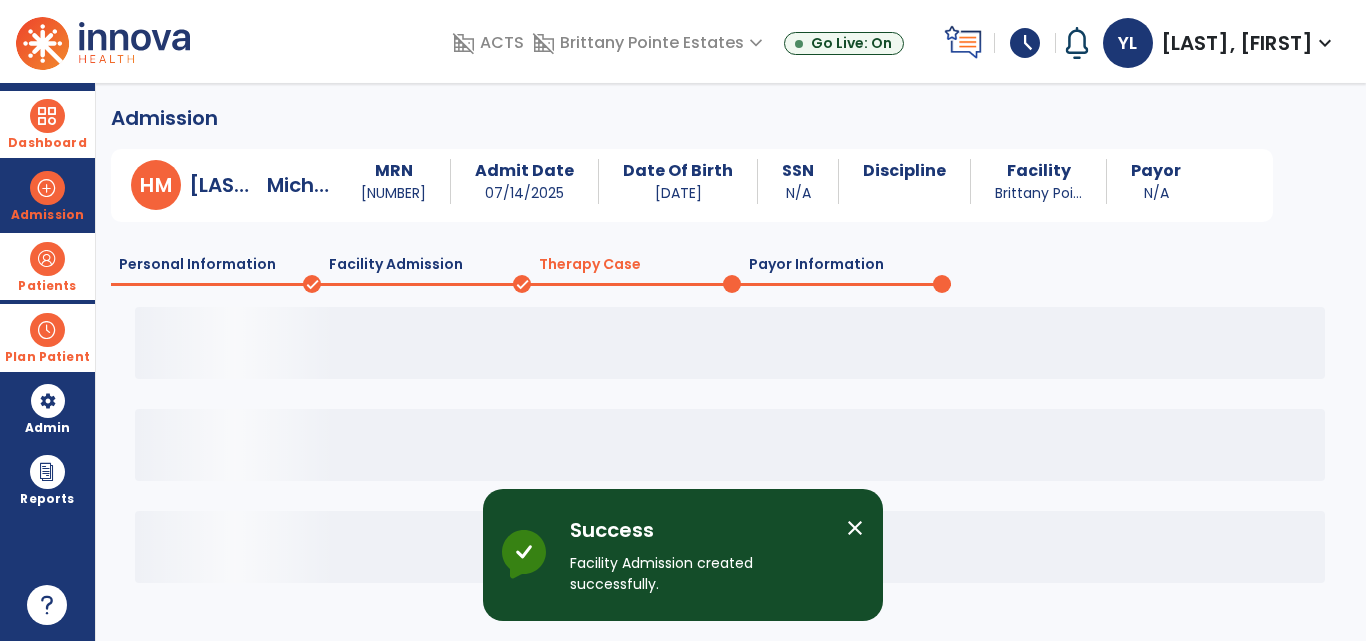 click on "close" at bounding box center (855, 528) 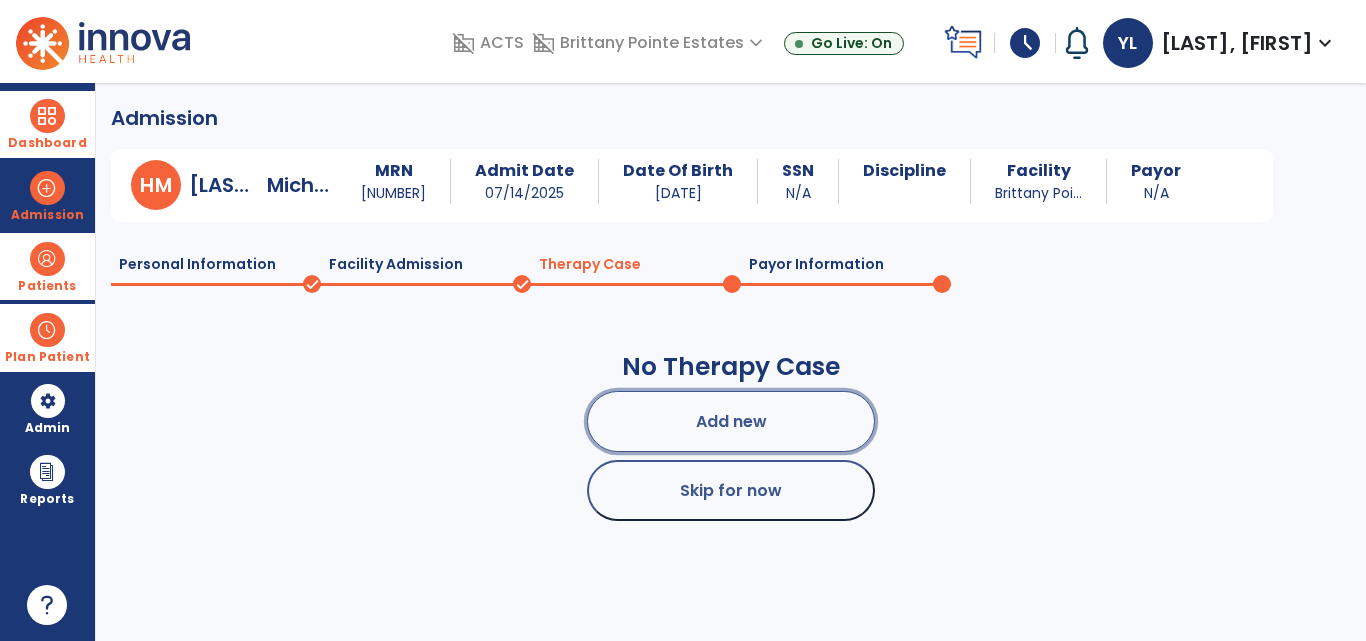 click on "Add new" at bounding box center (731, 421) 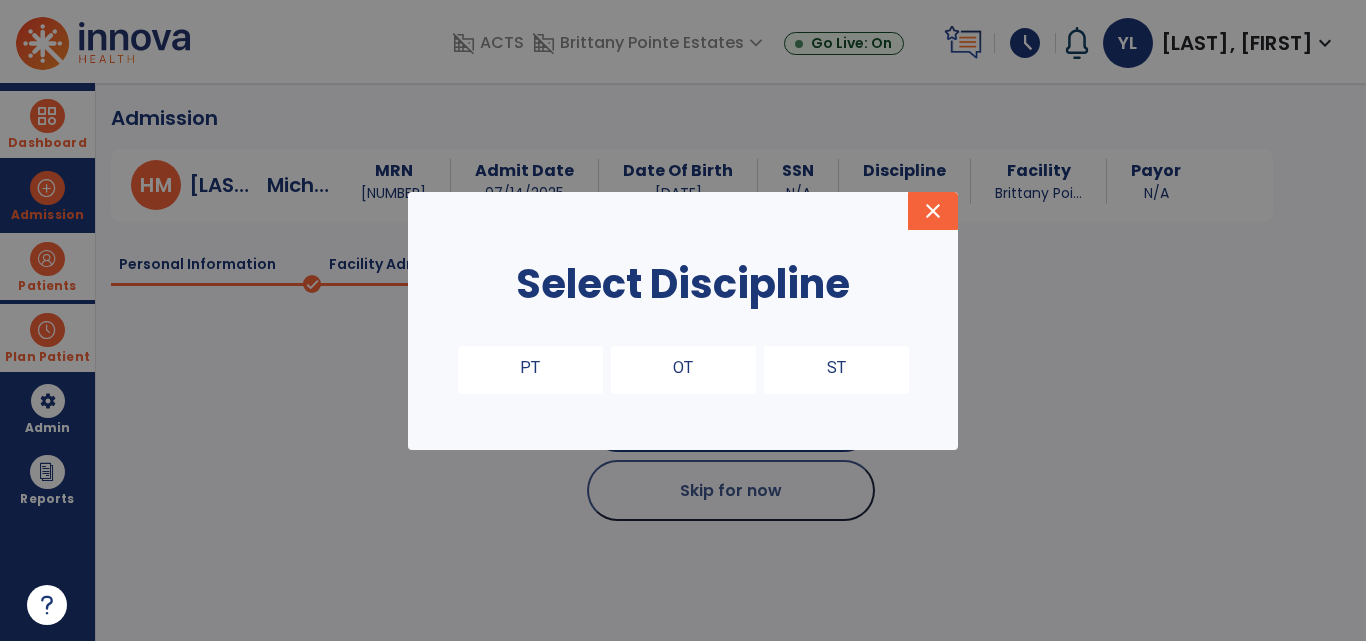click on "OT" at bounding box center [683, 370] 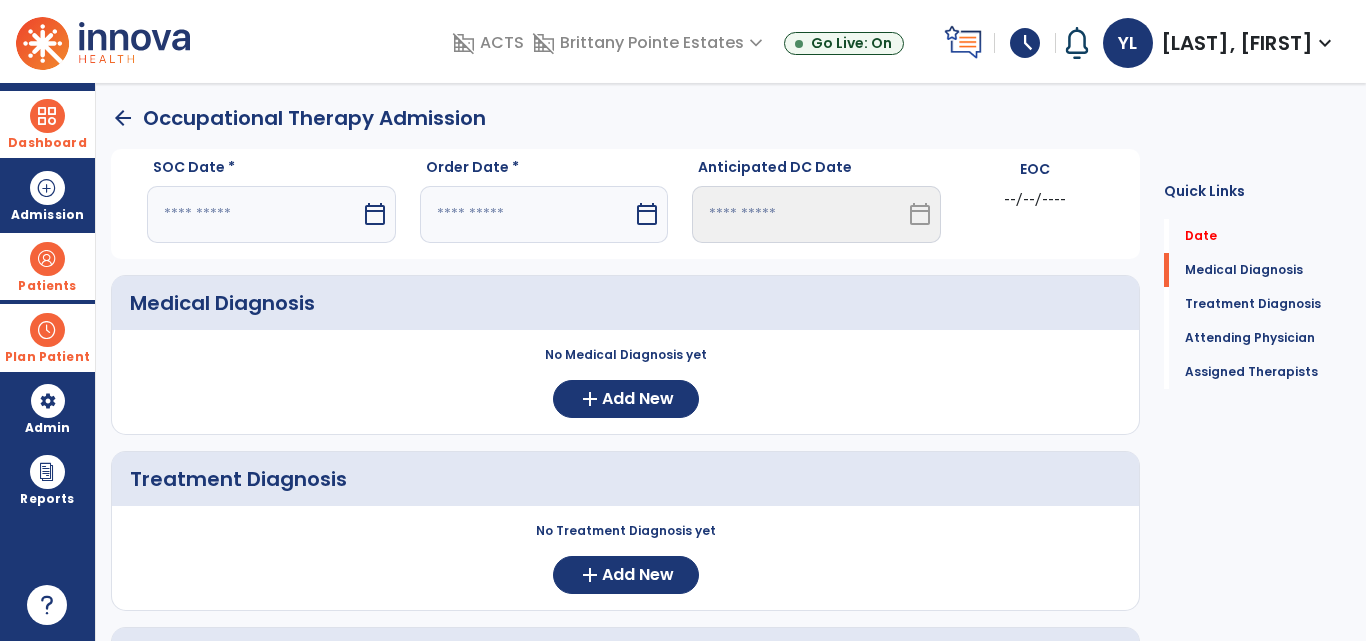 click on "calendar_today" at bounding box center (375, 214) 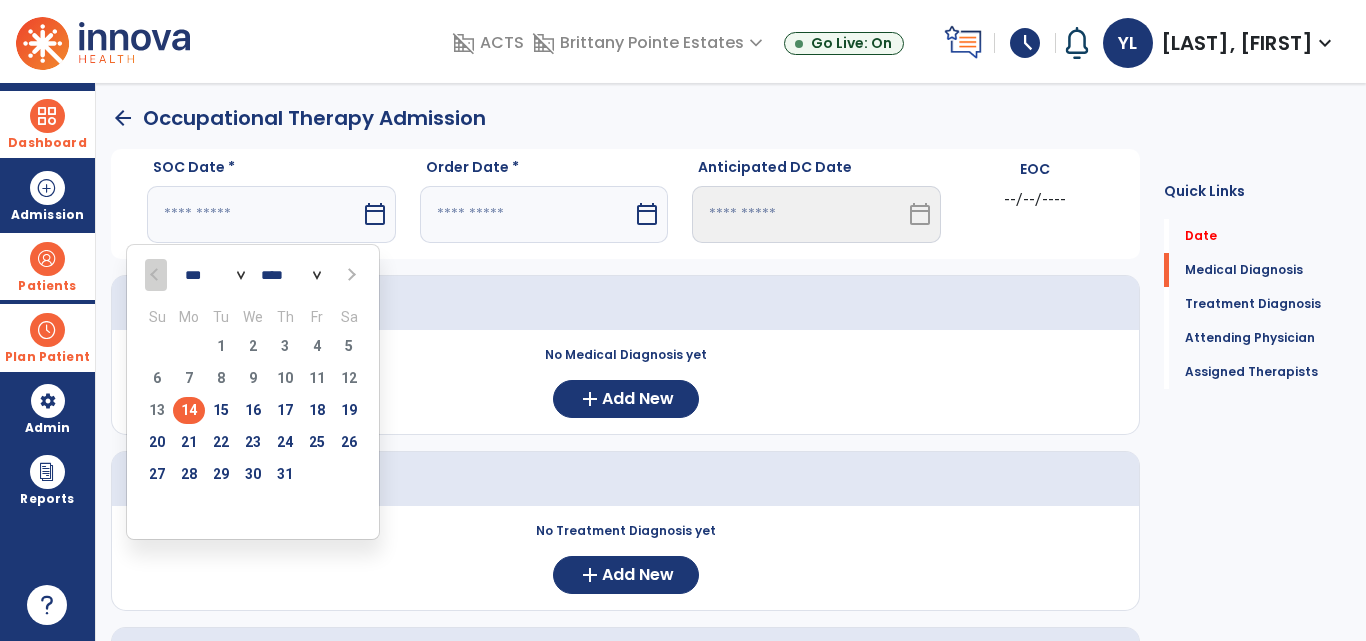 click on "14" at bounding box center [189, 410] 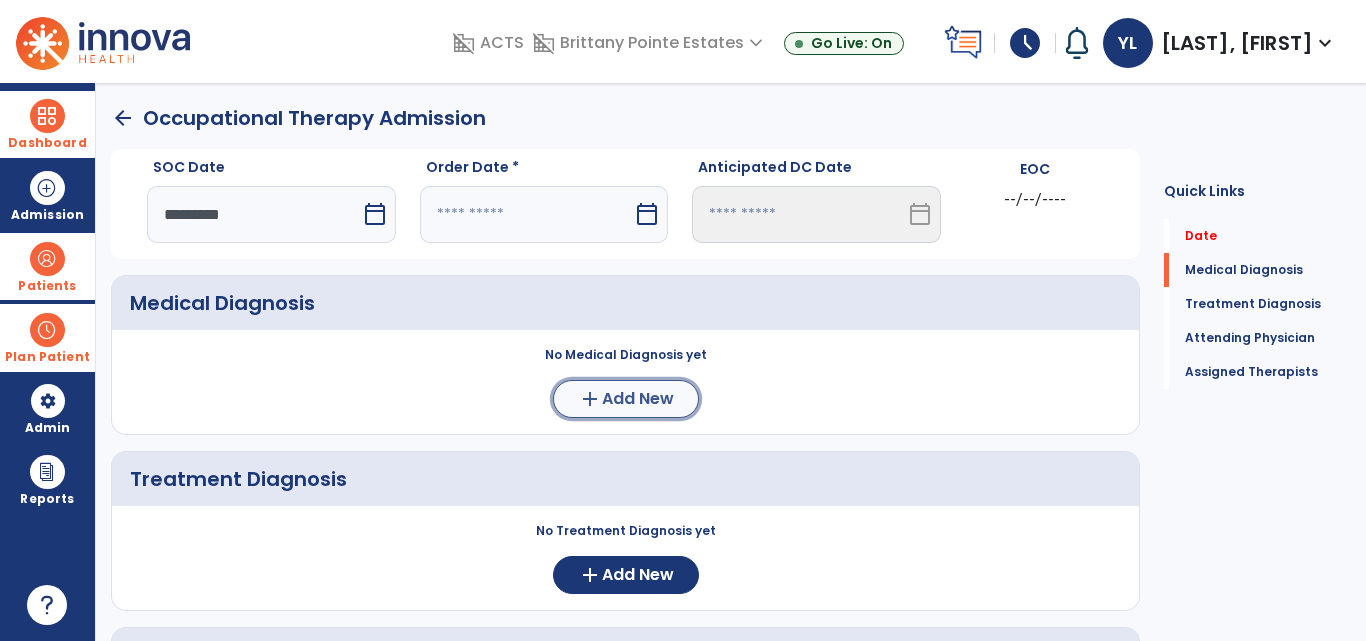 click on "Add New" 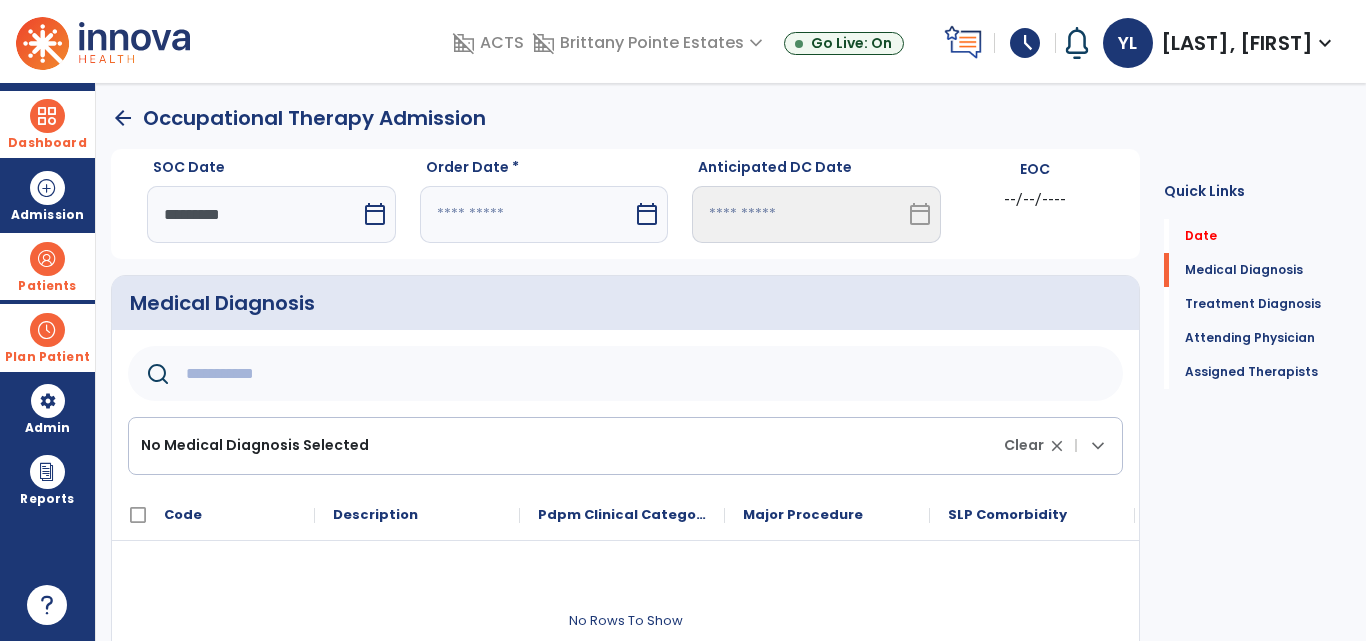 click 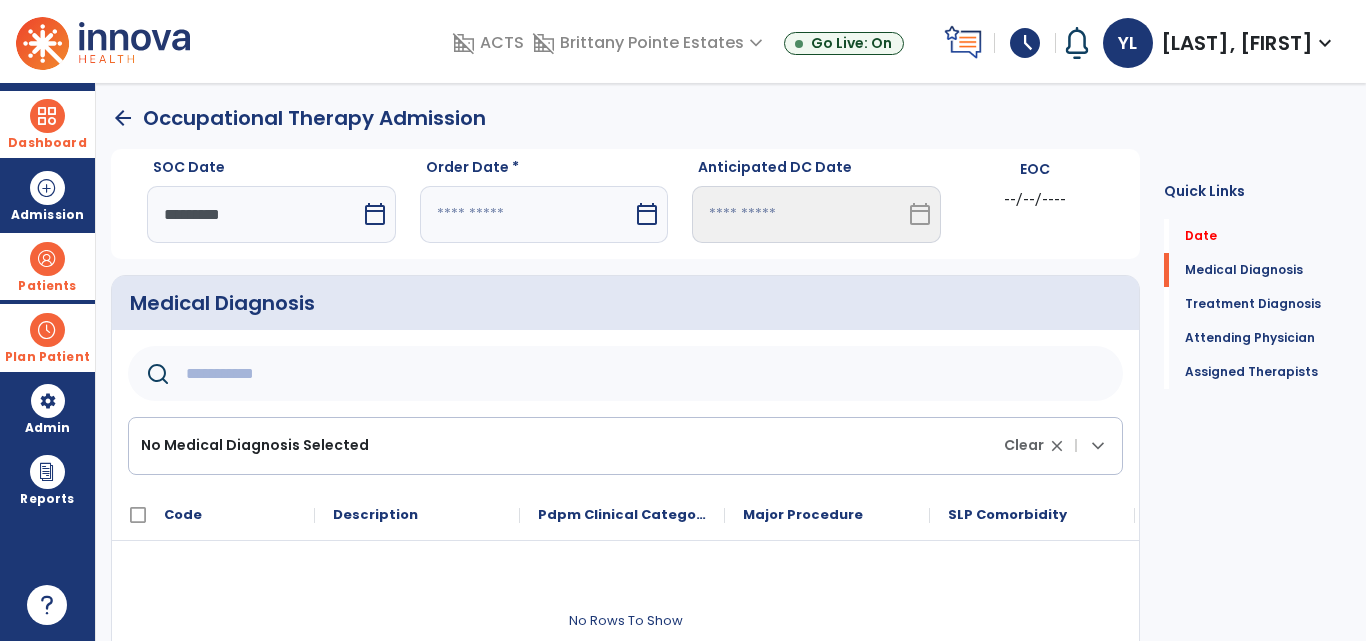 click on "calendar_today" at bounding box center [647, 214] 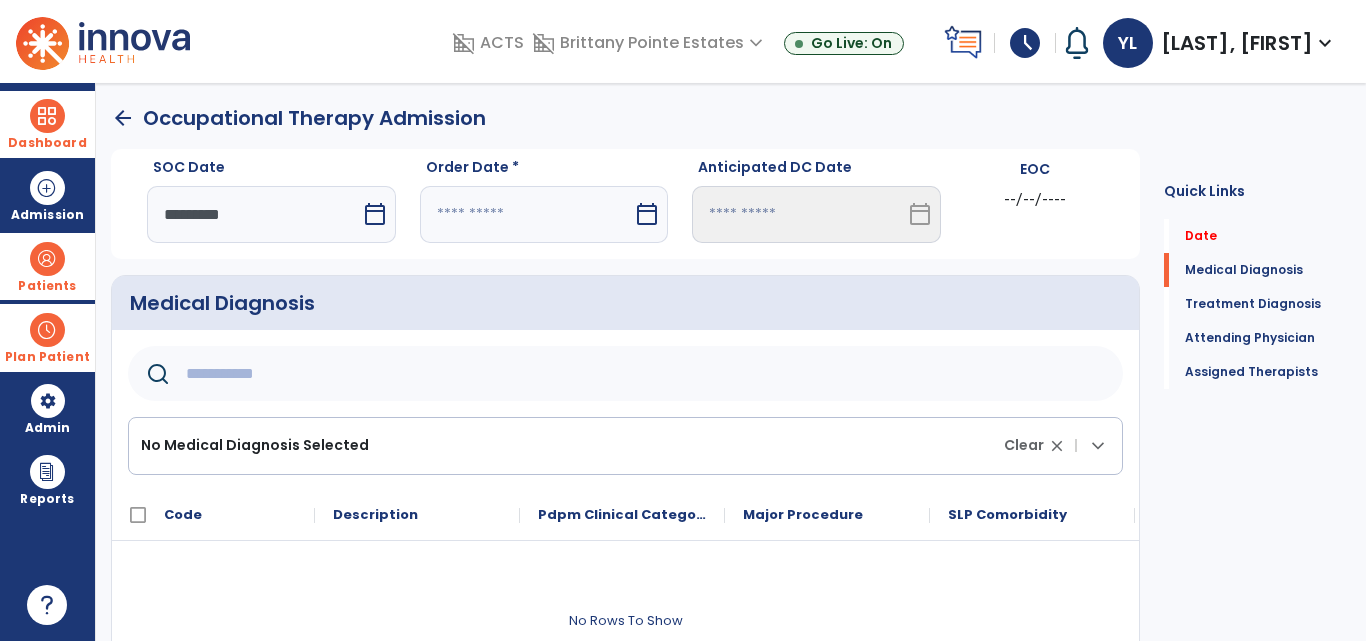select on "*" 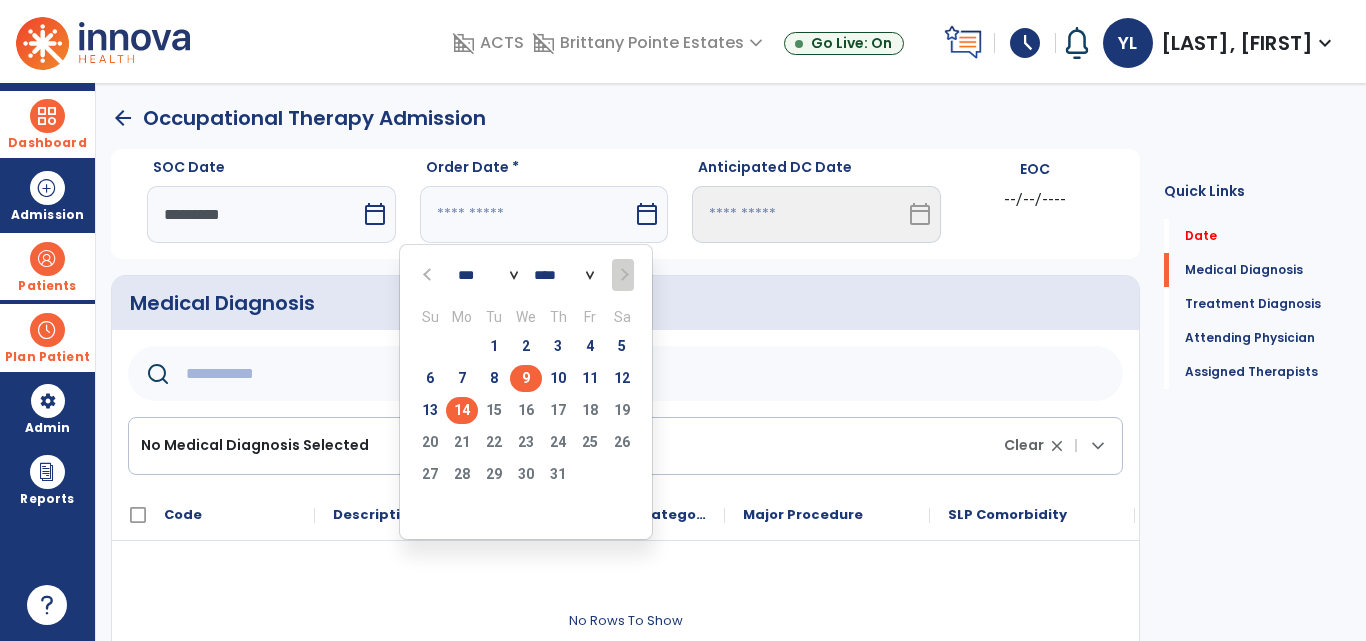click on "9" at bounding box center [526, 378] 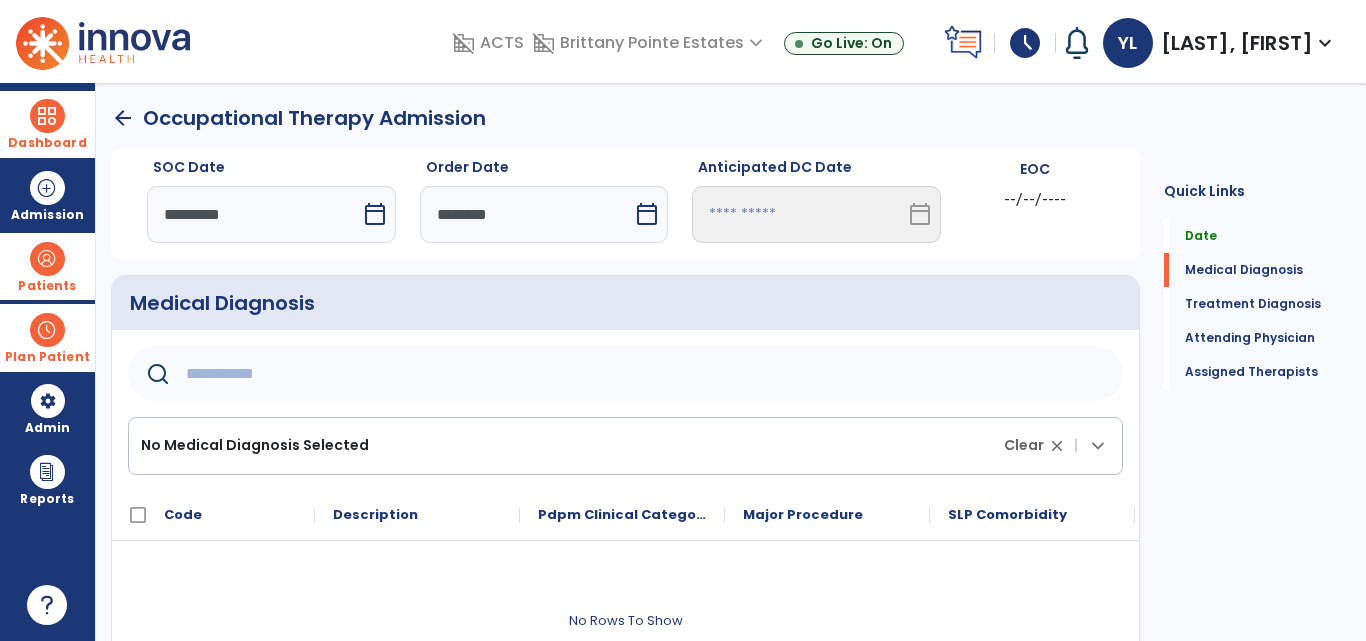 click 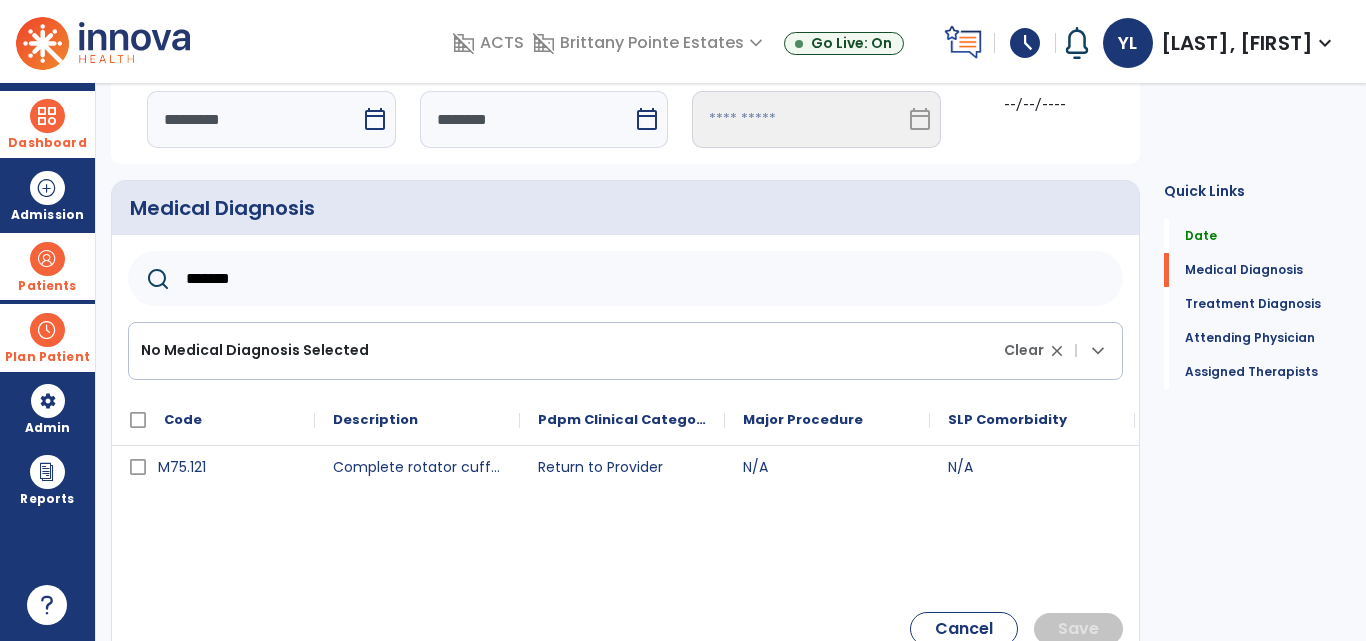 scroll, scrollTop: 97, scrollLeft: 0, axis: vertical 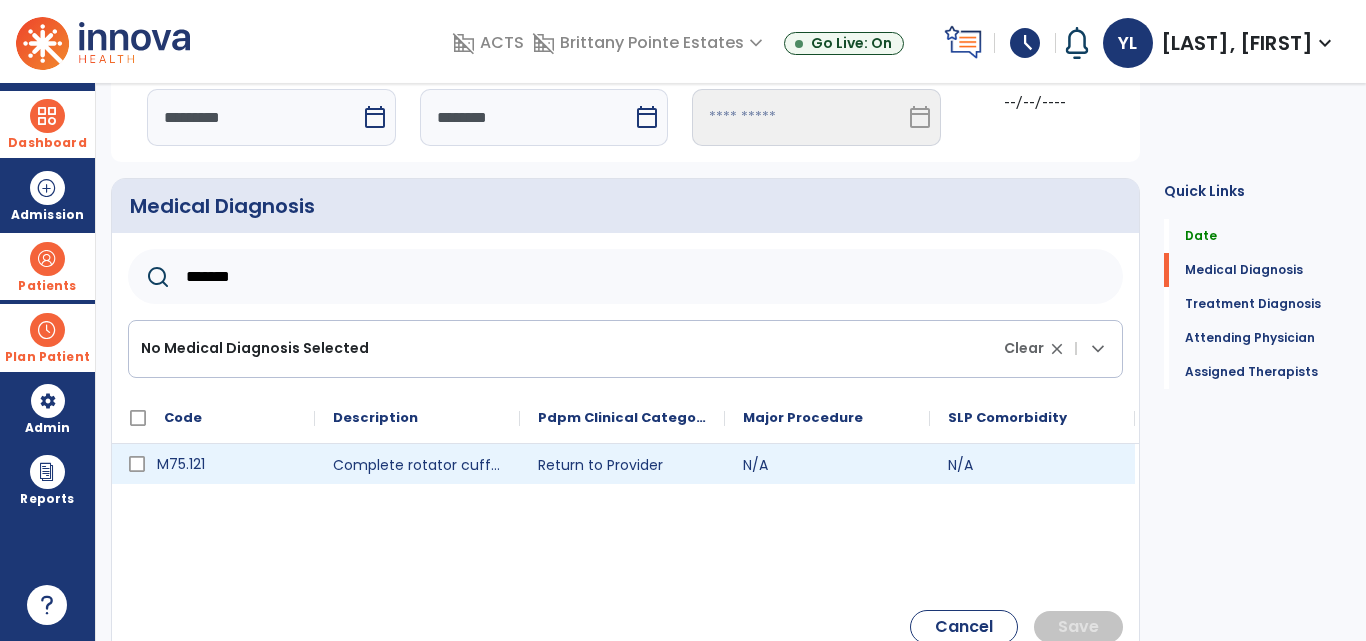 click on "M75.121" 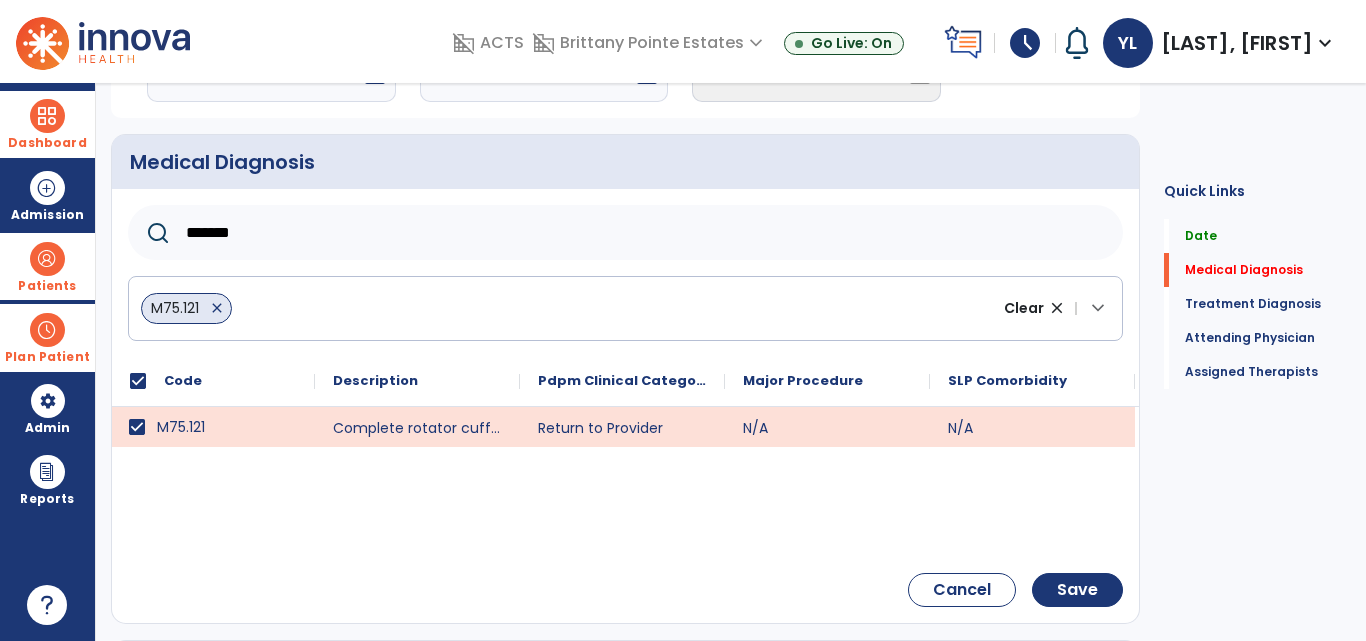 scroll, scrollTop: 138, scrollLeft: 0, axis: vertical 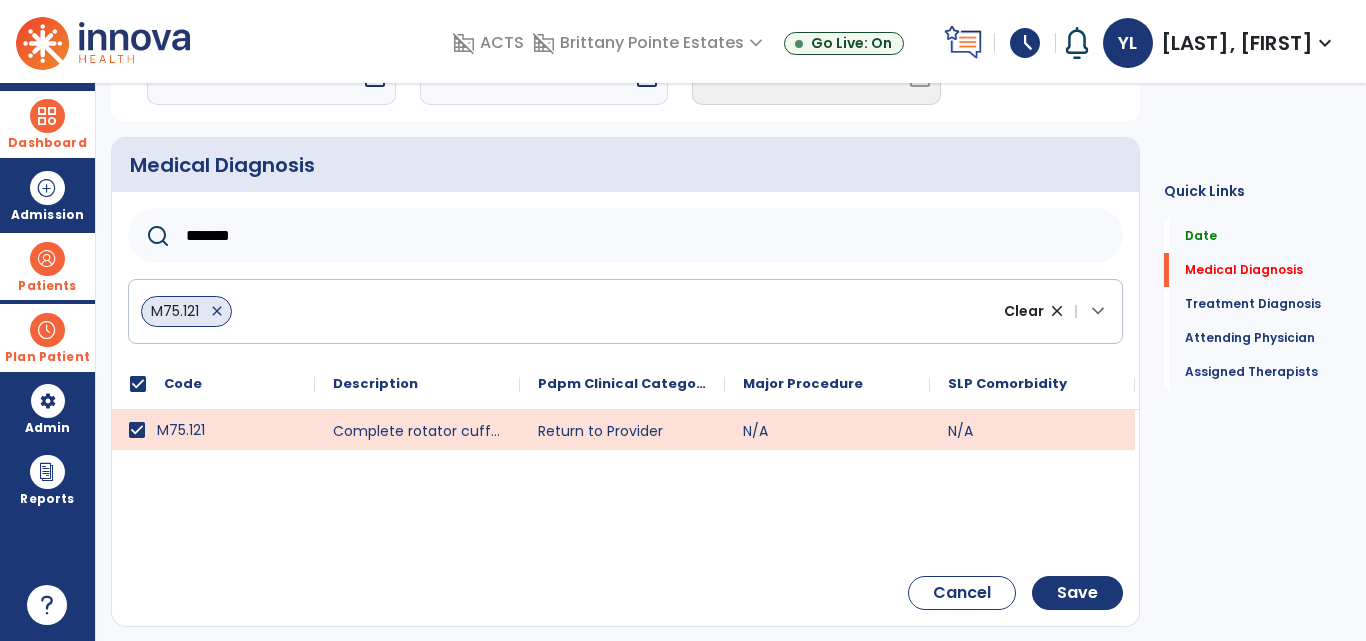 click on "close" 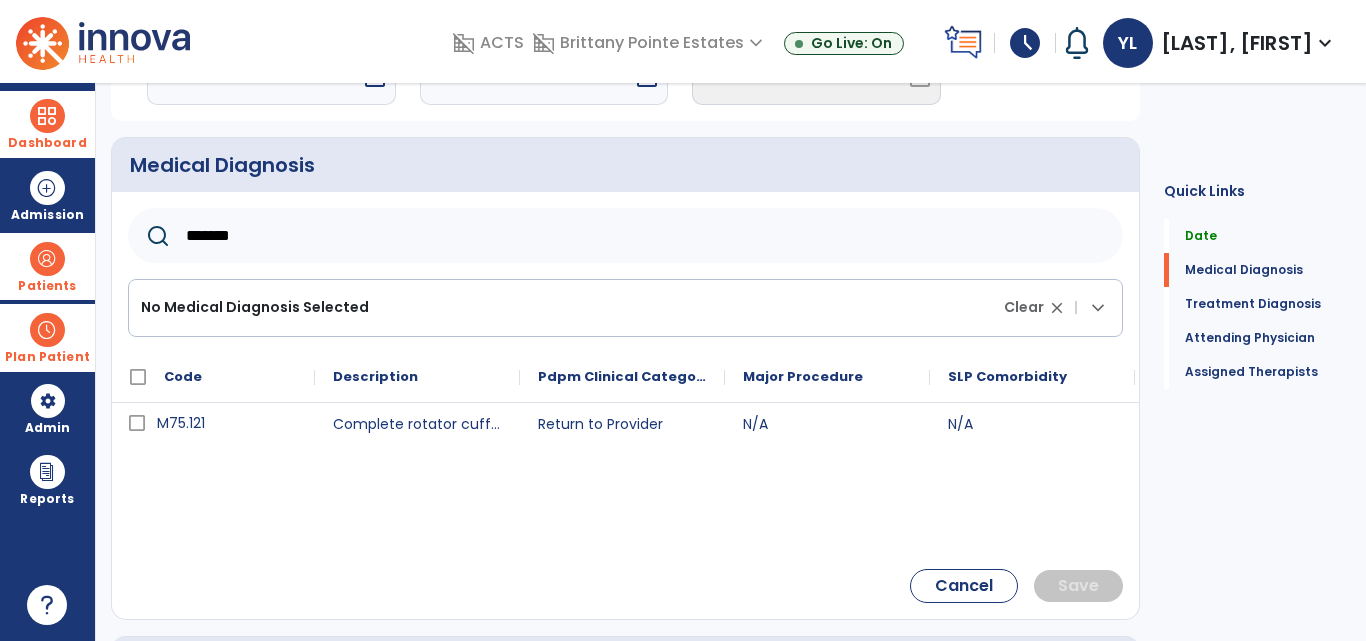 click on "*******" 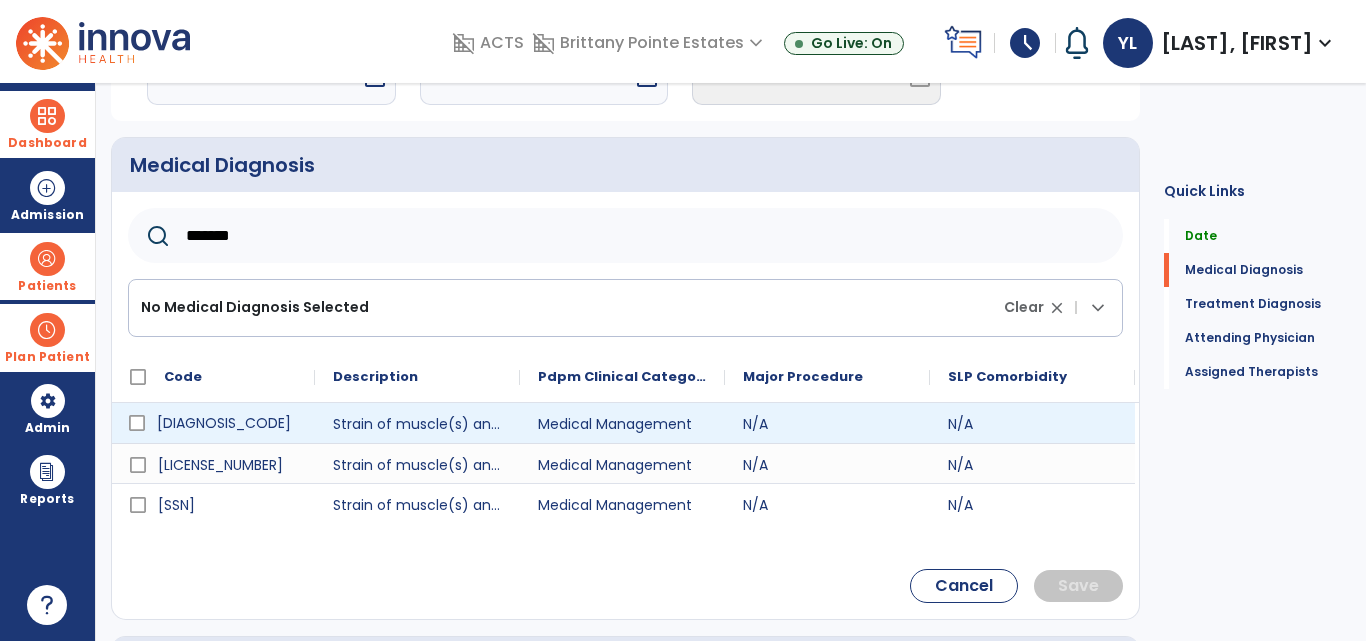 type on "*******" 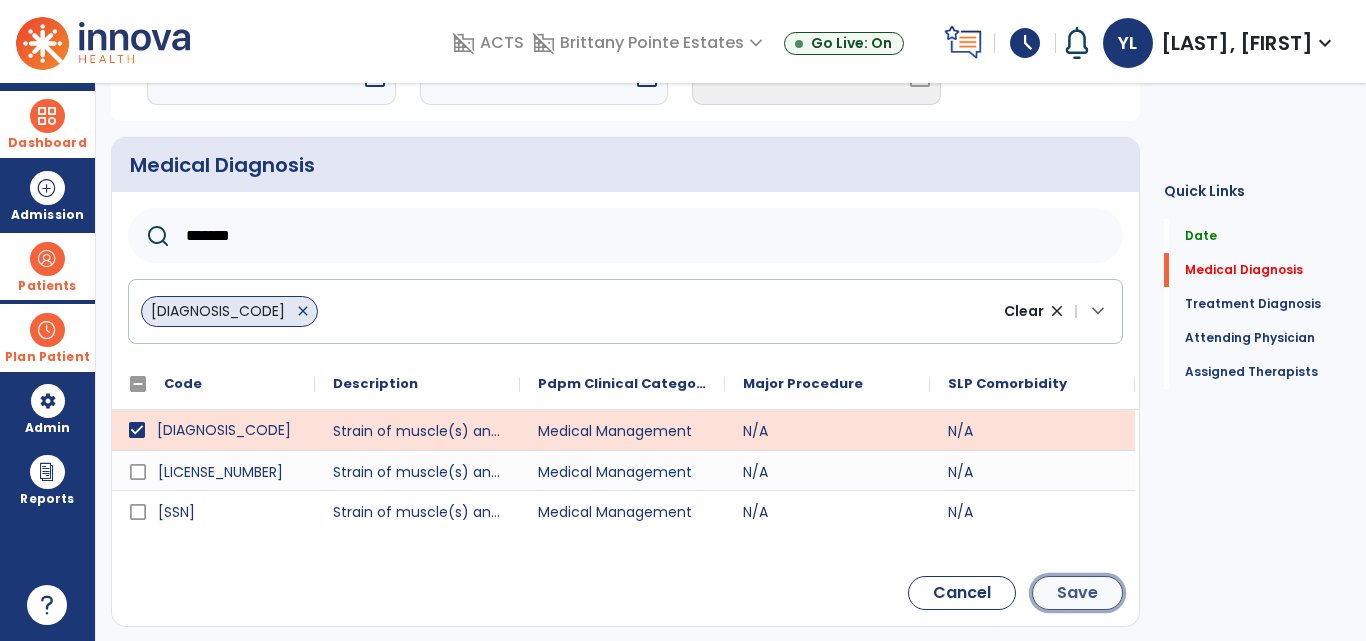 click on "Save" 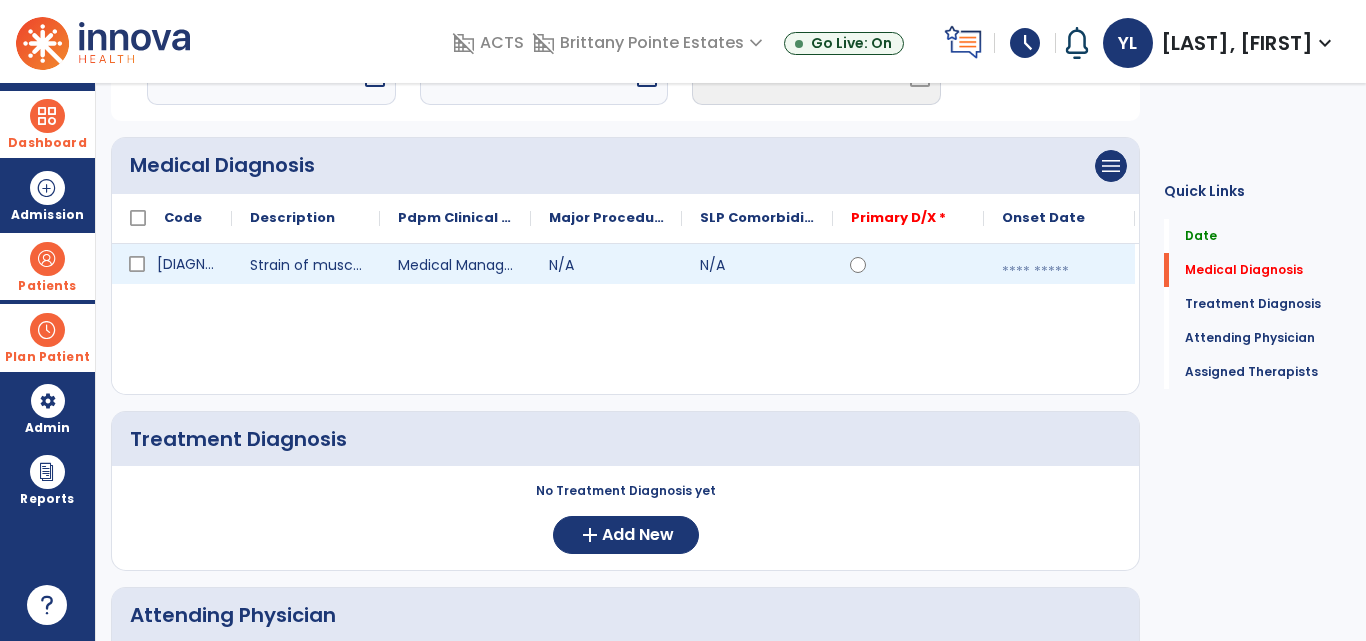 click 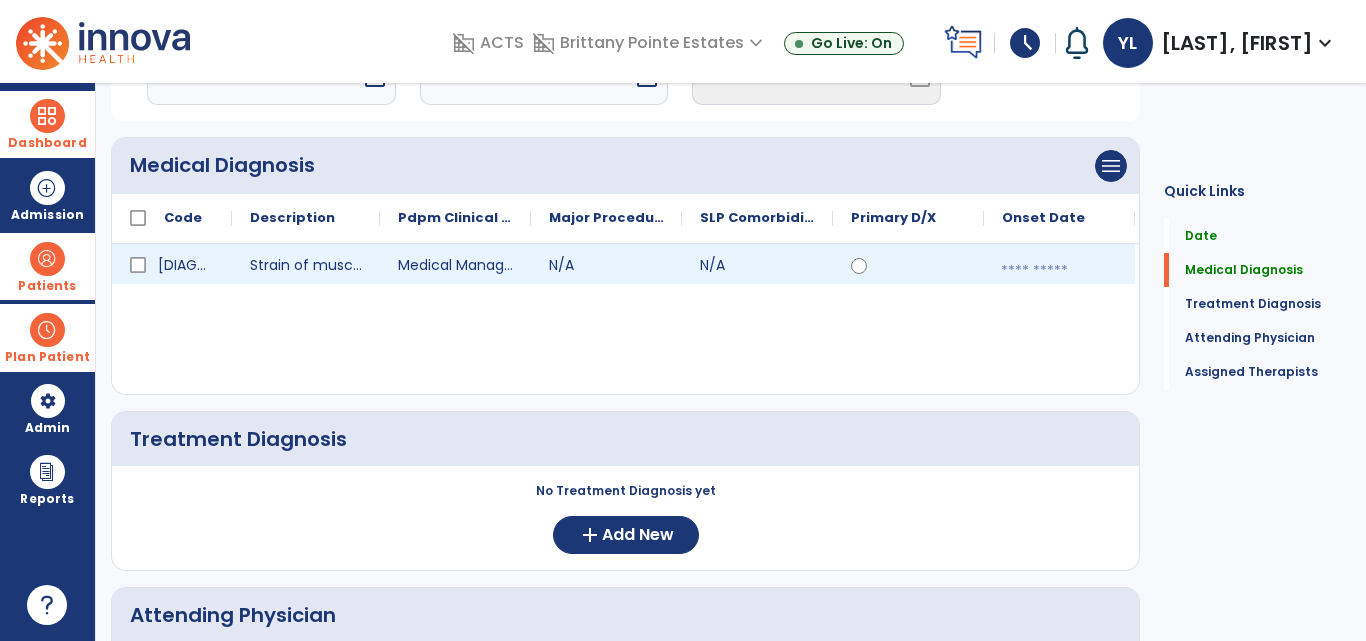 click at bounding box center (1059, 271) 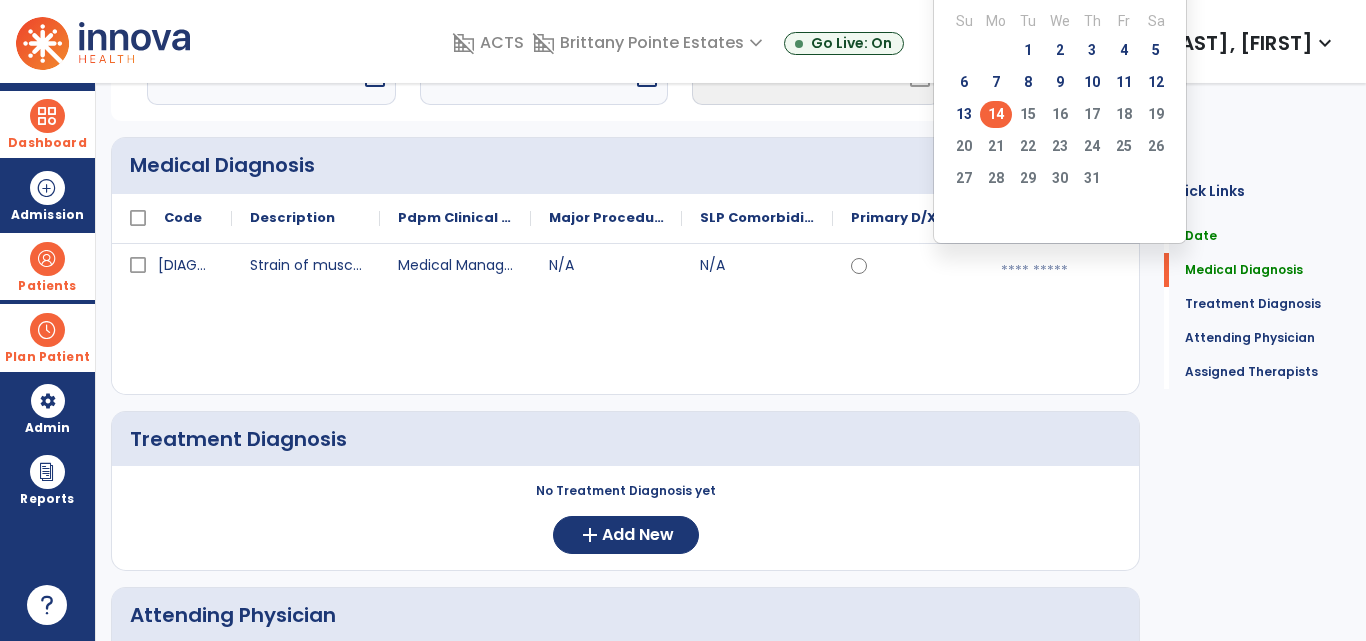 click on "14" 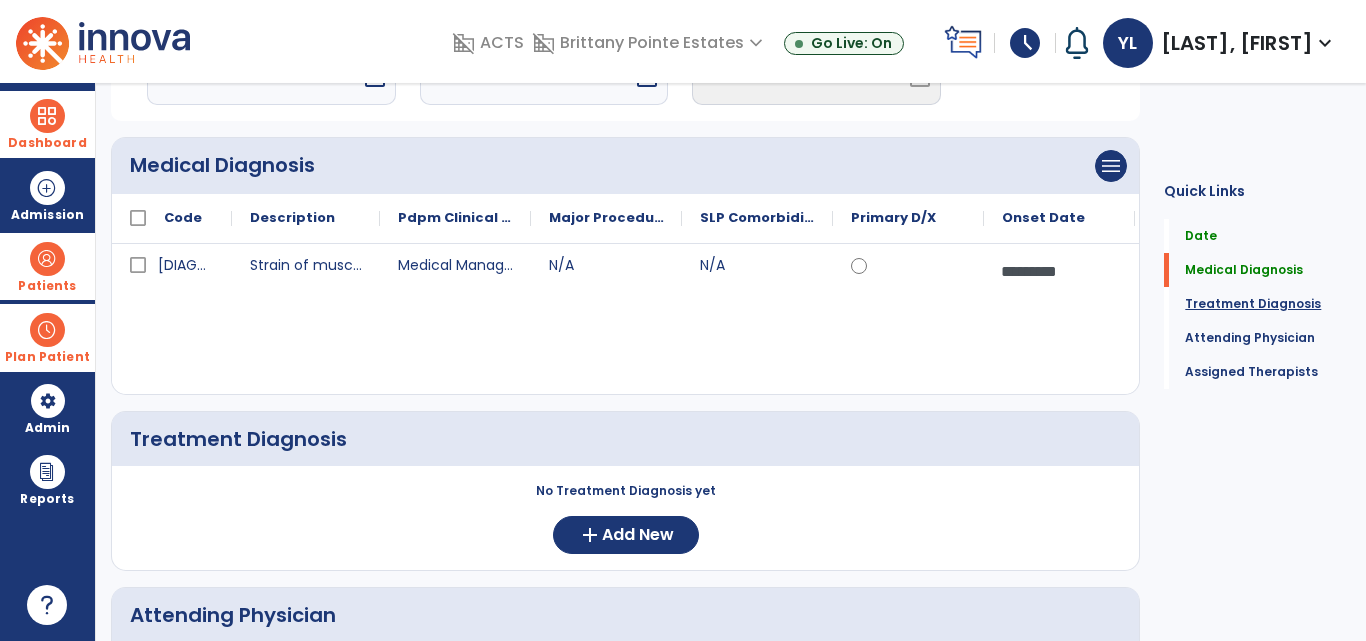 click on "Treatment Diagnosis" 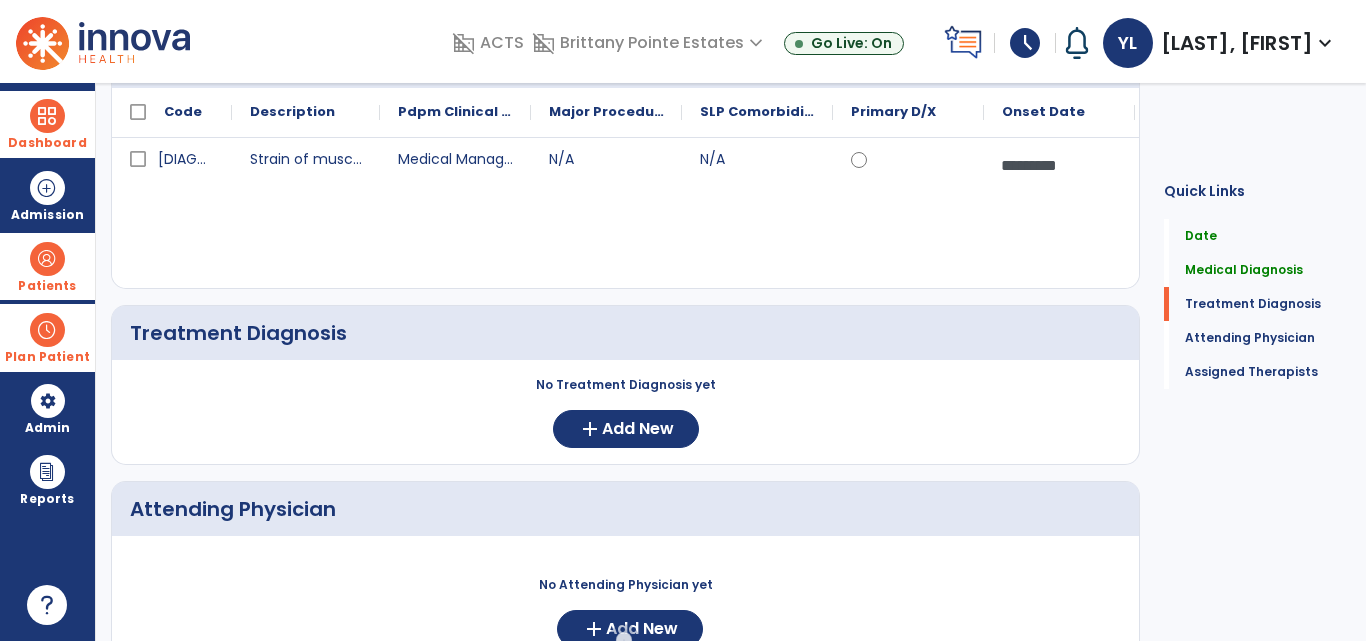 scroll, scrollTop: 267, scrollLeft: 0, axis: vertical 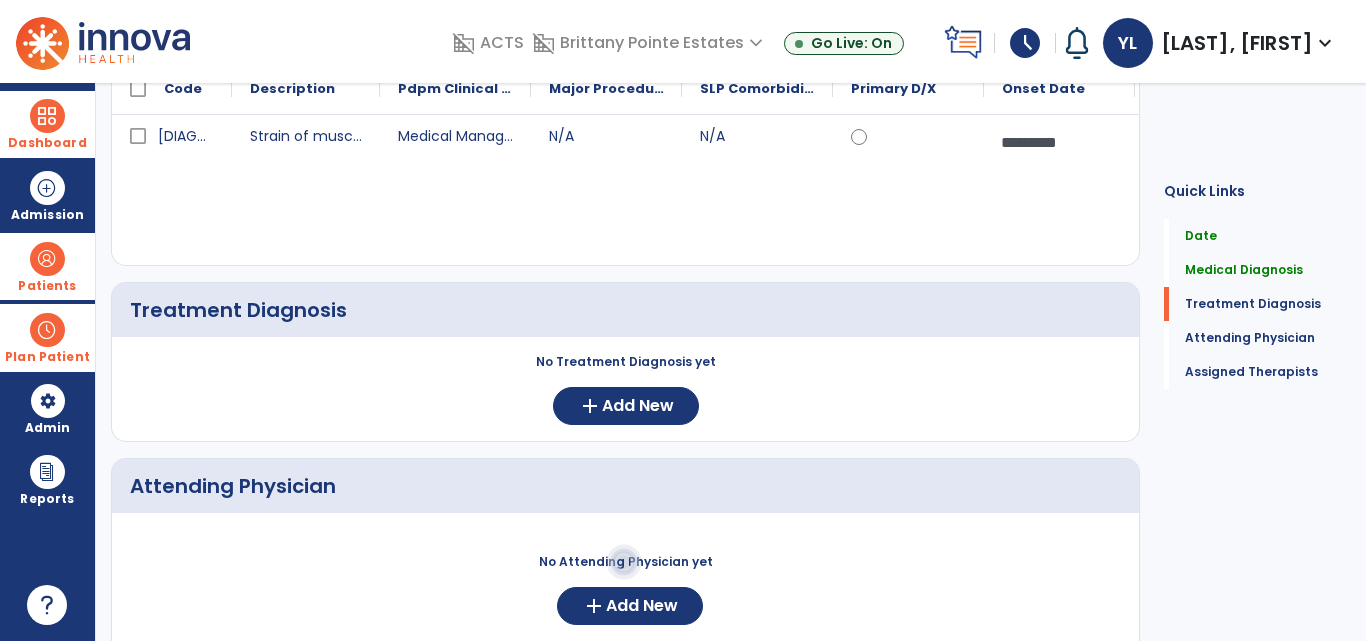 click on "No Treatment Diagnosis yet  add  Add New" 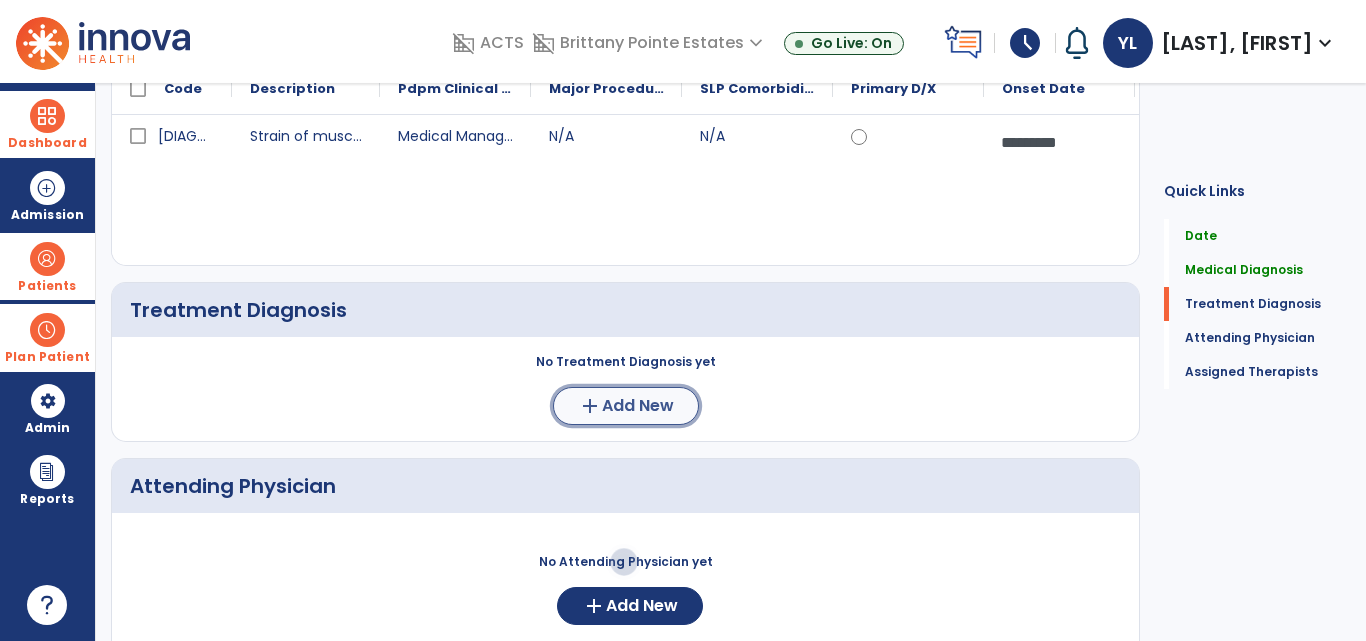 click on "Add New" 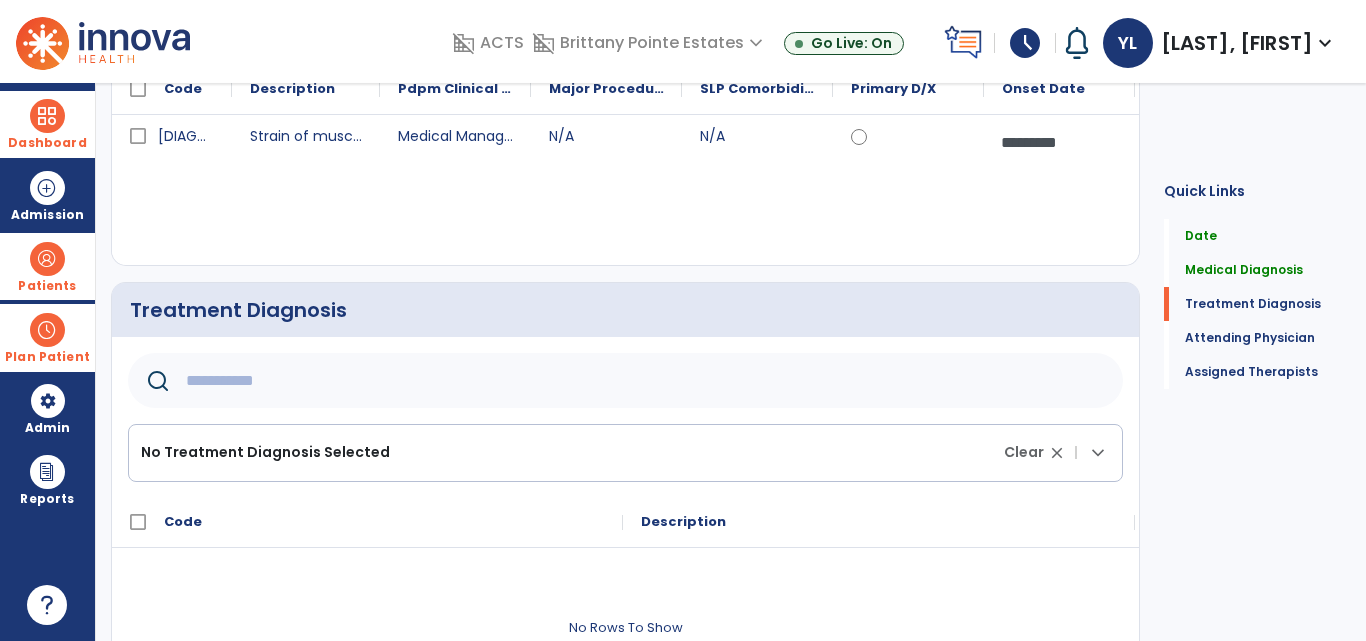 click 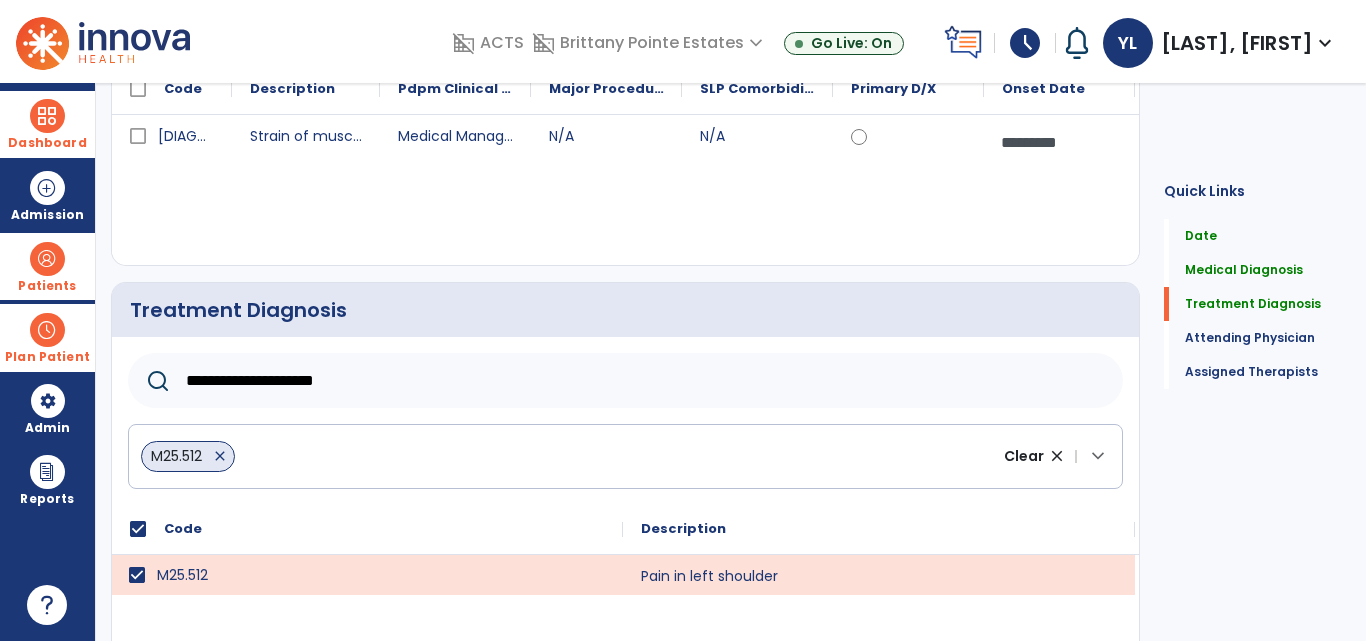 click on "**********" 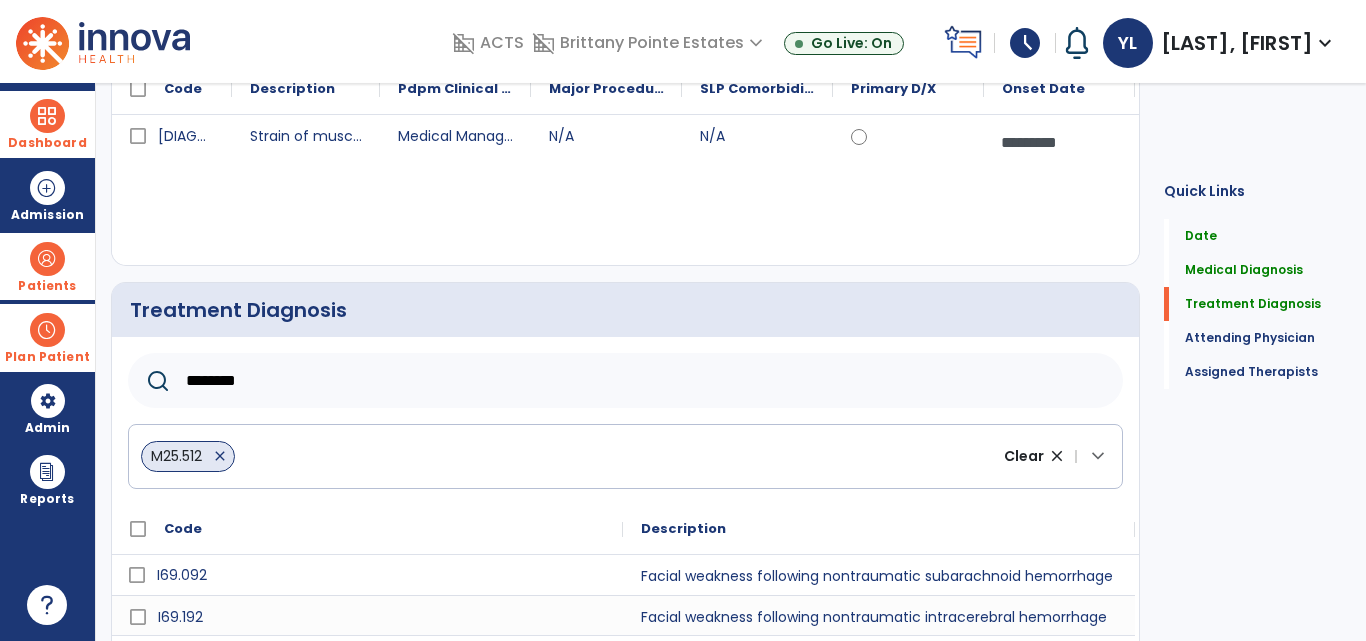 type on "********" 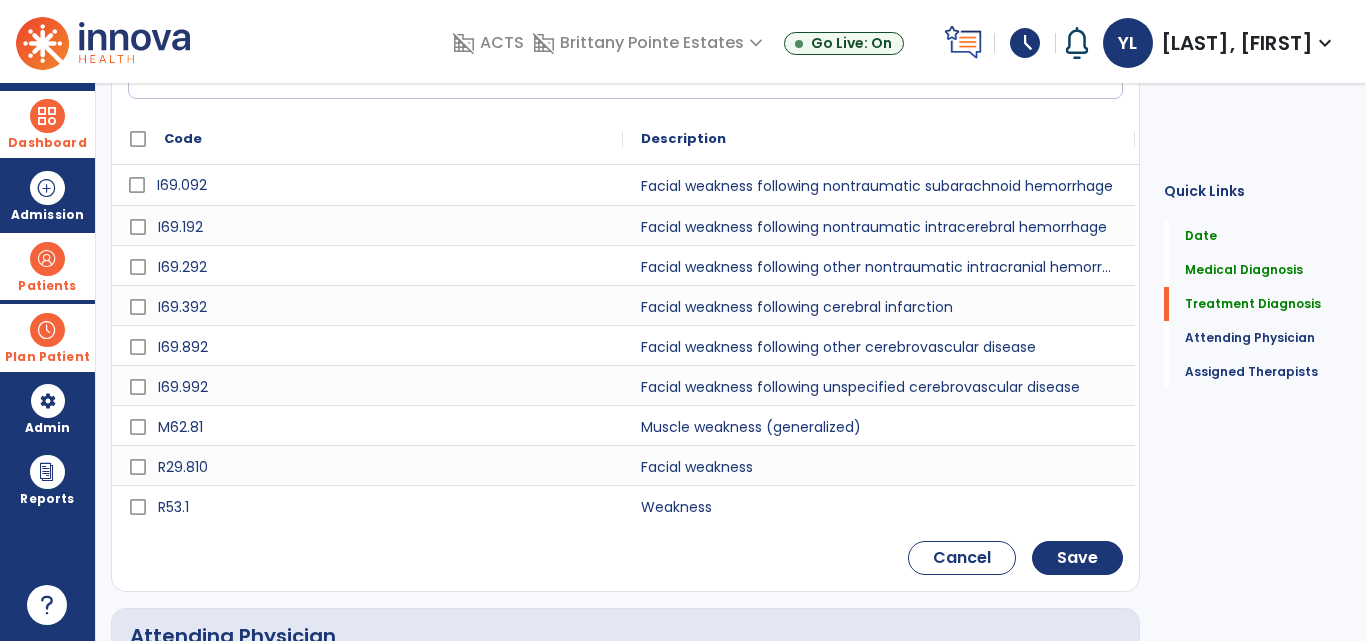 scroll, scrollTop: 666, scrollLeft: 0, axis: vertical 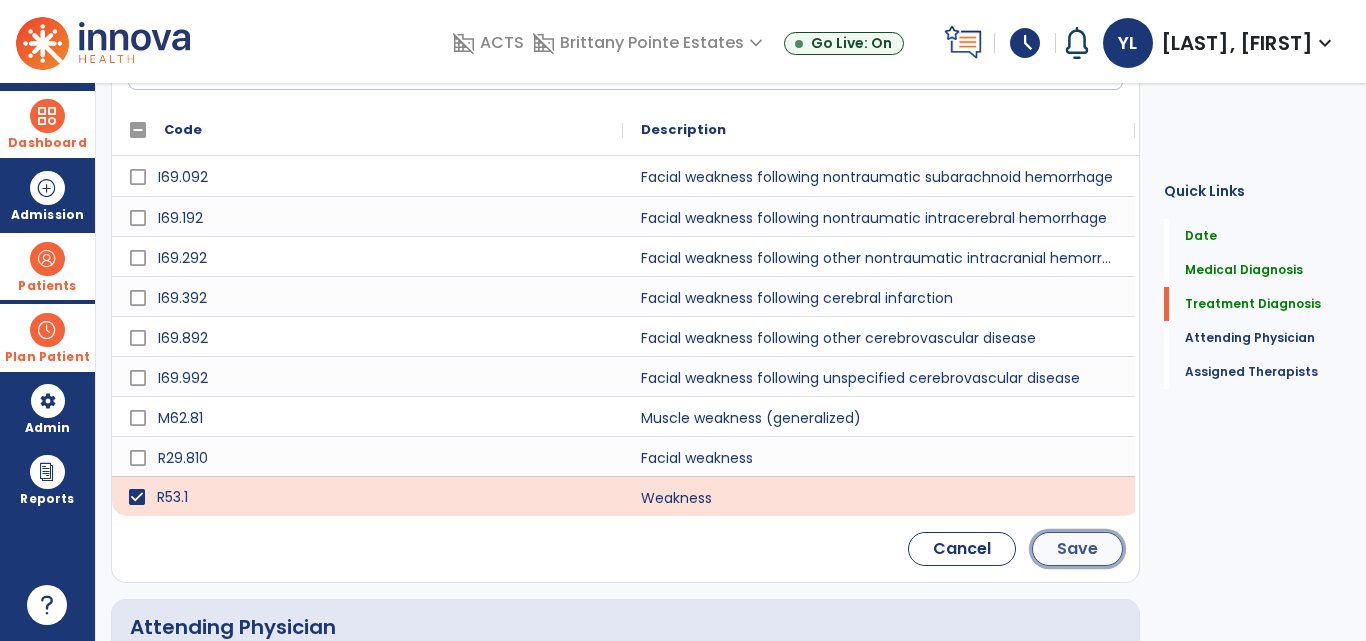click on "Save" 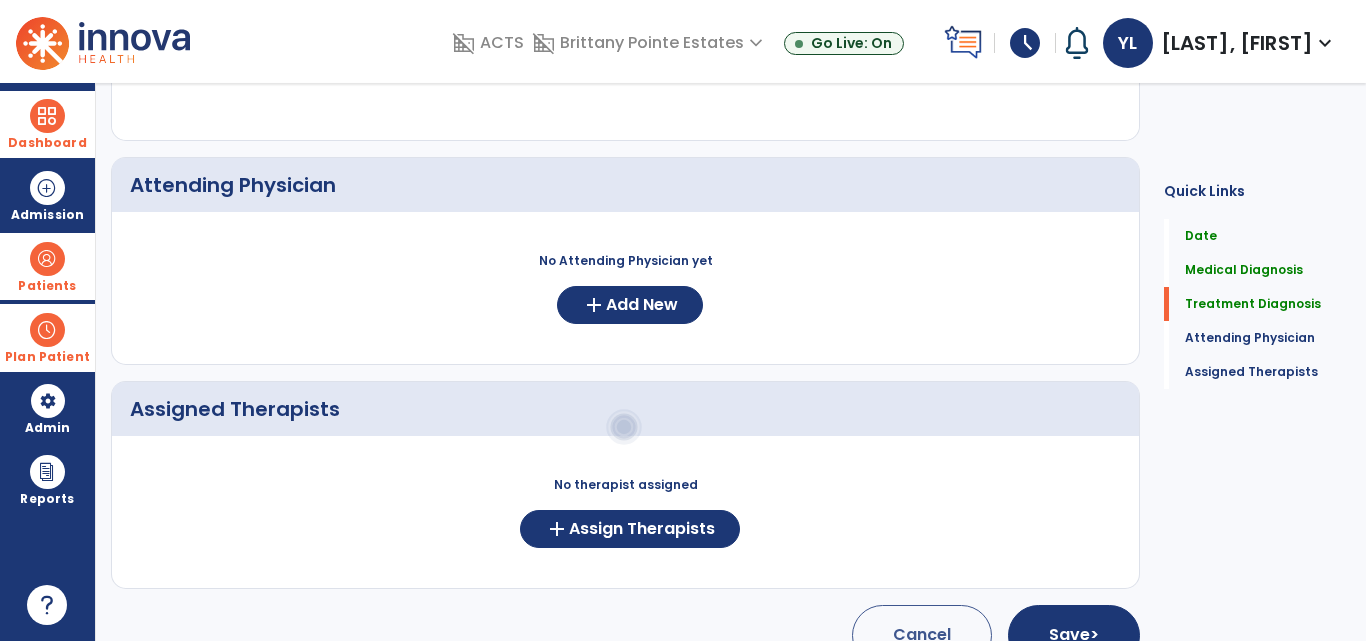 scroll, scrollTop: 500, scrollLeft: 0, axis: vertical 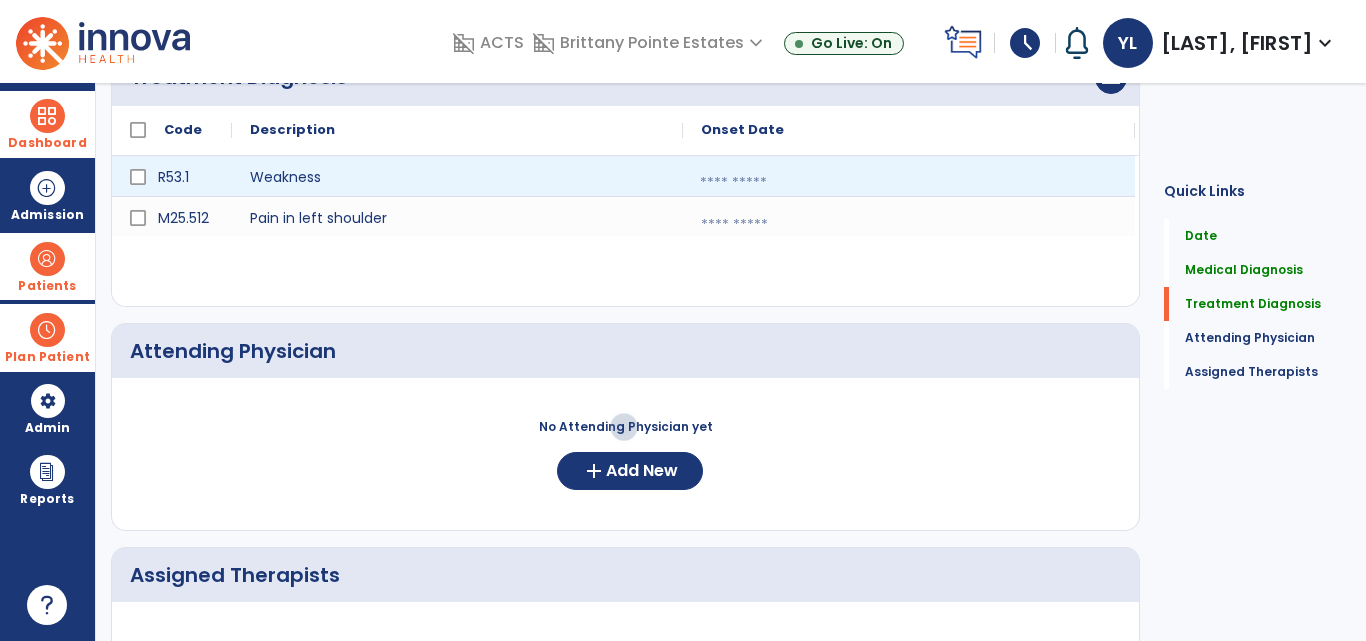 click at bounding box center (909, 183) 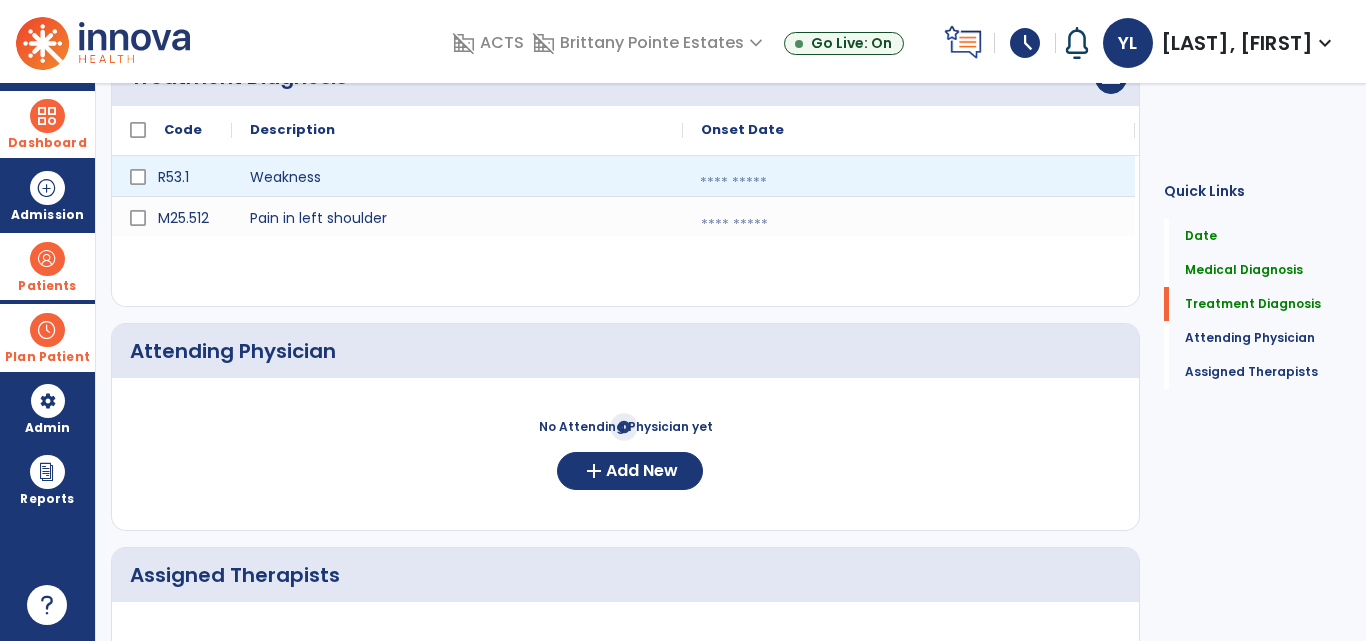 select on "*" 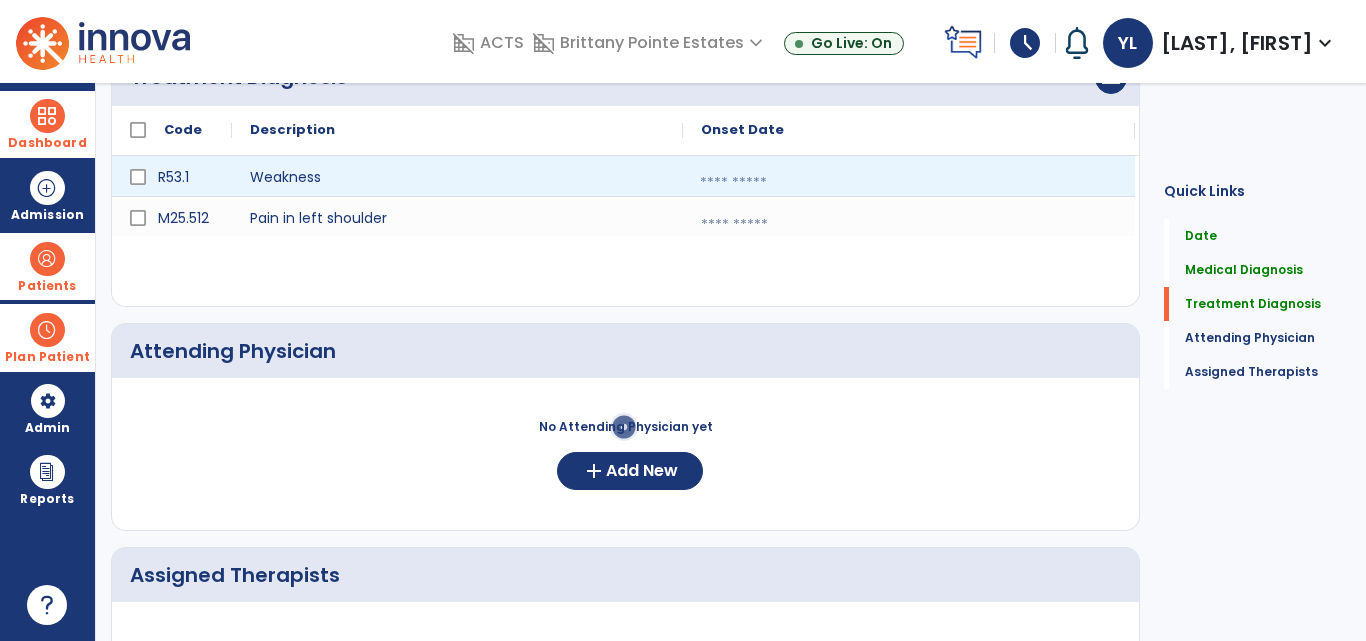 select on "****" 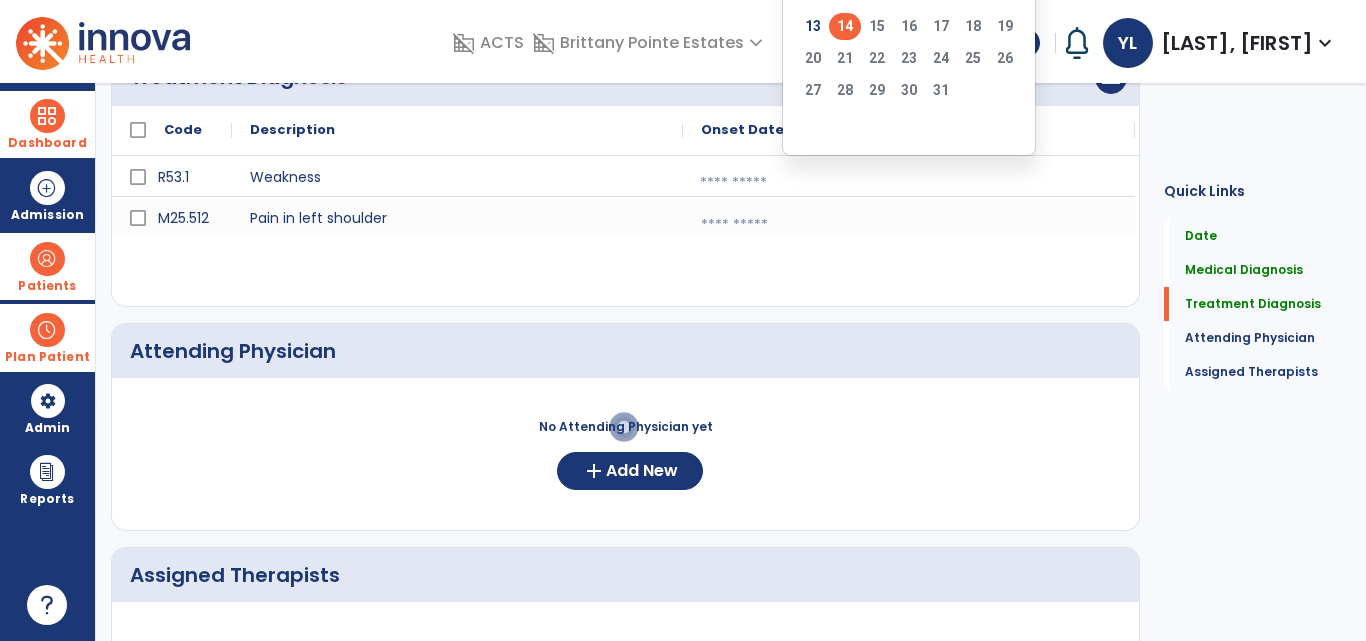 click on "14" 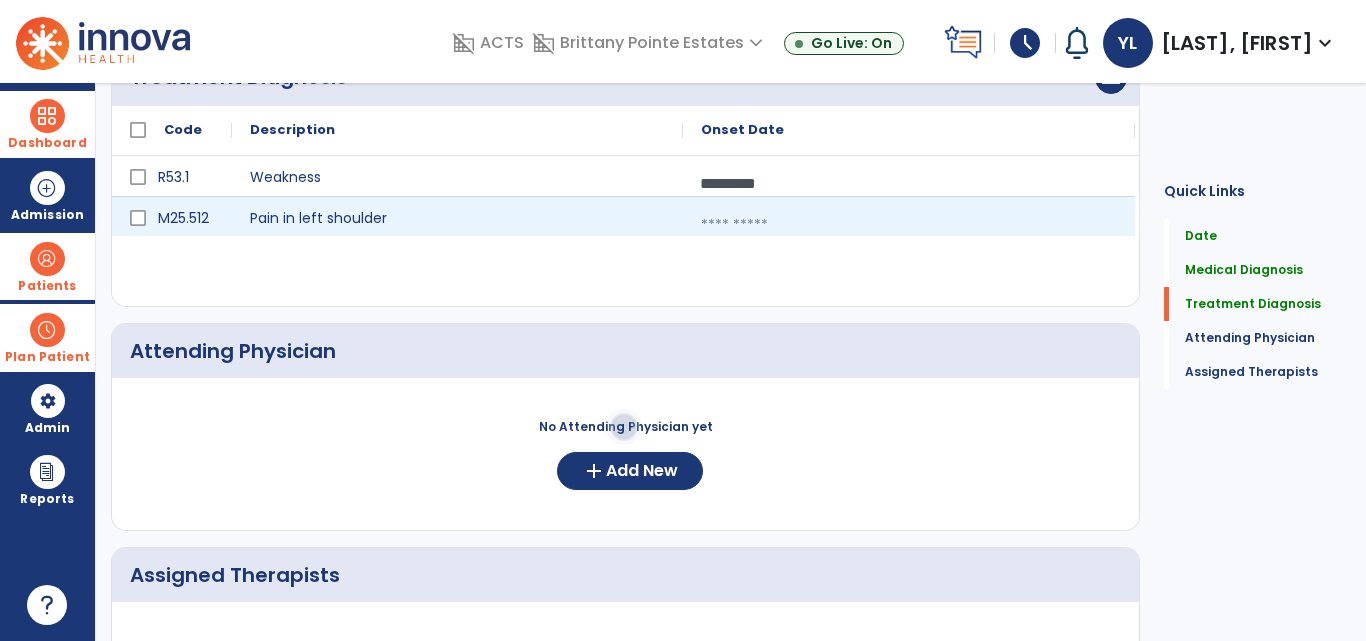 click at bounding box center (909, 225) 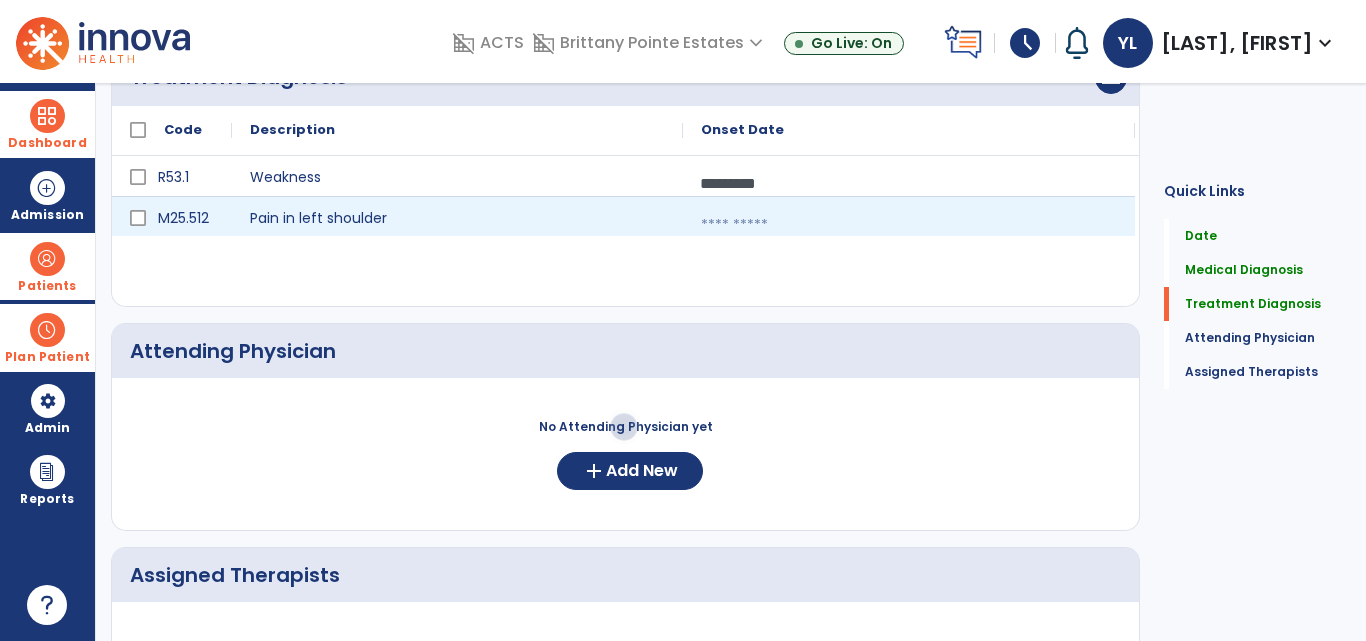 select on "*" 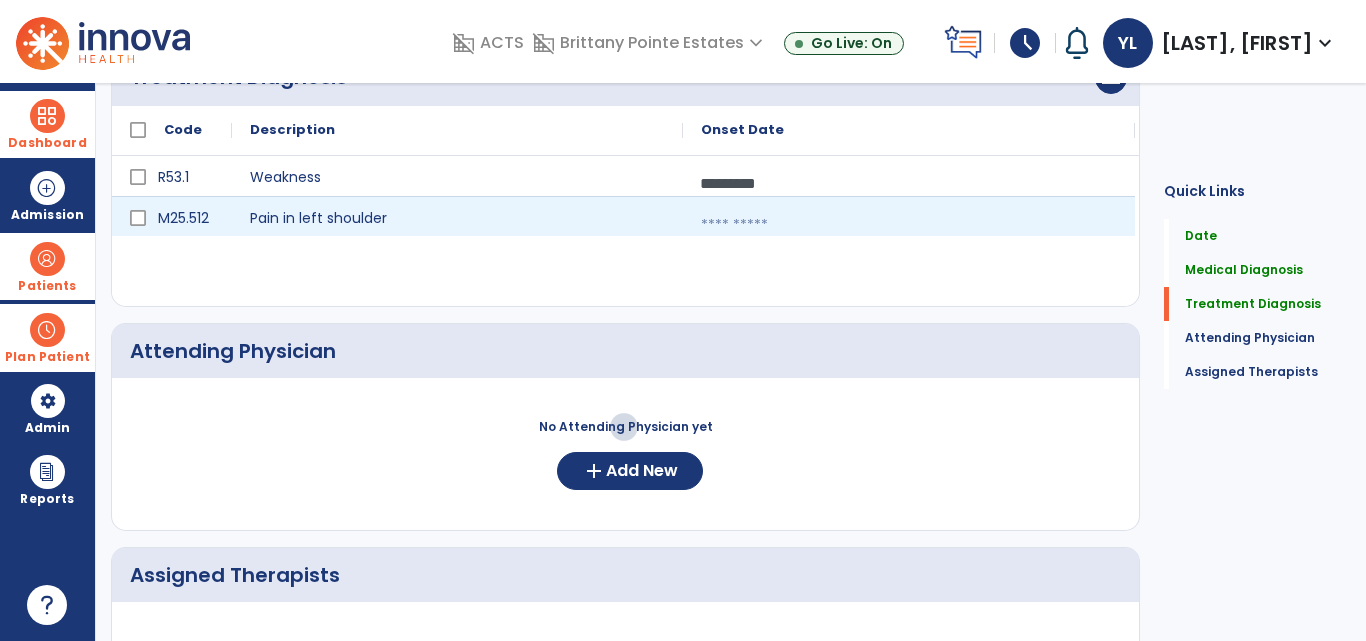 select on "****" 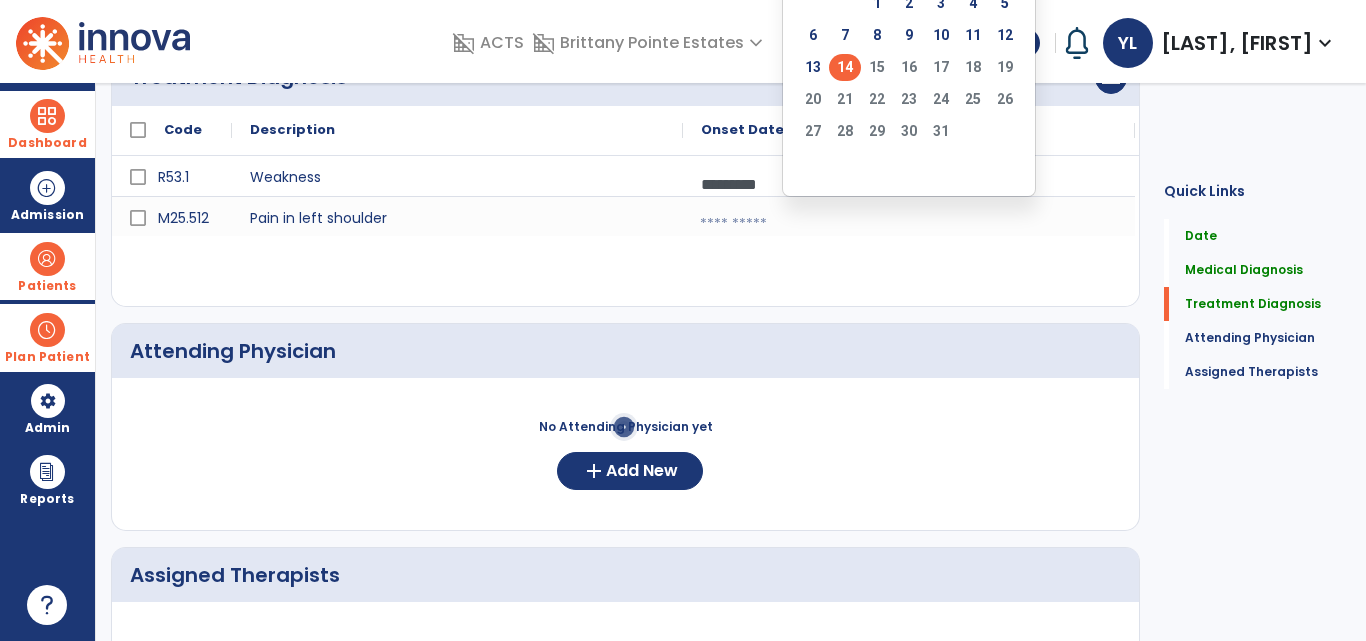 click on "14" 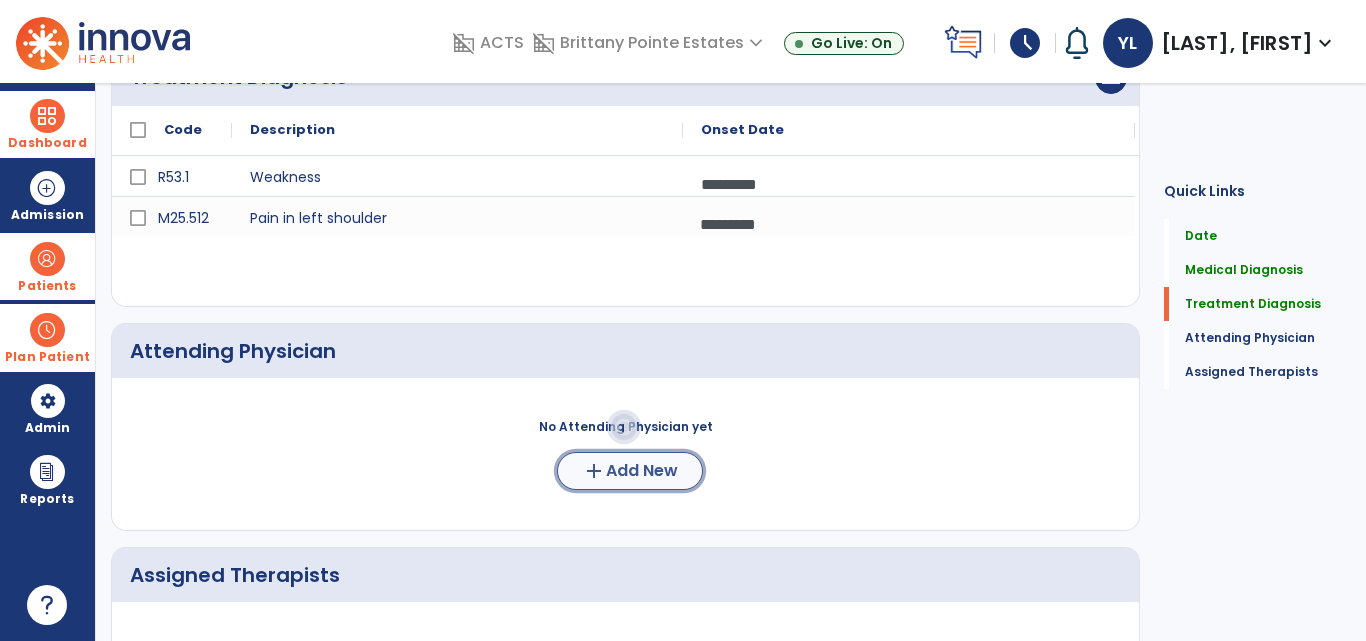click on "add  Add New" 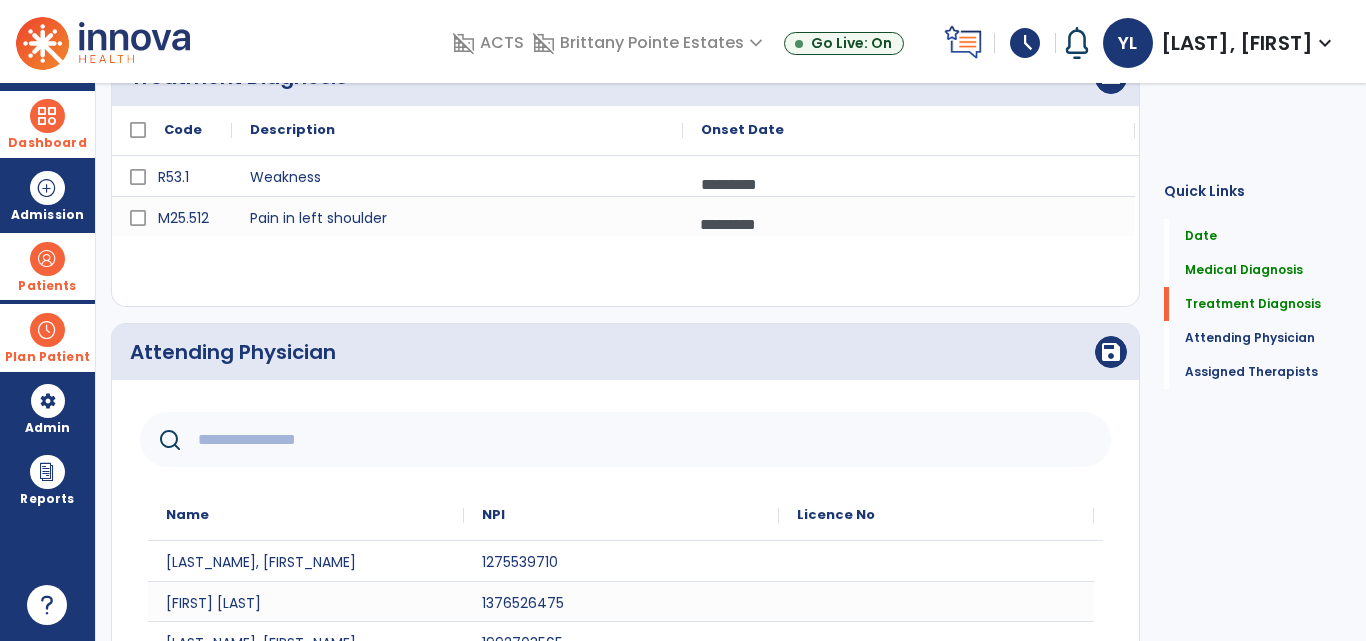 click 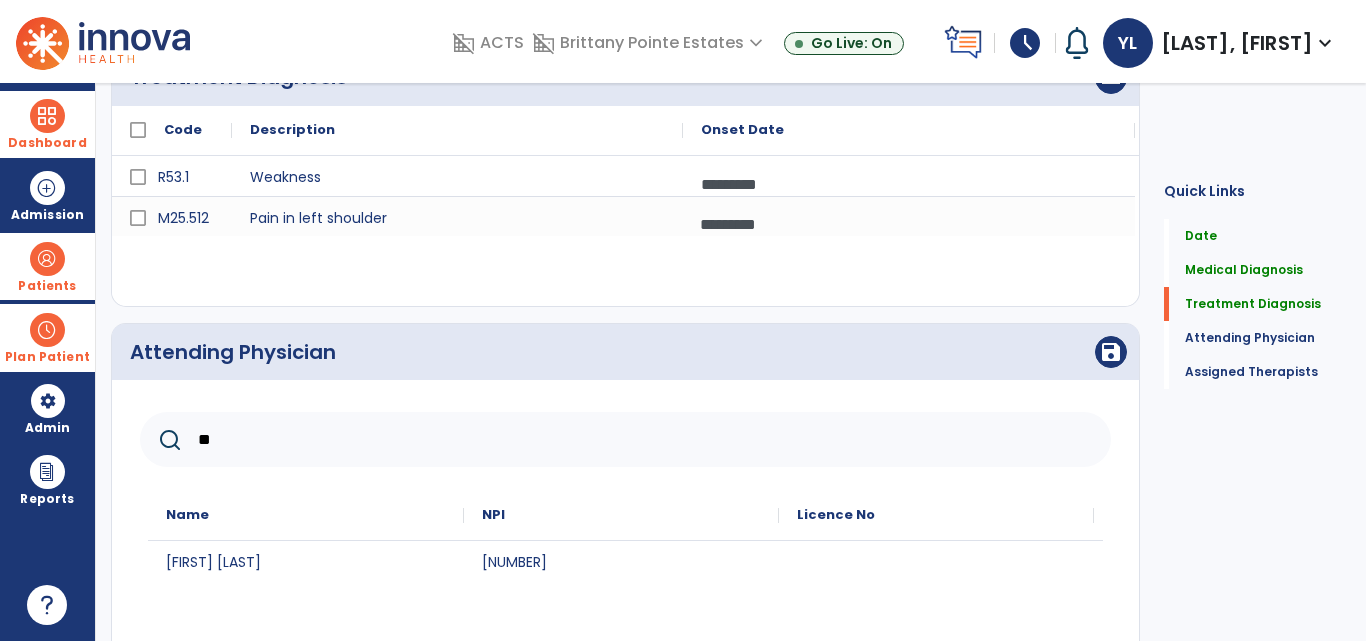 type on "*" 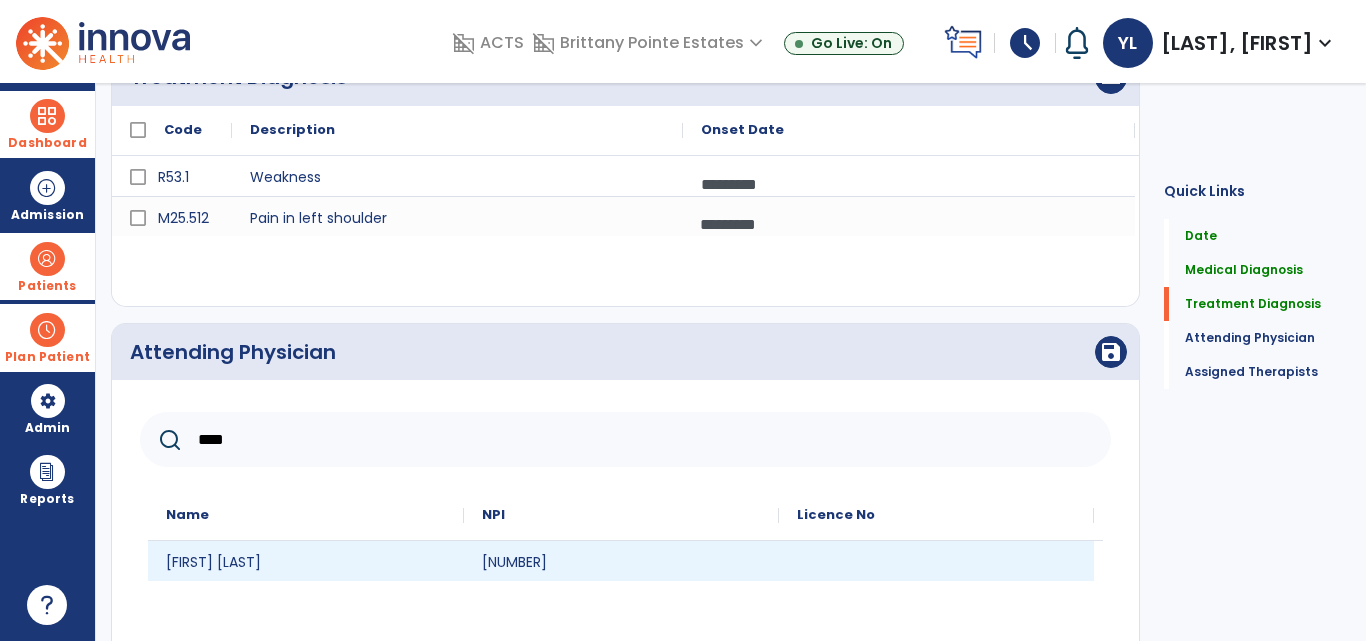 type on "****" 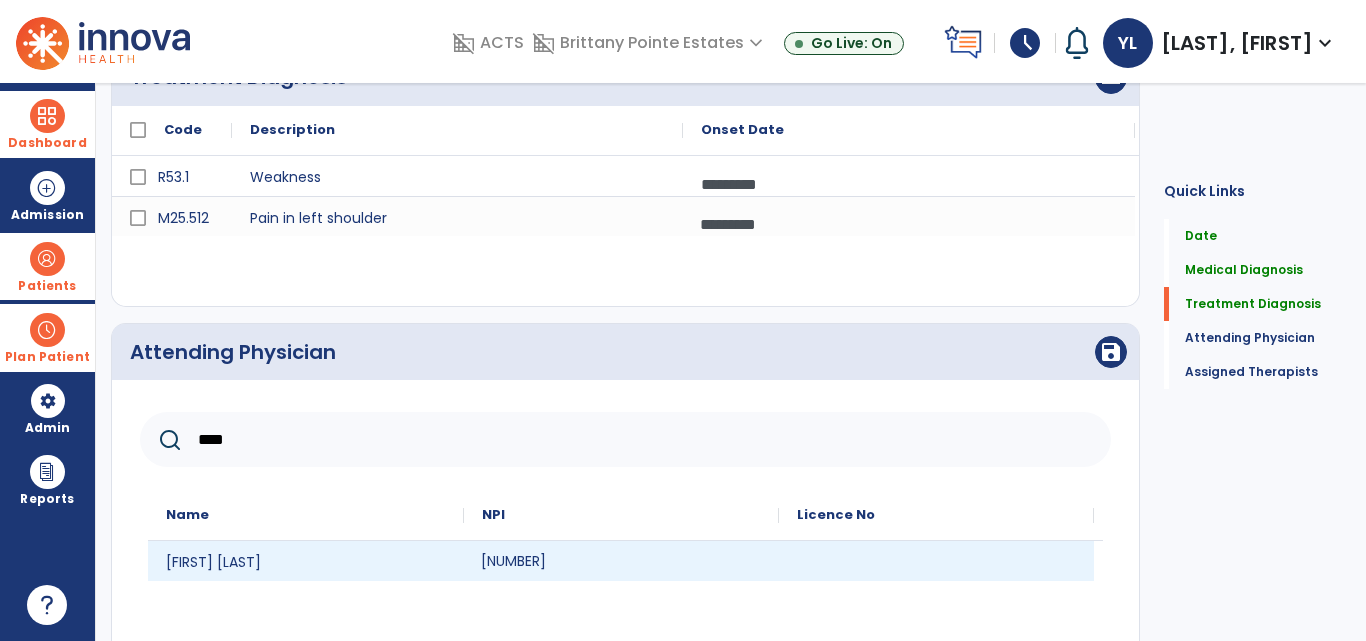click on "[NUMBER]" 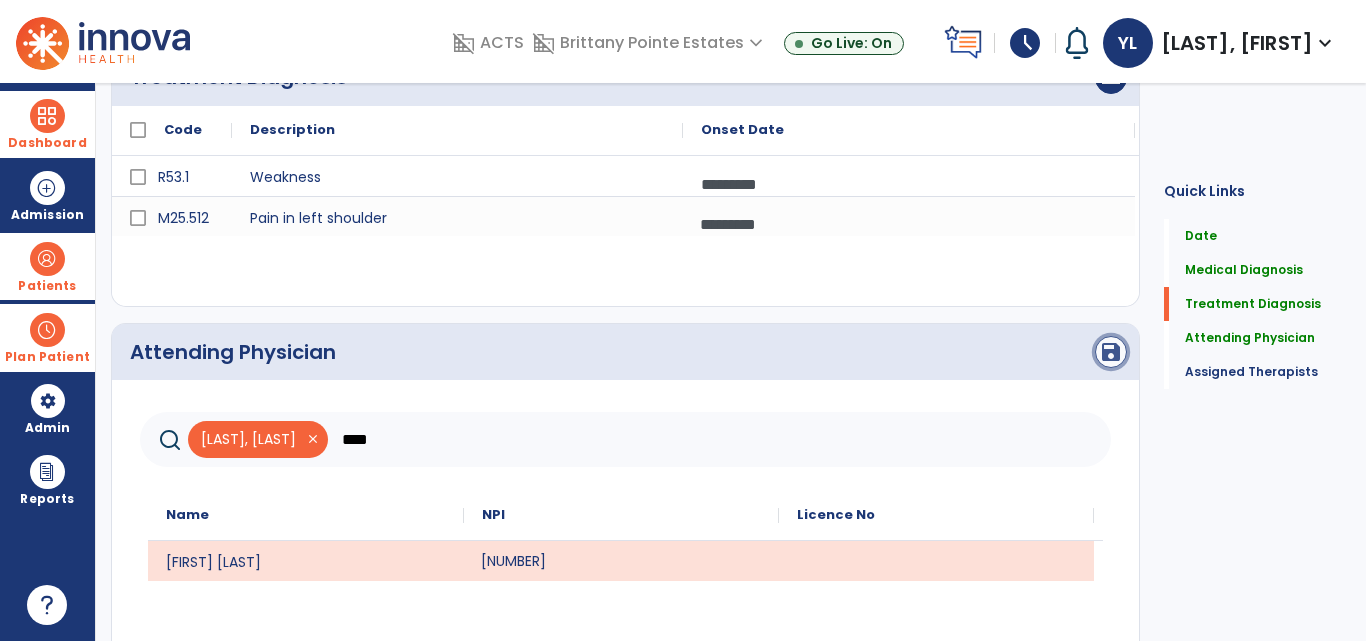 click on "save" 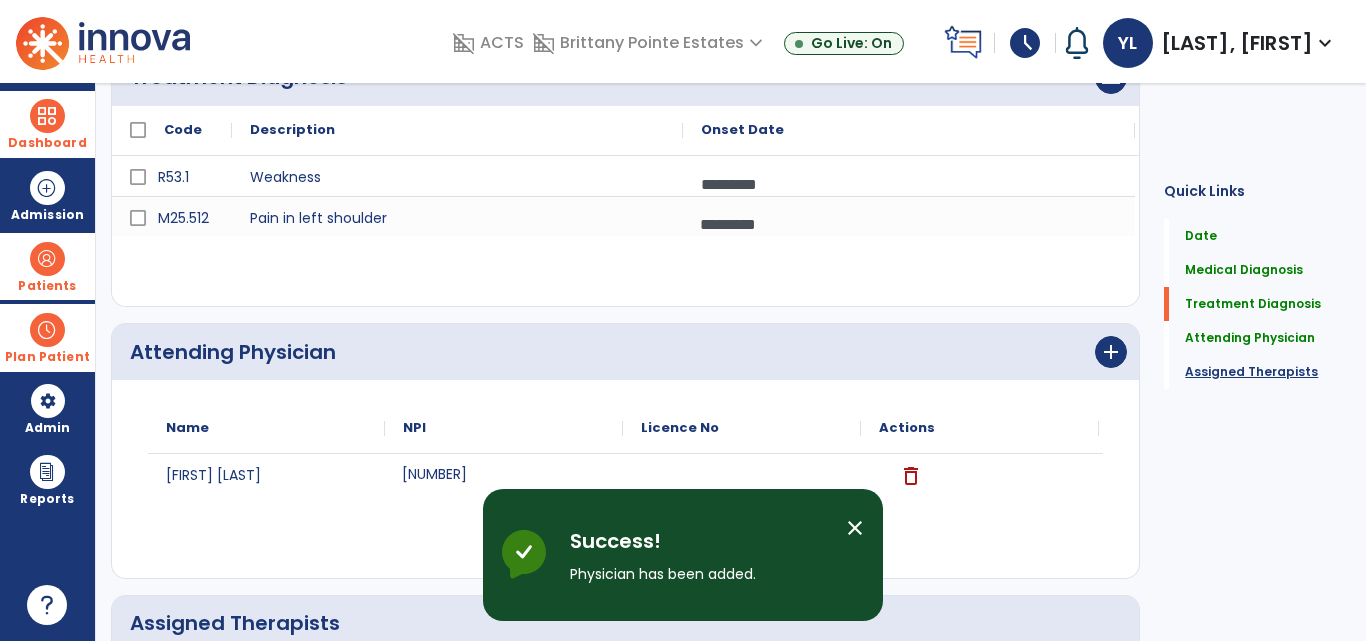 click on "Assigned Therapists" 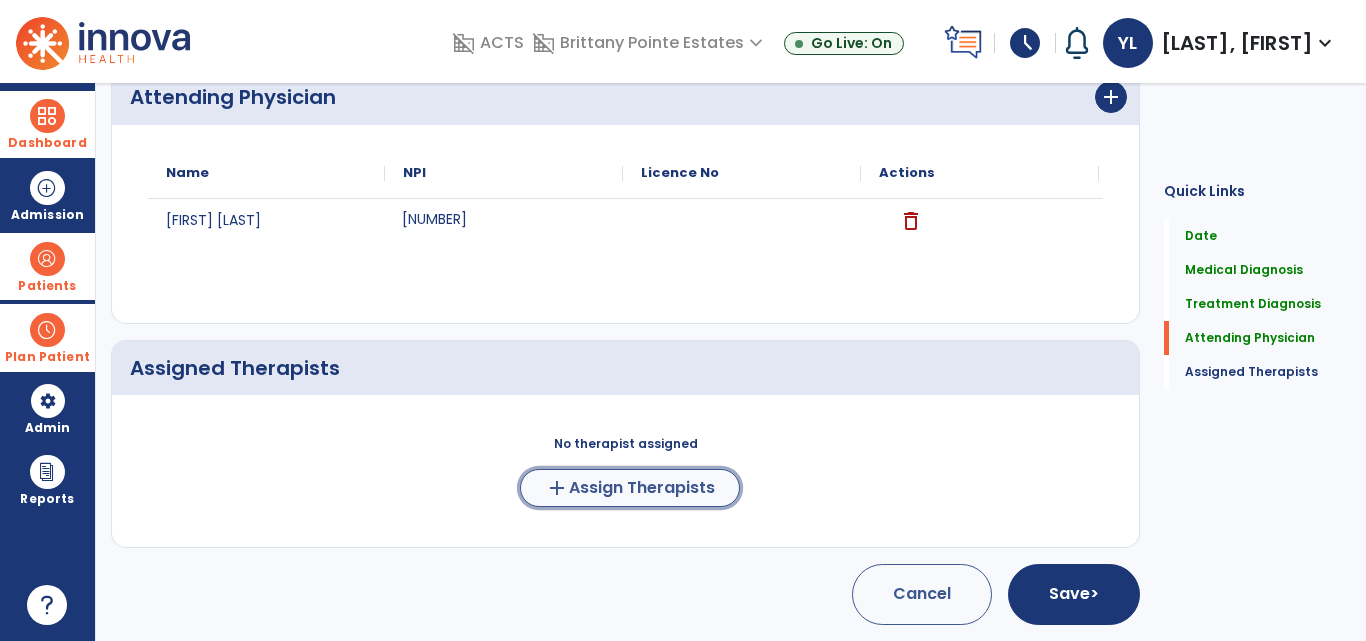 click on "Assign Therapists" 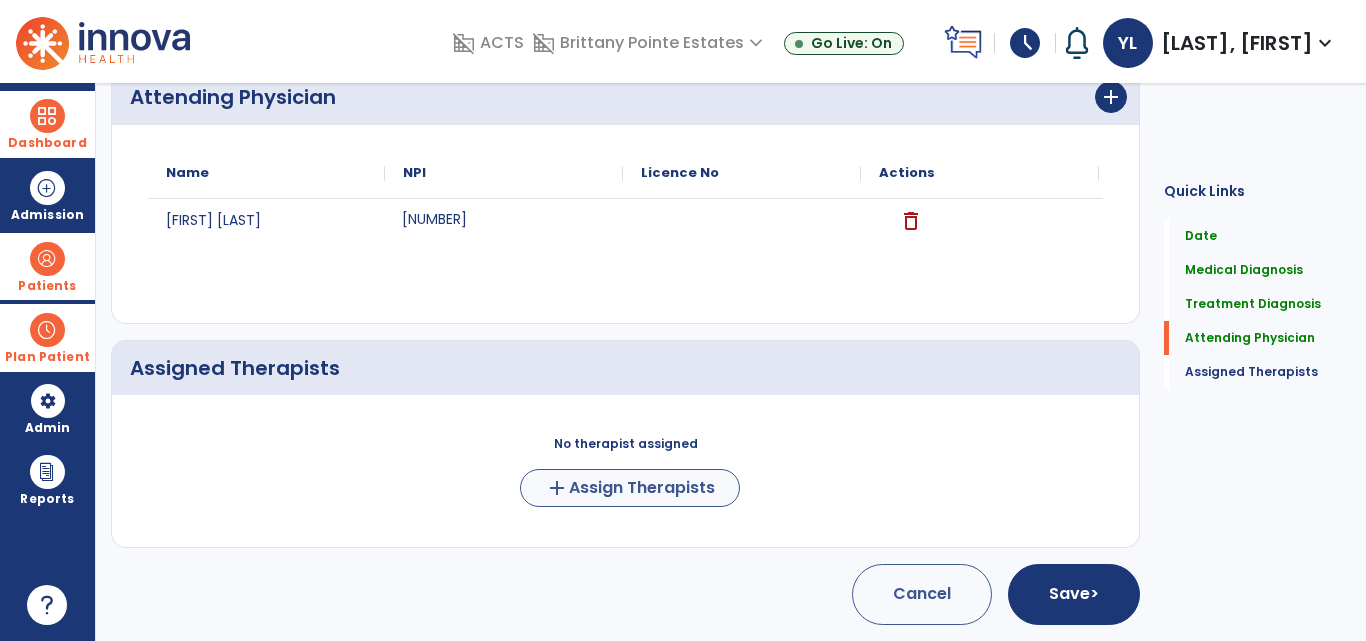 scroll, scrollTop: 751, scrollLeft: 0, axis: vertical 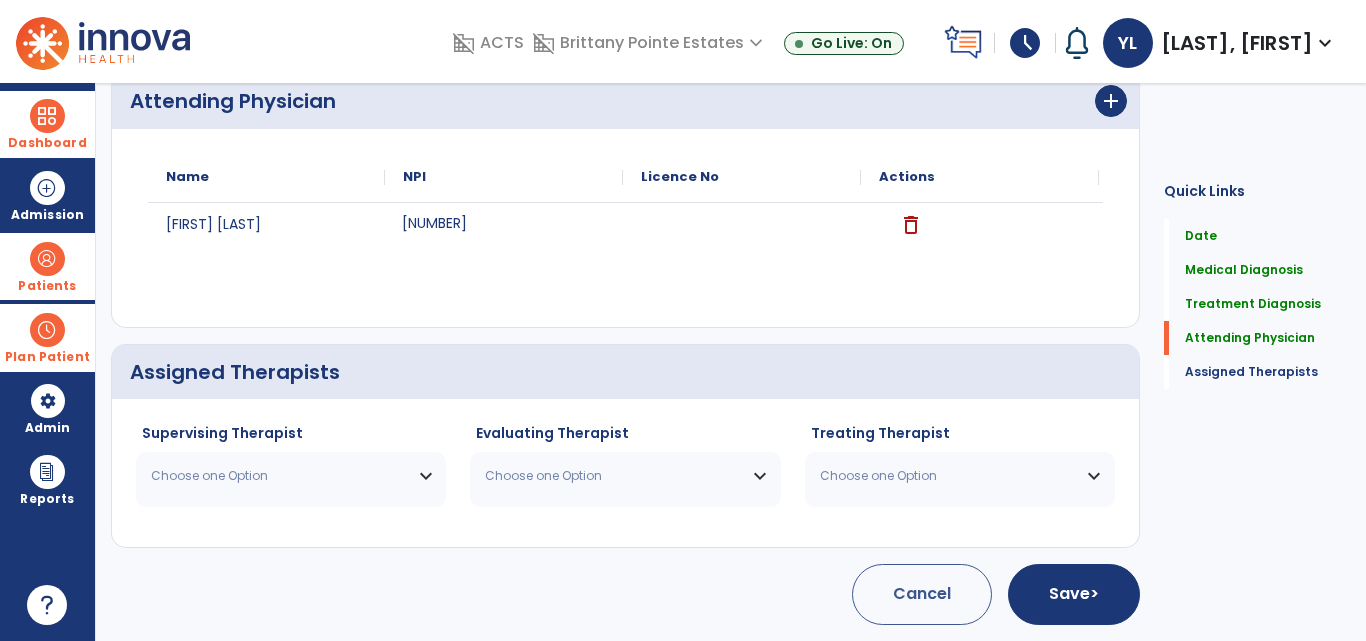 click on "Choose one Option" at bounding box center [278, 476] 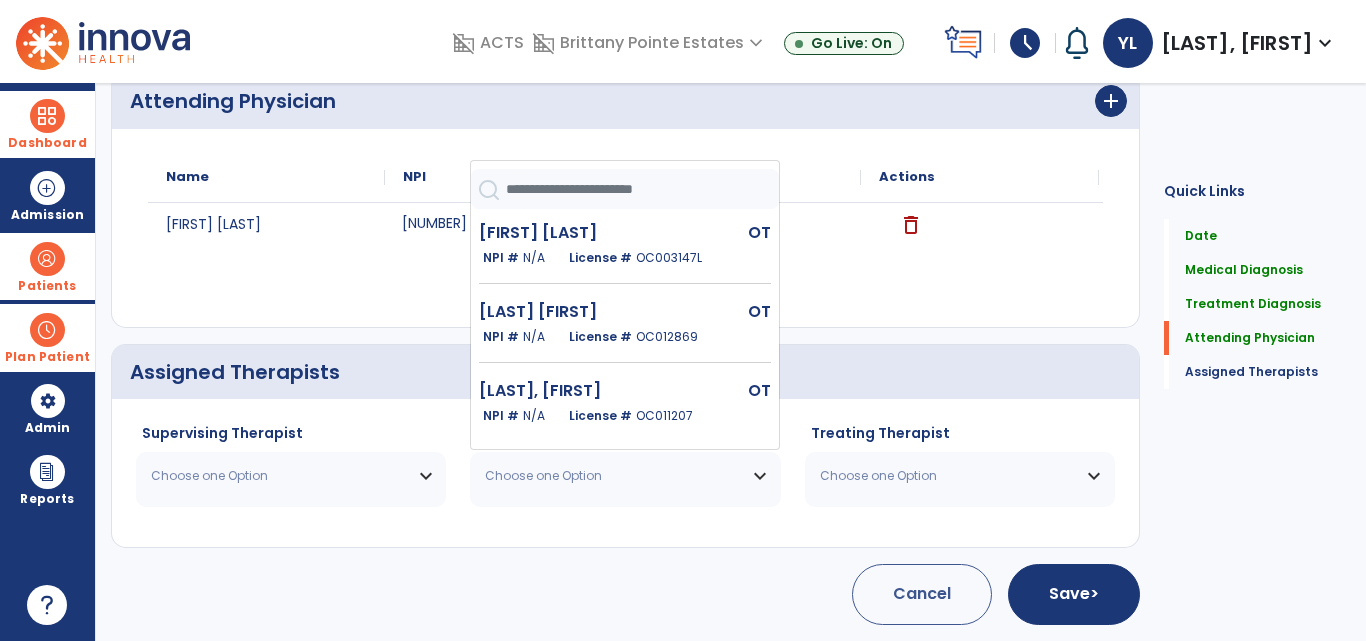 click 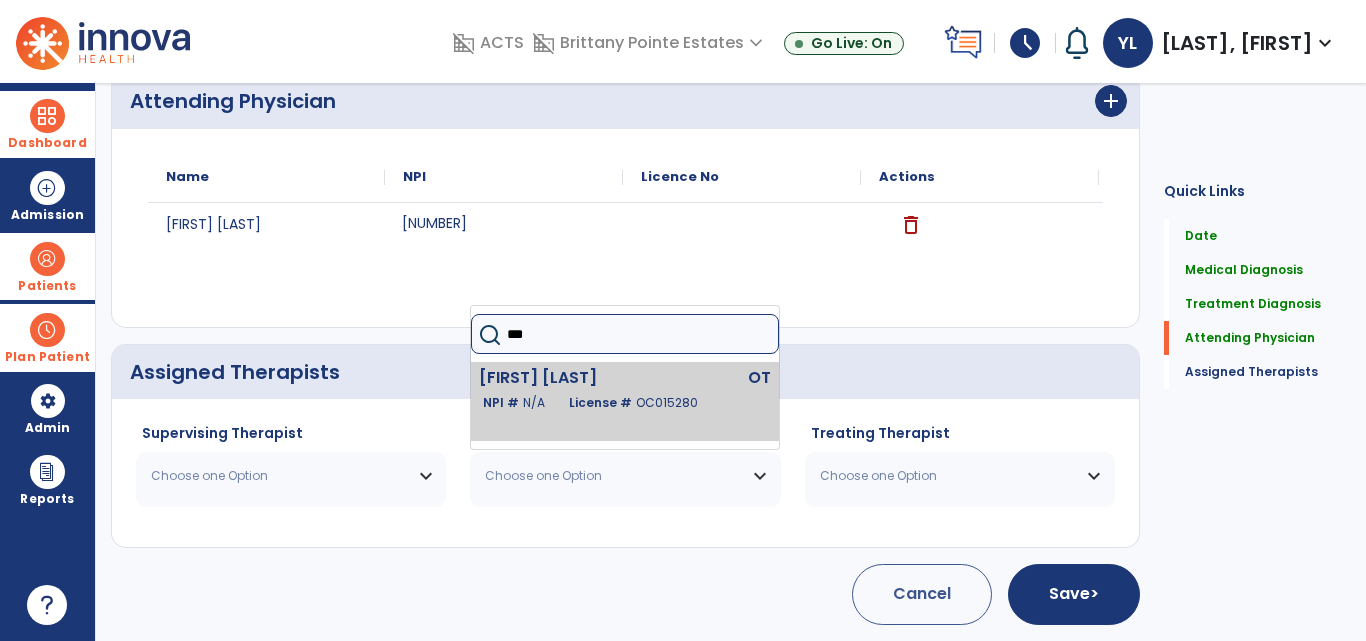 type on "***" 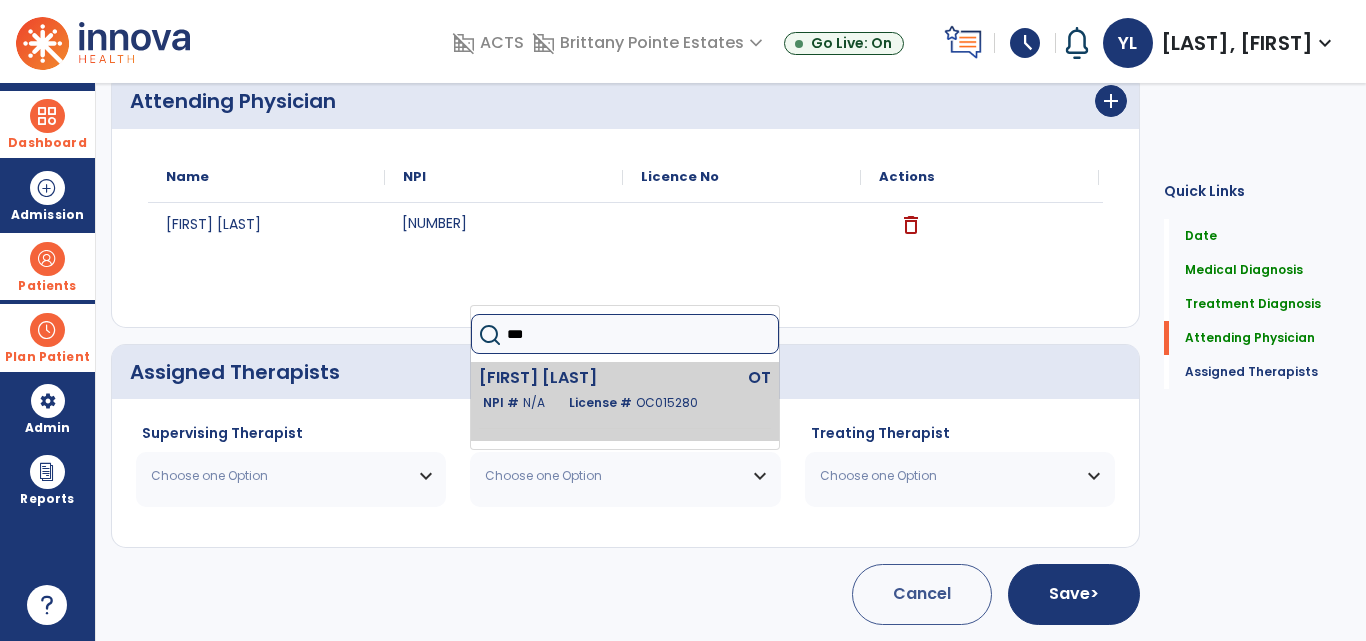 click on "[FIRST] [LAST]  OT   NPI #  N/A   License #  OC015280" 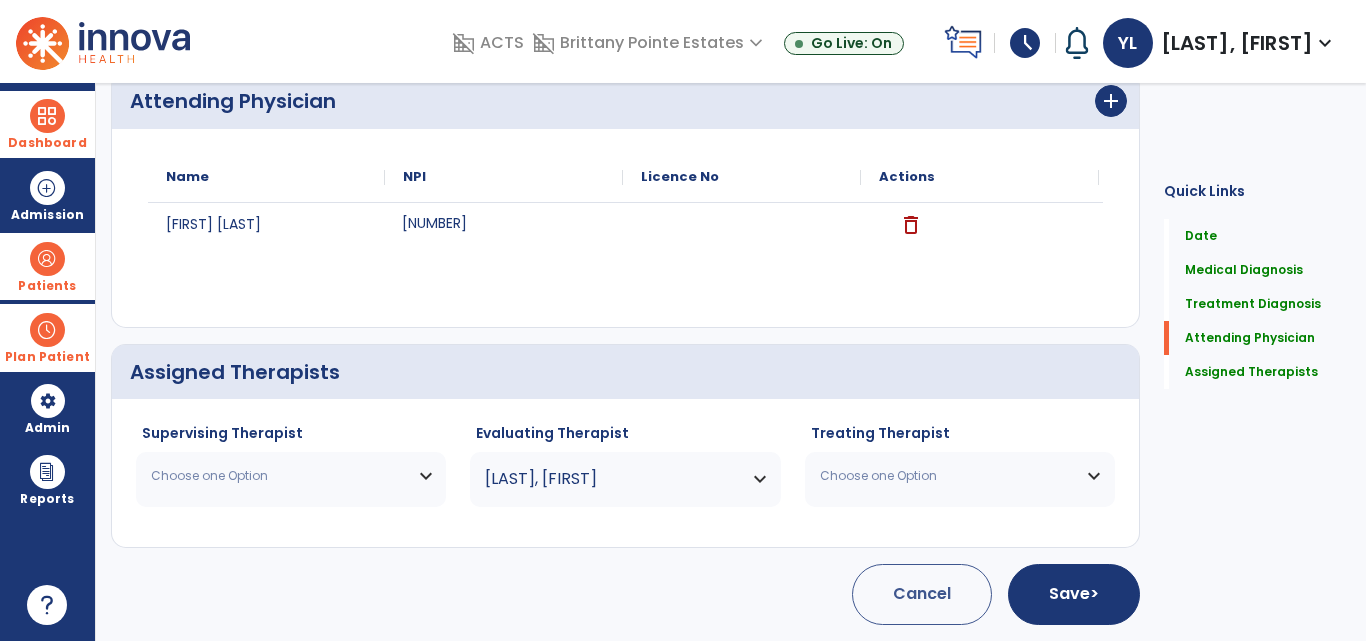 click on "Choose one Option" at bounding box center (278, 476) 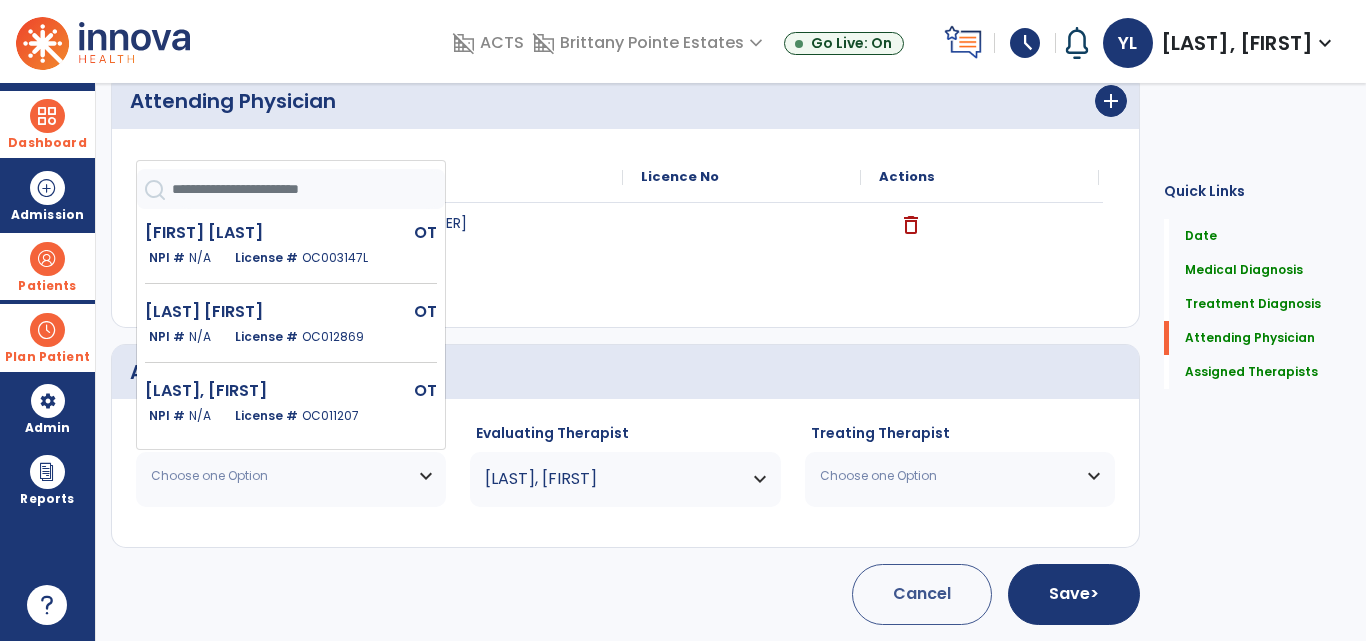 drag, startPoint x: 285, startPoint y: 199, endPoint x: 328, endPoint y: 122, distance: 88.19297 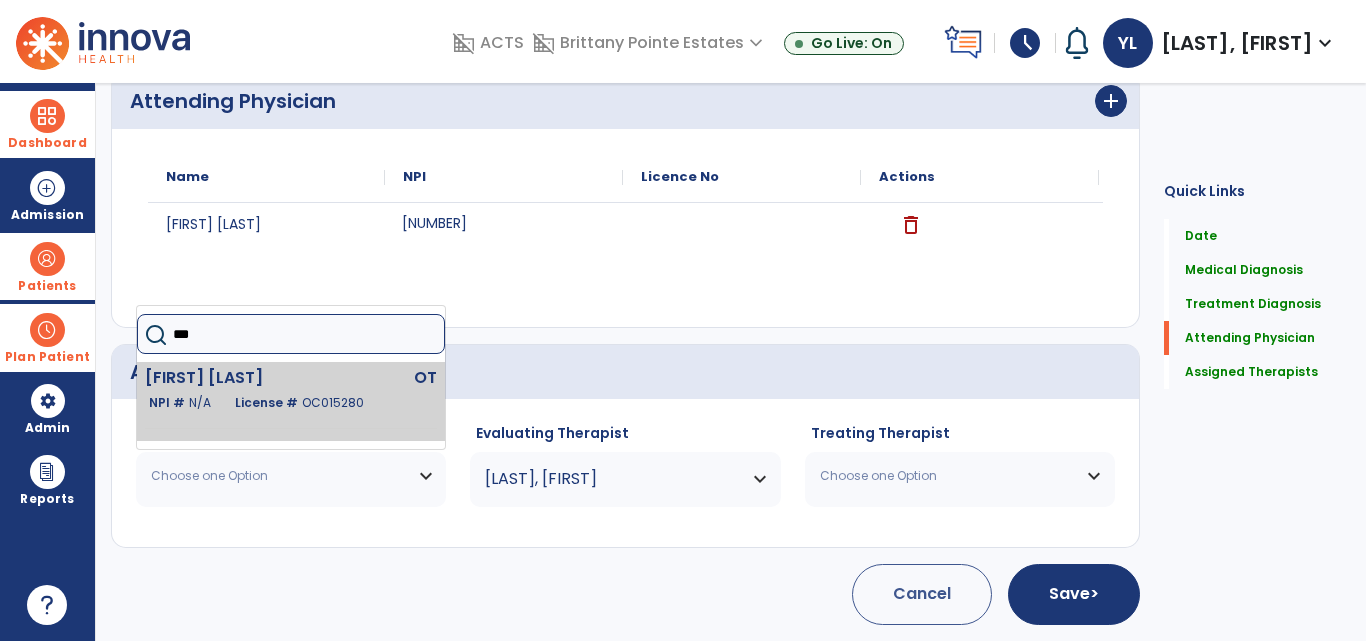 type on "***" 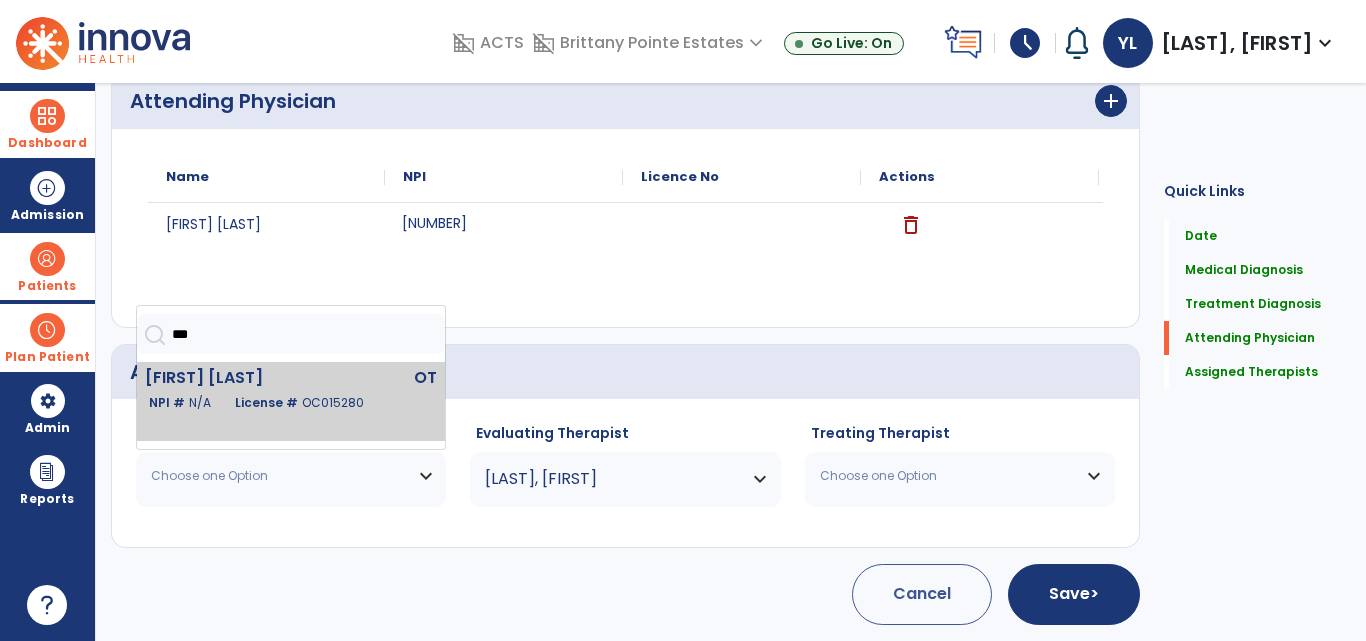 click on "[FIRST] [LAST]" 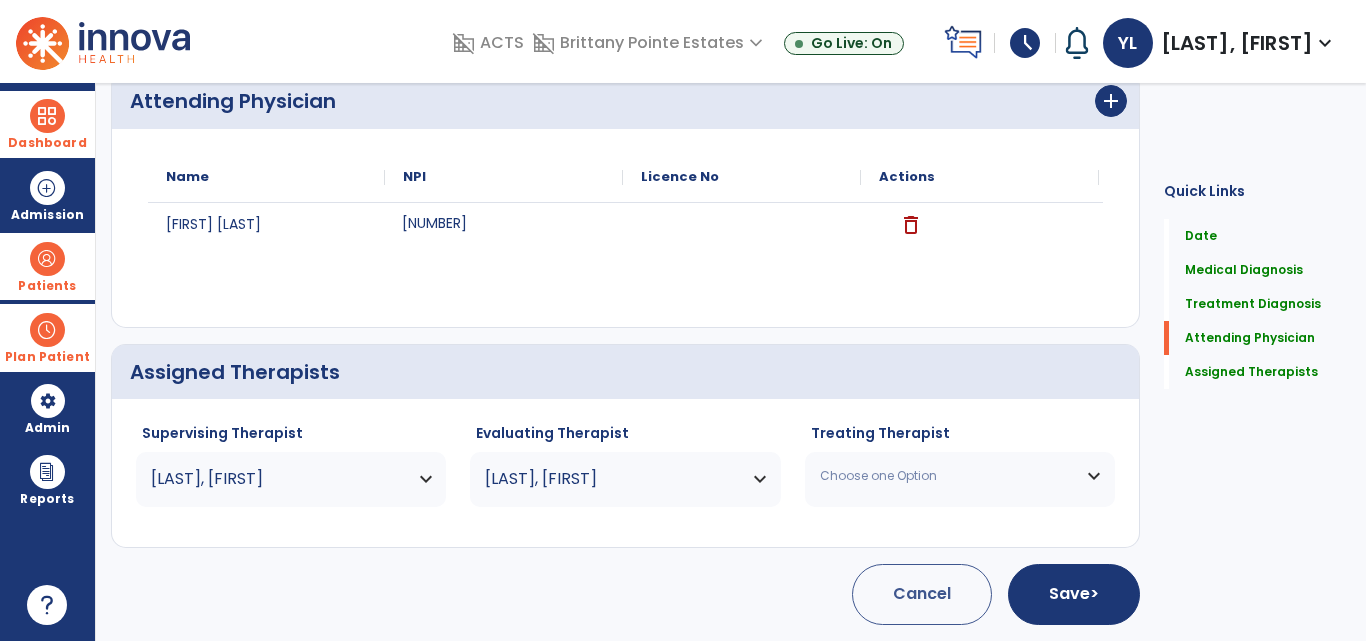 click on "Choose one Option" at bounding box center (947, 476) 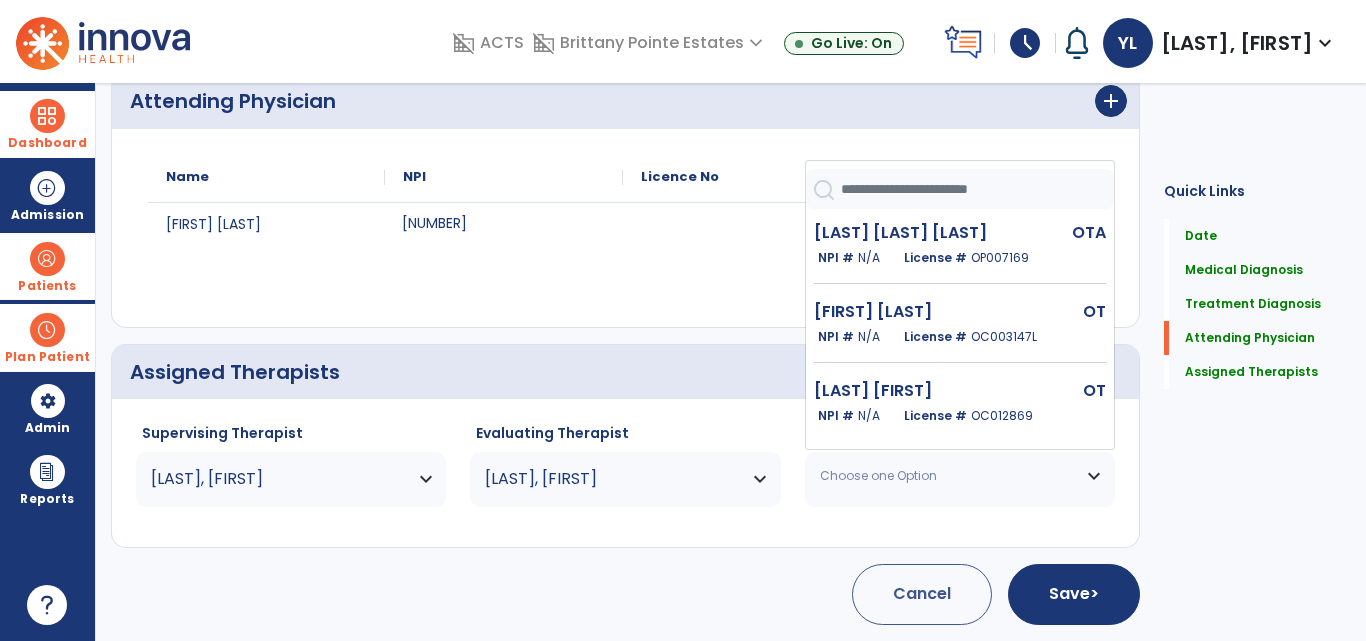 click 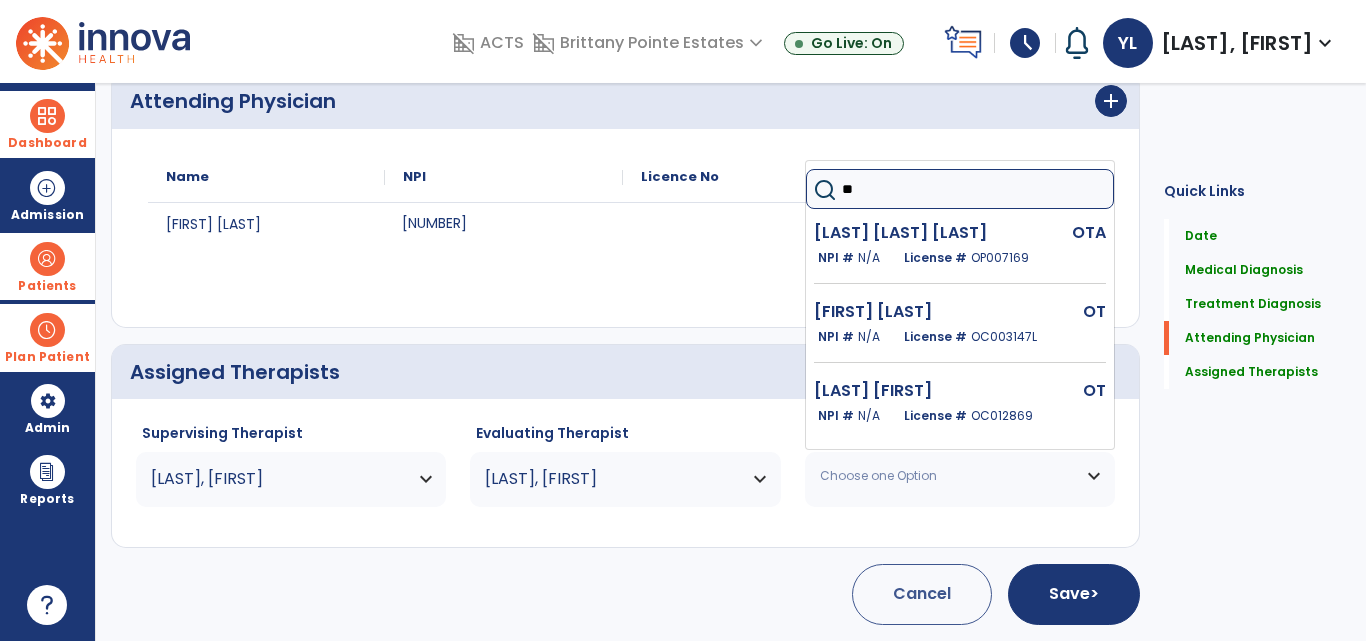 type on "***" 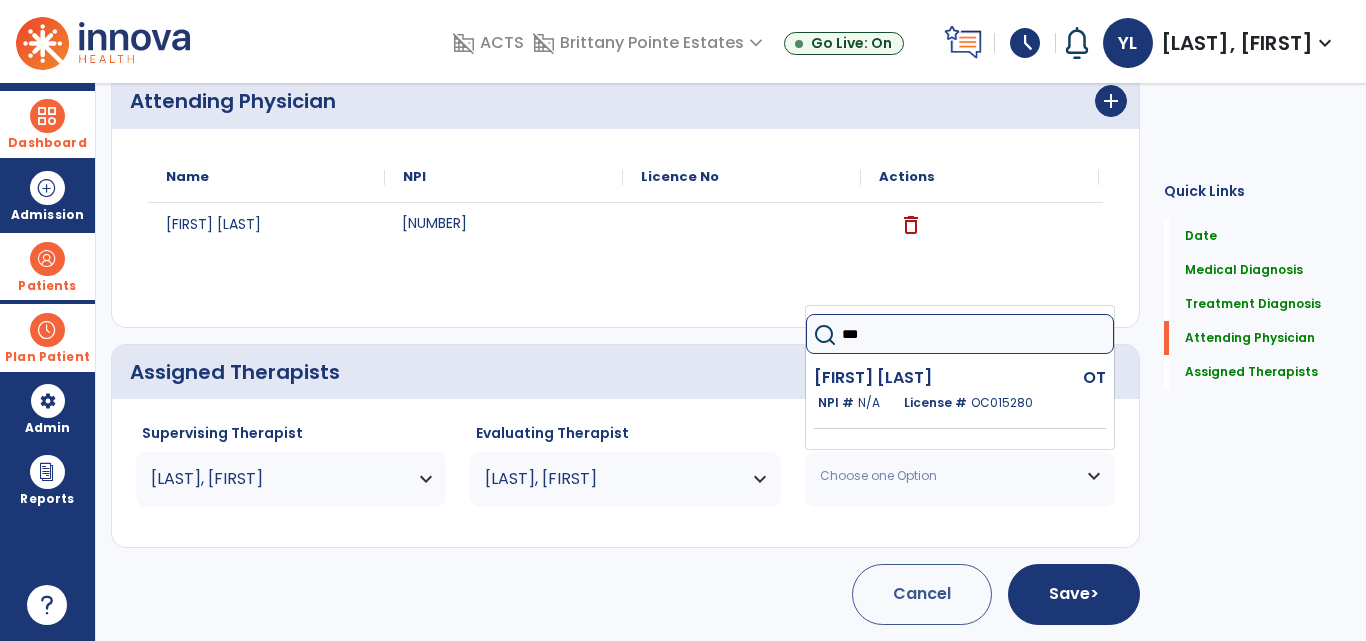 click on "[FIRST] [LAST]" 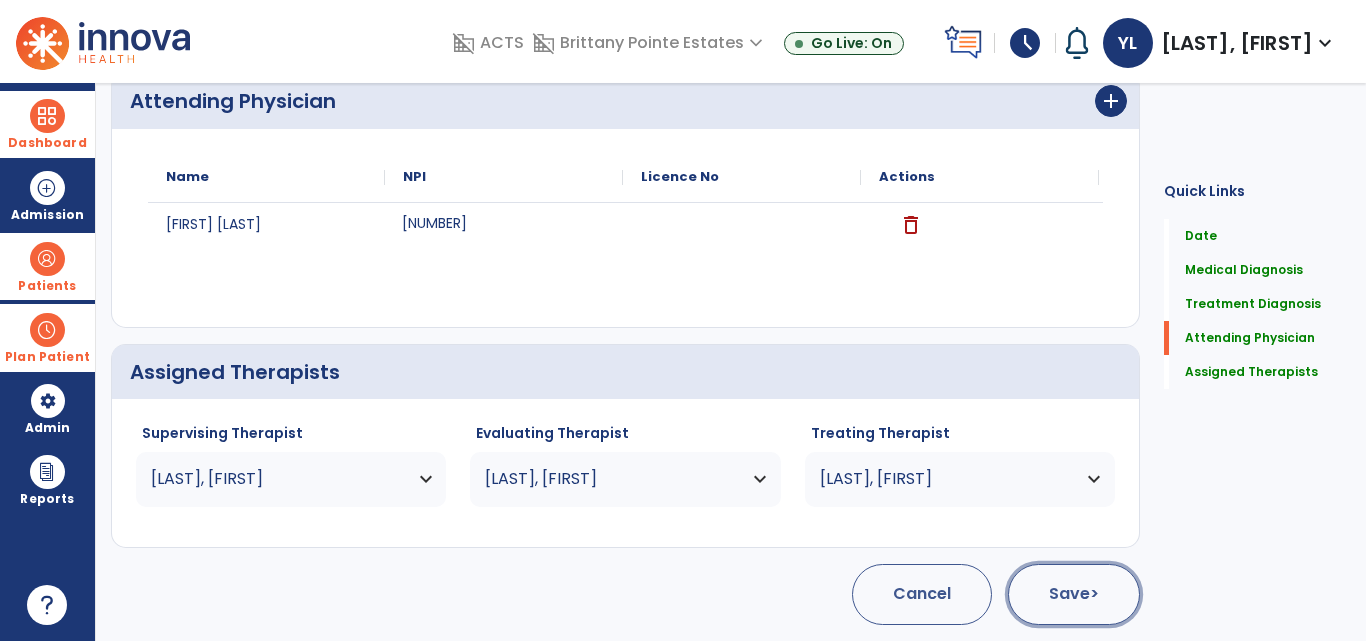 click on "Save  >" 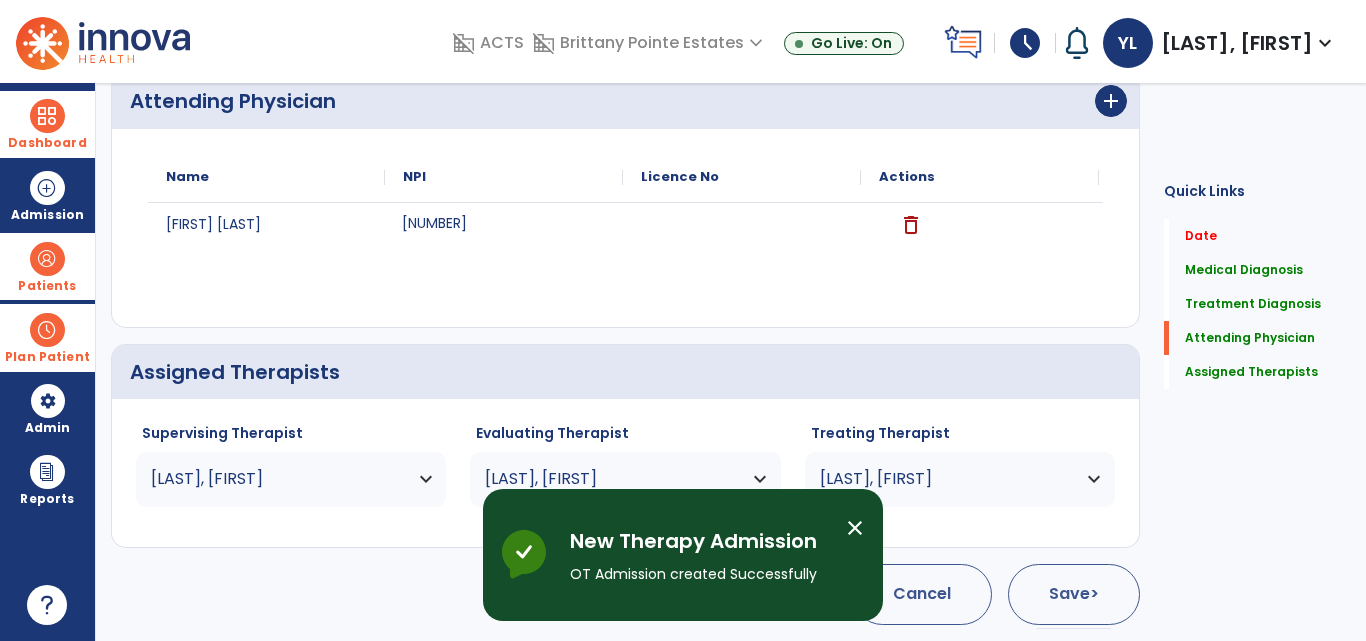 scroll, scrollTop: 104, scrollLeft: 0, axis: vertical 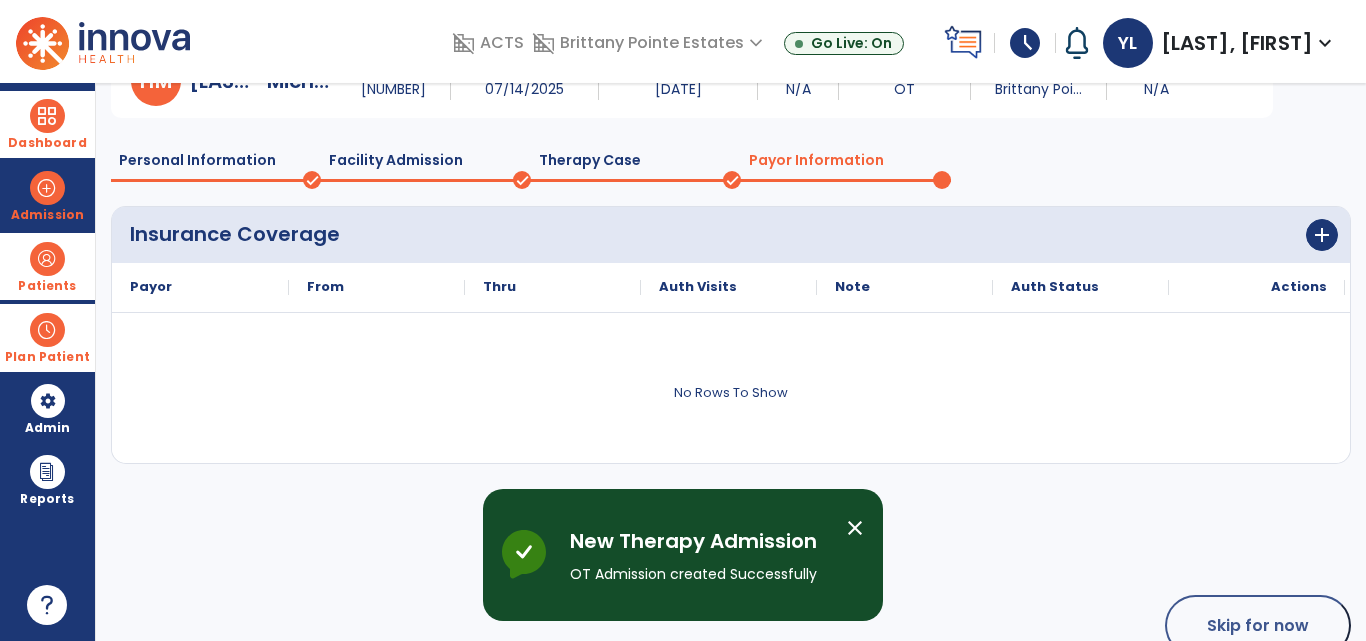 click on "close" at bounding box center (855, 528) 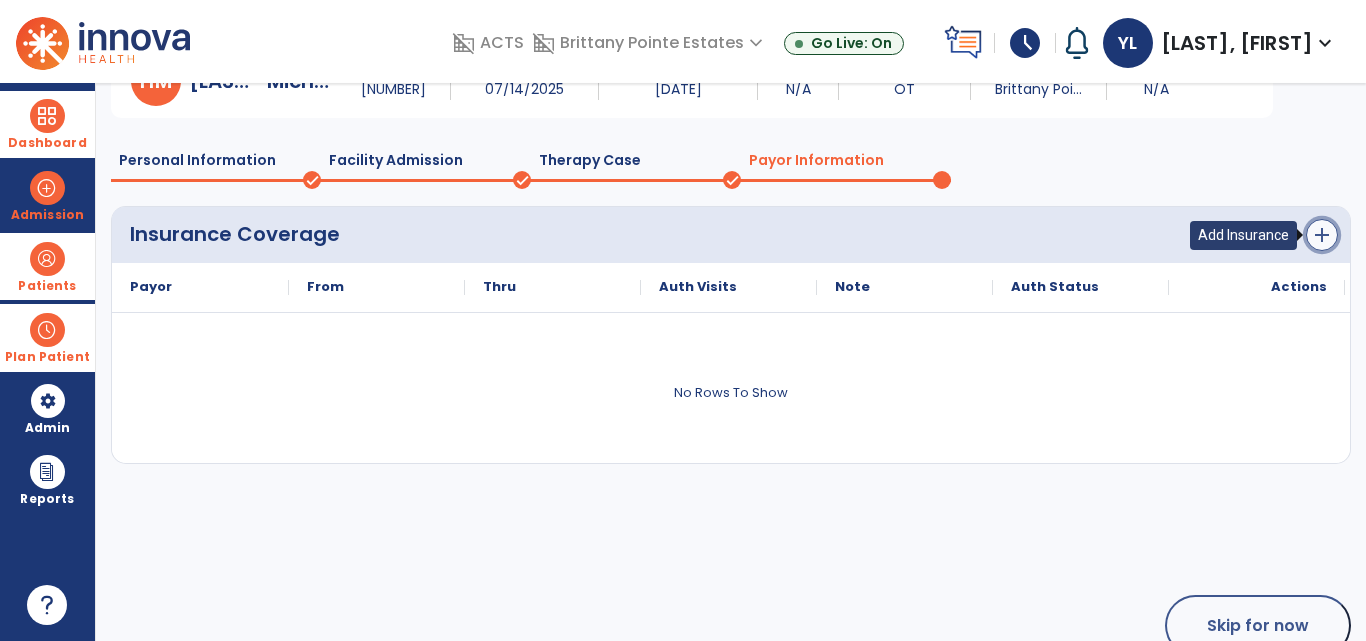 click on "add" 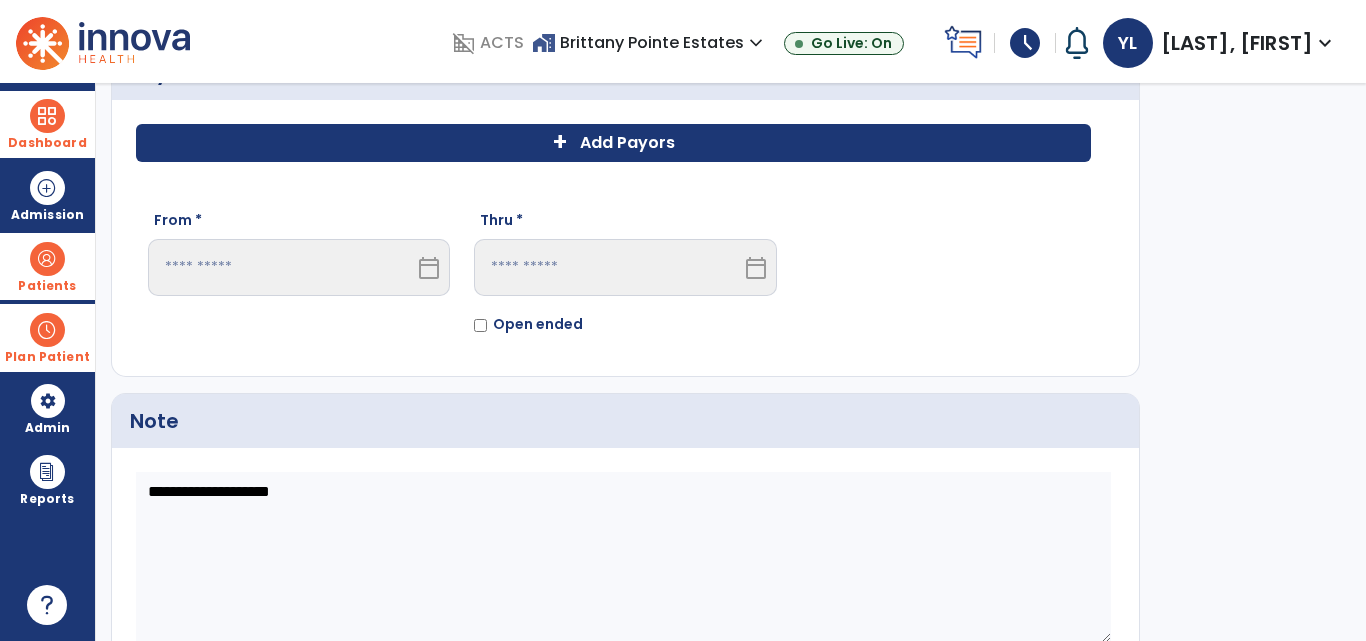 click on "Add Payors" 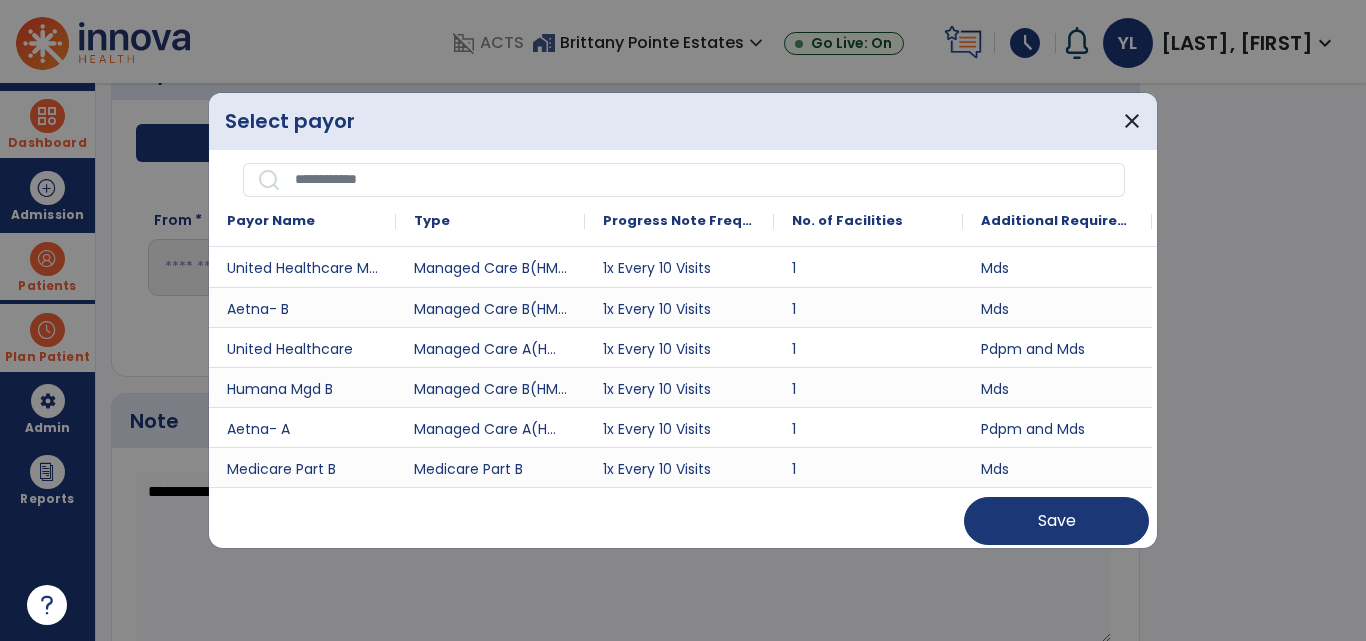 click at bounding box center (703, 180) 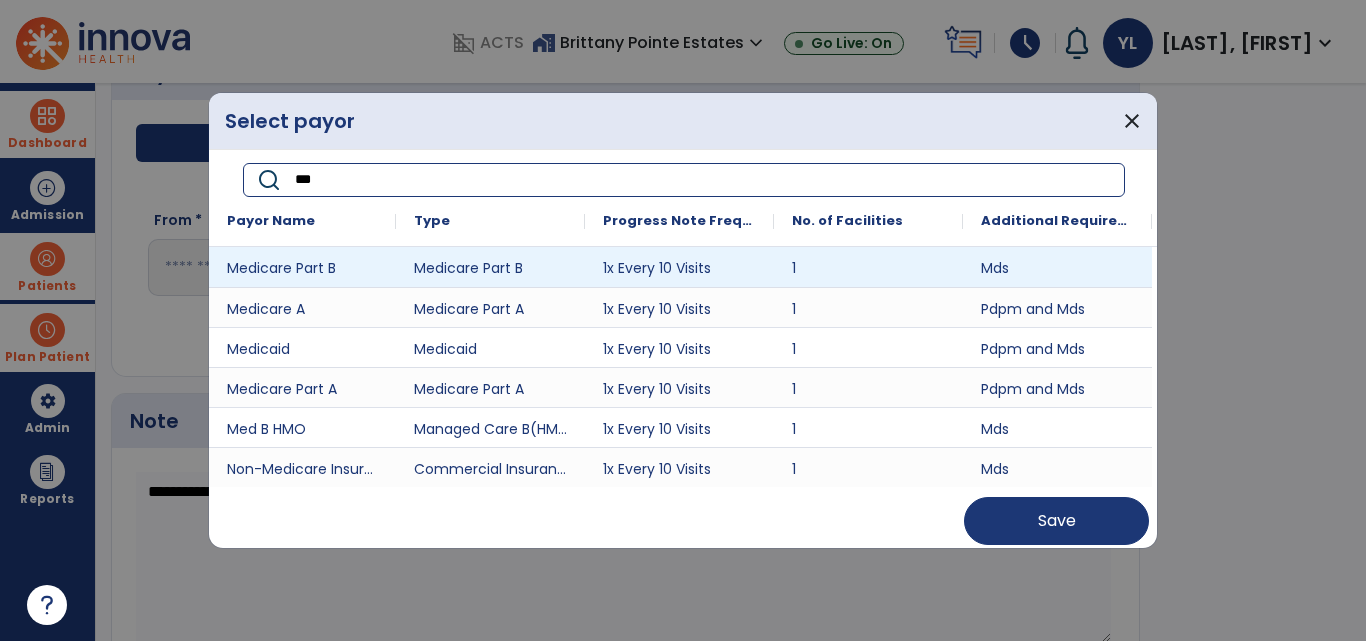 type on "***" 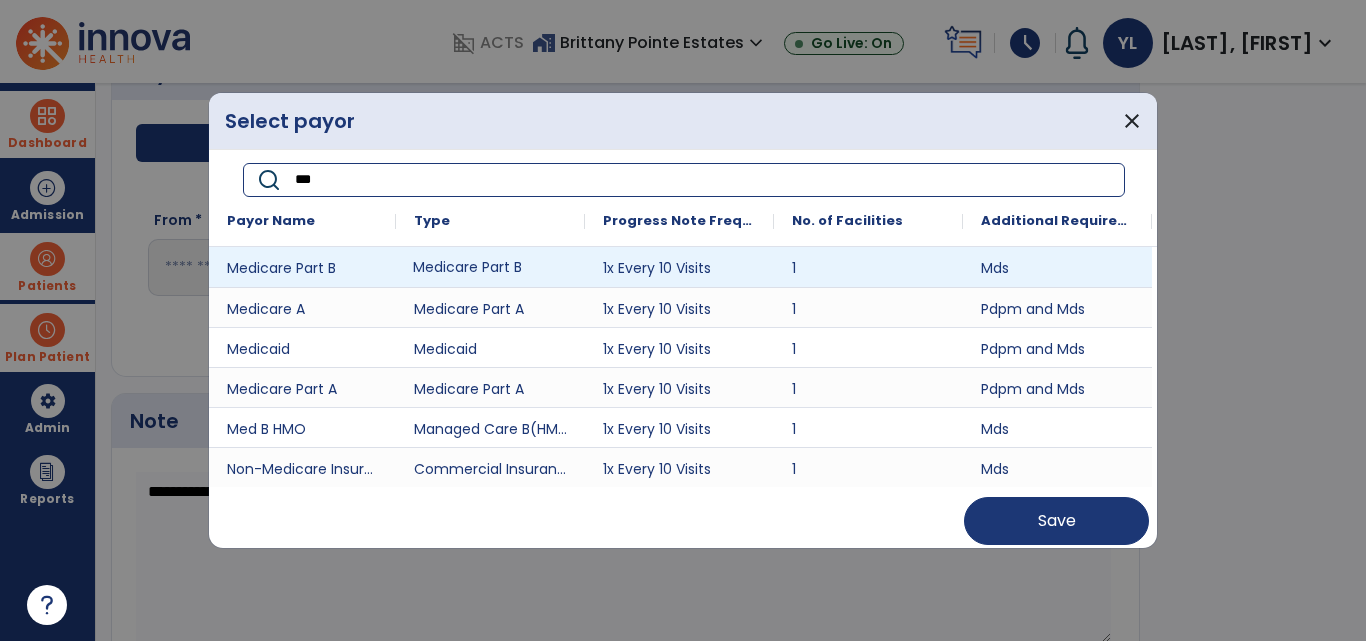 click on "Medicare Part B" at bounding box center (490, 267) 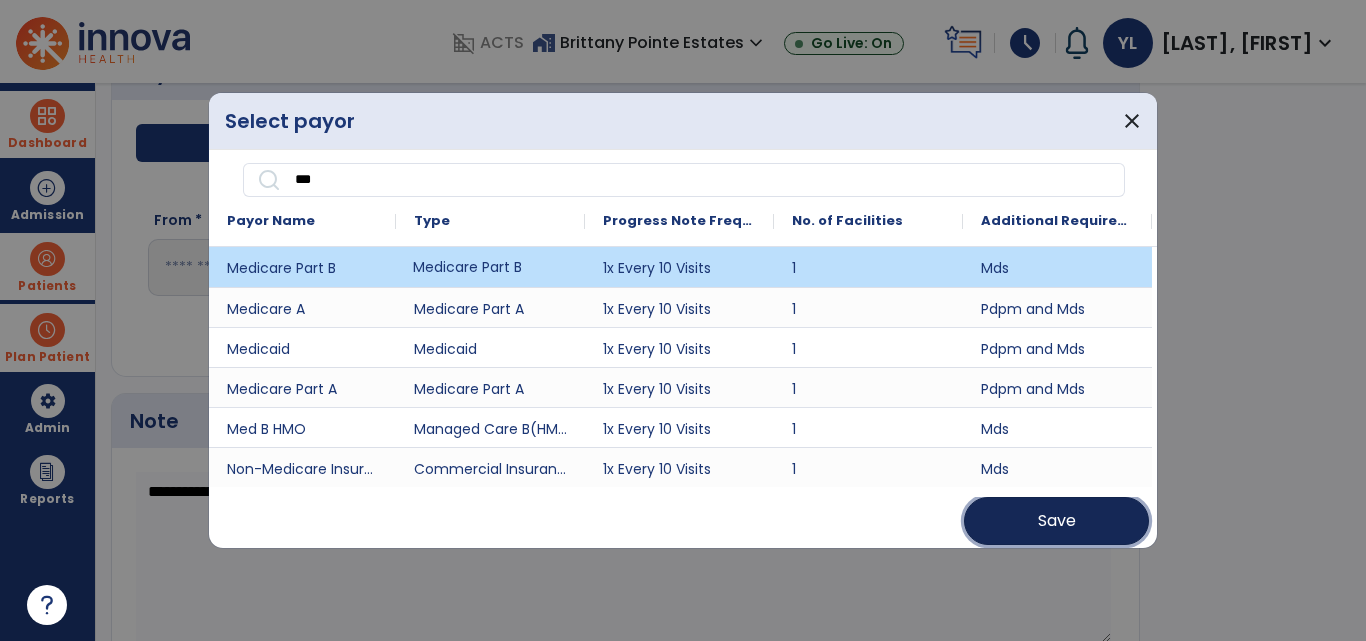 click on "Save" at bounding box center [1056, 521] 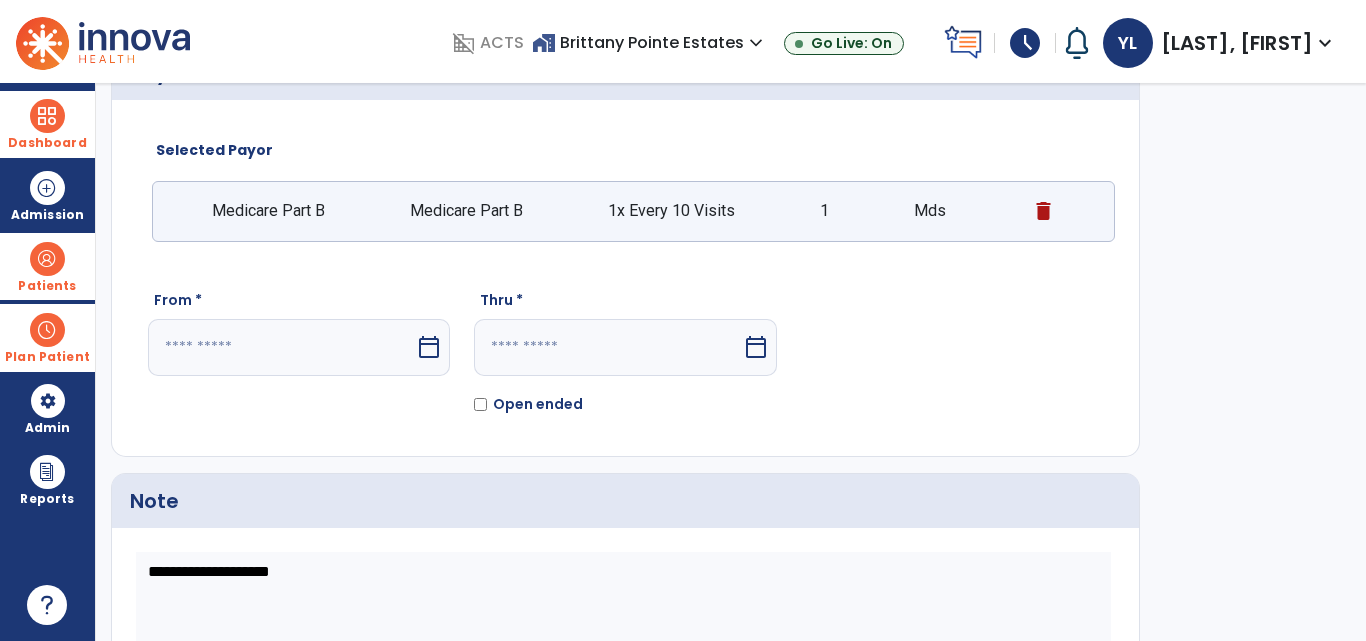click on "calendar_today" at bounding box center [429, 347] 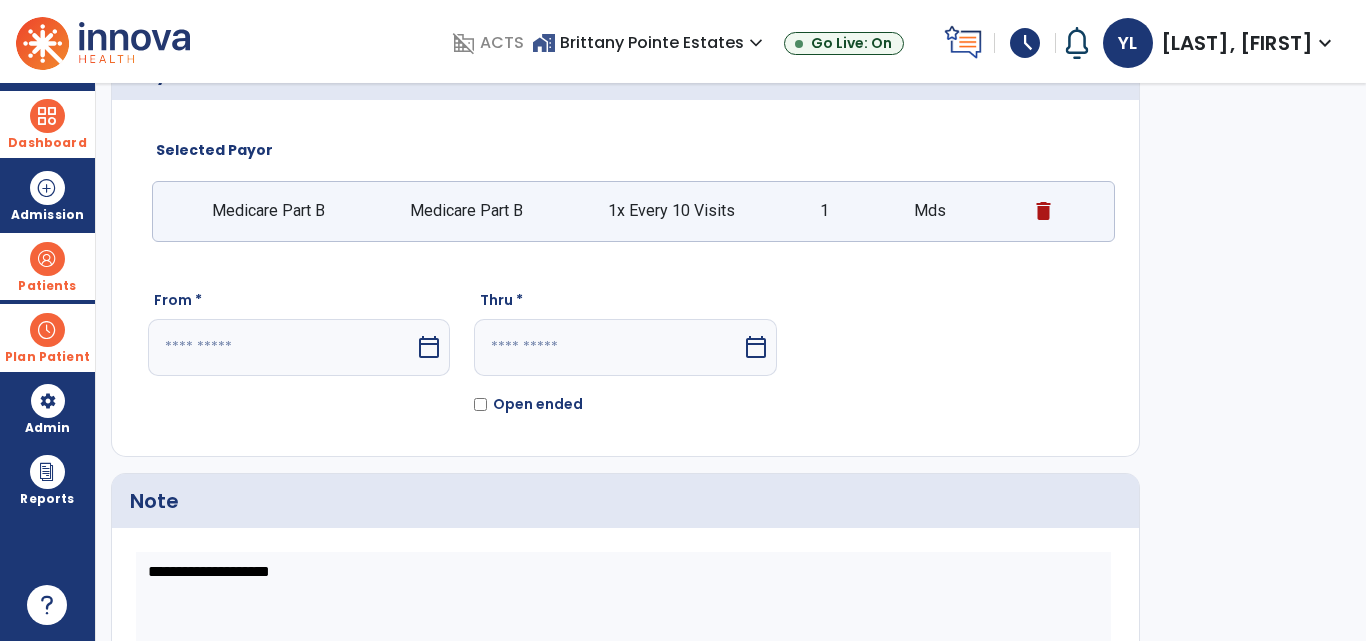 select on "*" 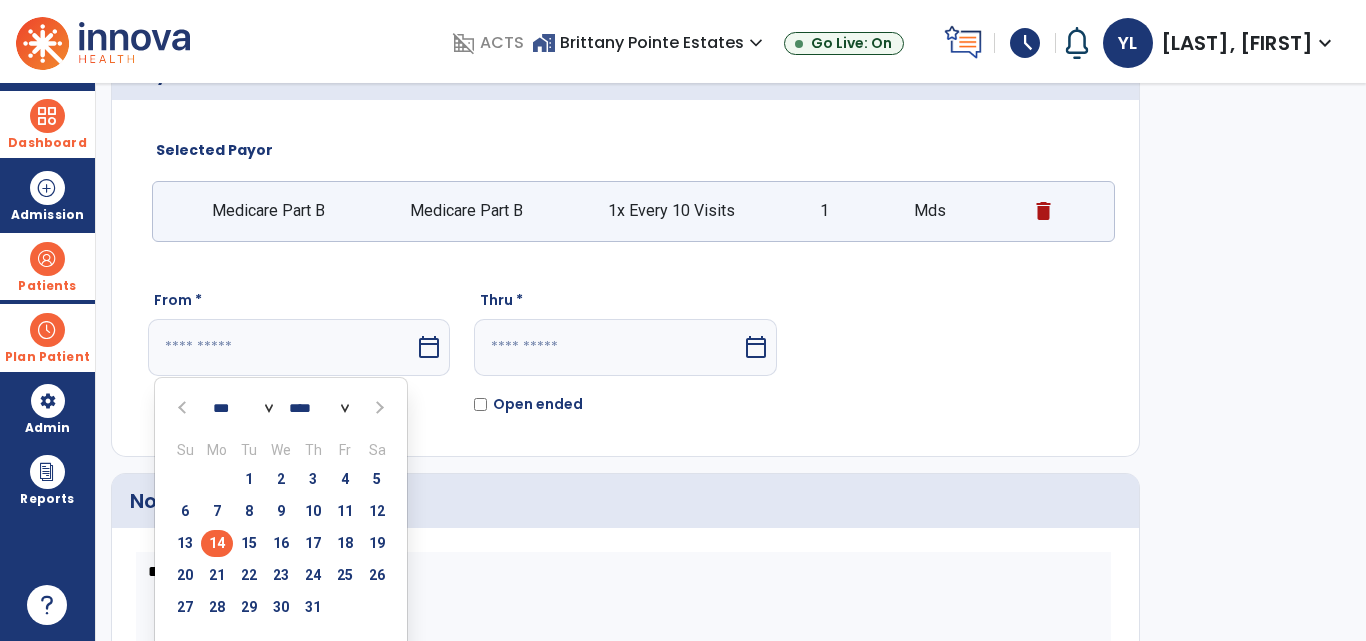 click on "14" at bounding box center [217, 543] 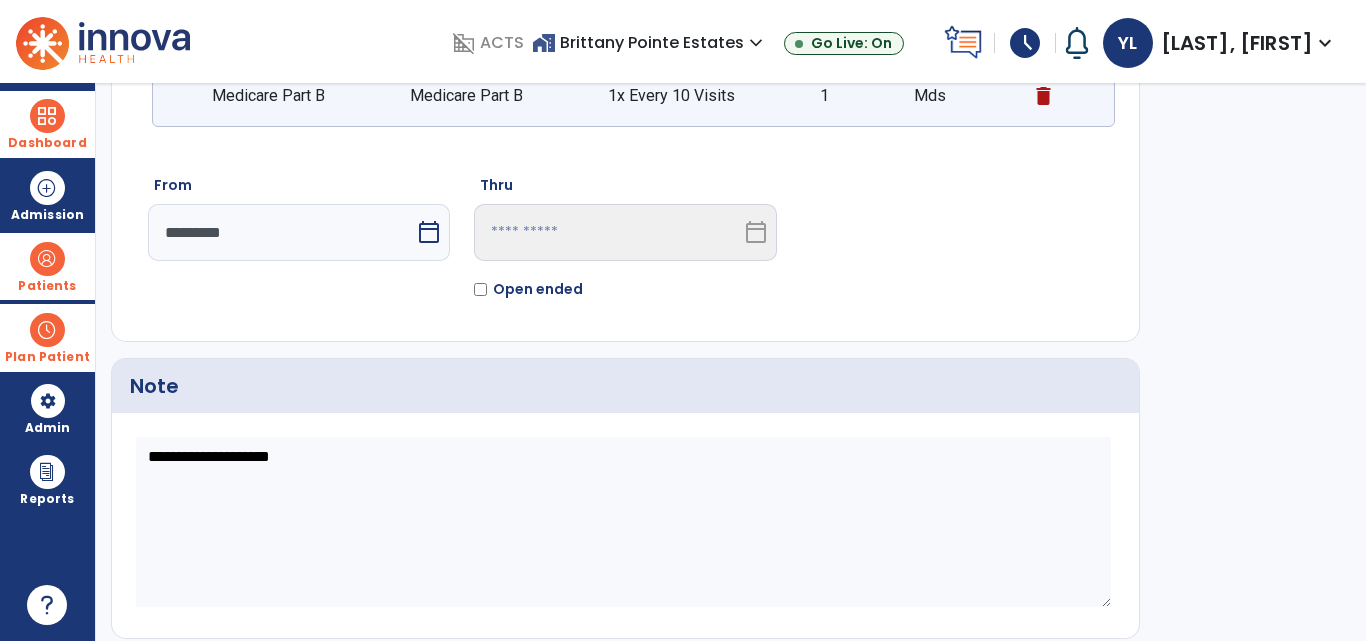 scroll, scrollTop: 264, scrollLeft: 0, axis: vertical 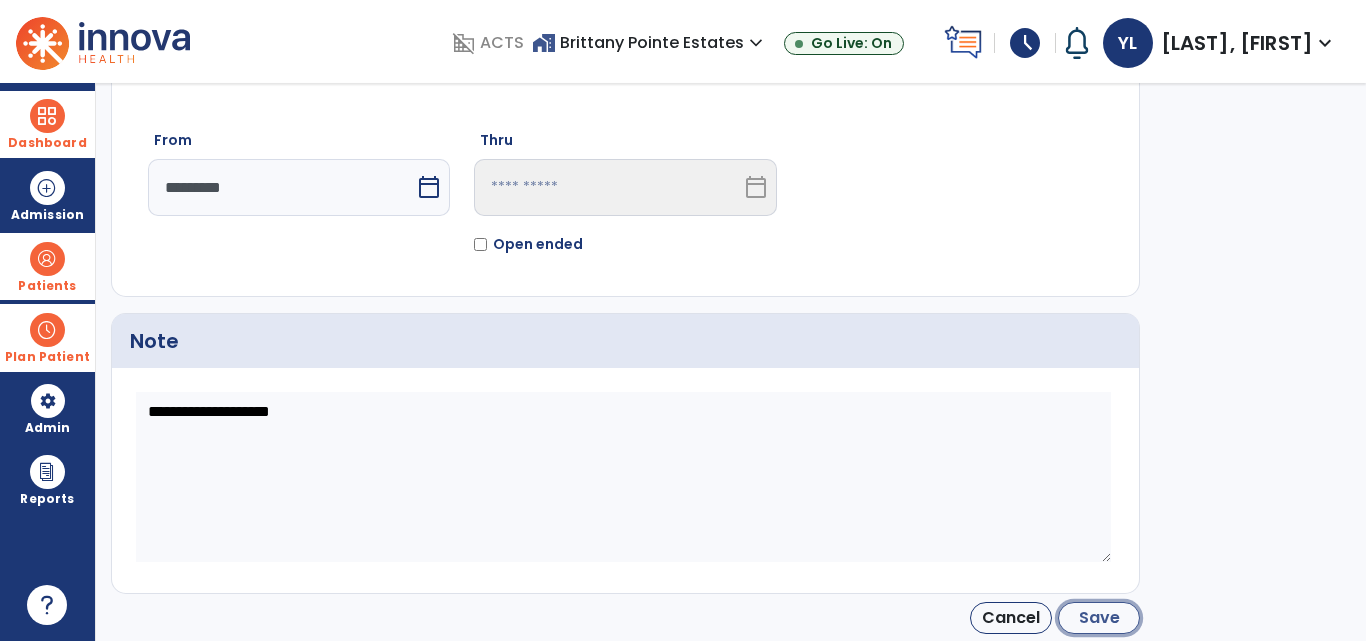 click on "Save" 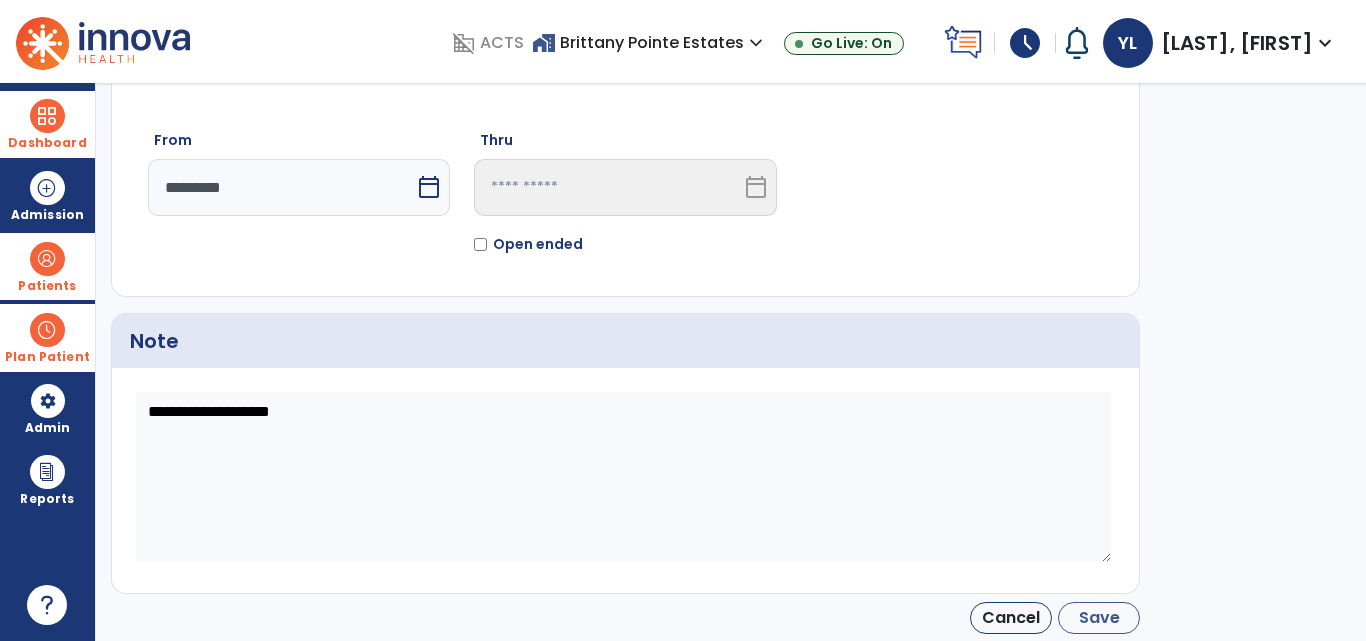 type on "*********" 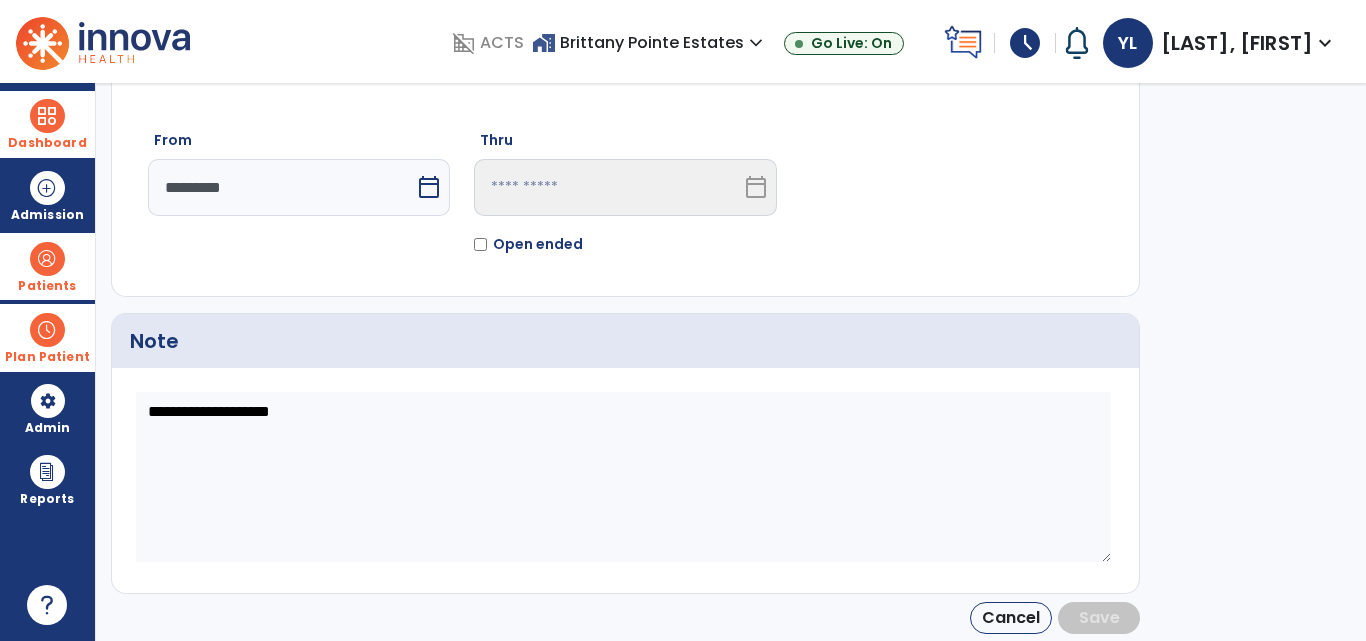 scroll, scrollTop: 104, scrollLeft: 0, axis: vertical 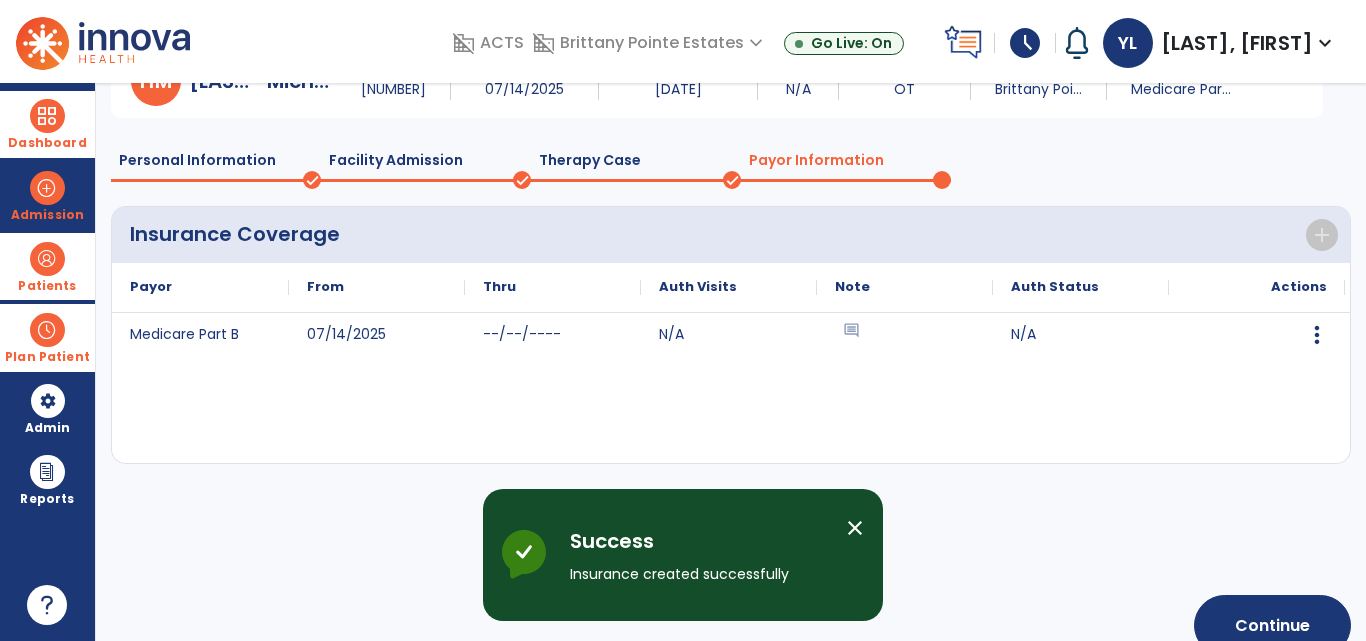 click on "close" at bounding box center (855, 528) 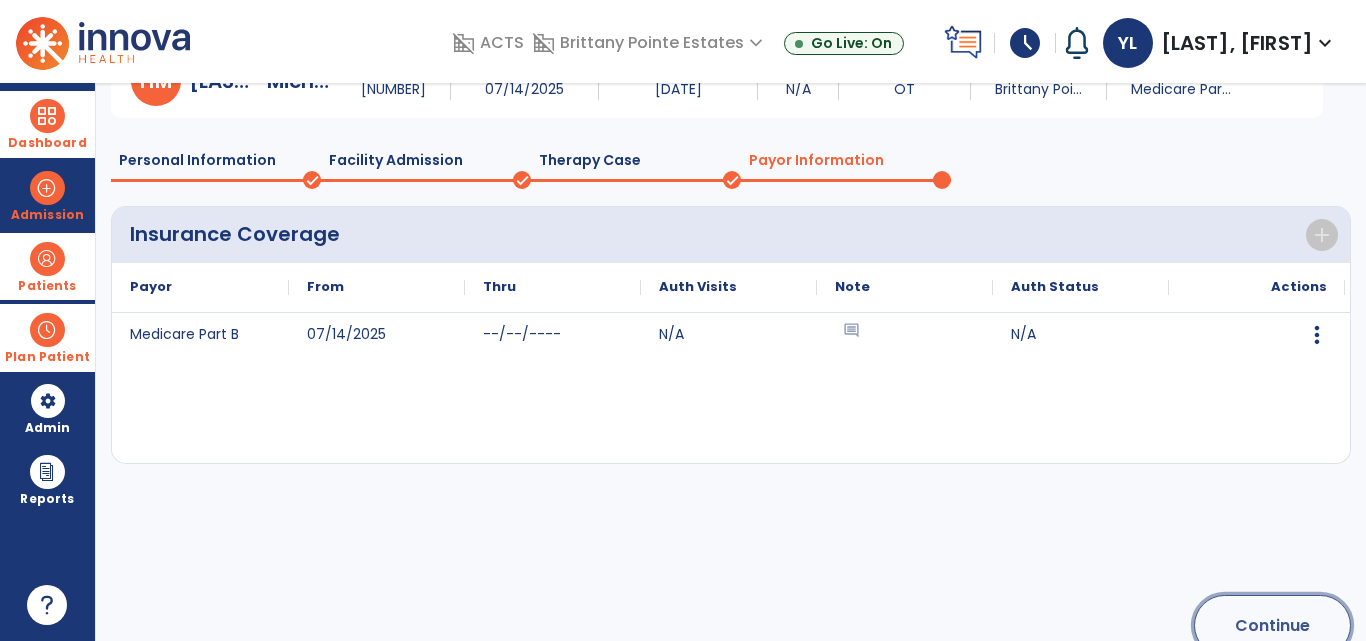 click on "Continue" 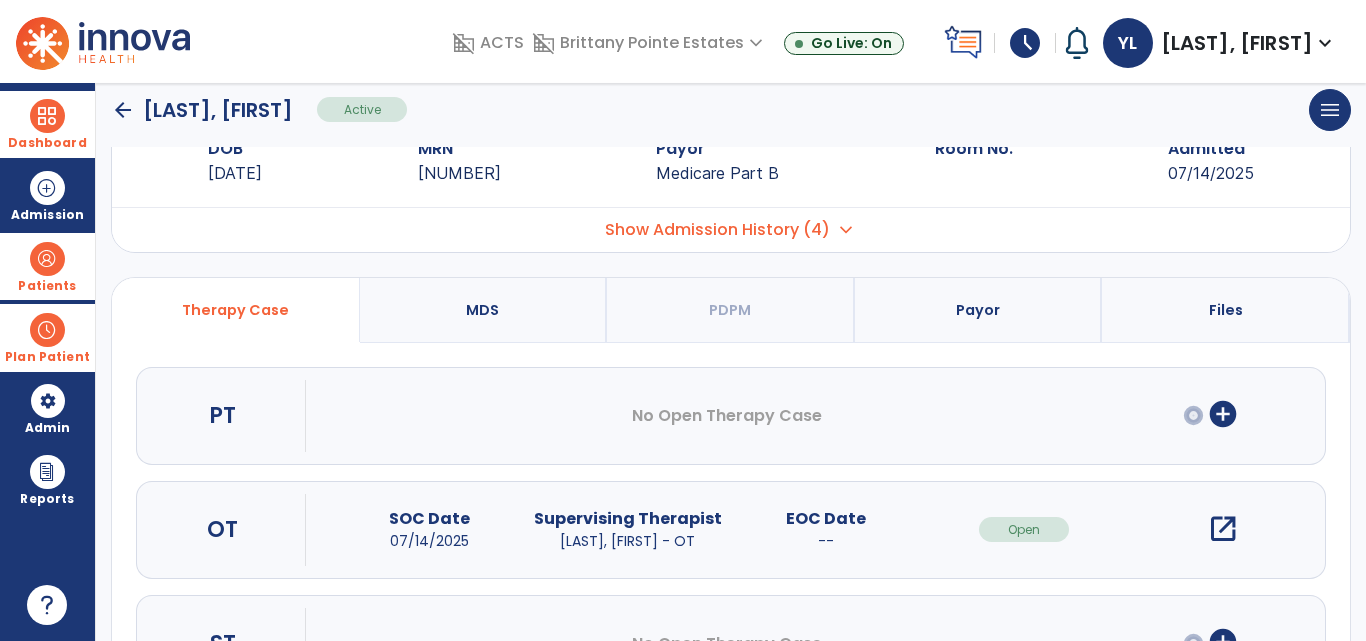 scroll, scrollTop: 61, scrollLeft: 0, axis: vertical 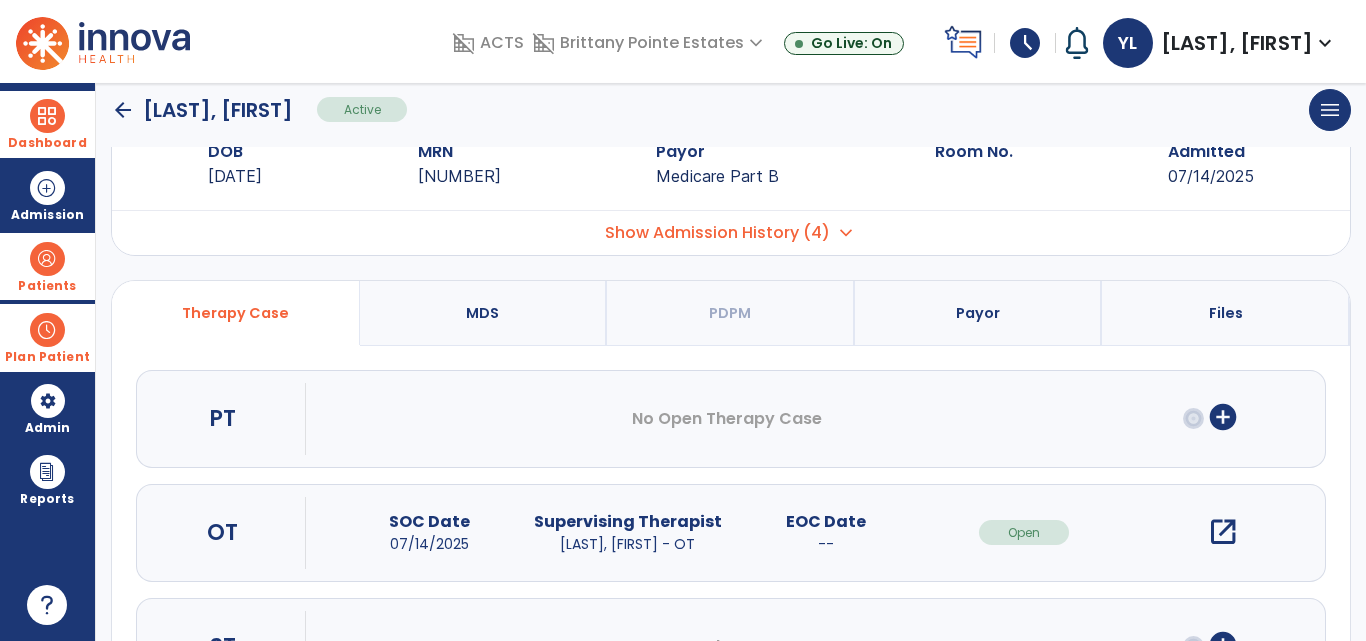 click on "expand_more" at bounding box center (846, 233) 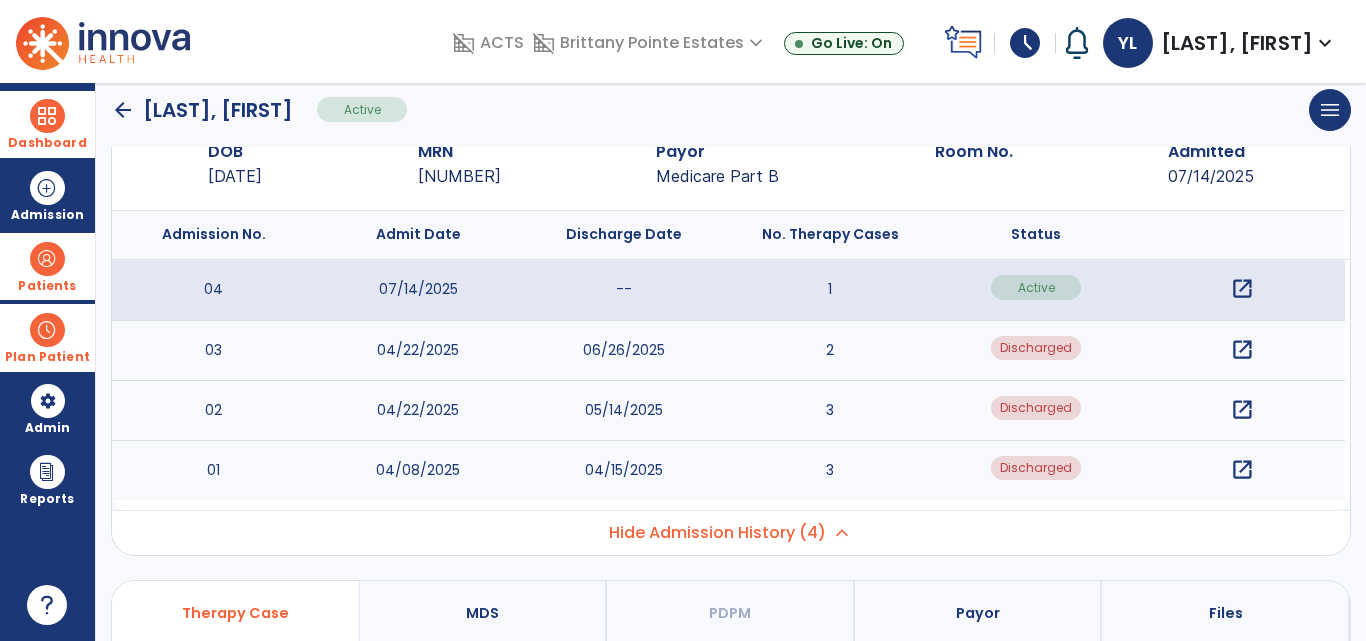 scroll, scrollTop: 0, scrollLeft: 0, axis: both 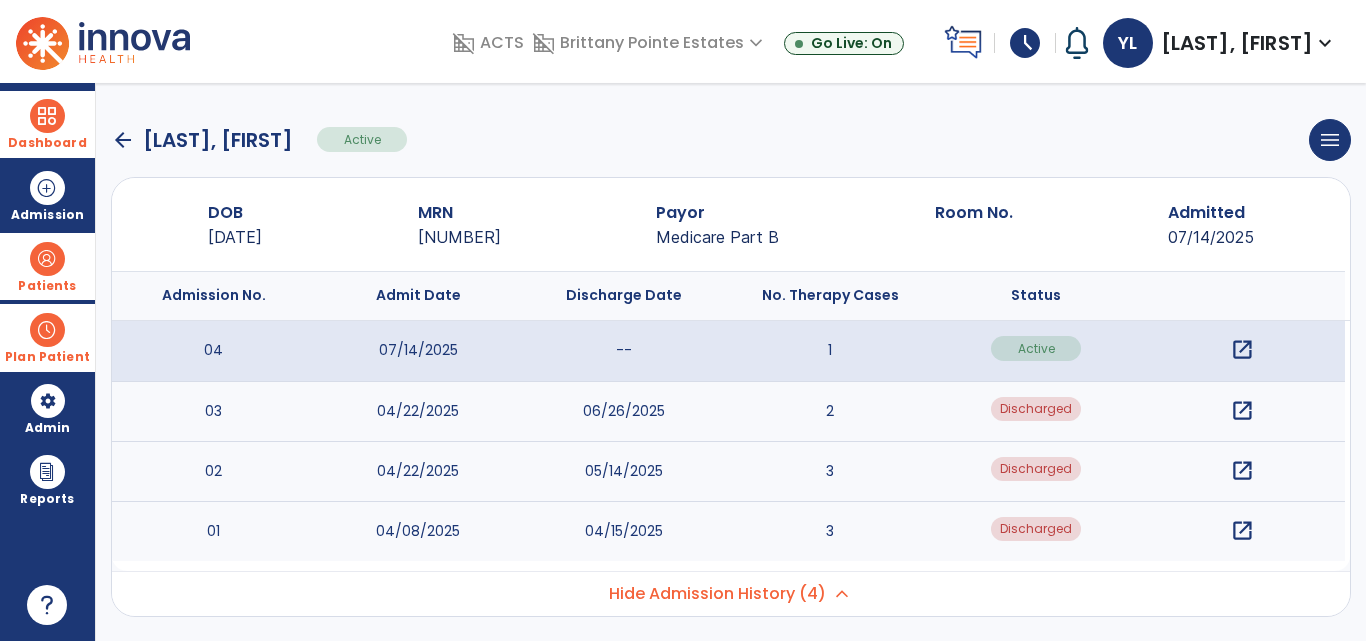 click on "arrow_back" 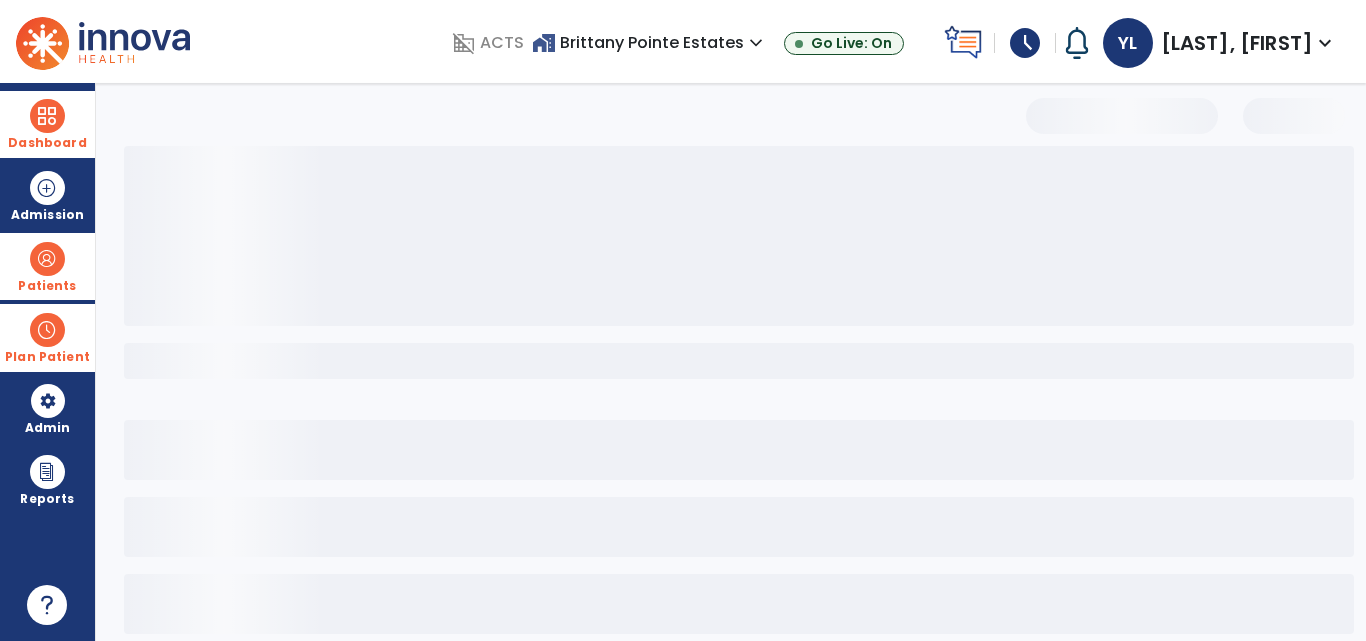 select on "***" 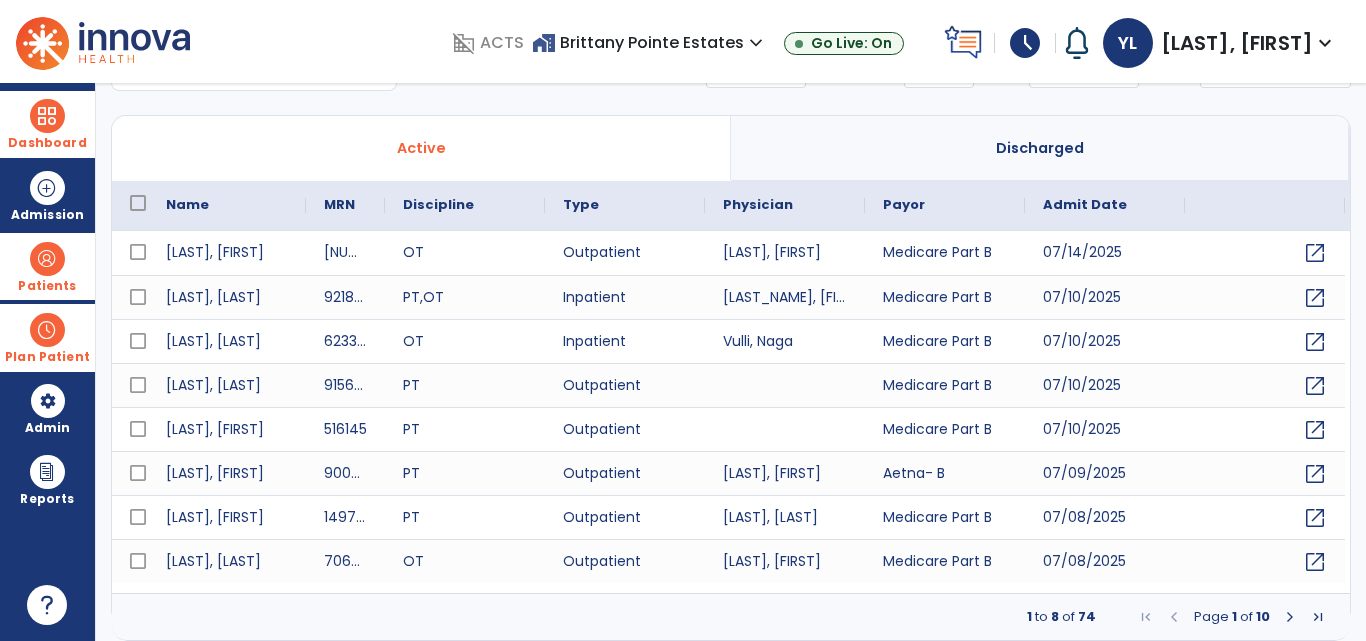 scroll, scrollTop: 0, scrollLeft: 0, axis: both 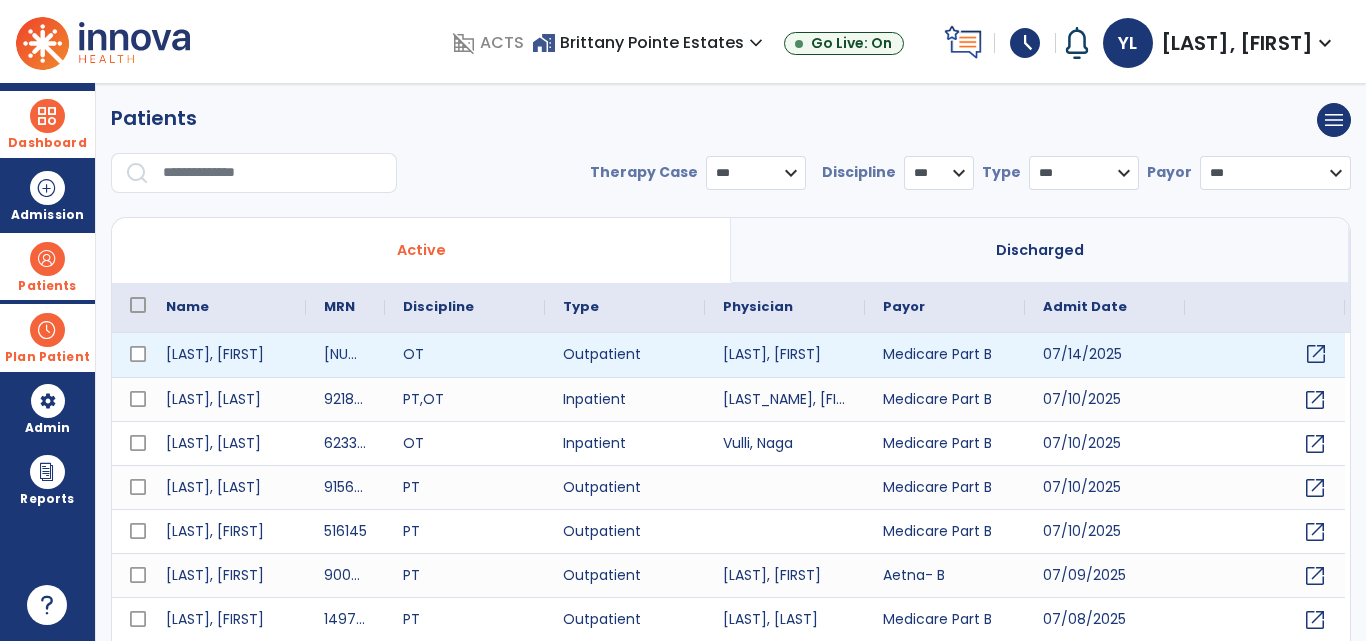 click on "open_in_new" at bounding box center [1316, 354] 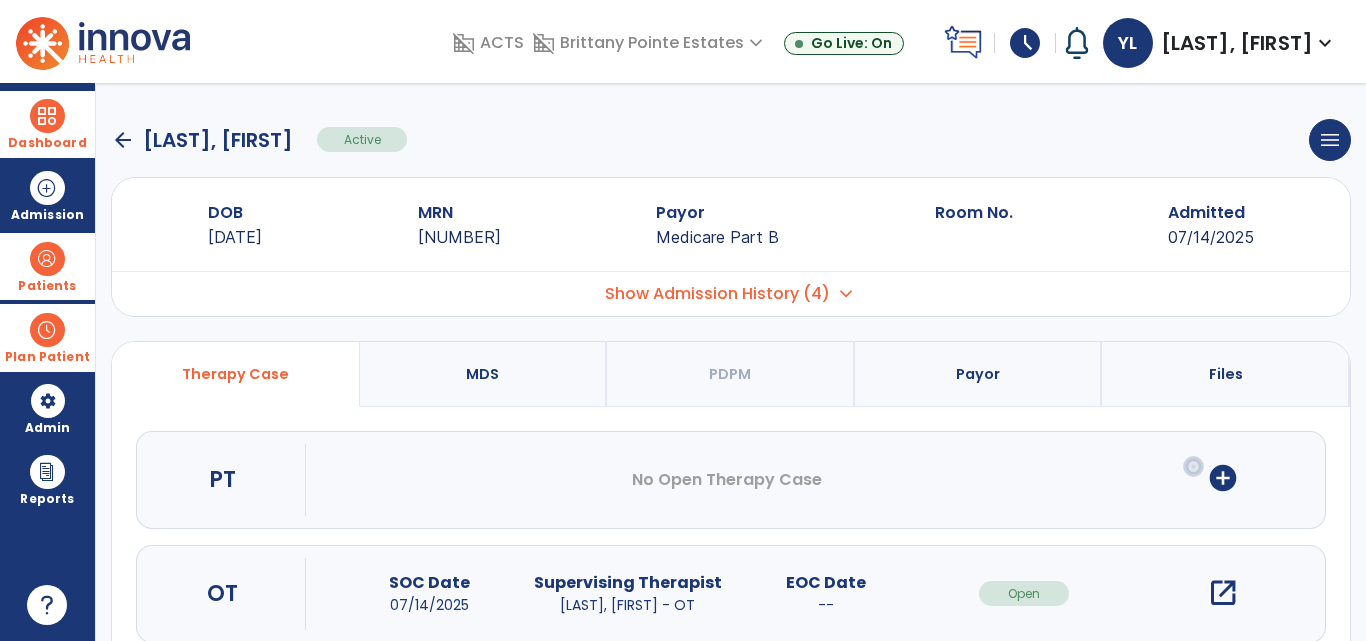 scroll, scrollTop: 40, scrollLeft: 0, axis: vertical 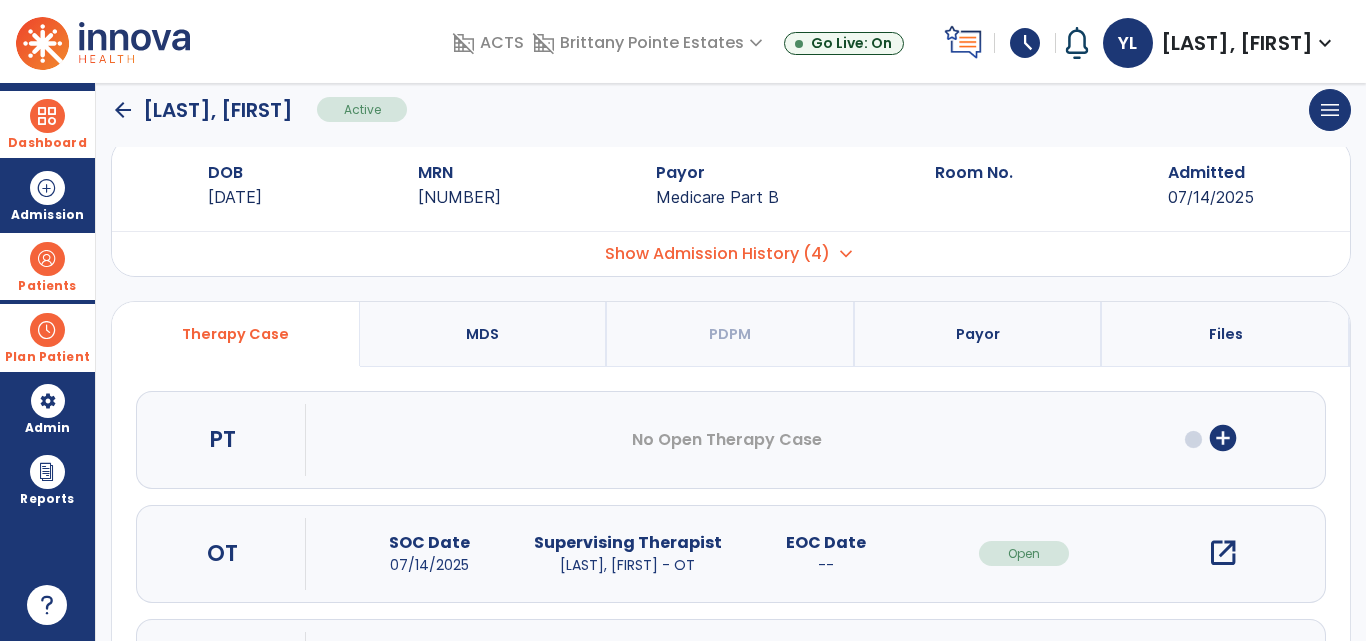click on "expand_more" at bounding box center (846, 254) 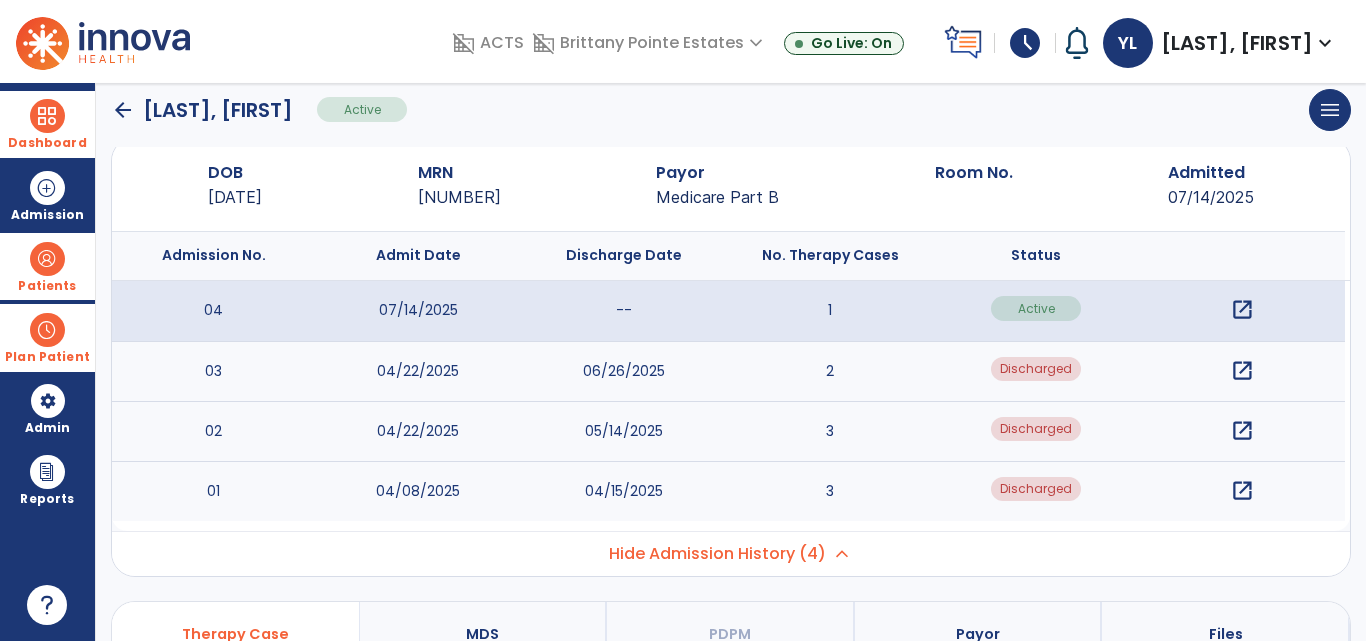 click on "open_in_new" at bounding box center (1242, 371) 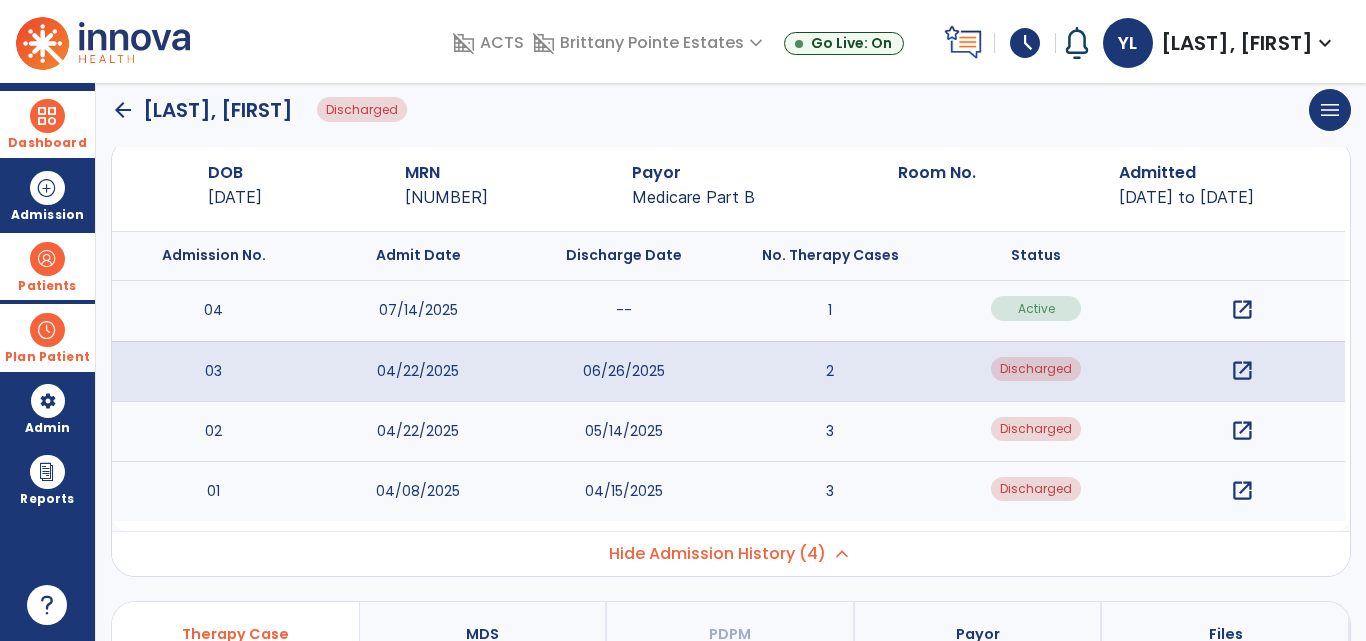 click on "open_in_new" at bounding box center (1242, 371) 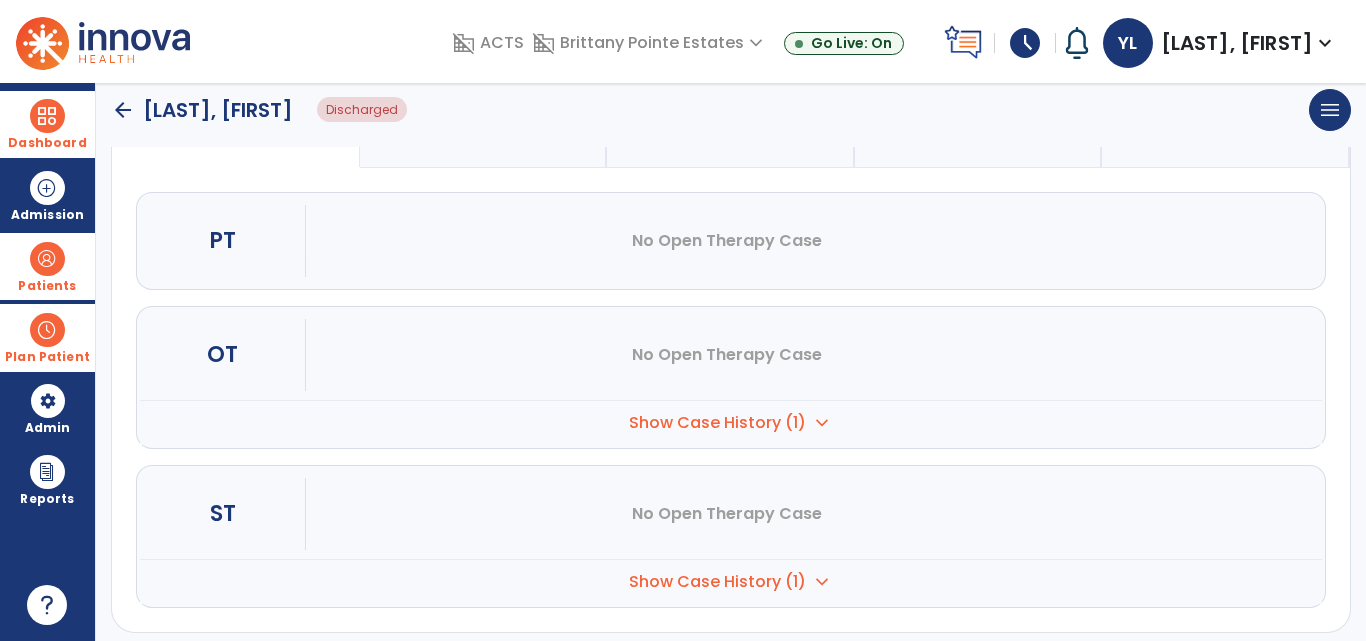 scroll, scrollTop: 555, scrollLeft: 0, axis: vertical 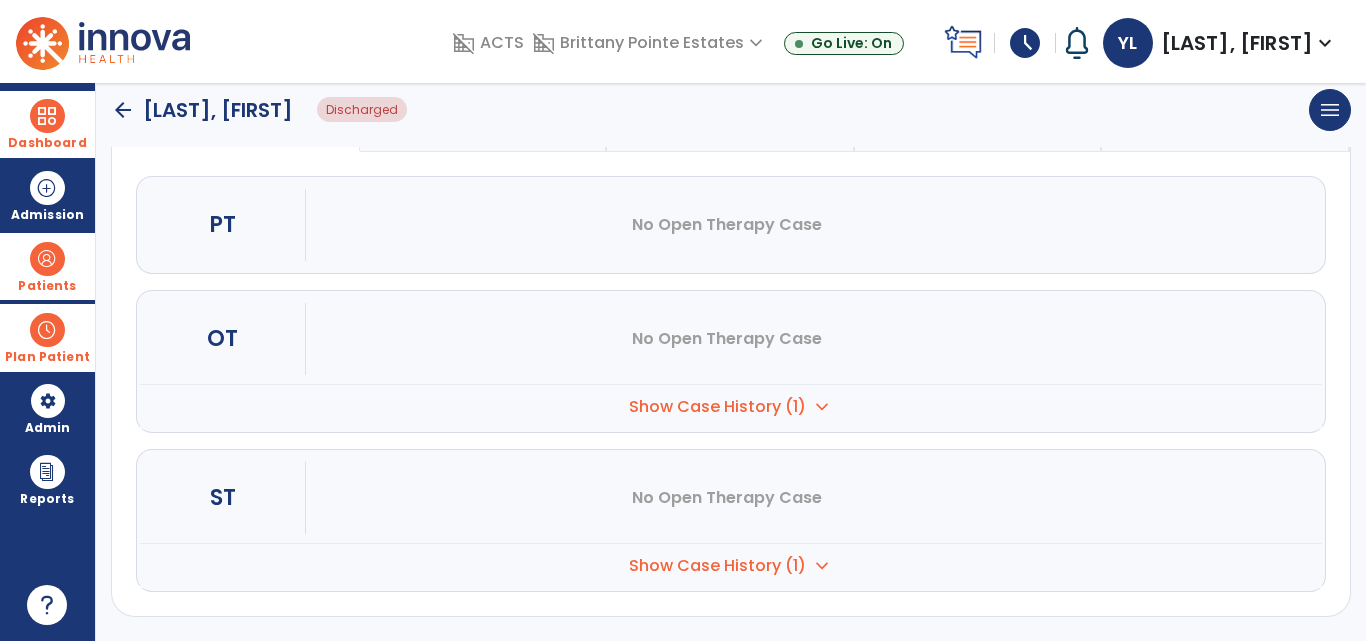 click on "Show Case History (1)" at bounding box center (717, 407) 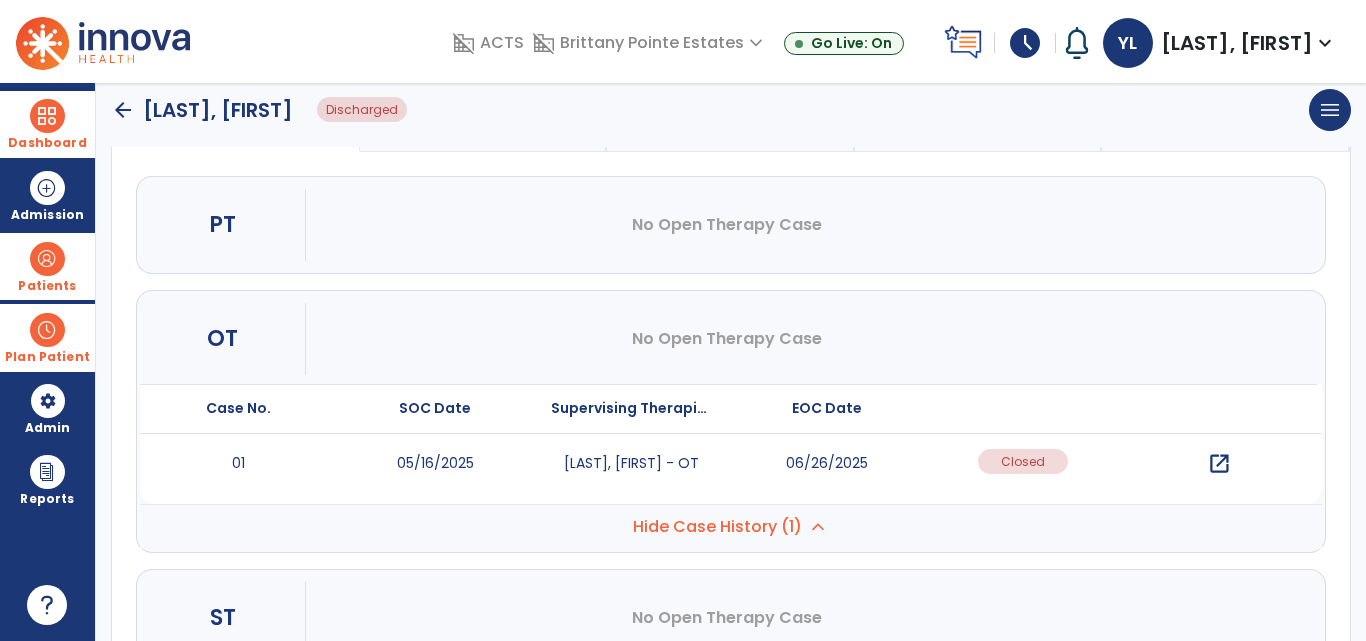 click on "open_in_new" at bounding box center [1219, 464] 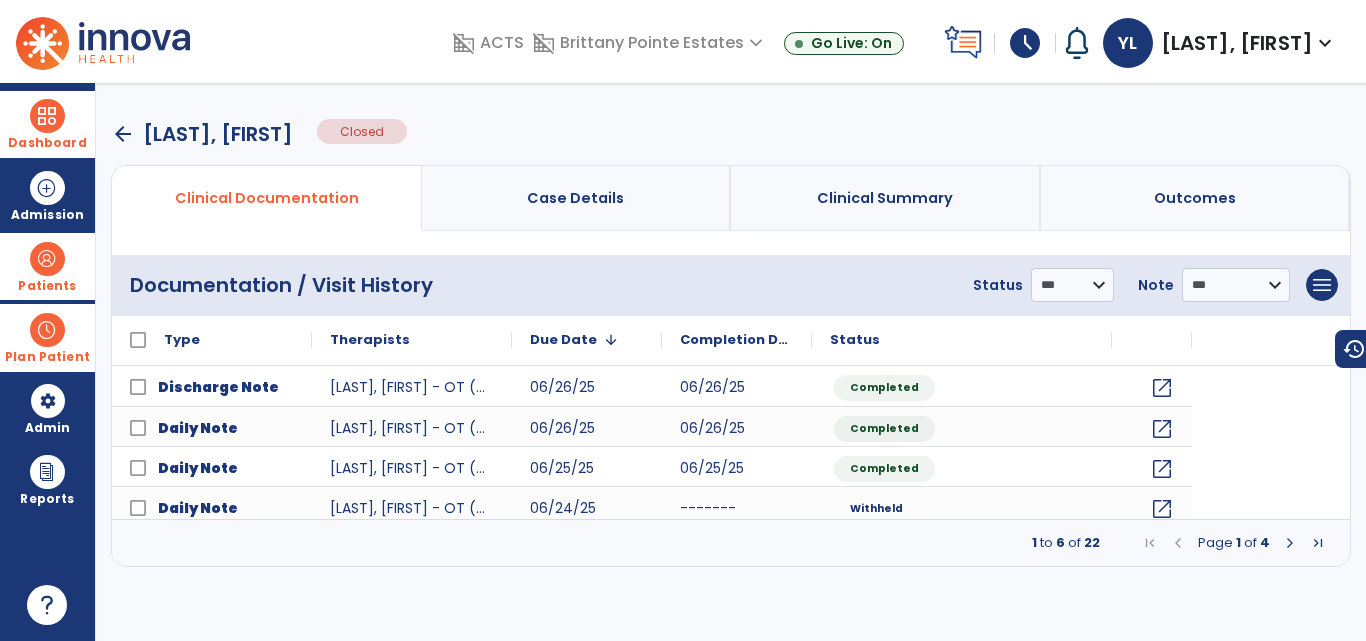 scroll, scrollTop: 0, scrollLeft: 0, axis: both 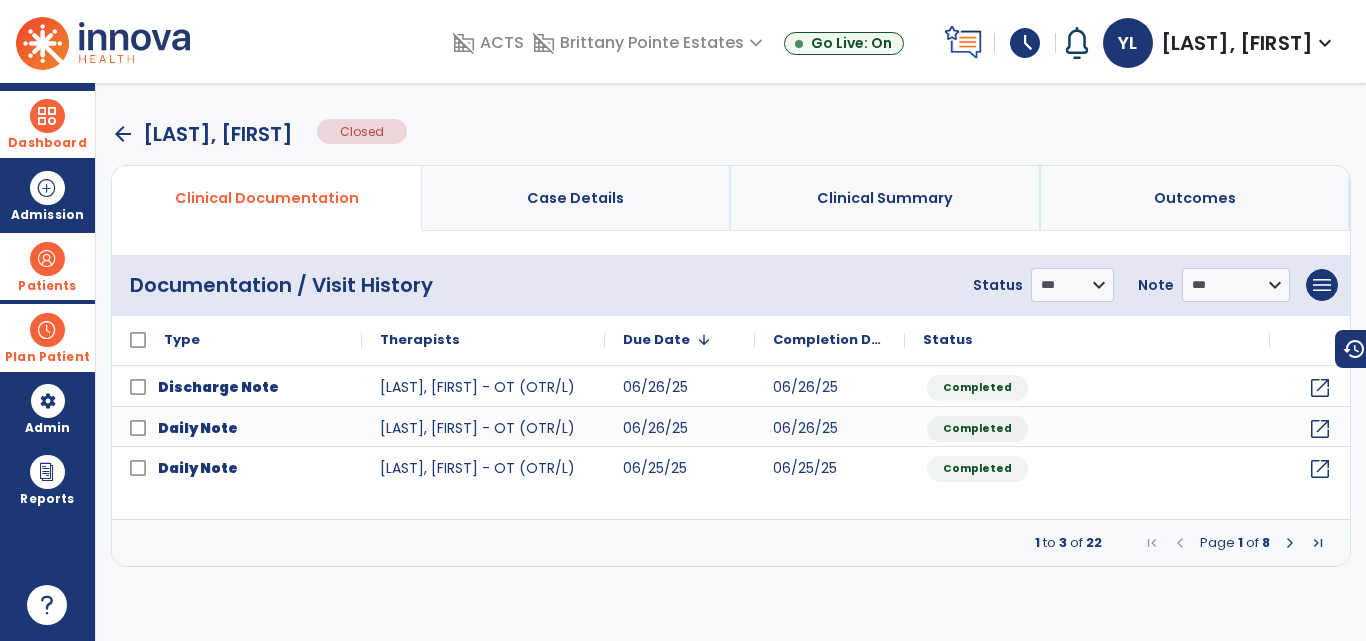 click at bounding box center [1318, 543] 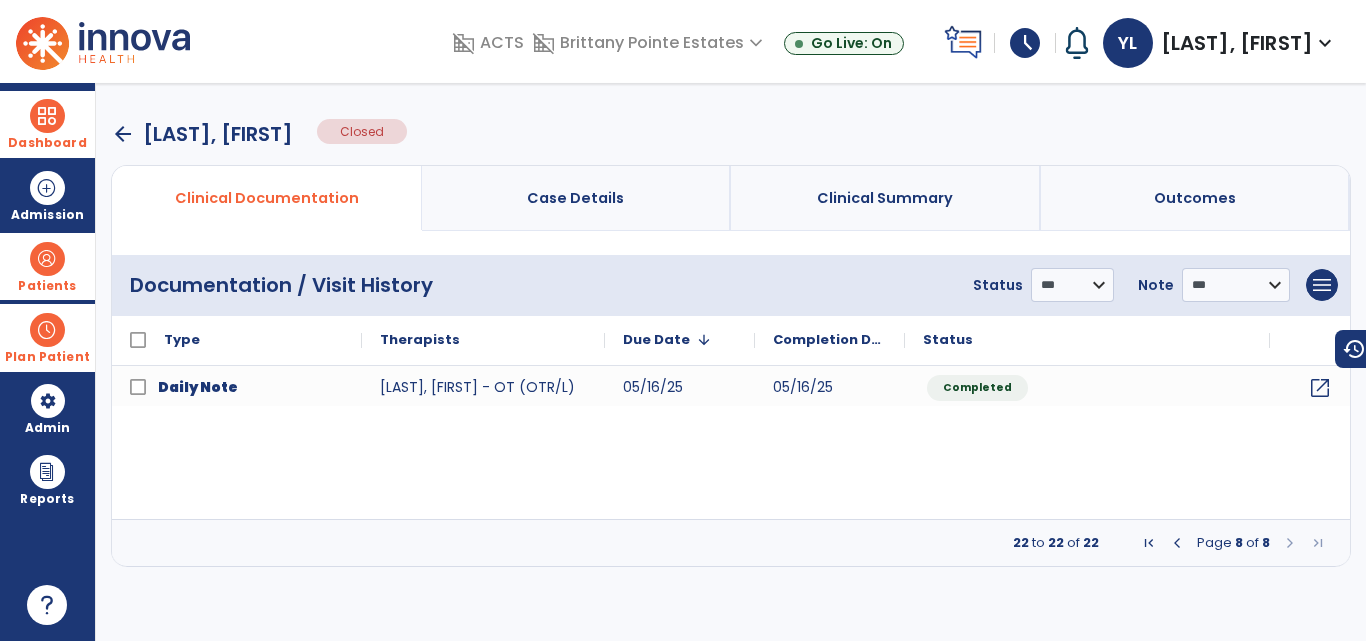 click at bounding box center [1177, 543] 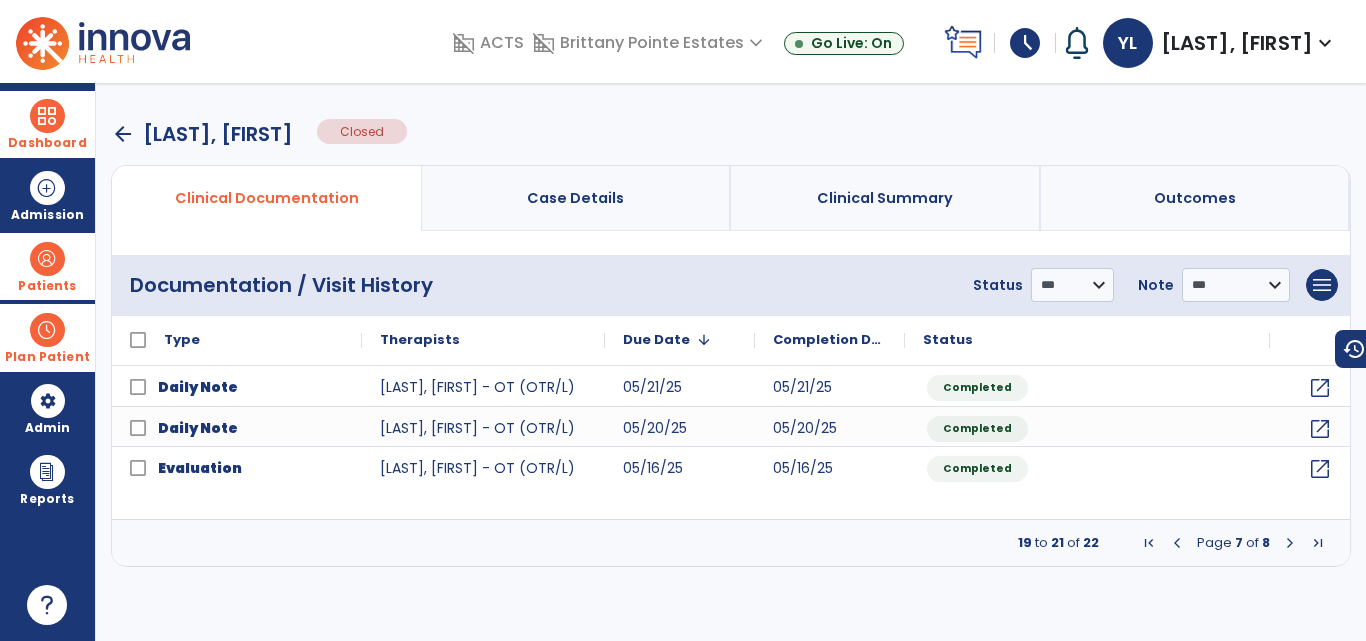 click at bounding box center [1177, 543] 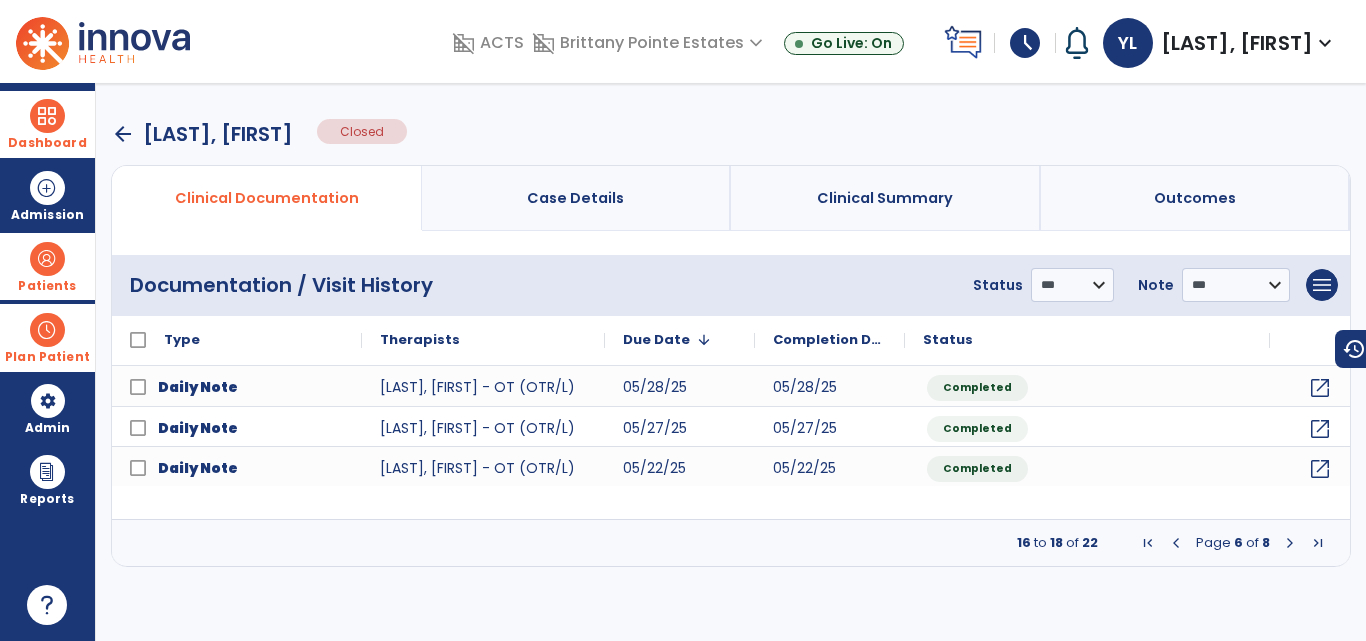 click at bounding box center [1290, 543] 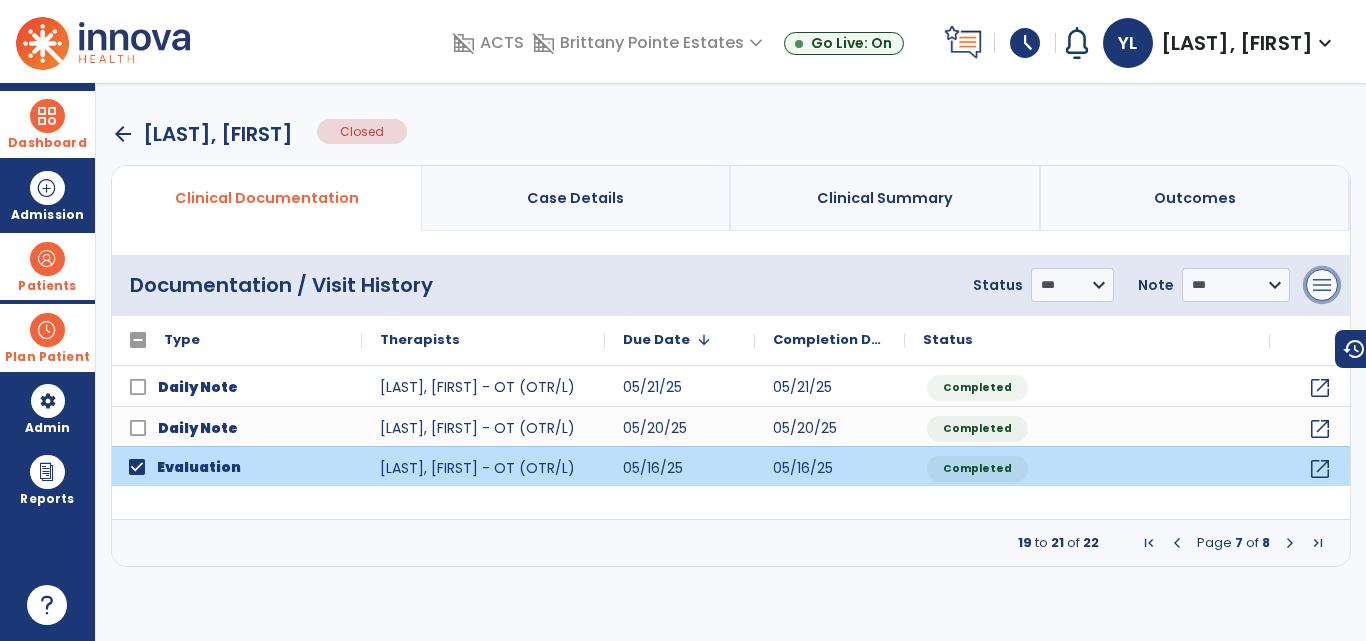 click on "menu" at bounding box center (1322, 285) 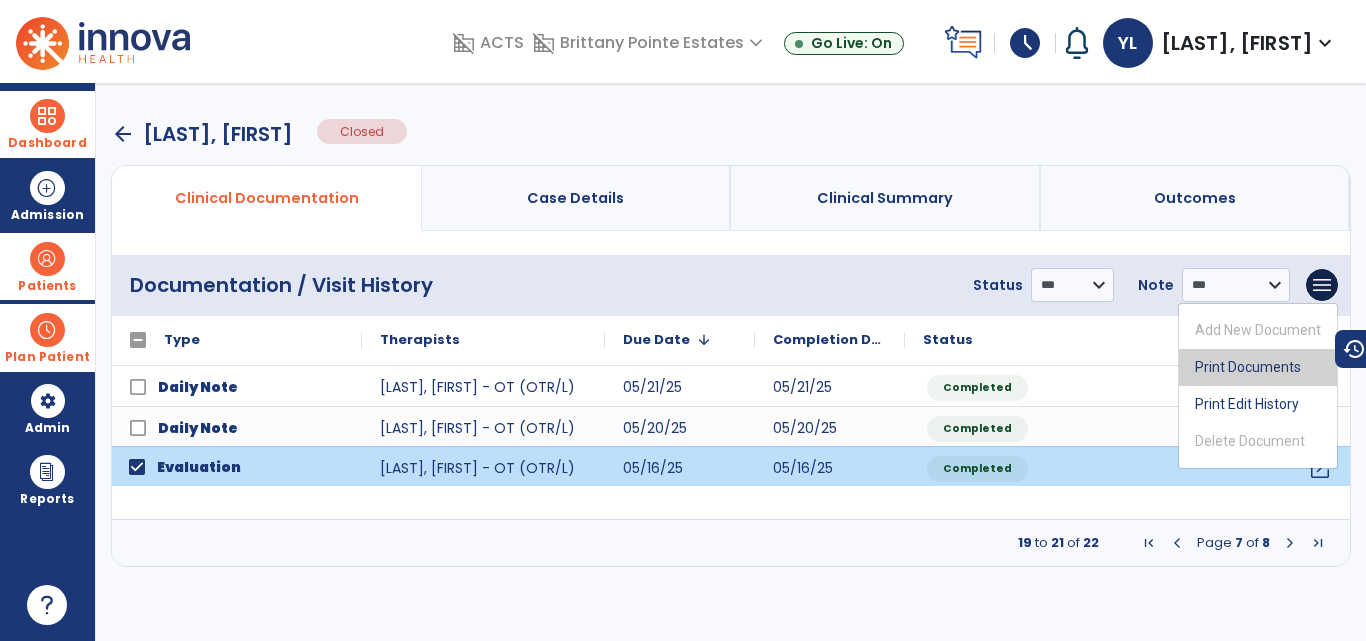 click on "Print Documents" at bounding box center [1258, 367] 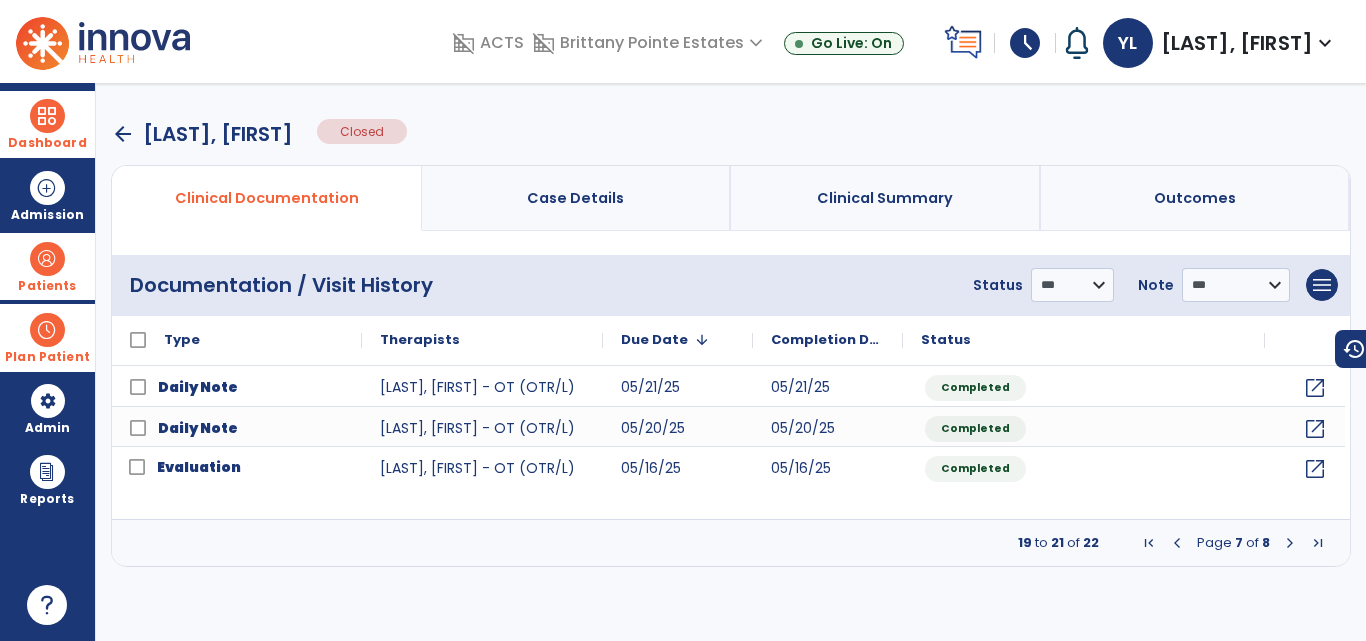 click at bounding box center (1149, 543) 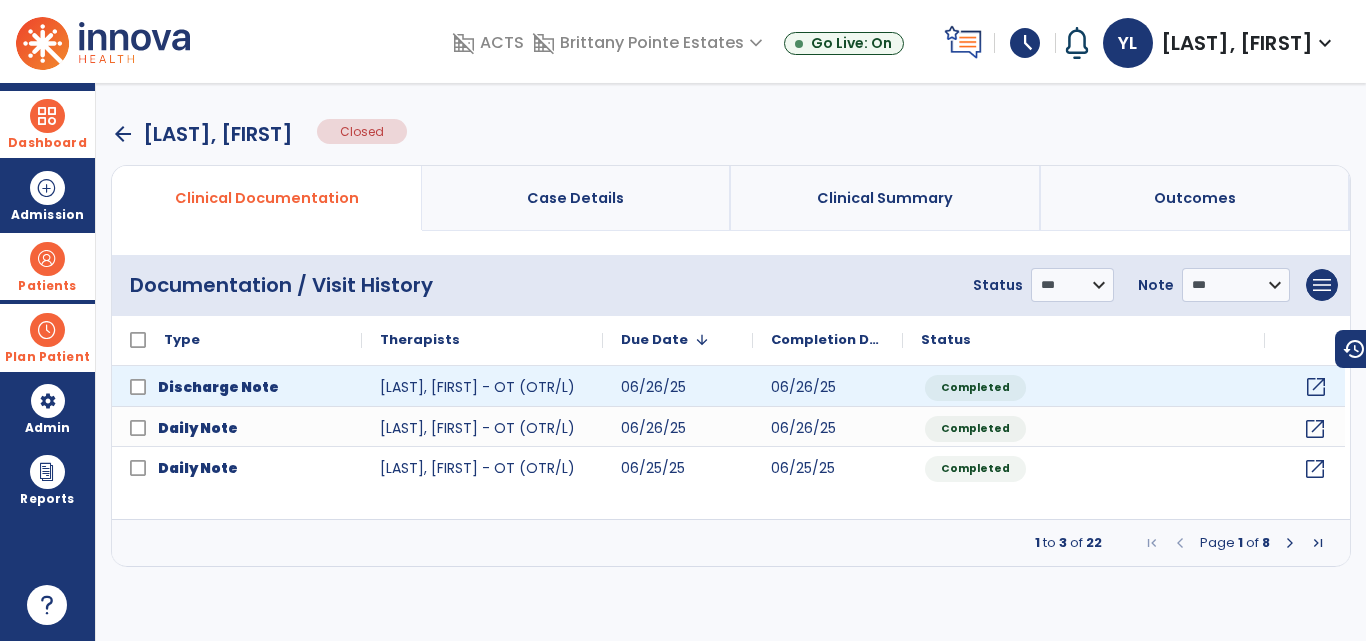 click on "open_in_new" 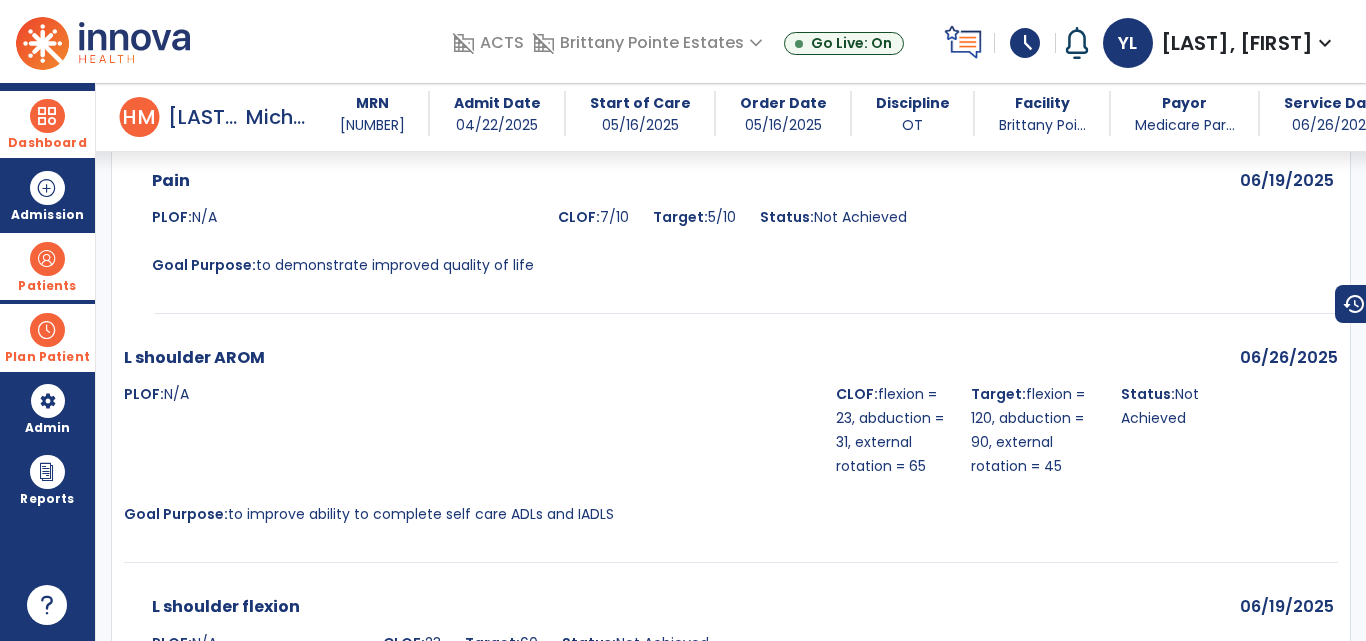 scroll, scrollTop: 1262, scrollLeft: 0, axis: vertical 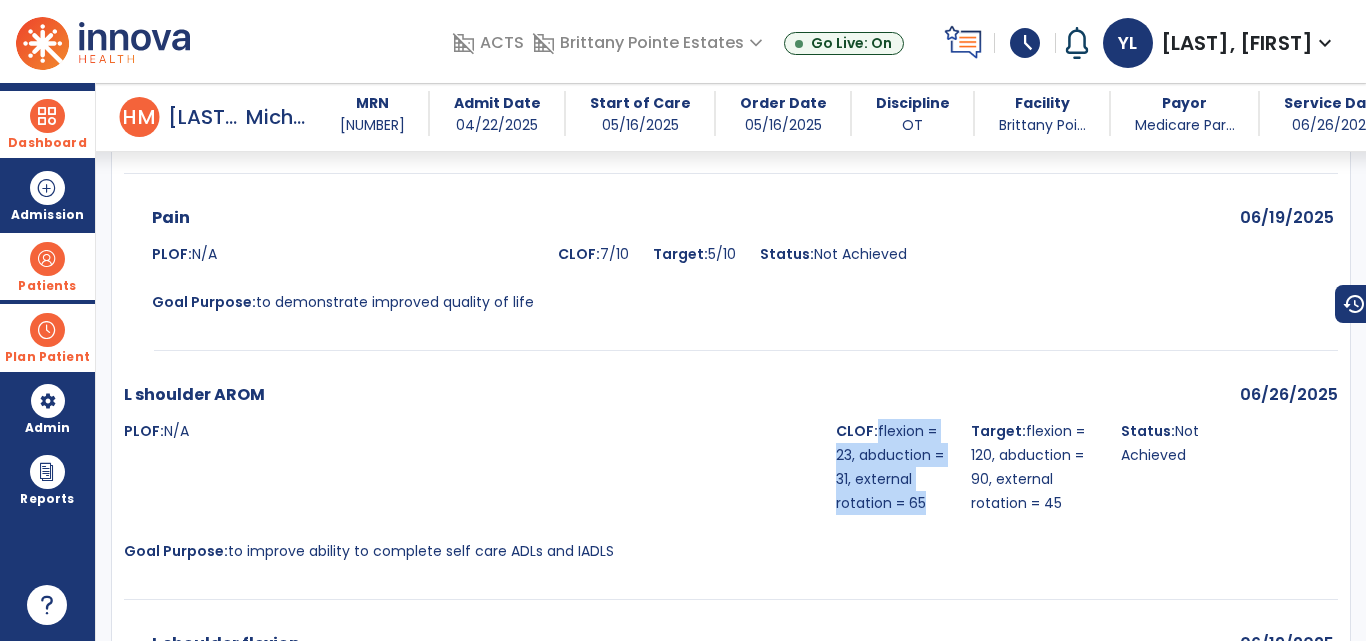 drag, startPoint x: 874, startPoint y: 384, endPoint x: 945, endPoint y: 453, distance: 99.00505 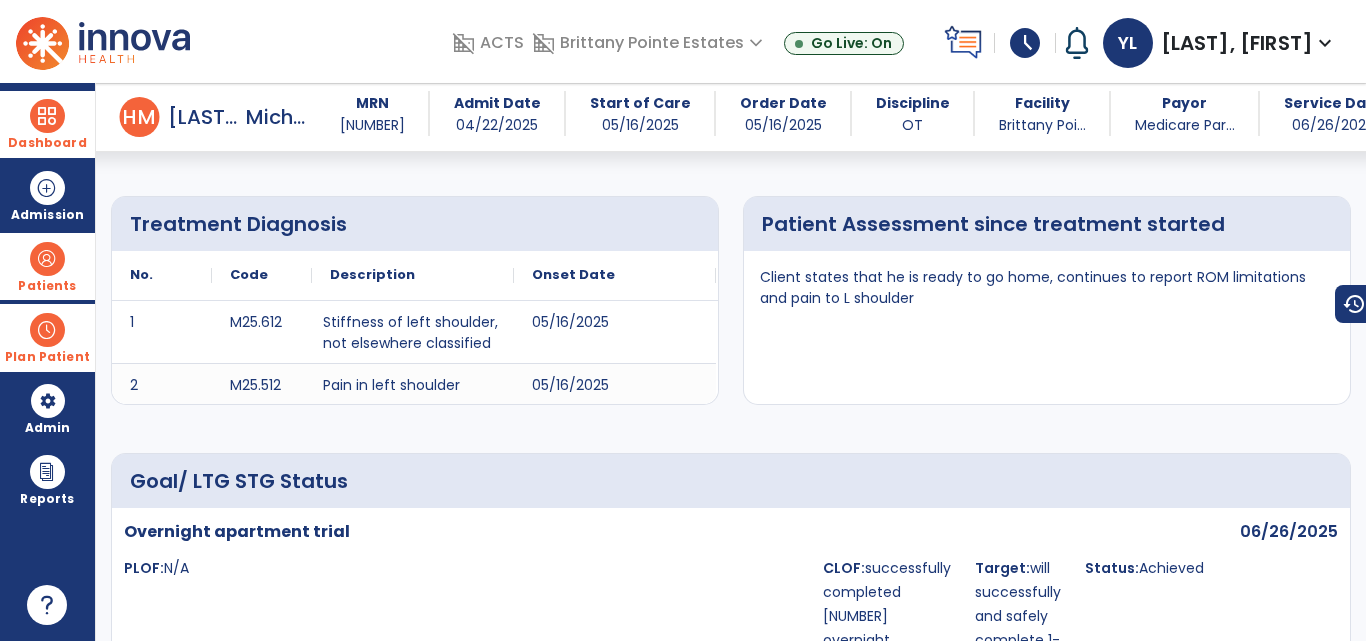 scroll, scrollTop: 314, scrollLeft: 0, axis: vertical 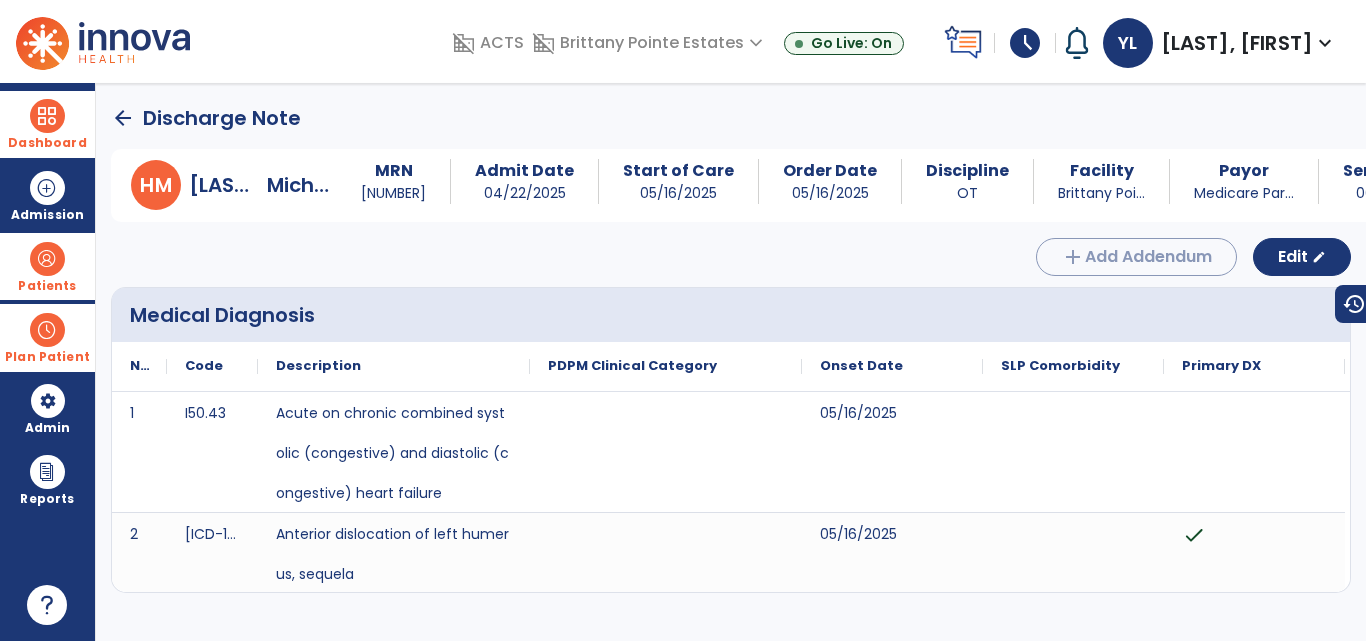 click on "arrow_back" 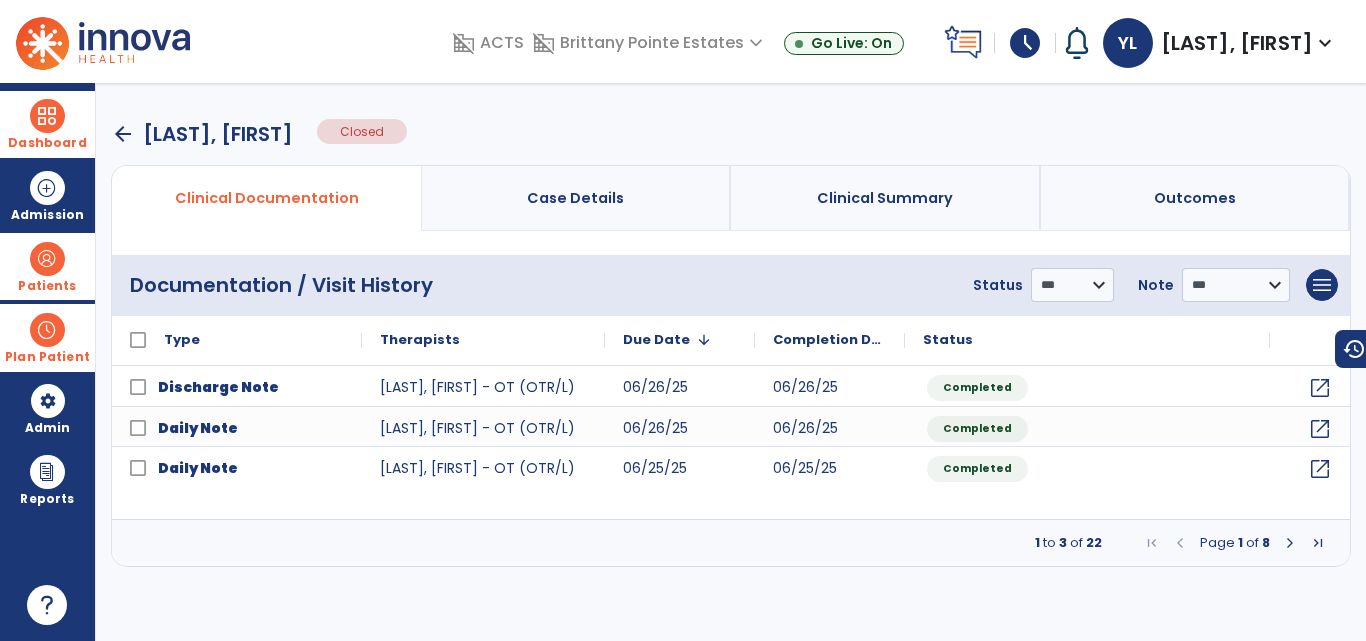 click on "arrow_back" at bounding box center [123, 134] 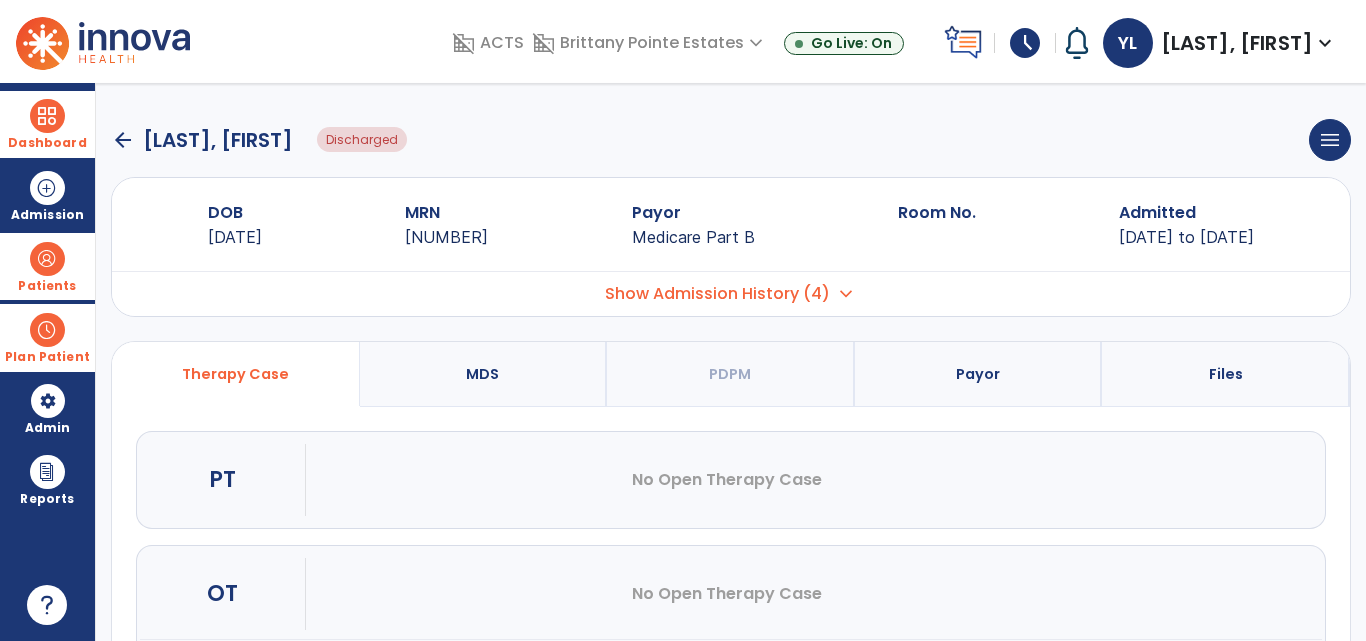 click on "Show Admission History (4)     expand_more" at bounding box center [731, 293] 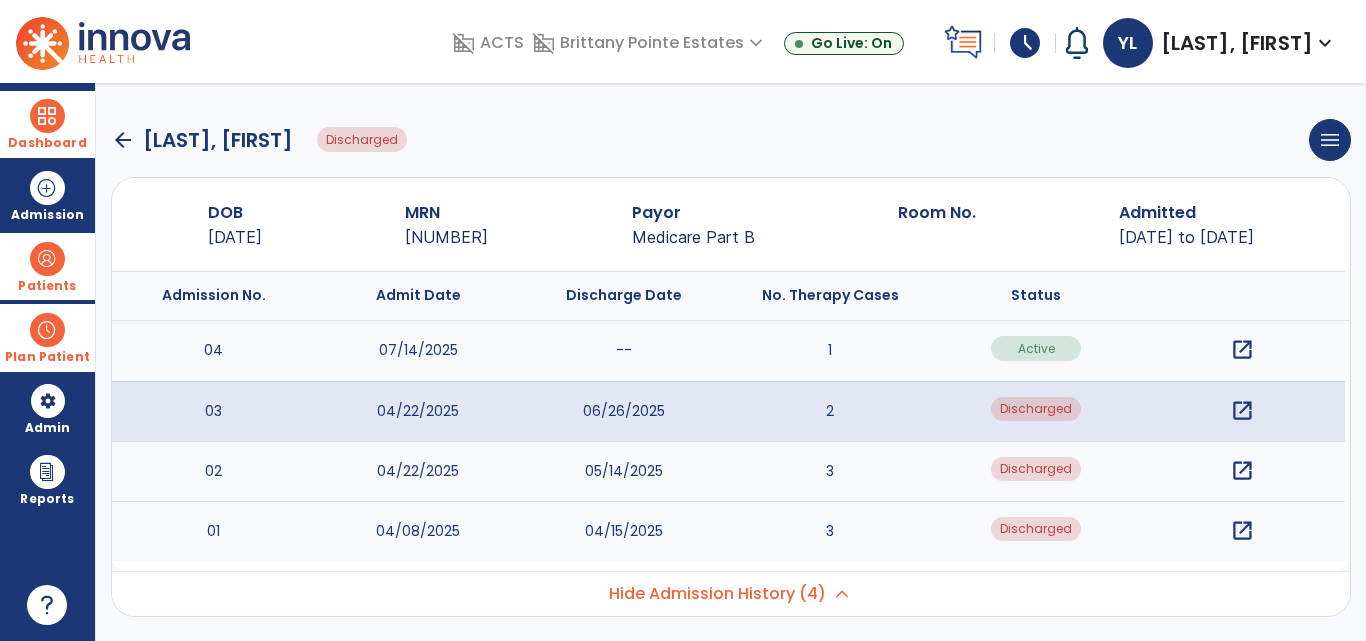 click on "open_in_new" at bounding box center [1242, 350] 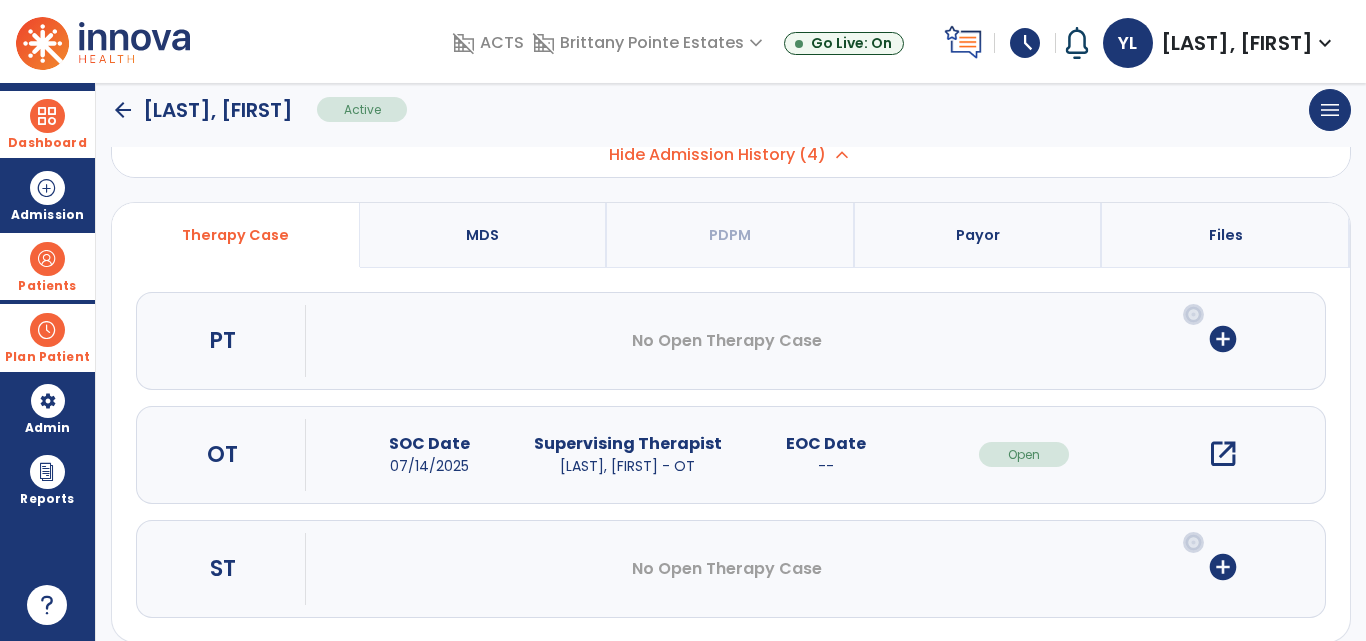 scroll, scrollTop: 465, scrollLeft: 0, axis: vertical 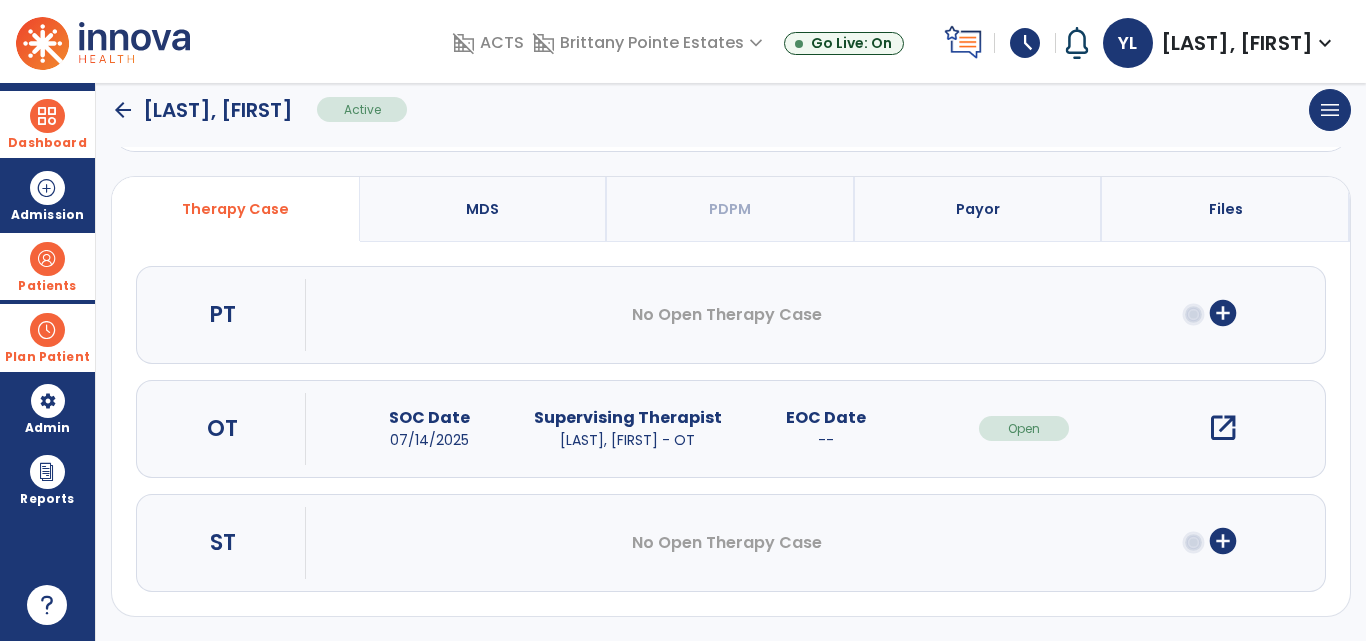 click on "open_in_new" at bounding box center (1223, 428) 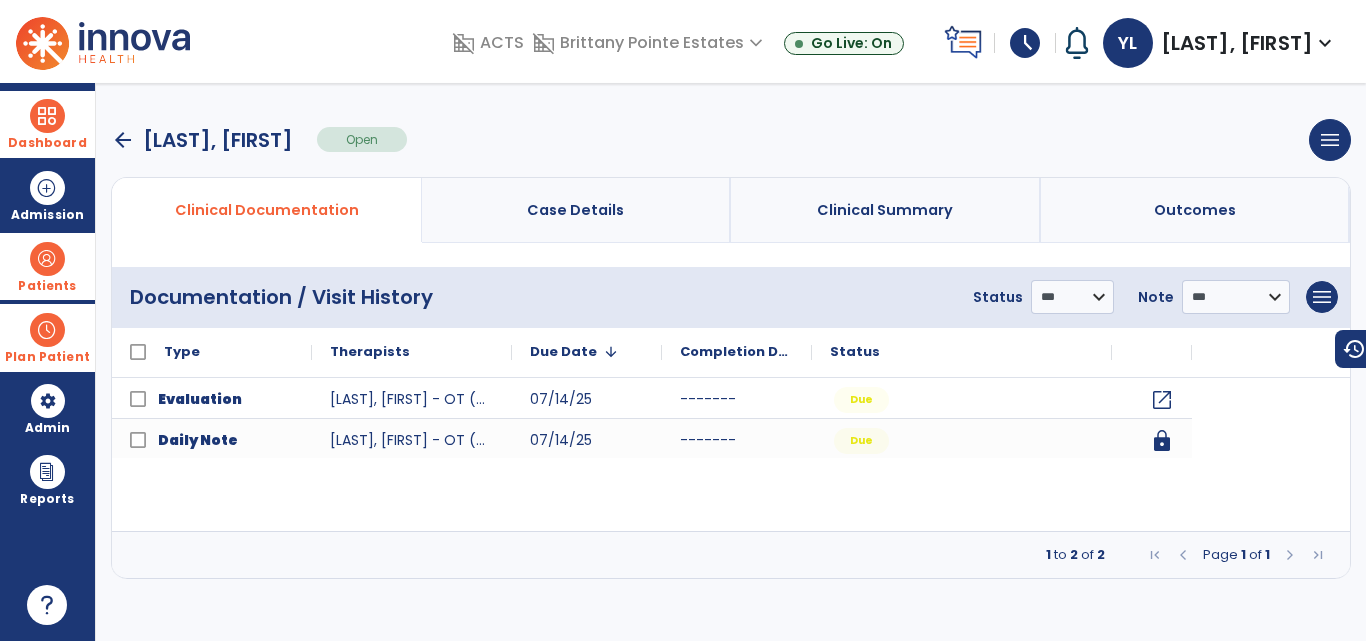 scroll, scrollTop: 0, scrollLeft: 0, axis: both 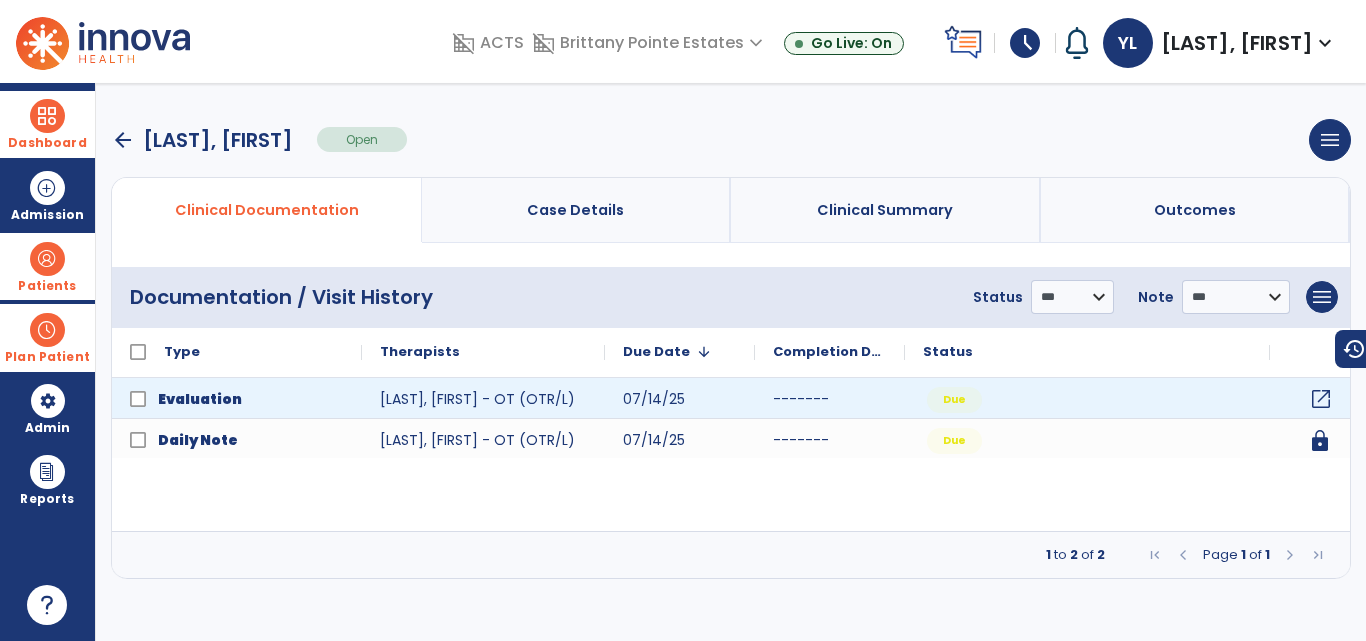 click on "open_in_new" 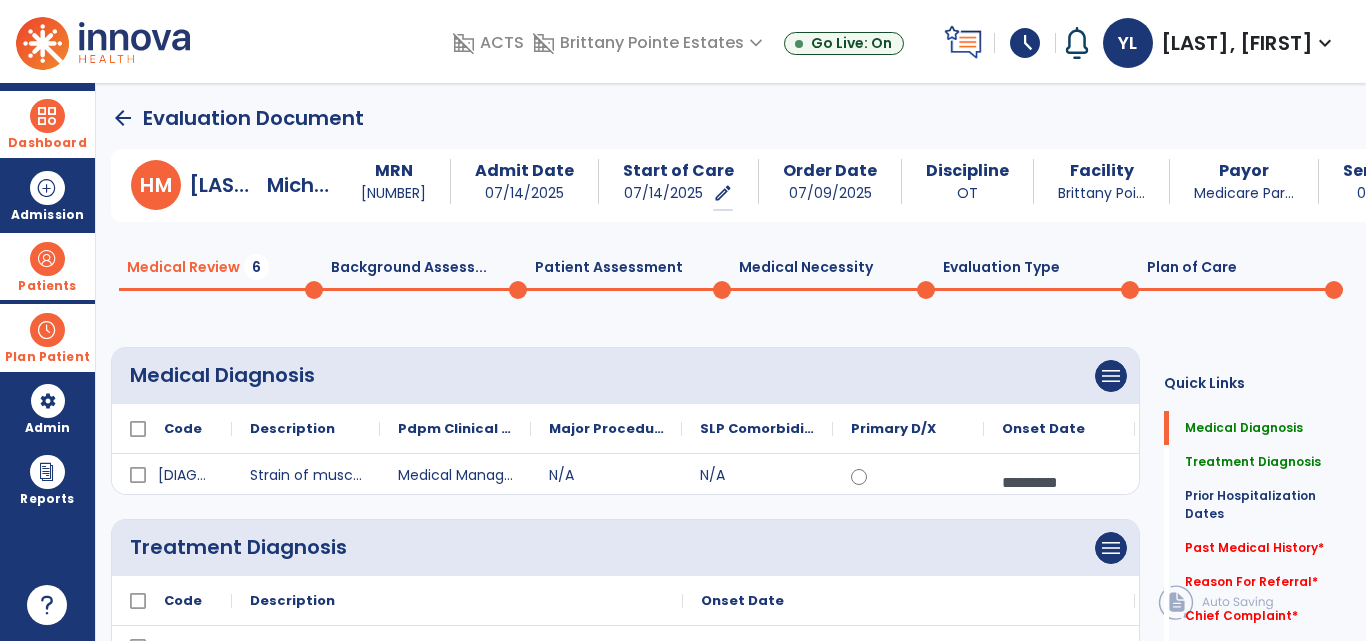 click on "Patient Assessment  0" 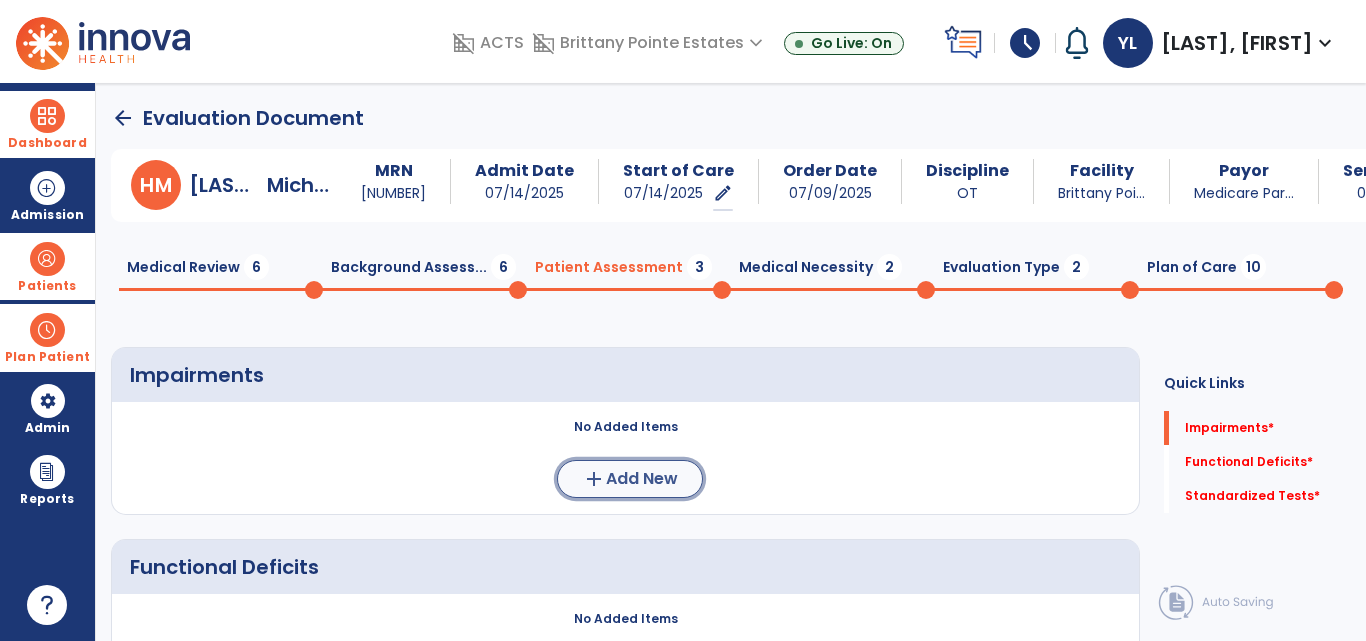 click on "add  Add New" 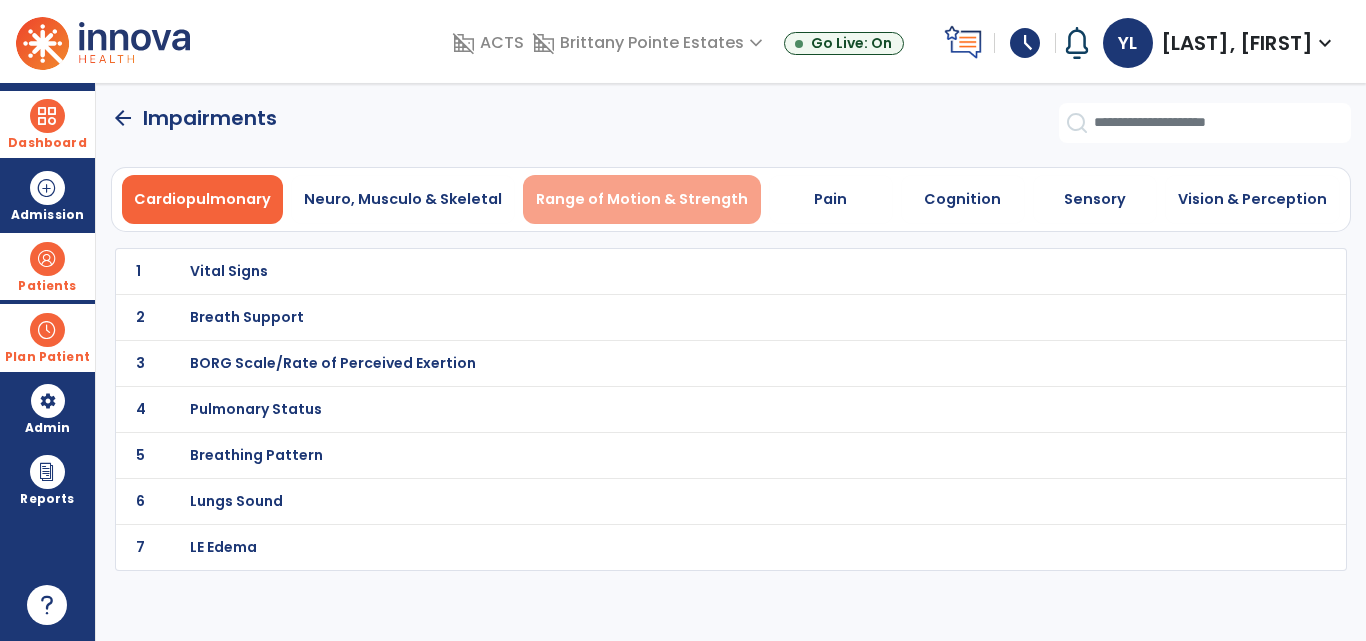 click on "Range of Motion & Strength" at bounding box center [642, 199] 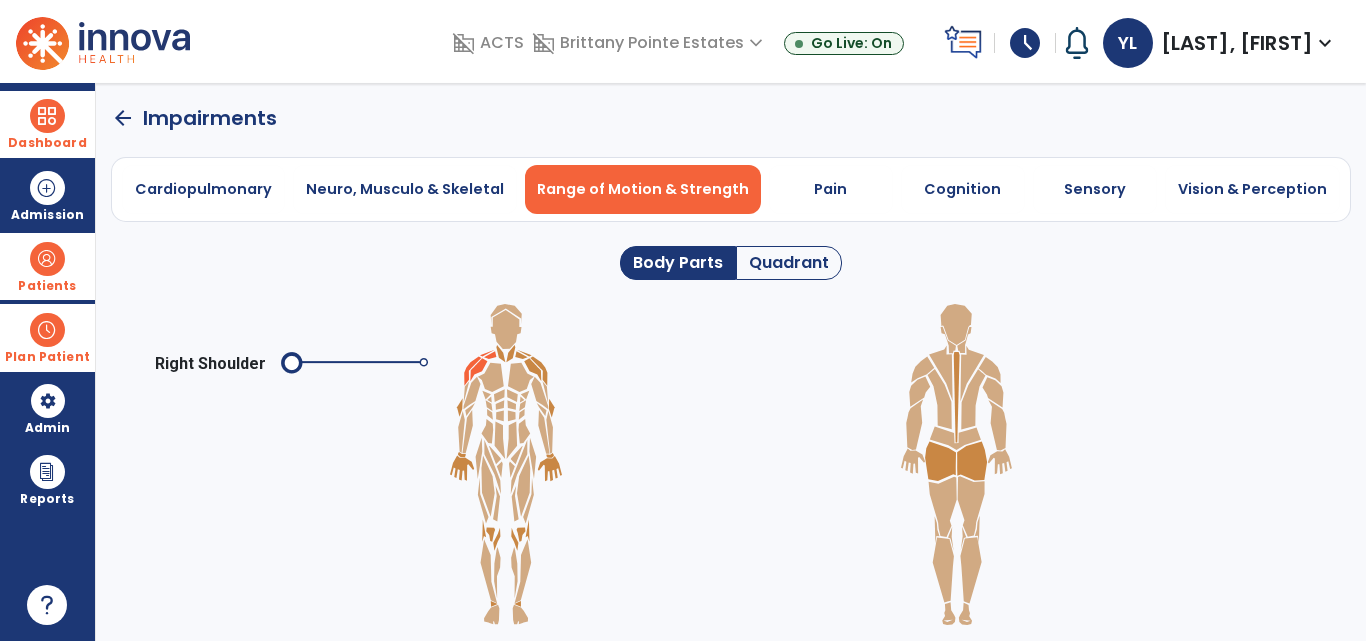 click 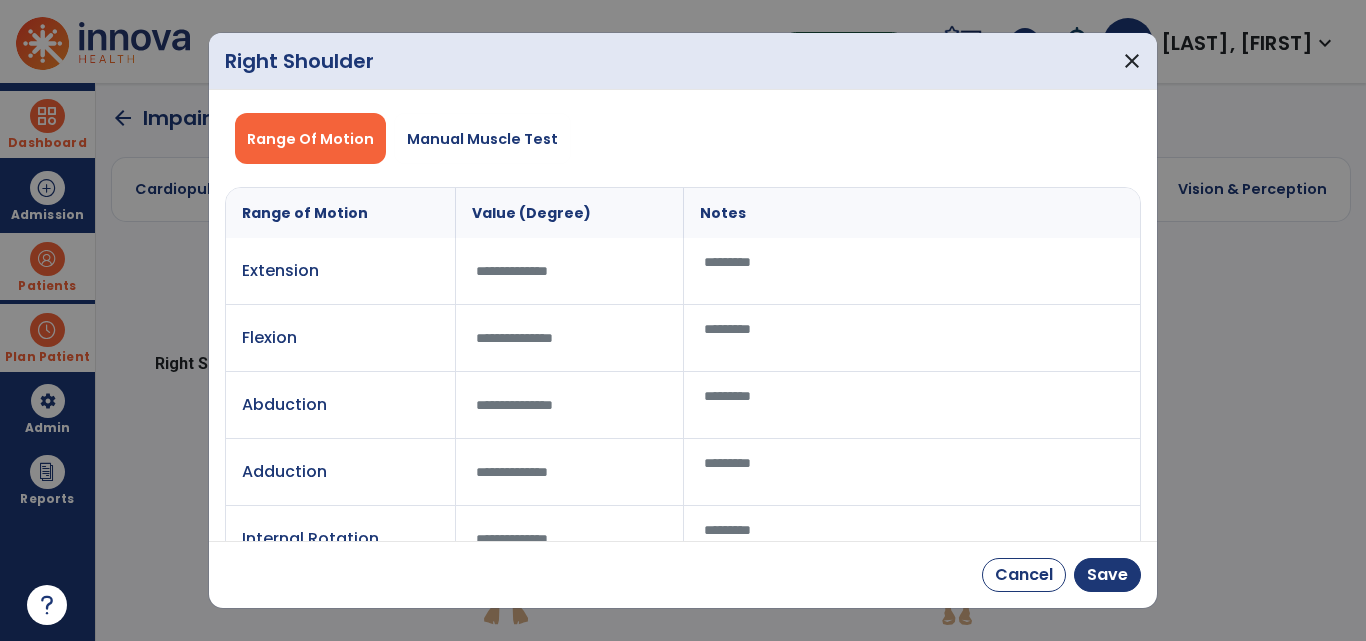 paste on "**********" 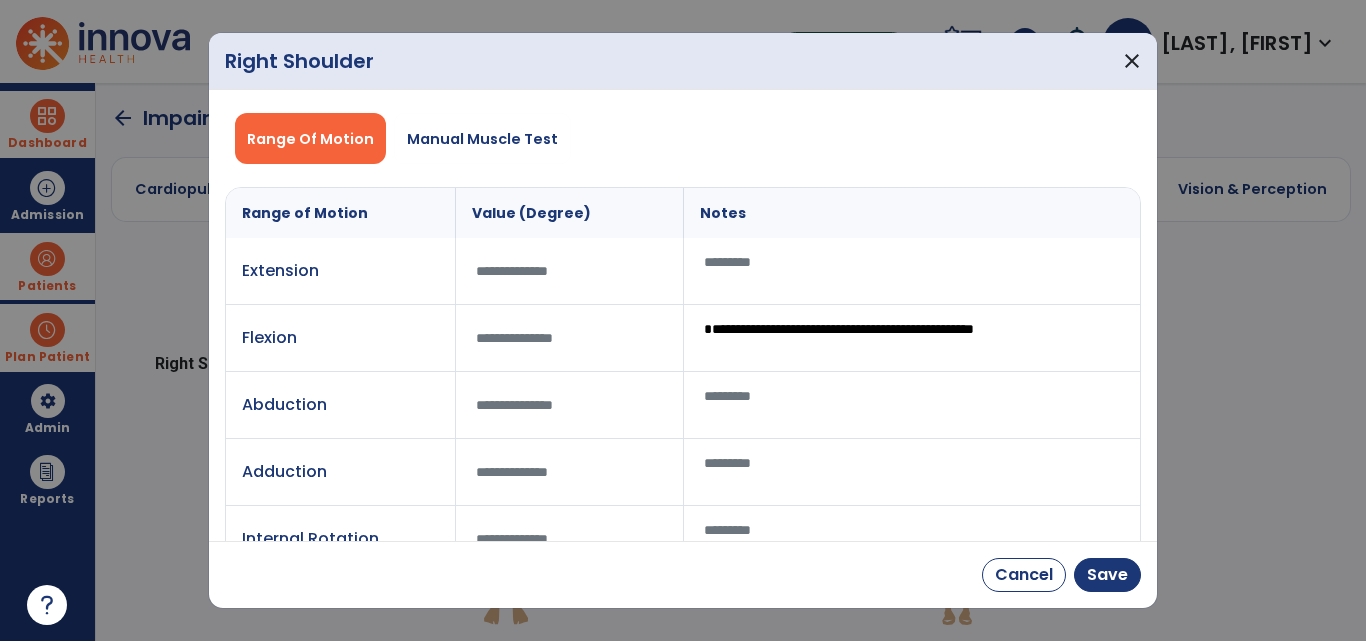 type on "**********" 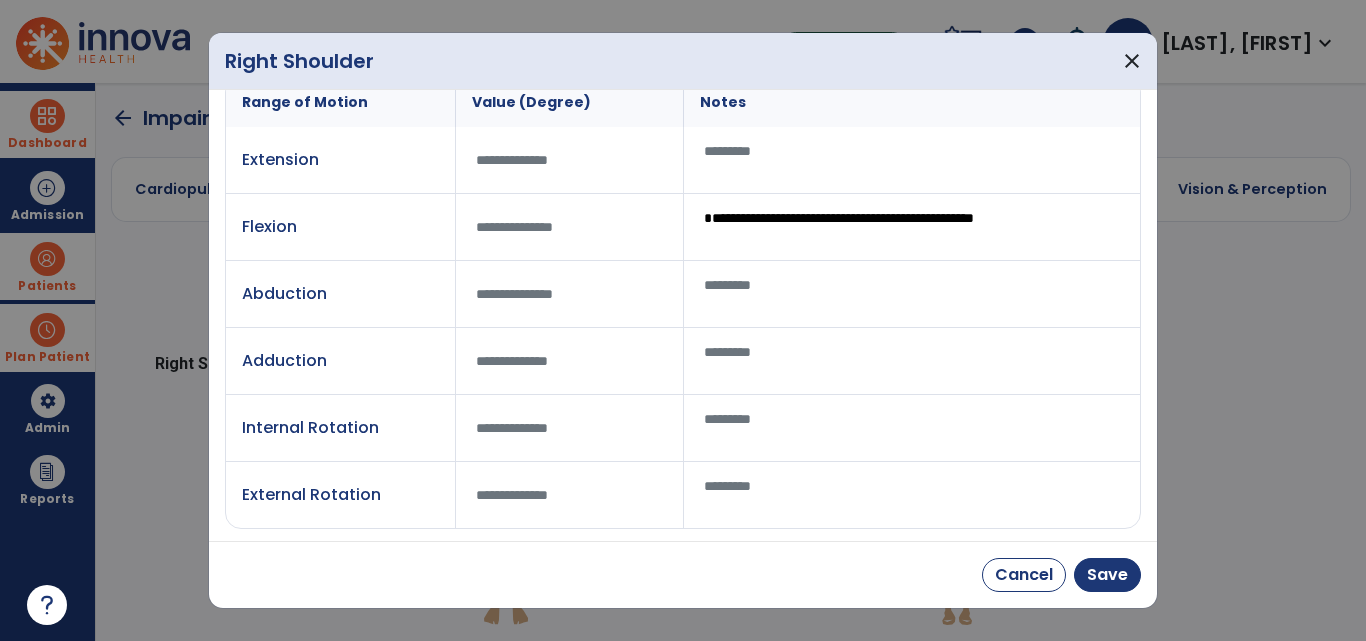 scroll, scrollTop: 115, scrollLeft: 0, axis: vertical 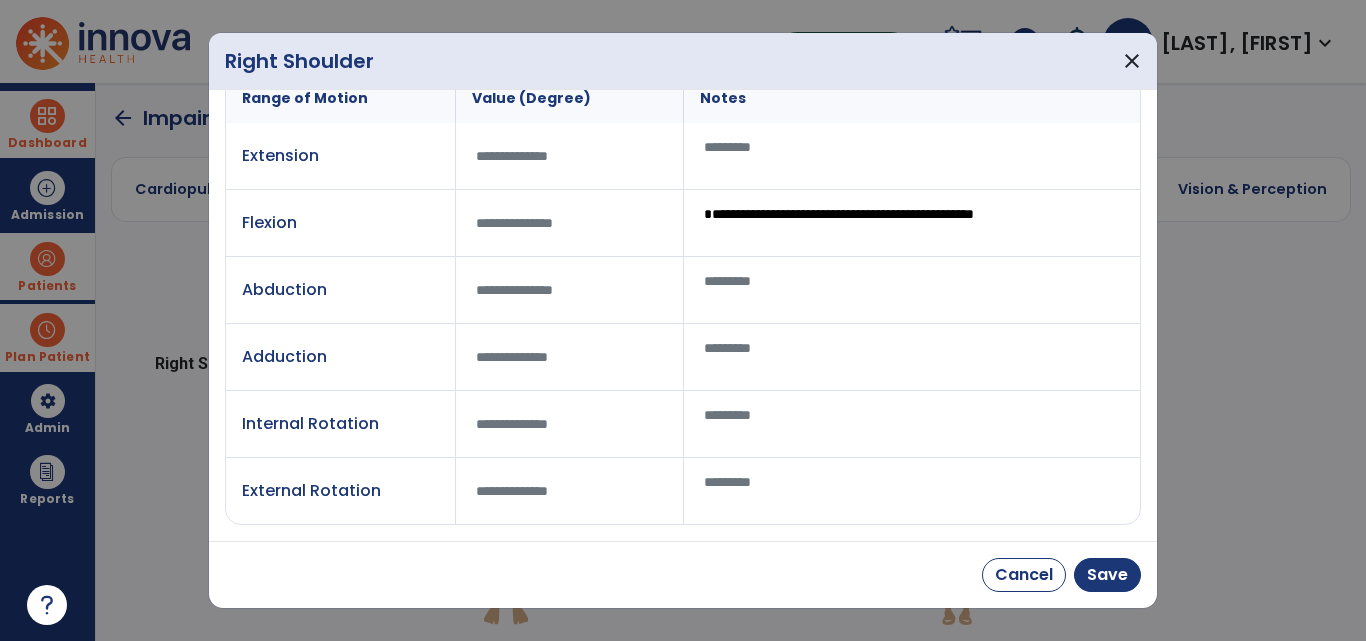 type on "**" 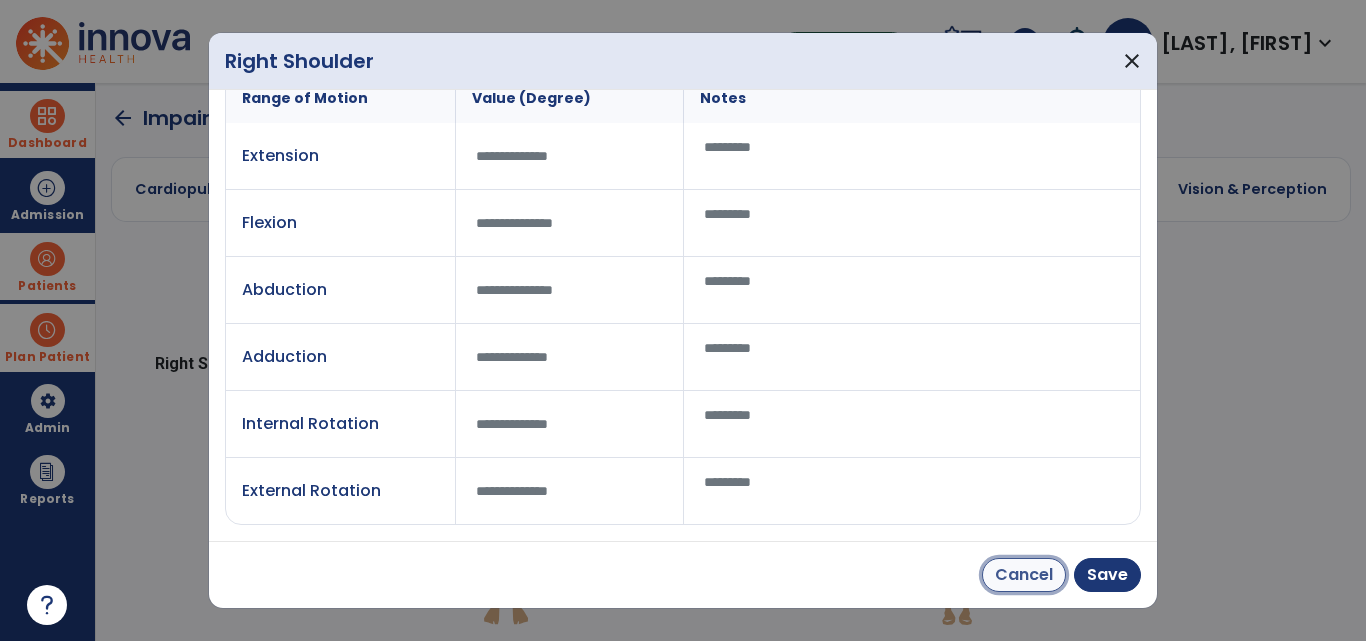 click on "Cancel" at bounding box center (1024, 575) 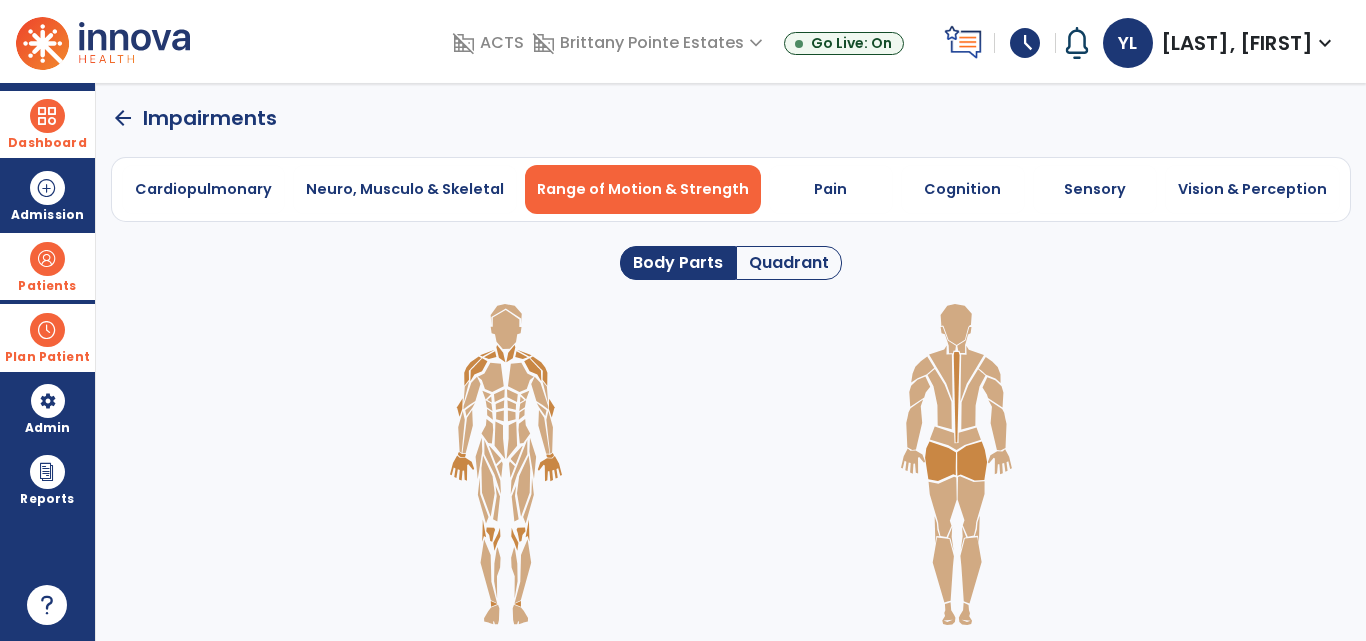 click 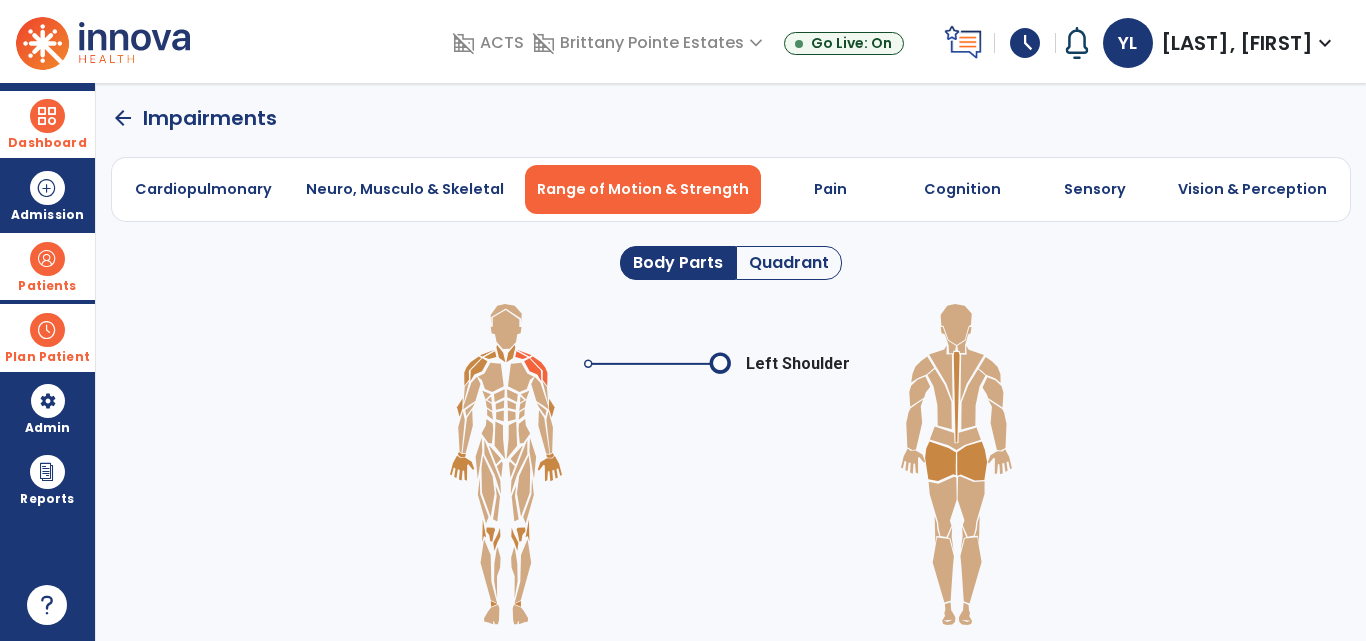 click 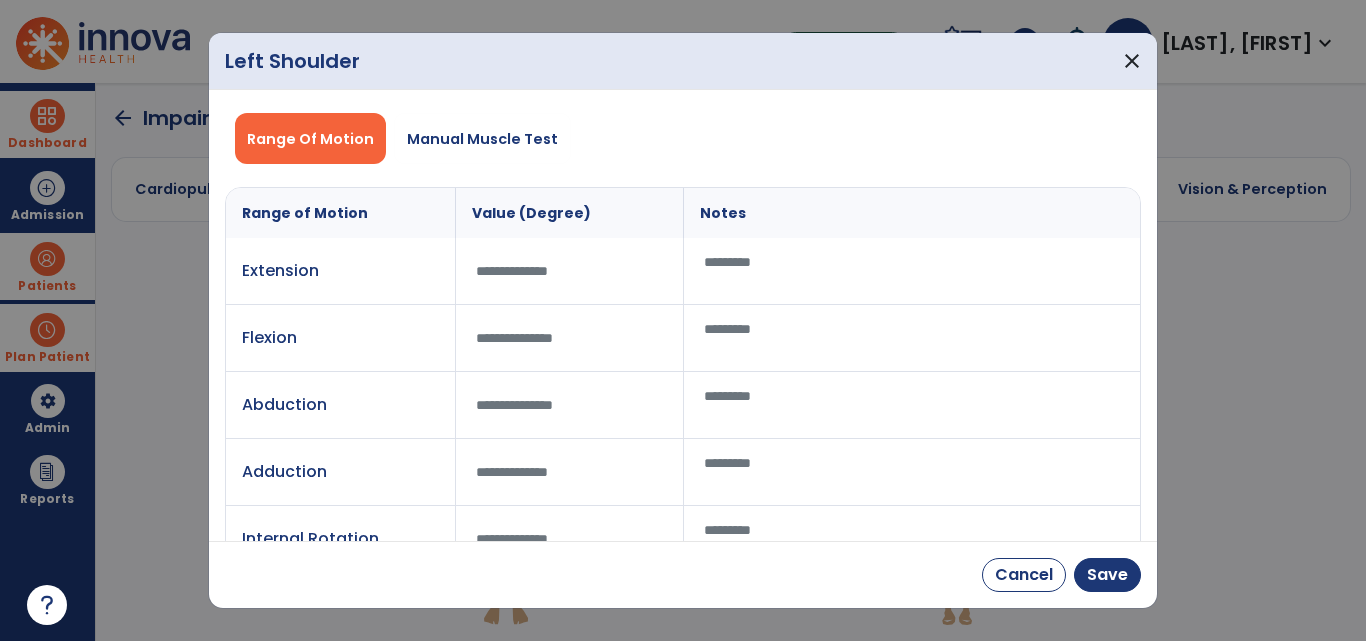 click at bounding box center [570, 338] 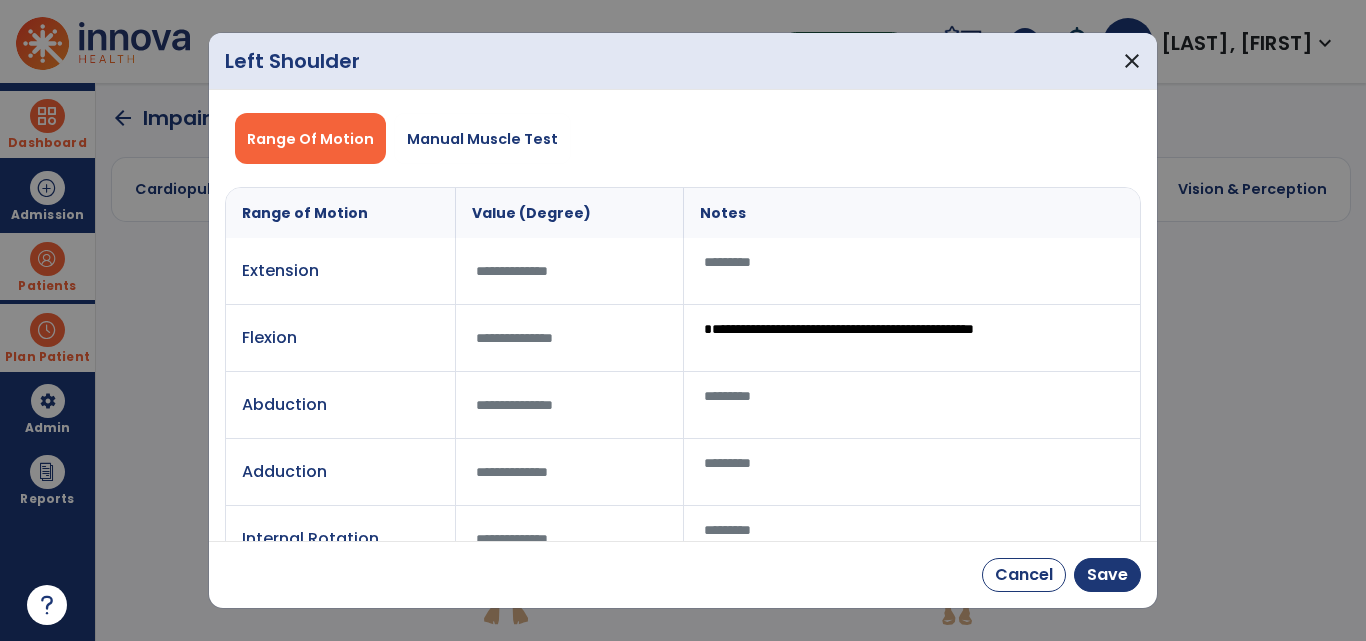 type 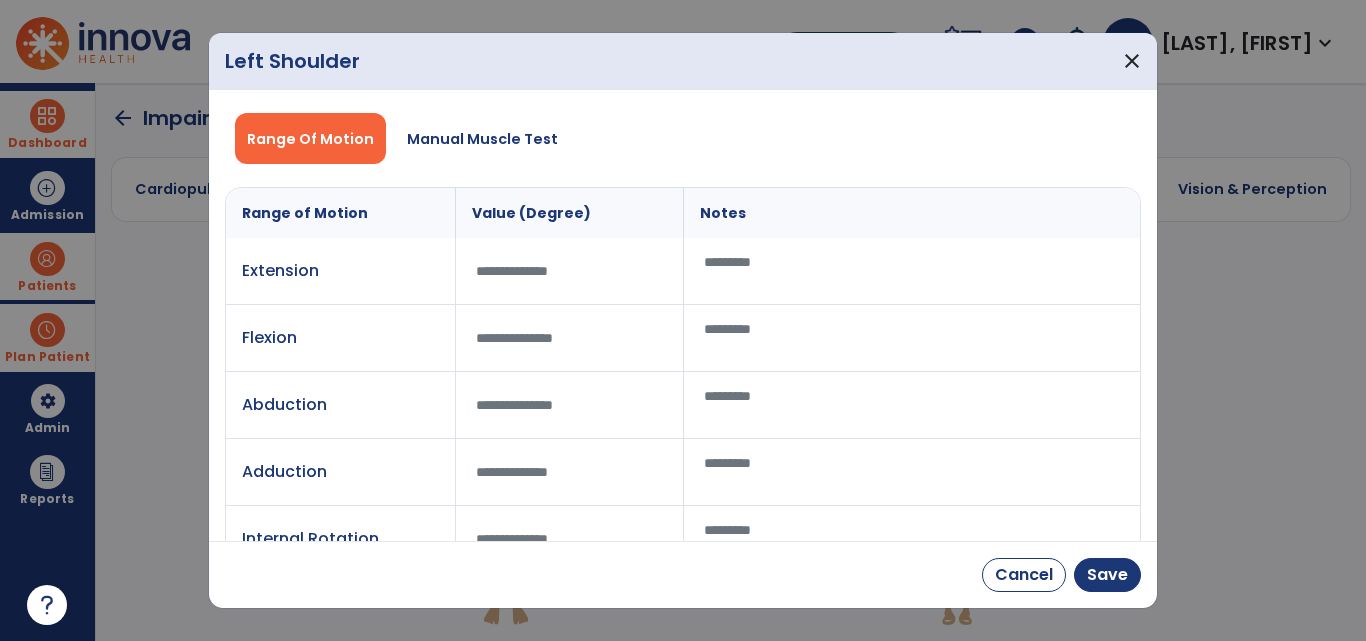 click at bounding box center (570, 405) 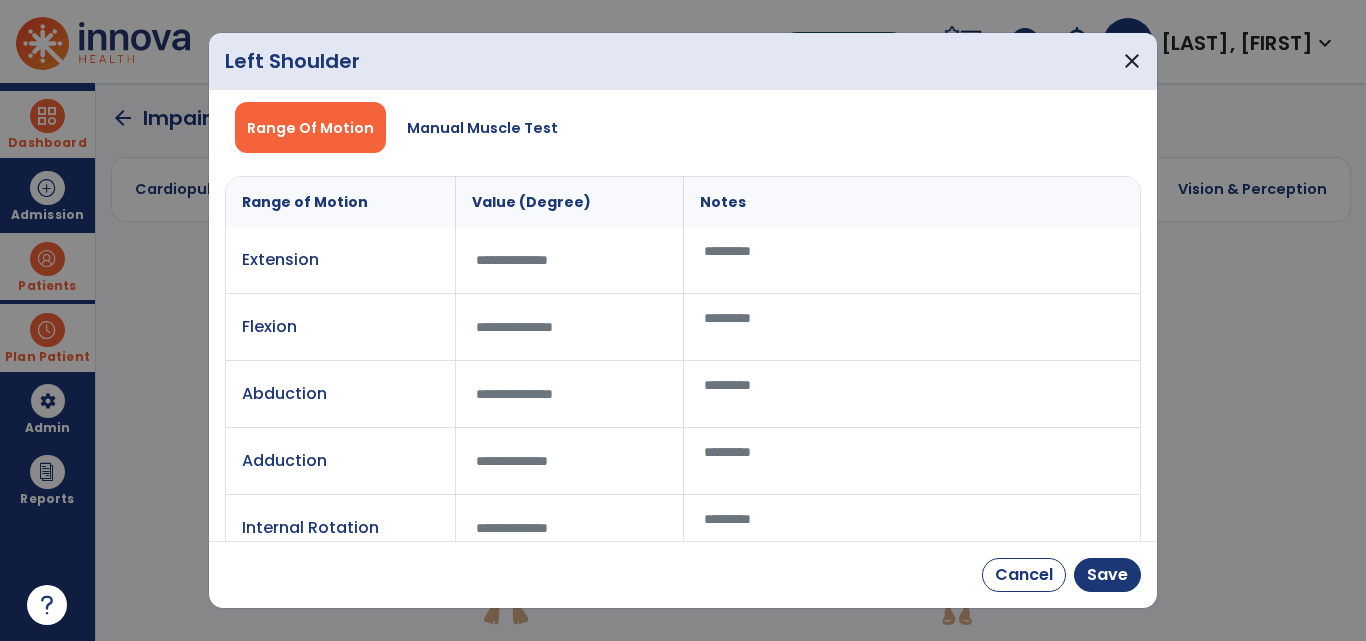 scroll, scrollTop: 115, scrollLeft: 0, axis: vertical 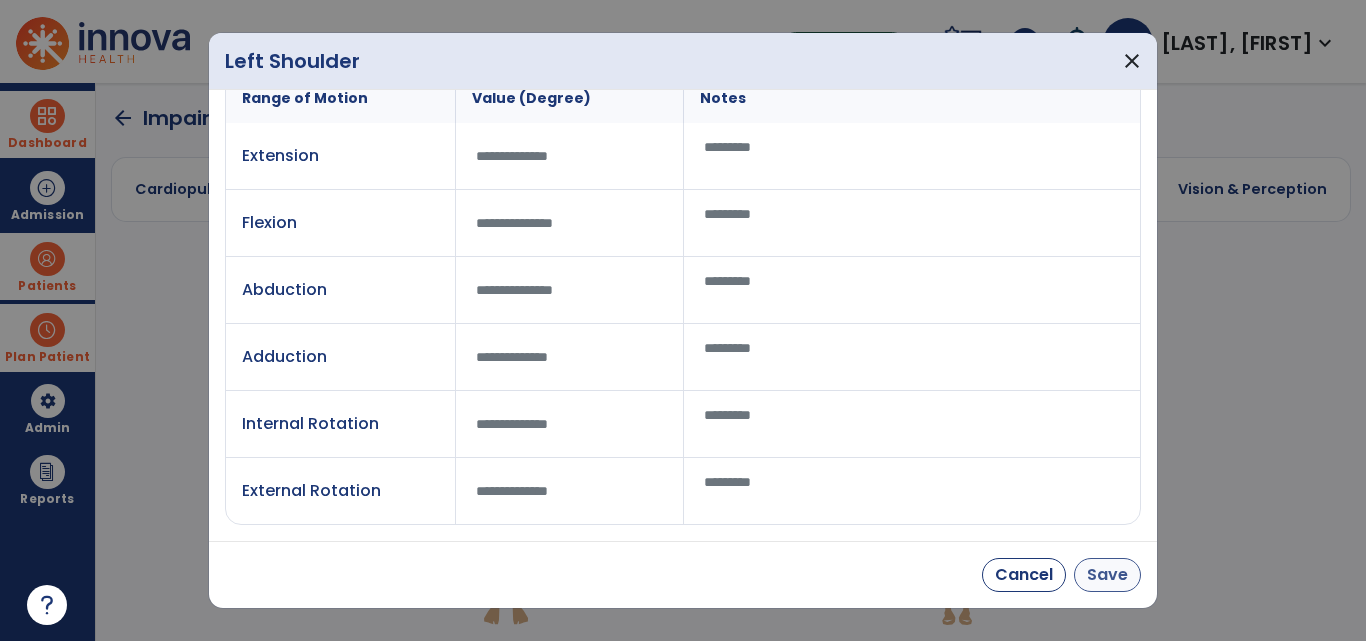 type on "**" 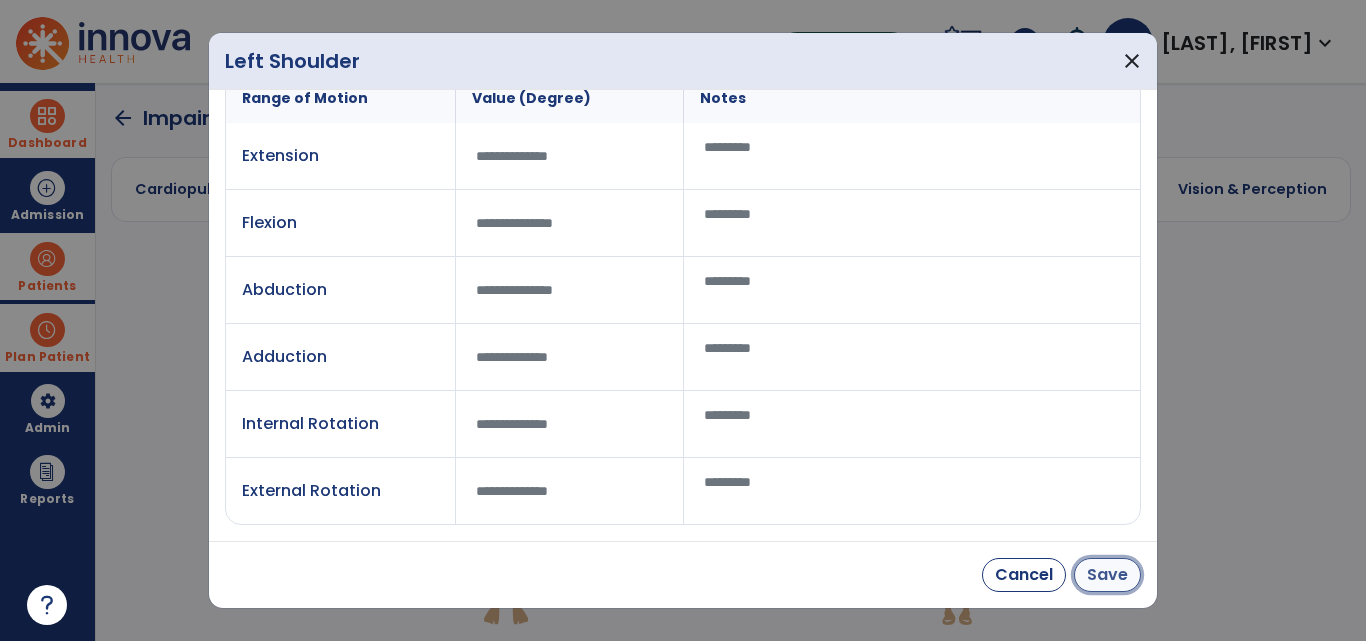 click on "Save" at bounding box center [1107, 575] 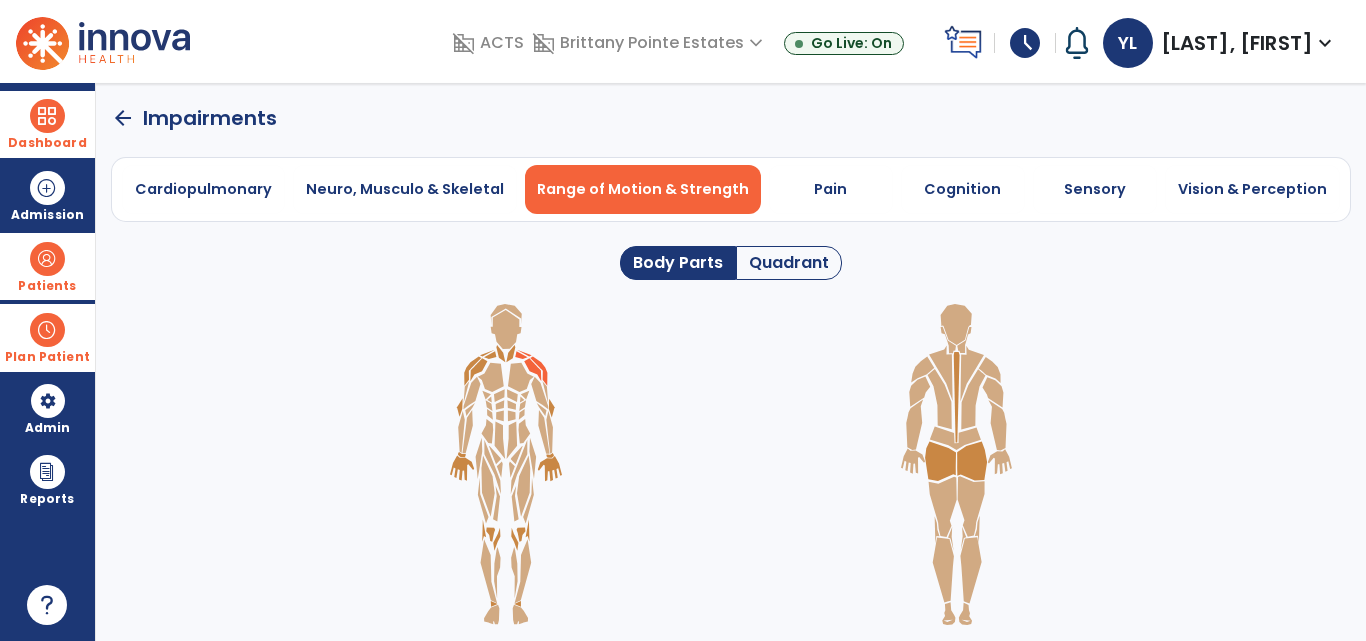 click 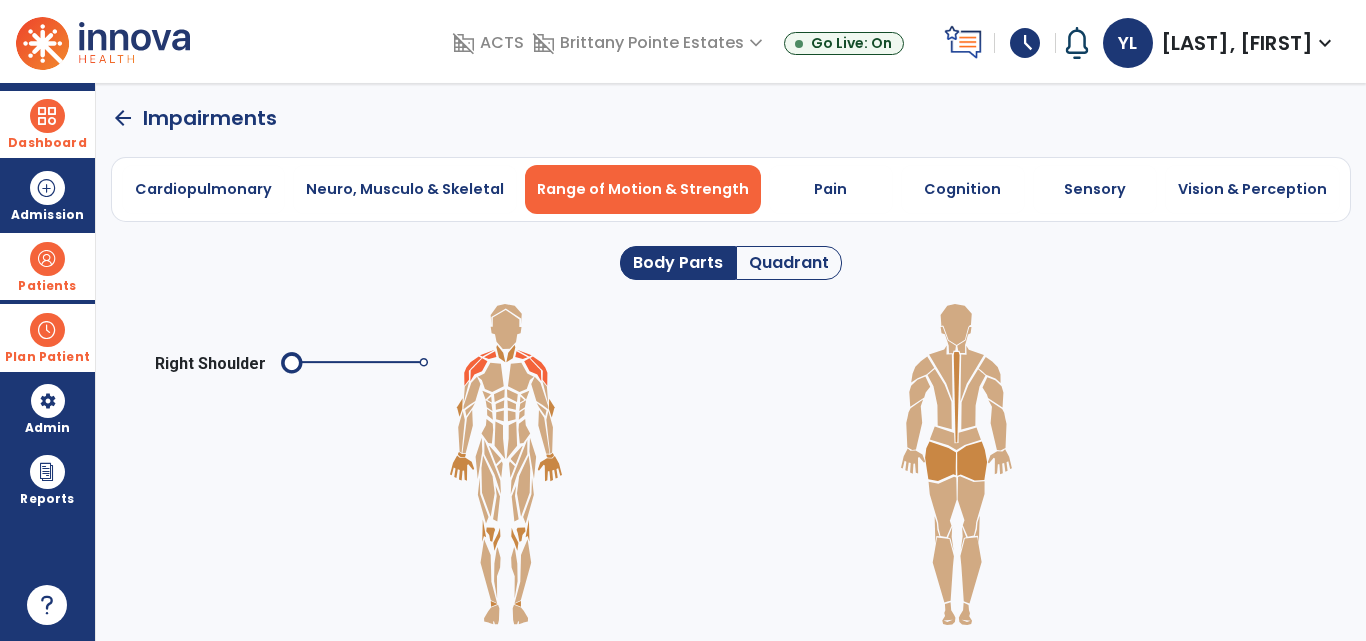 click 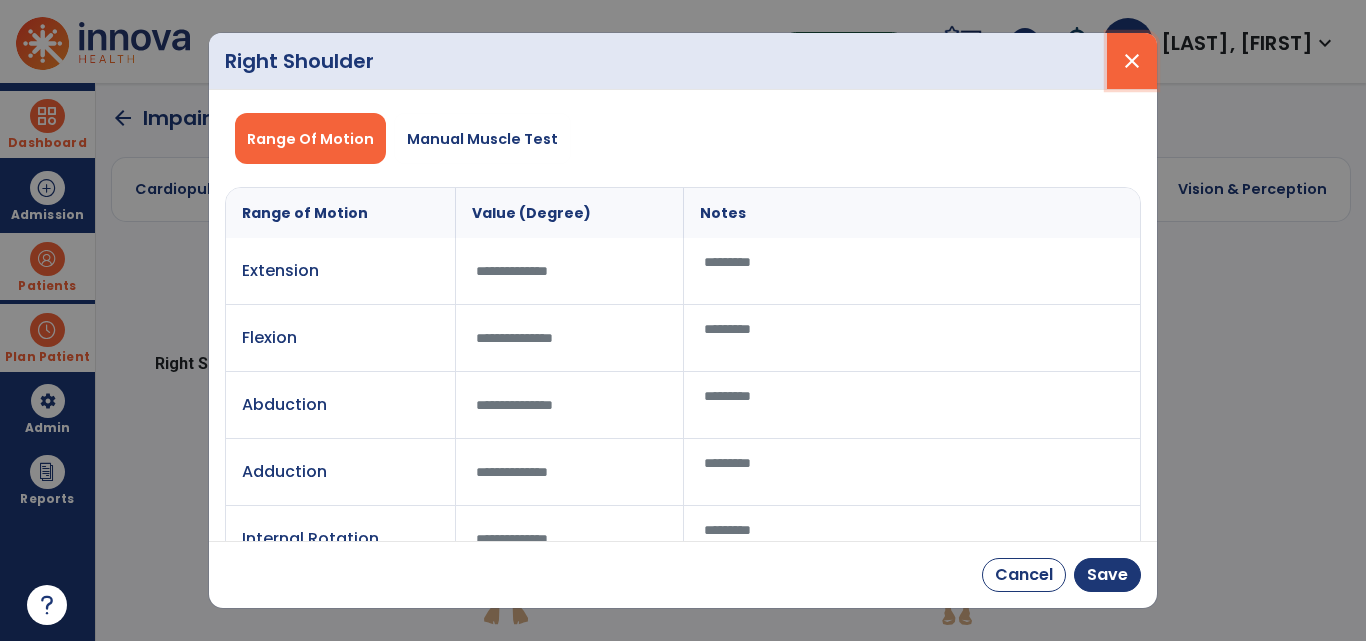 click on "close" at bounding box center [1132, 61] 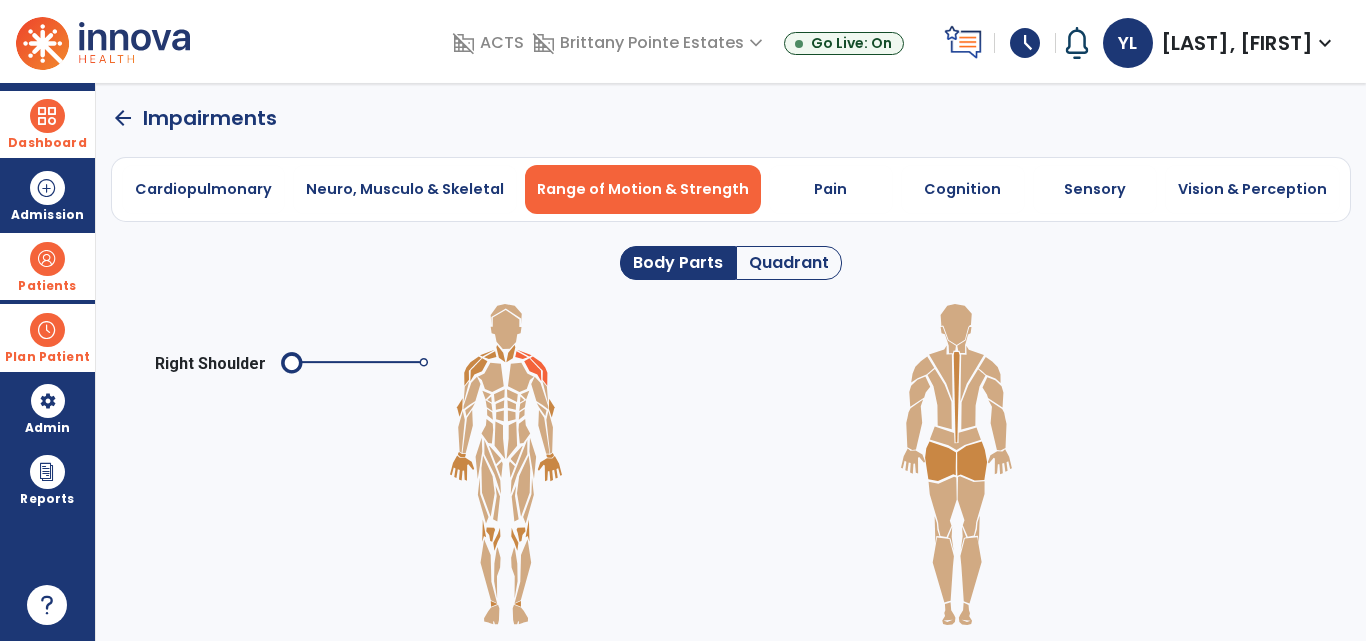click on "Quadrant" 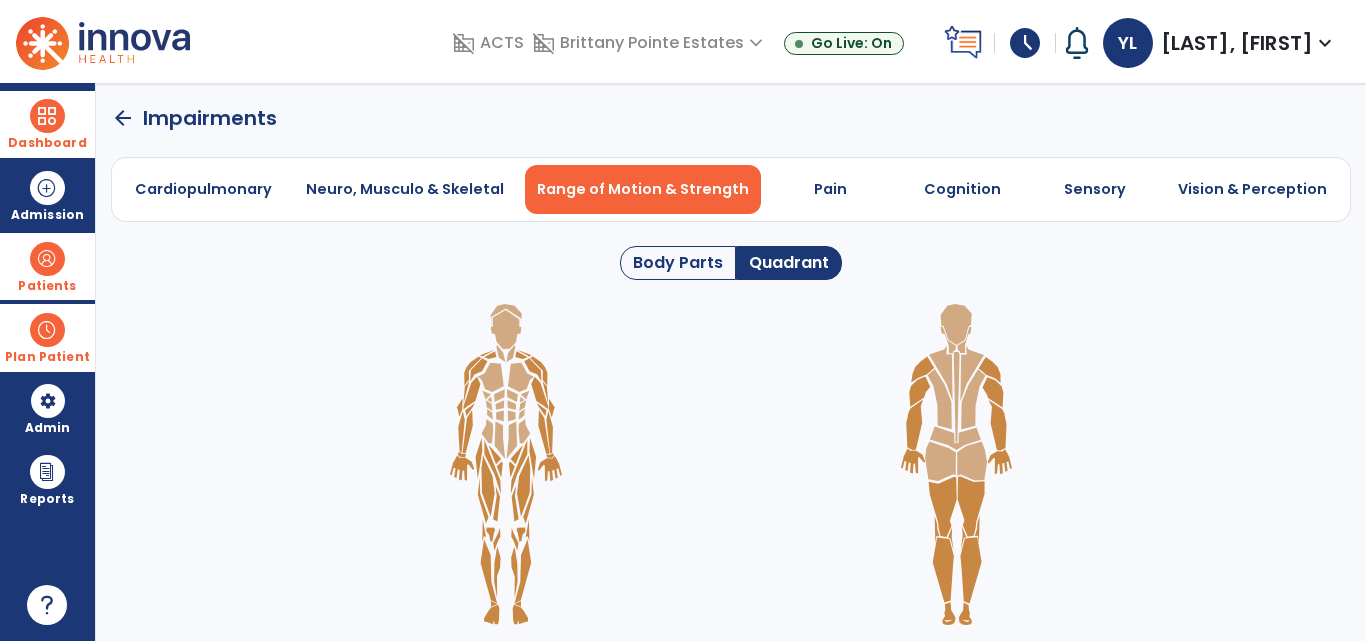 click 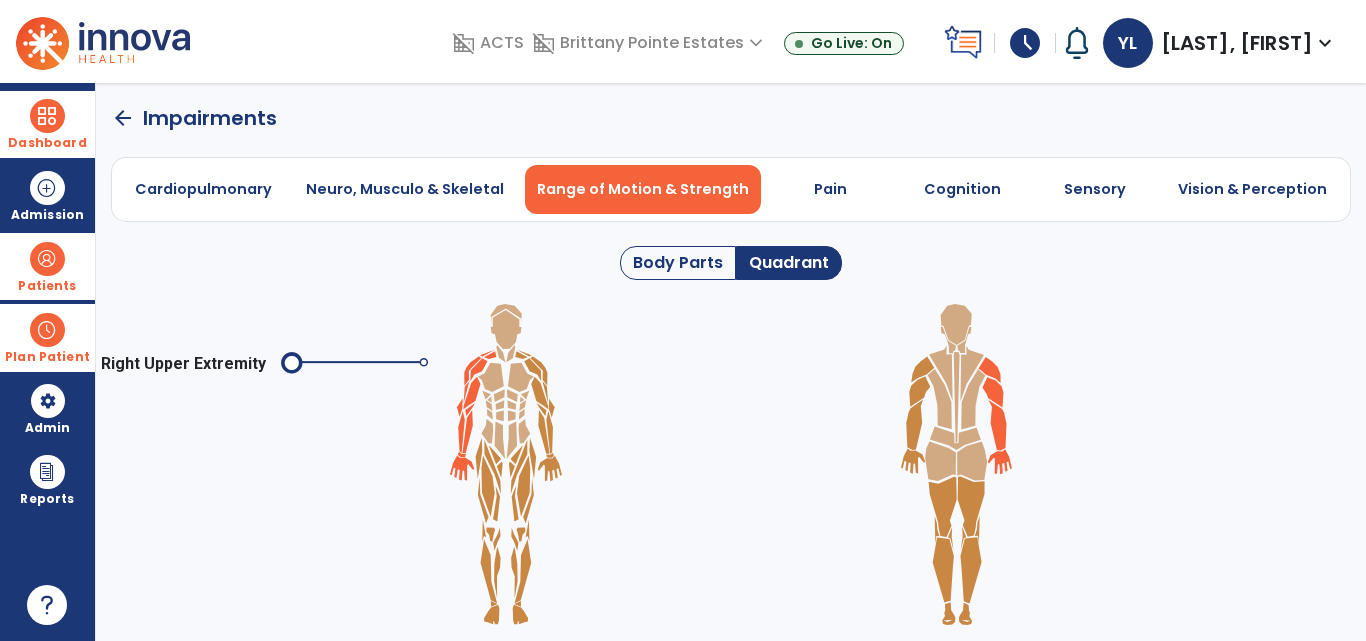 click 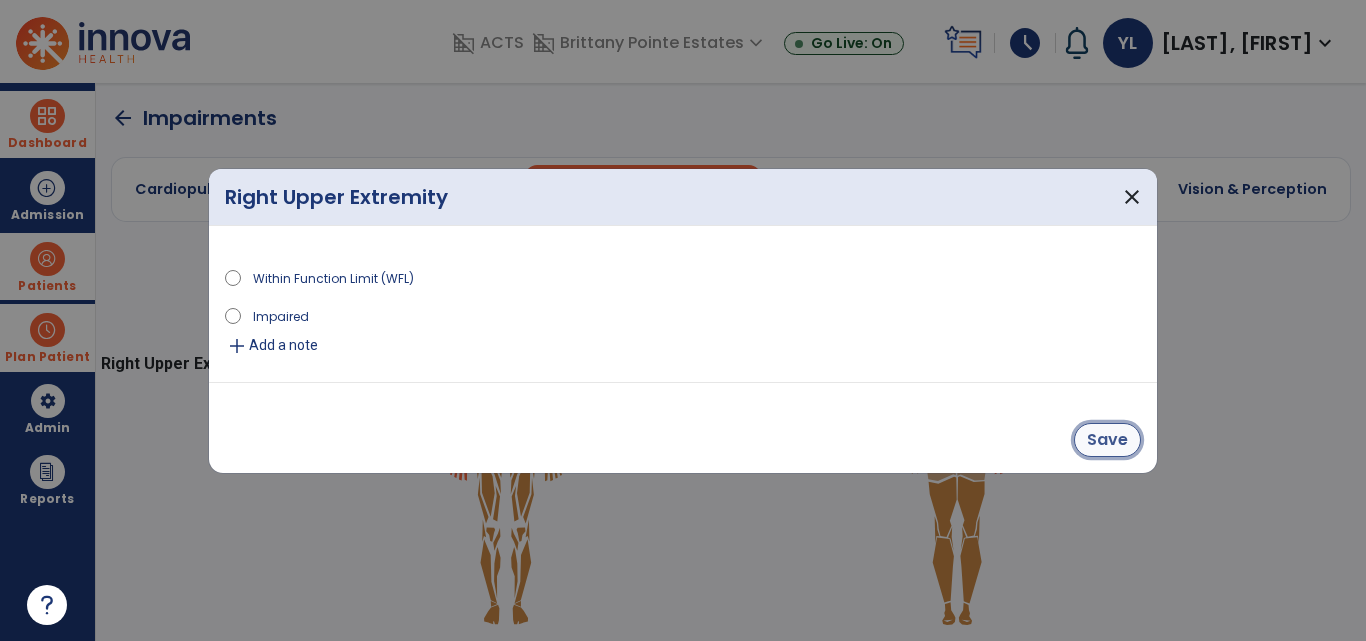 click on "Save" at bounding box center (1107, 440) 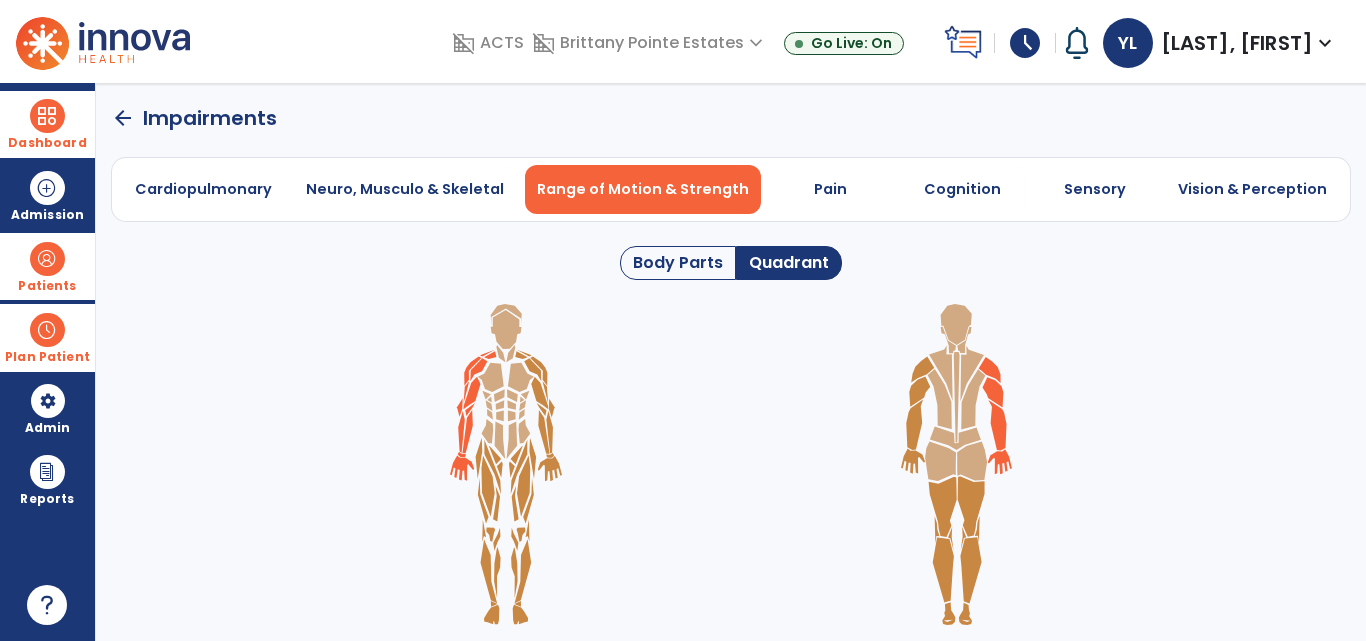 click on "Body Parts" 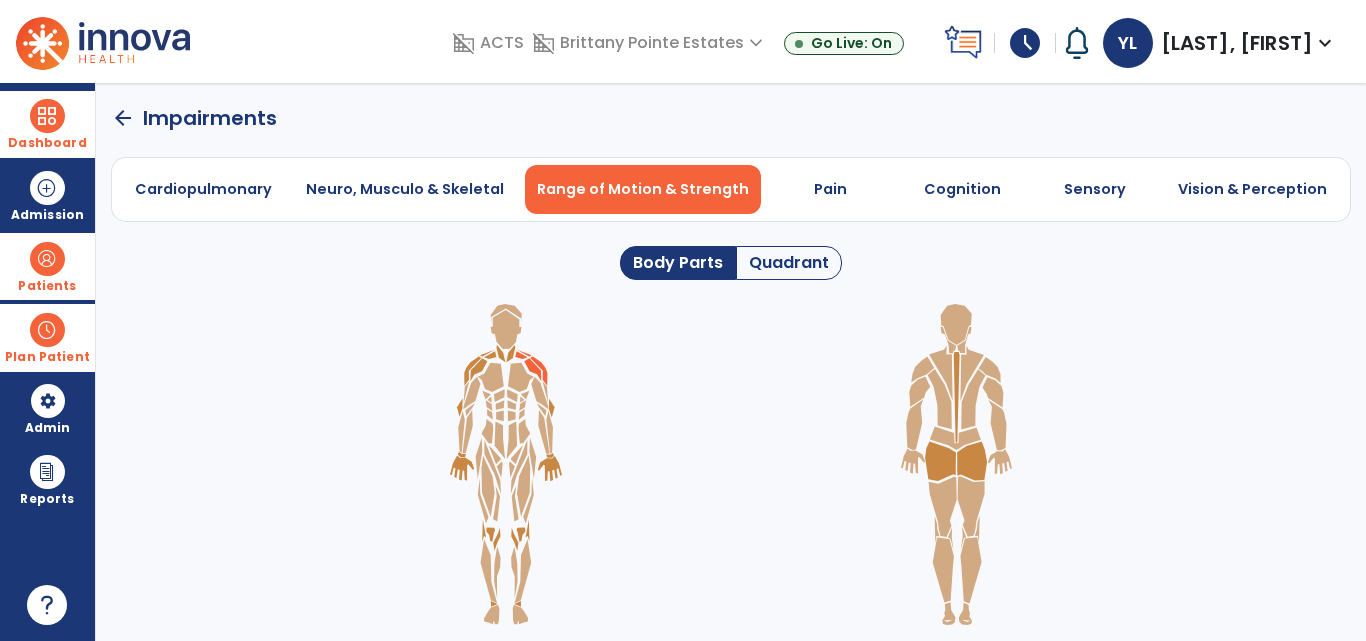 click on "arrow_back" 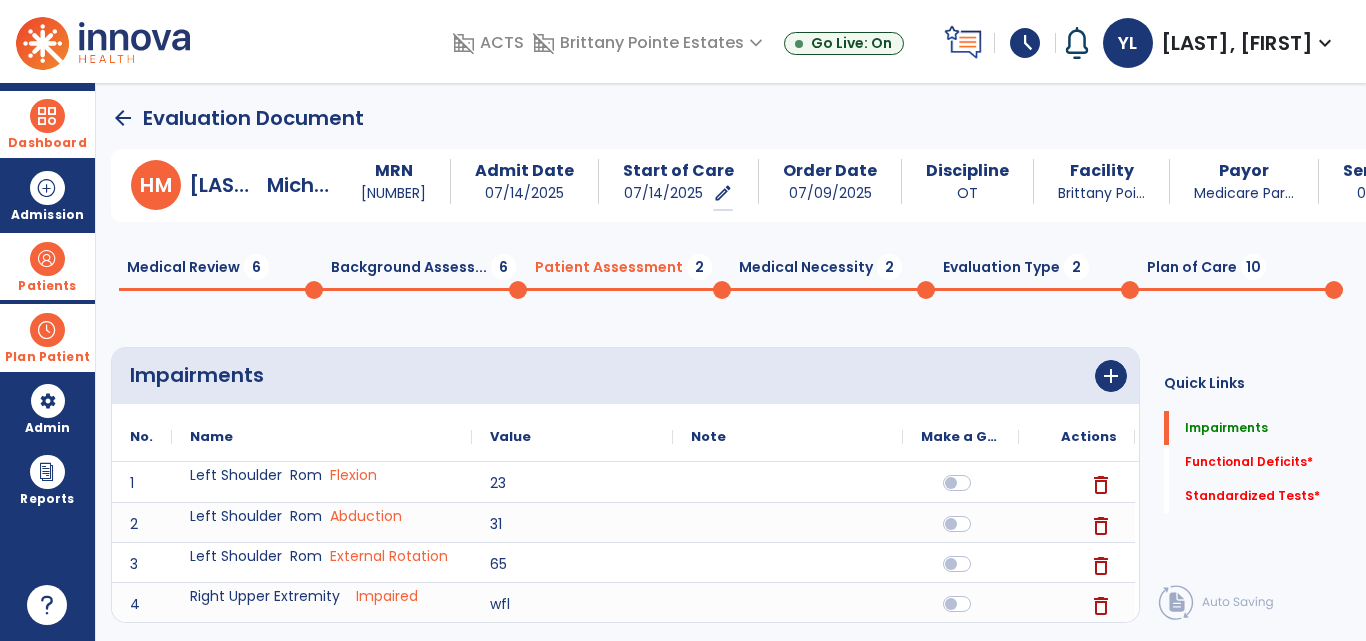 click on "Evaluation Type  2" 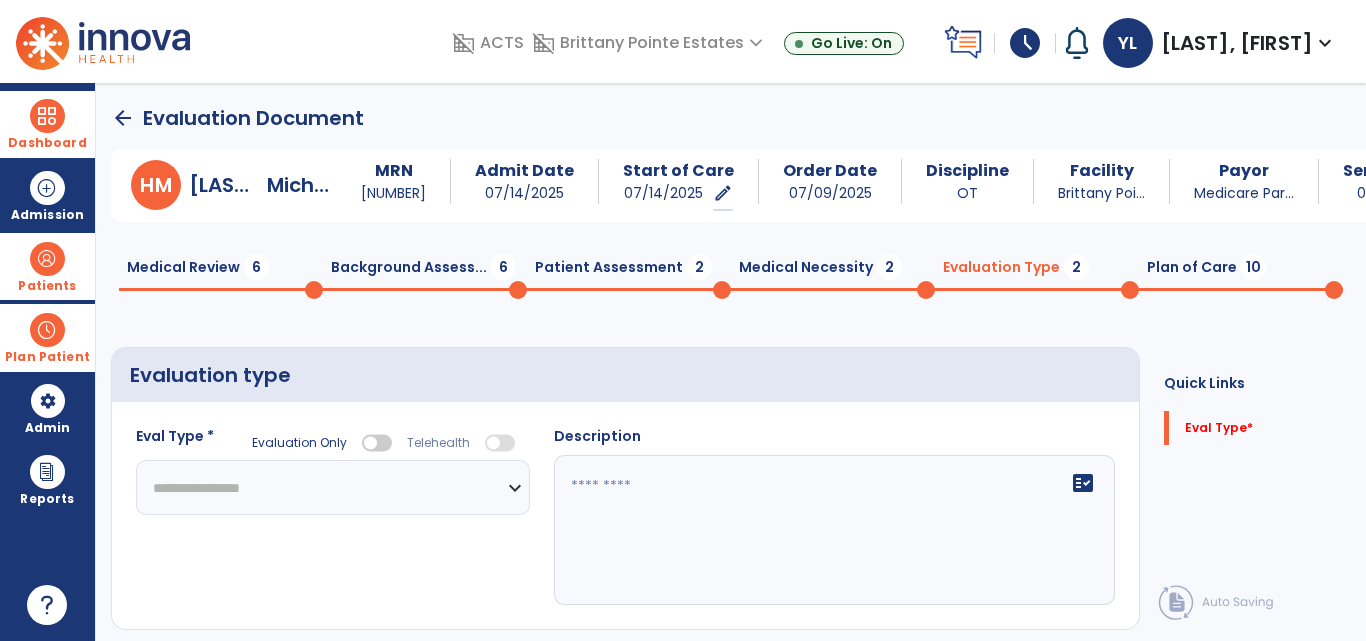 click on "Plan of Care  10" 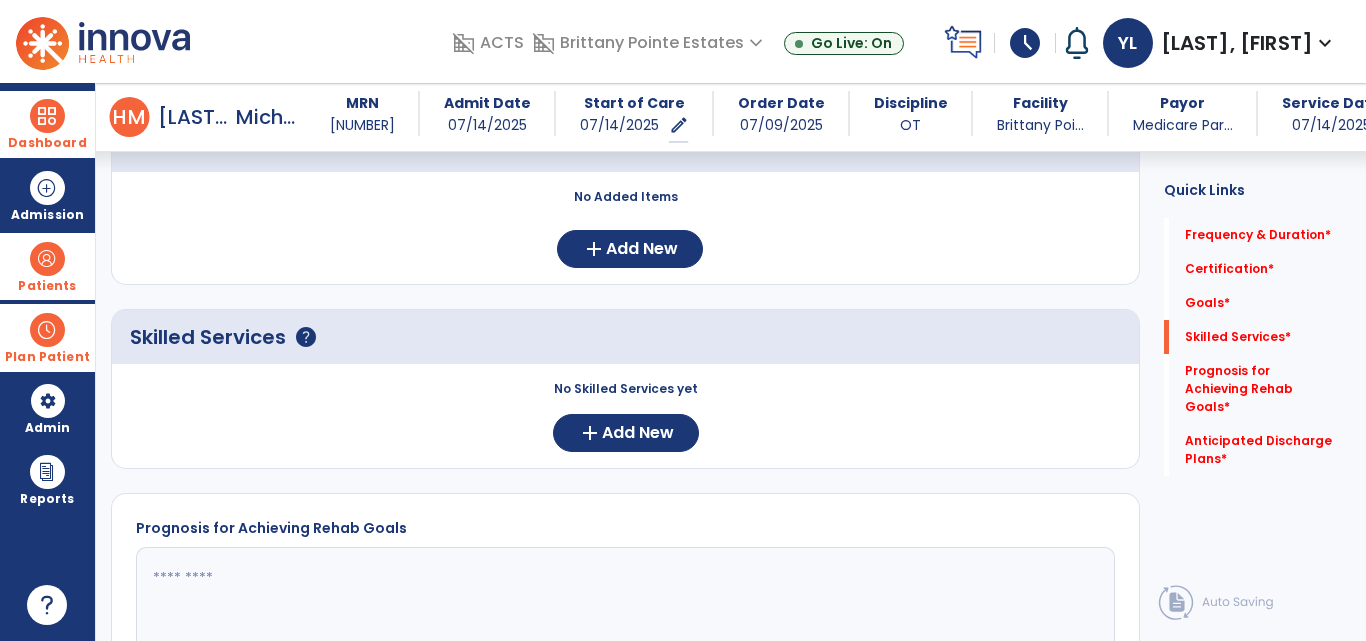 scroll, scrollTop: 478, scrollLeft: 0, axis: vertical 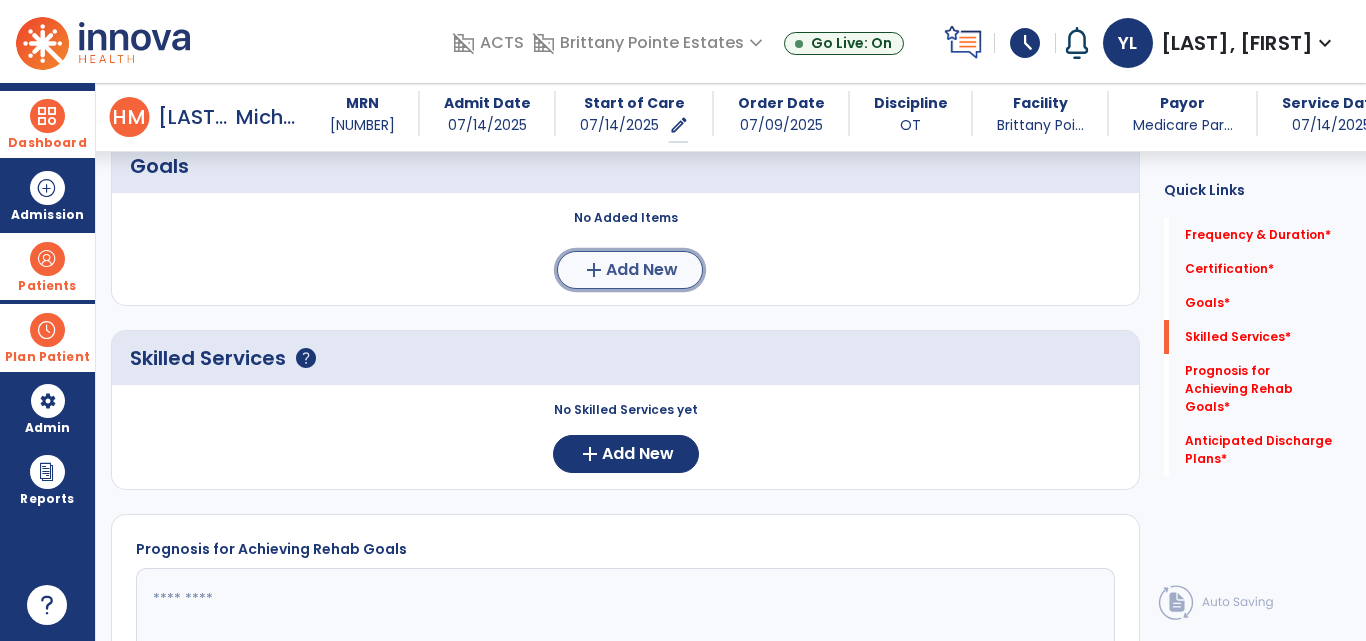 click on "add" at bounding box center (594, 270) 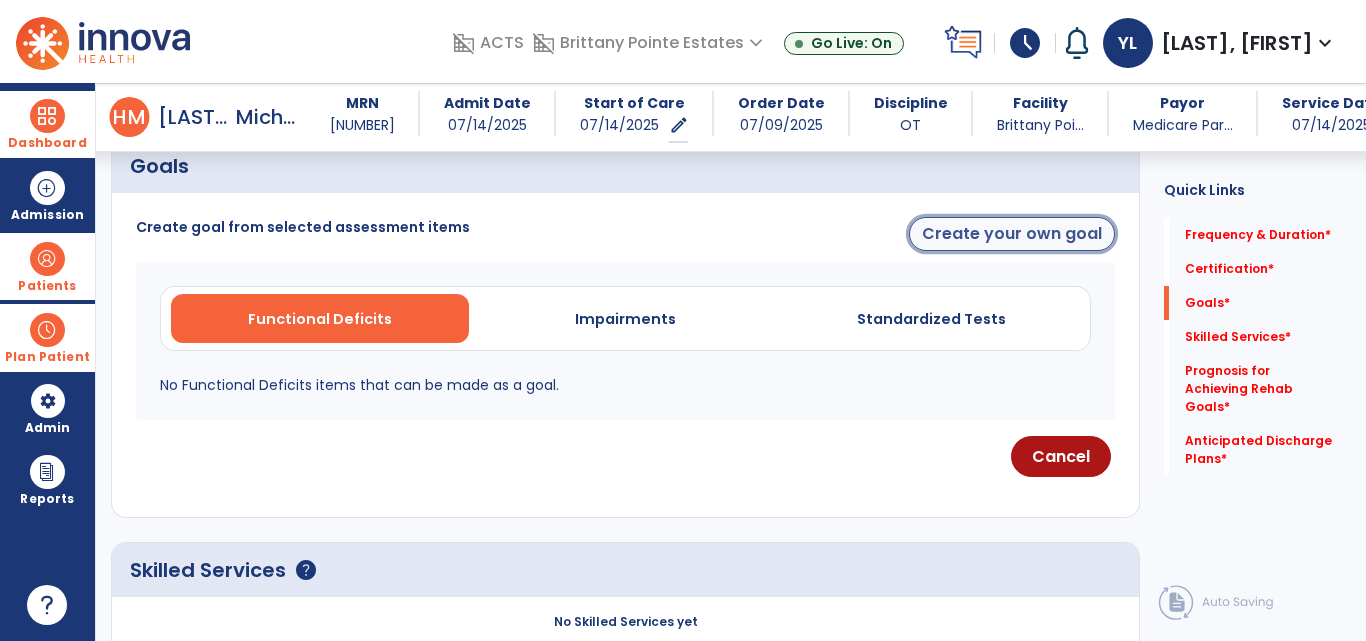 click on "Create your own goal" at bounding box center (1012, 234) 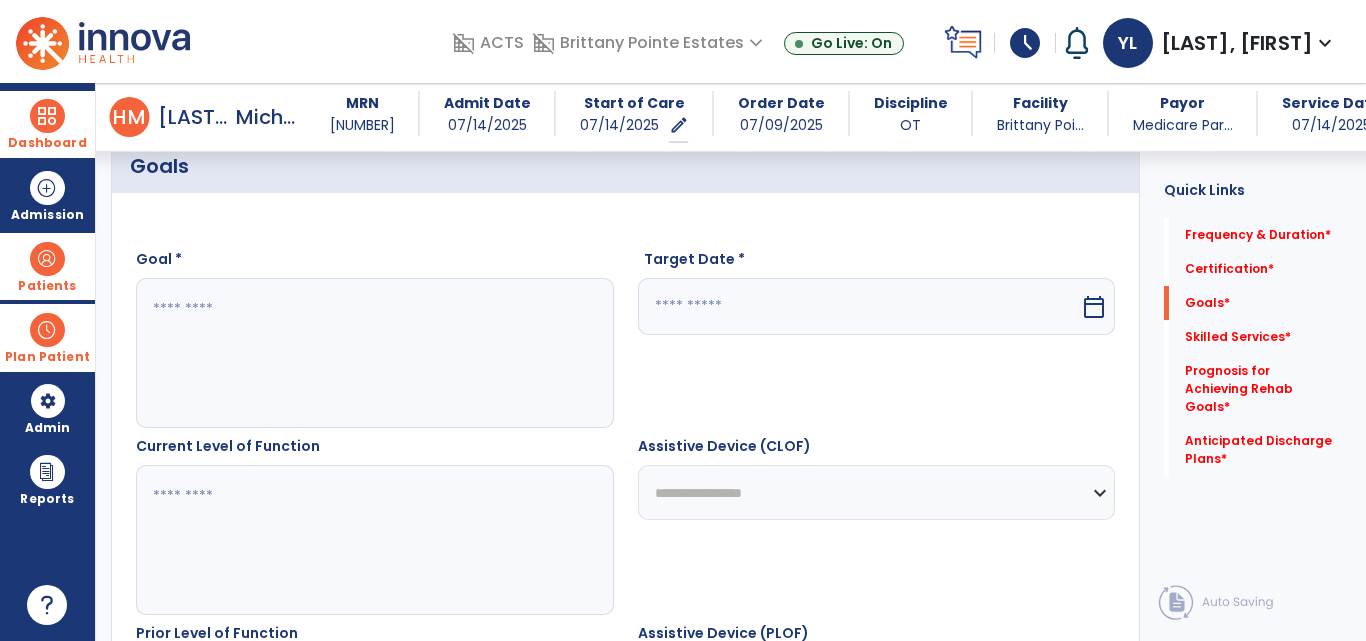 click at bounding box center (374, 353) 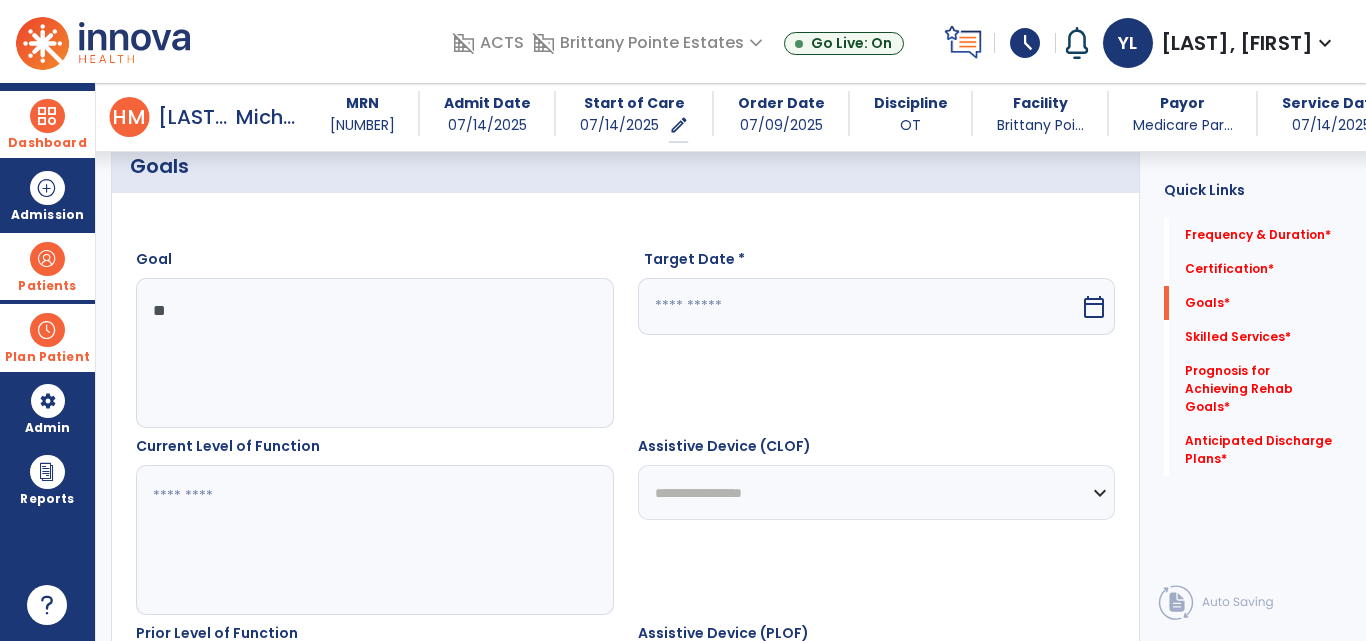 type on "*" 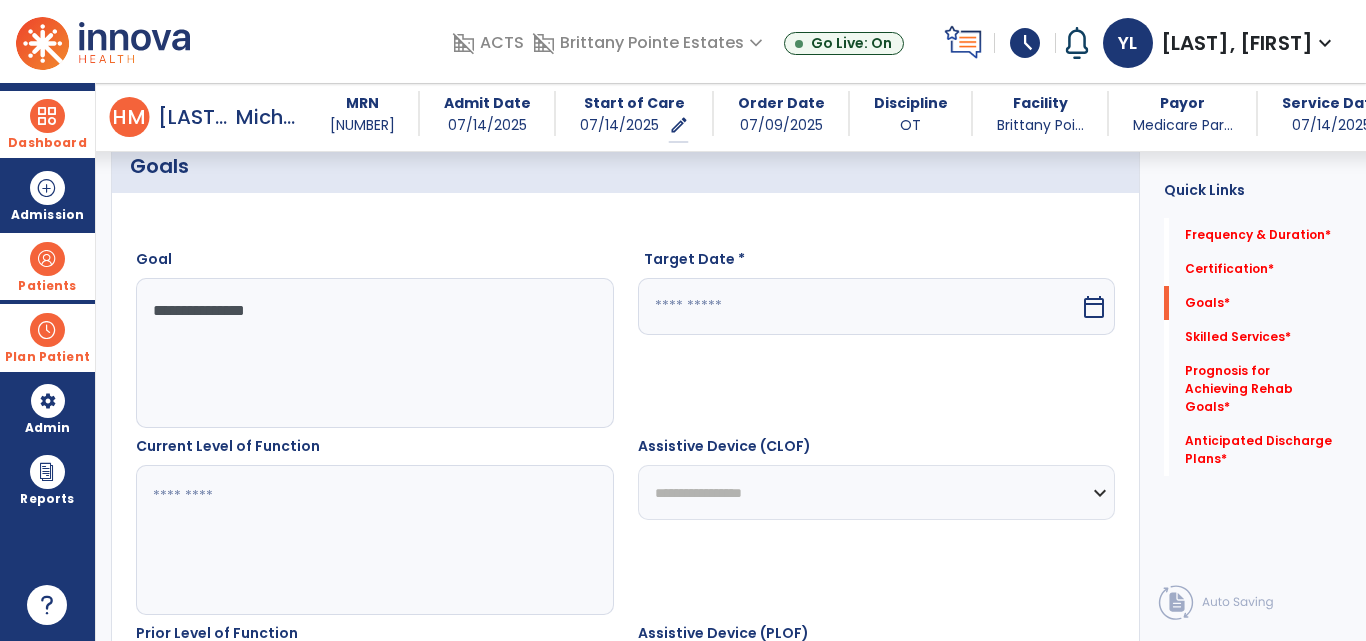 type on "**********" 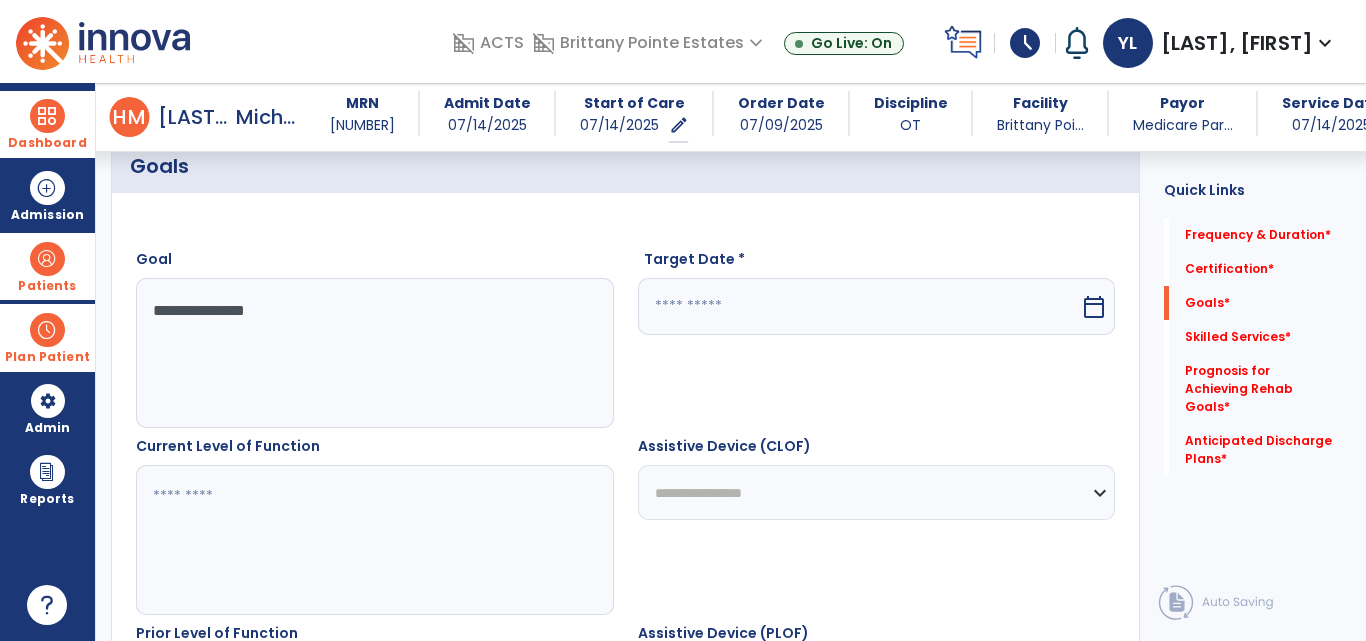 click at bounding box center (374, 540) 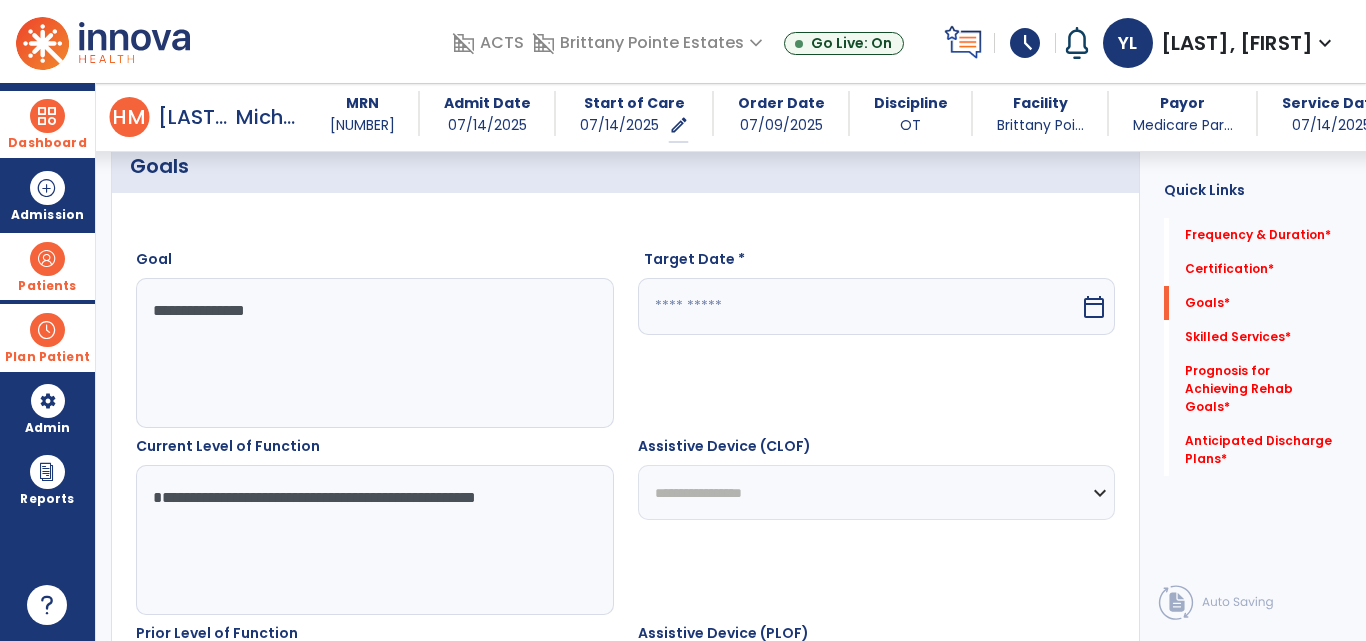 type on "**********" 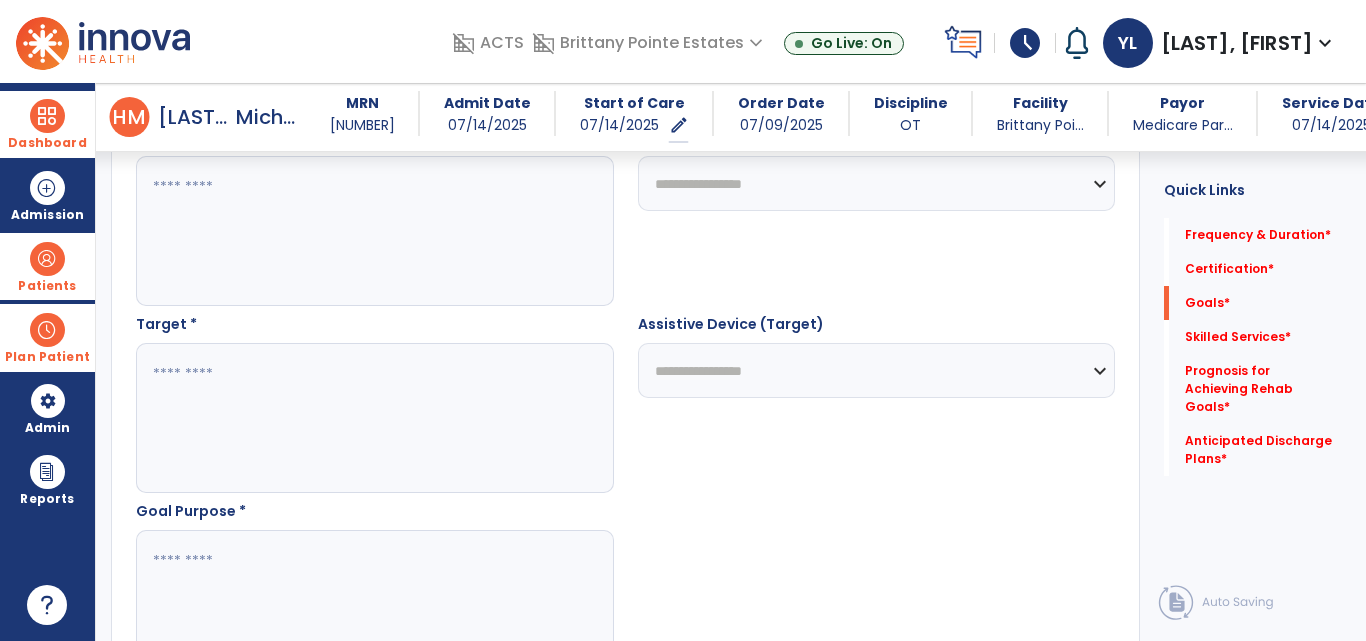 scroll, scrollTop: 992, scrollLeft: 0, axis: vertical 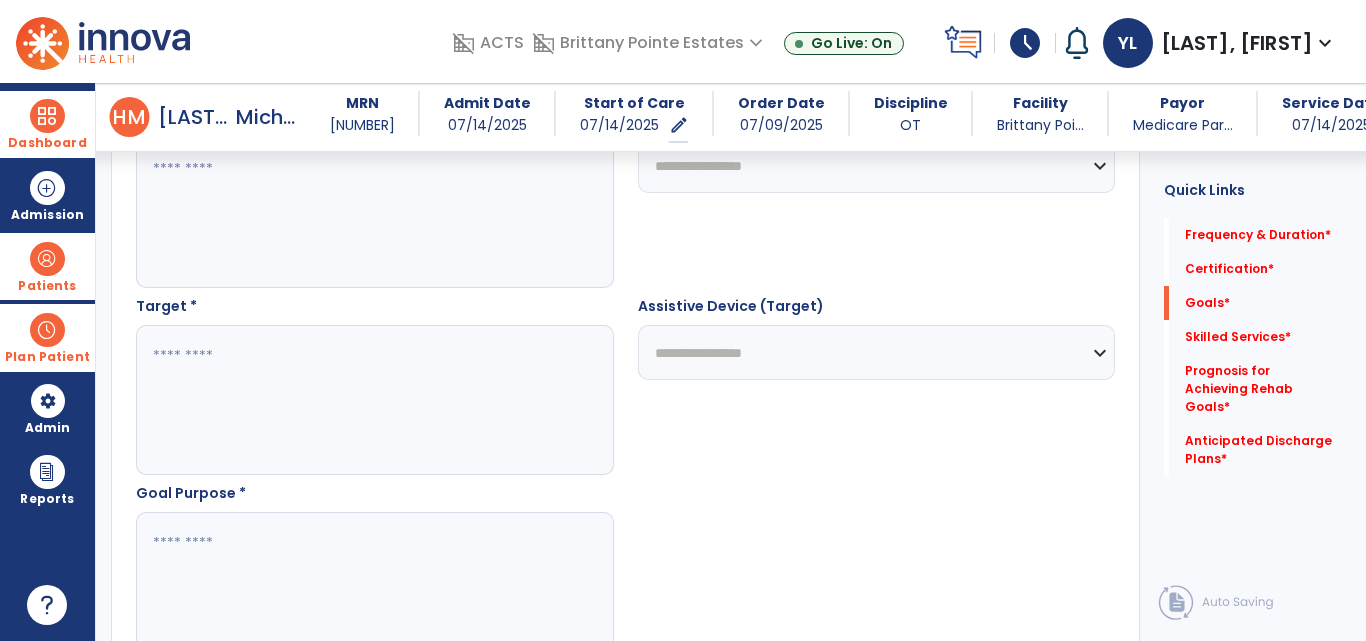 click at bounding box center (374, 400) 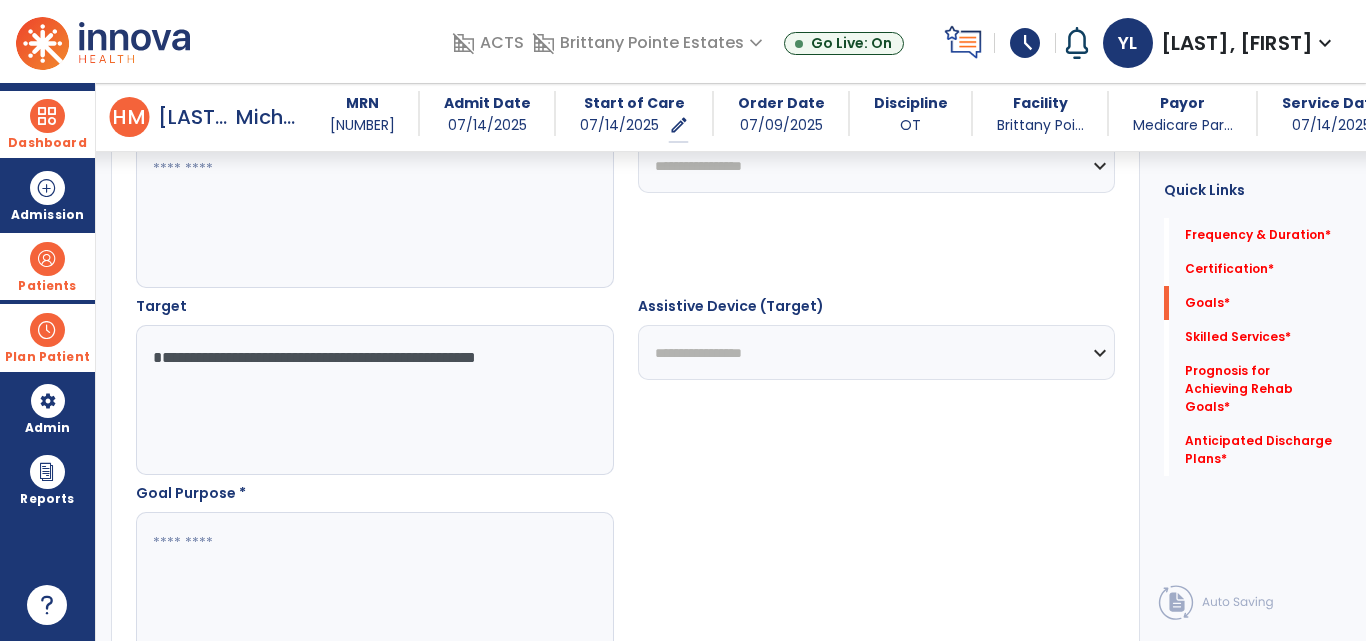 click on "**********" at bounding box center (374, 400) 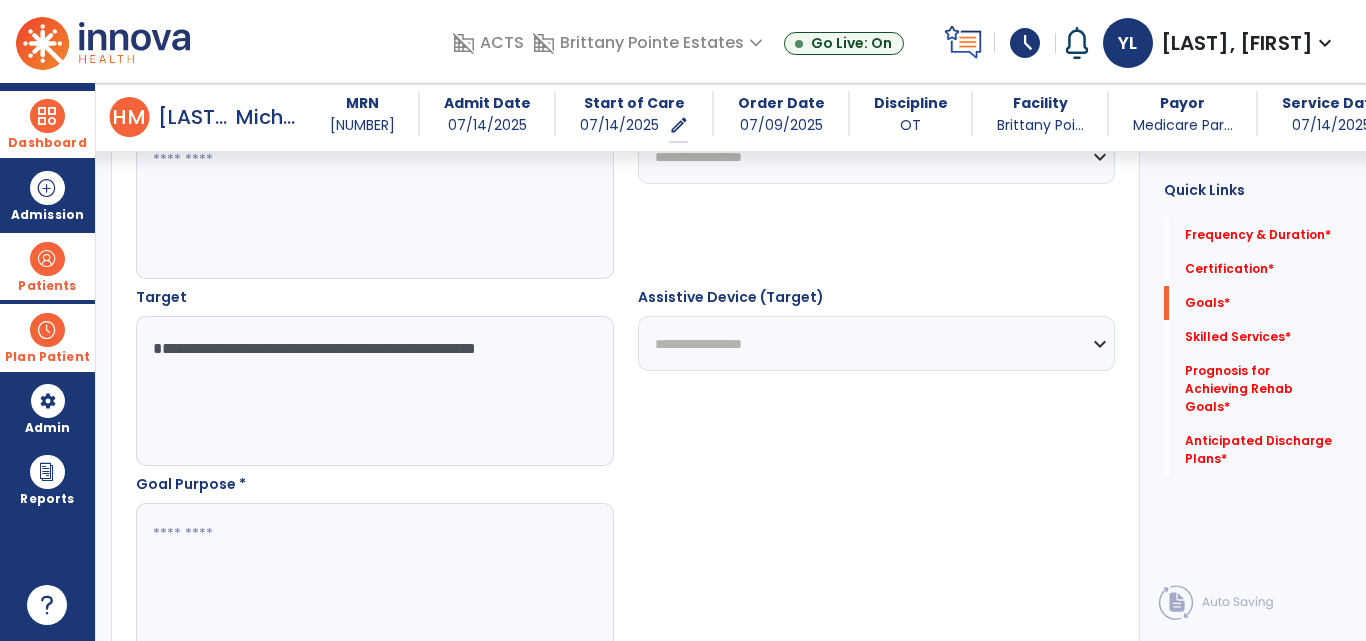 type on "**********" 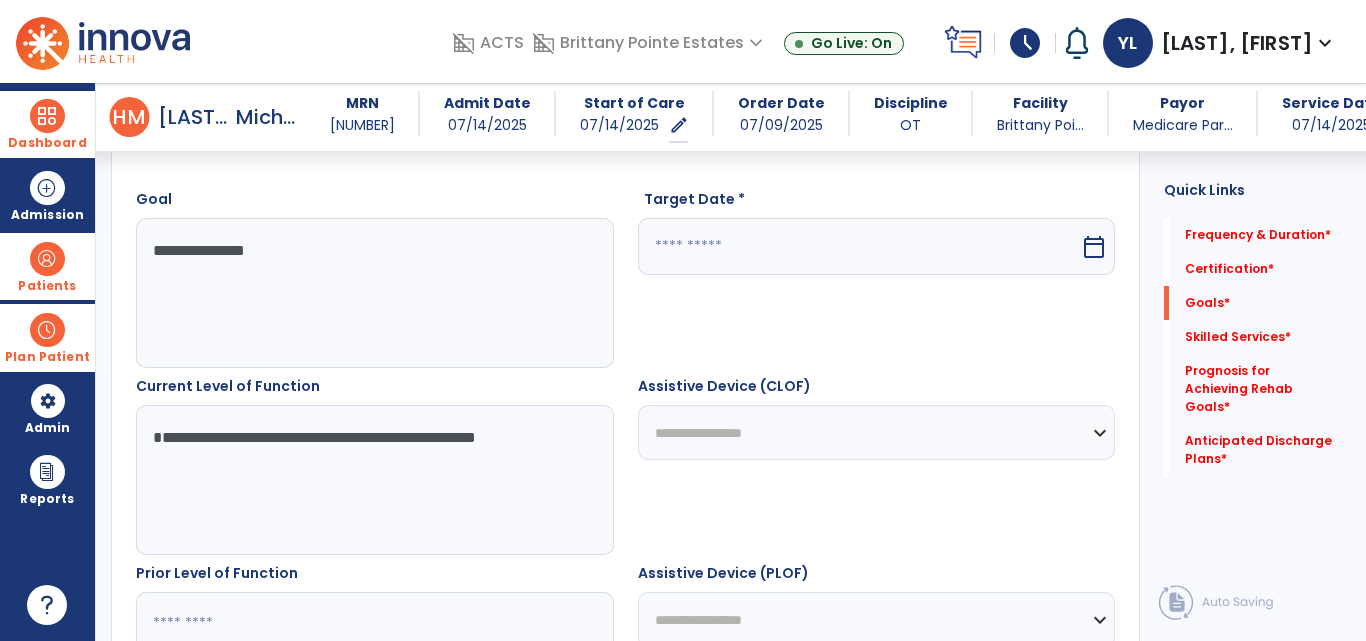 scroll, scrollTop: 481, scrollLeft: 0, axis: vertical 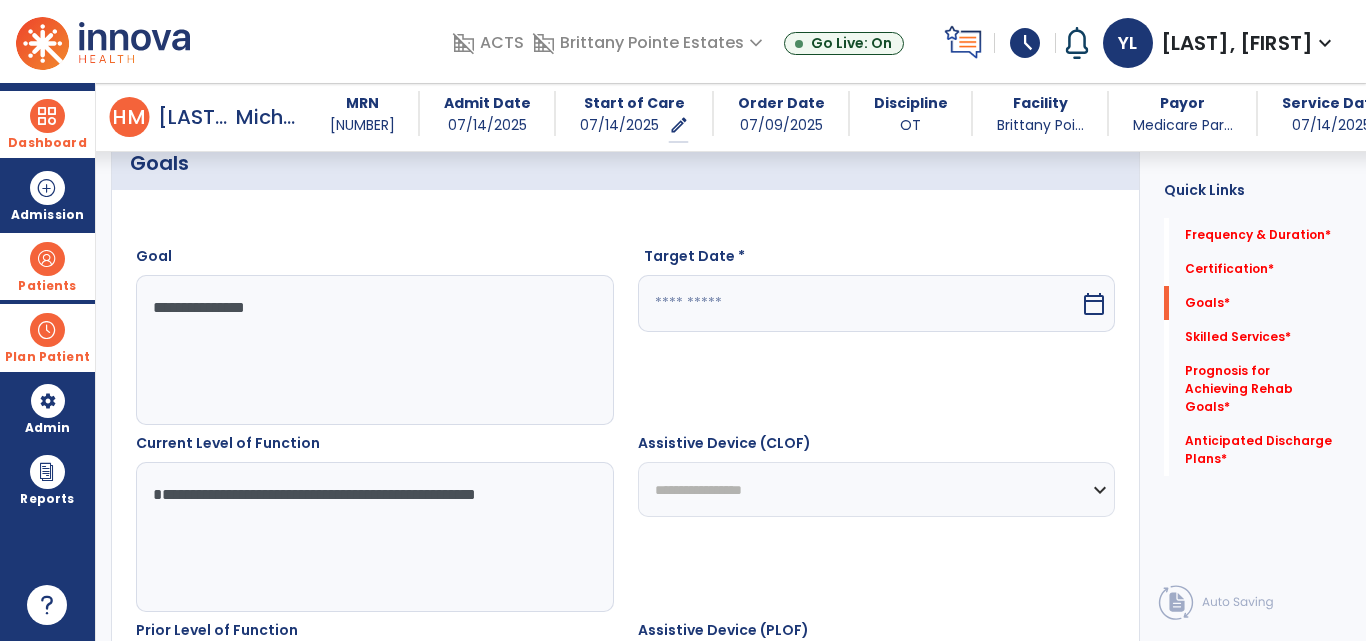 type on "**********" 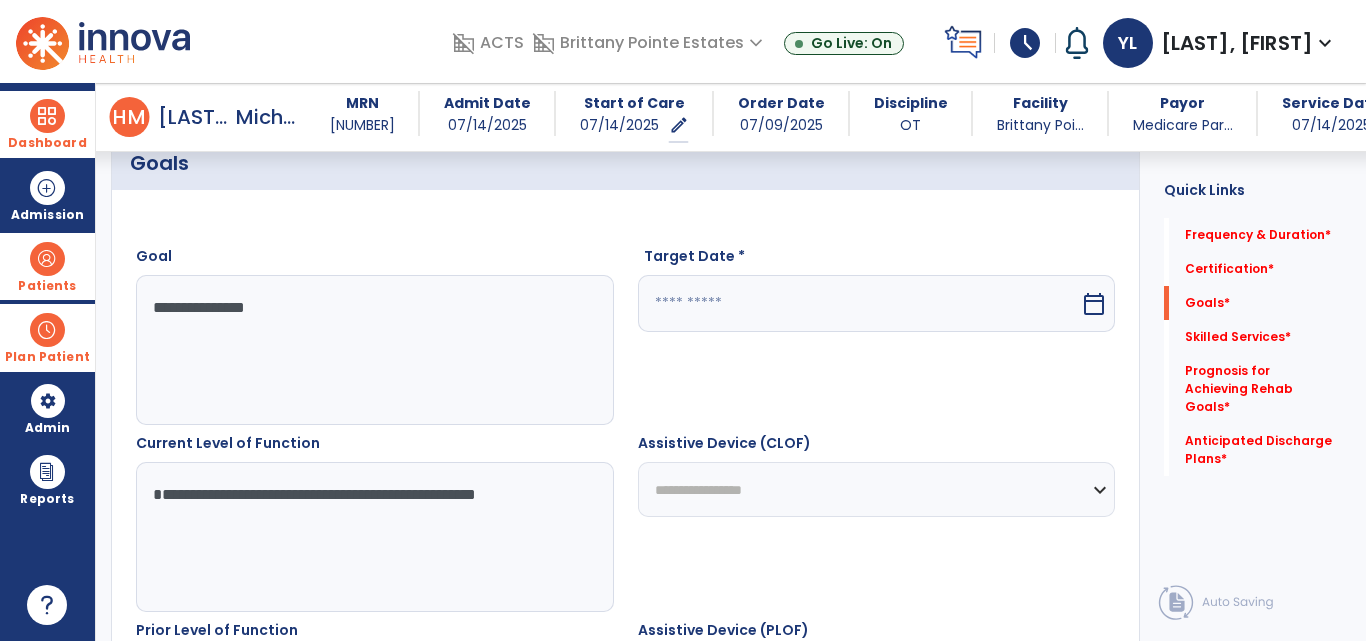 click on "calendar_today" at bounding box center (1094, 304) 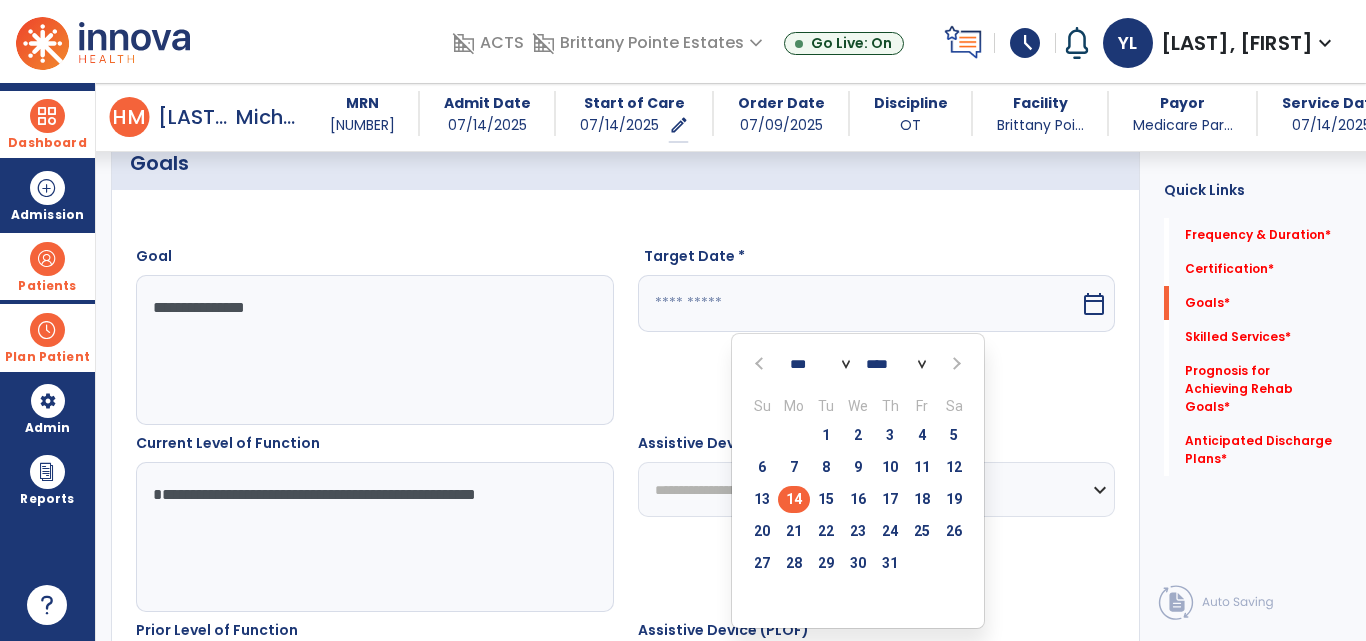 click on "calendar_today" at bounding box center [1094, 304] 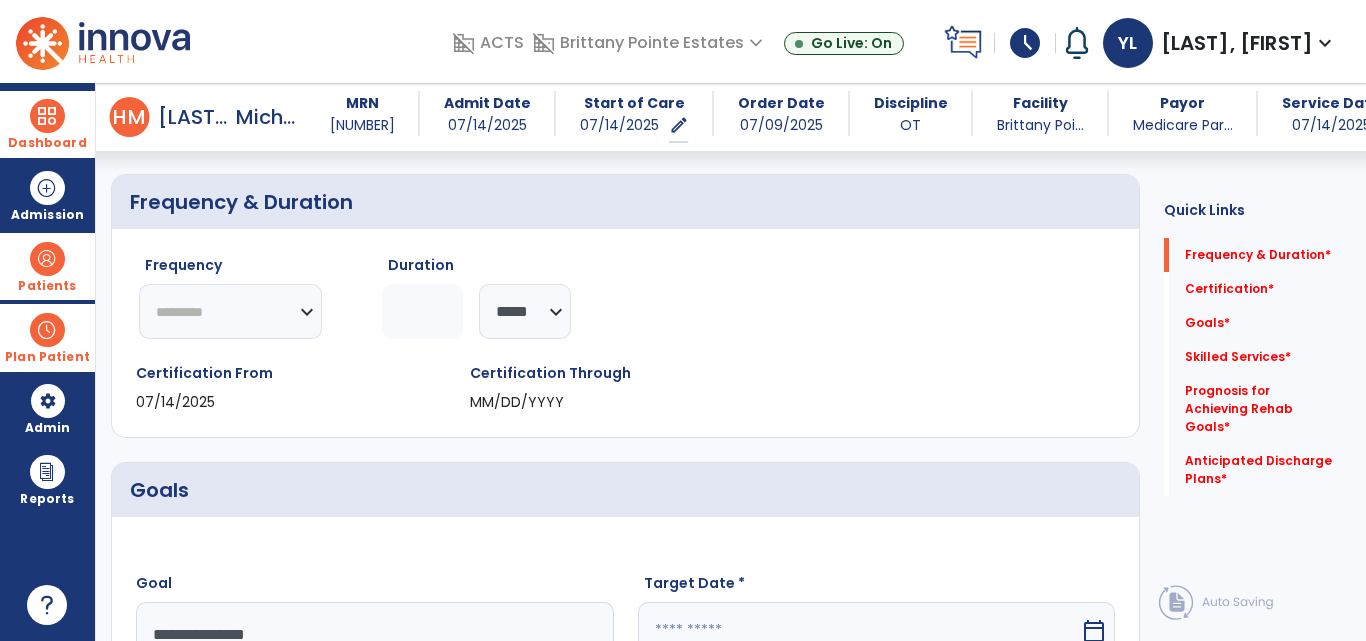 scroll, scrollTop: 146, scrollLeft: 0, axis: vertical 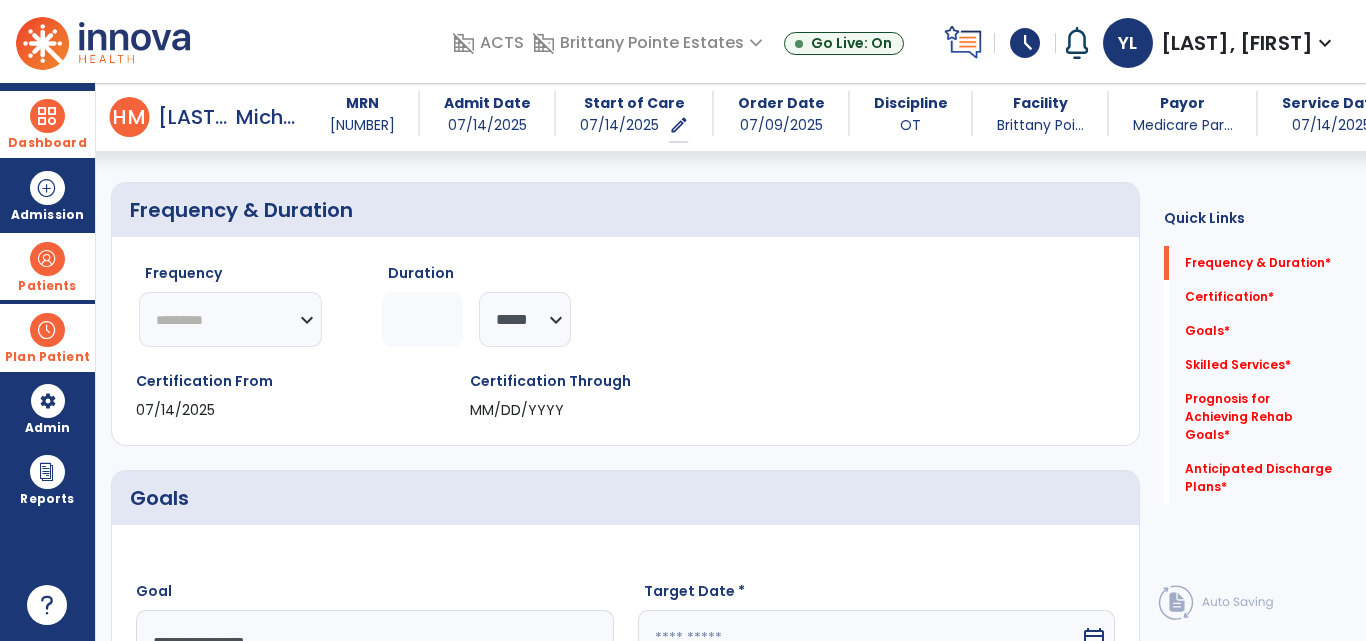click 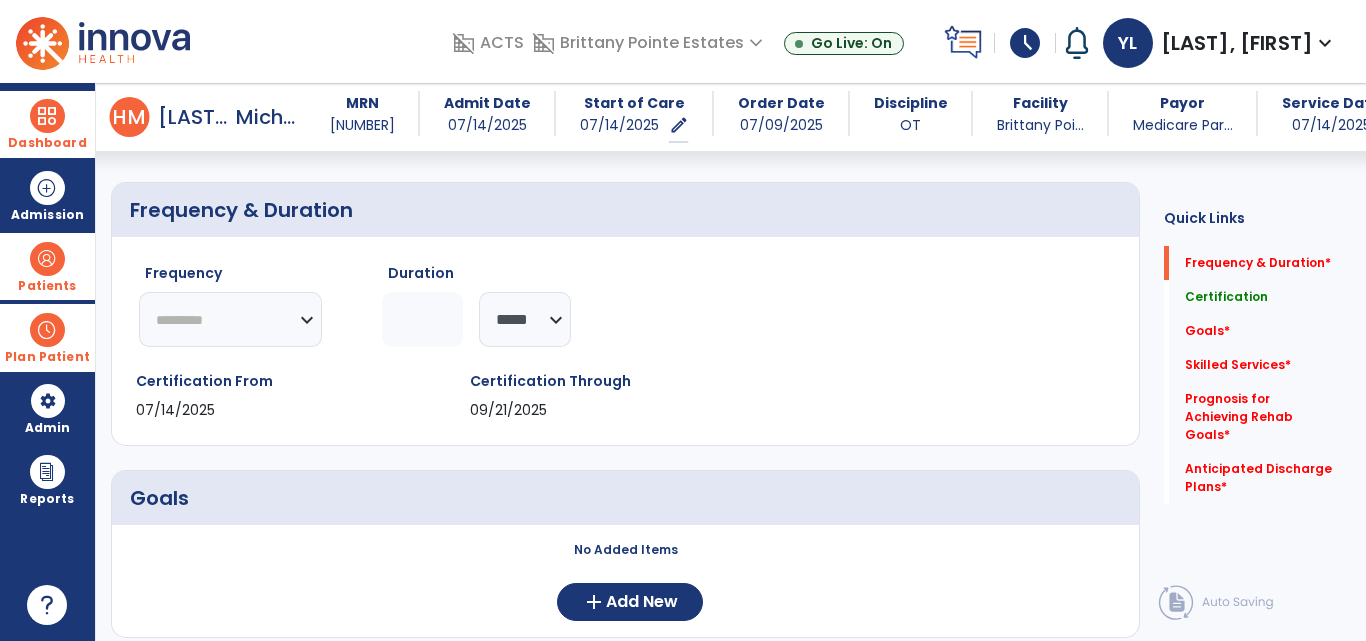type on "**" 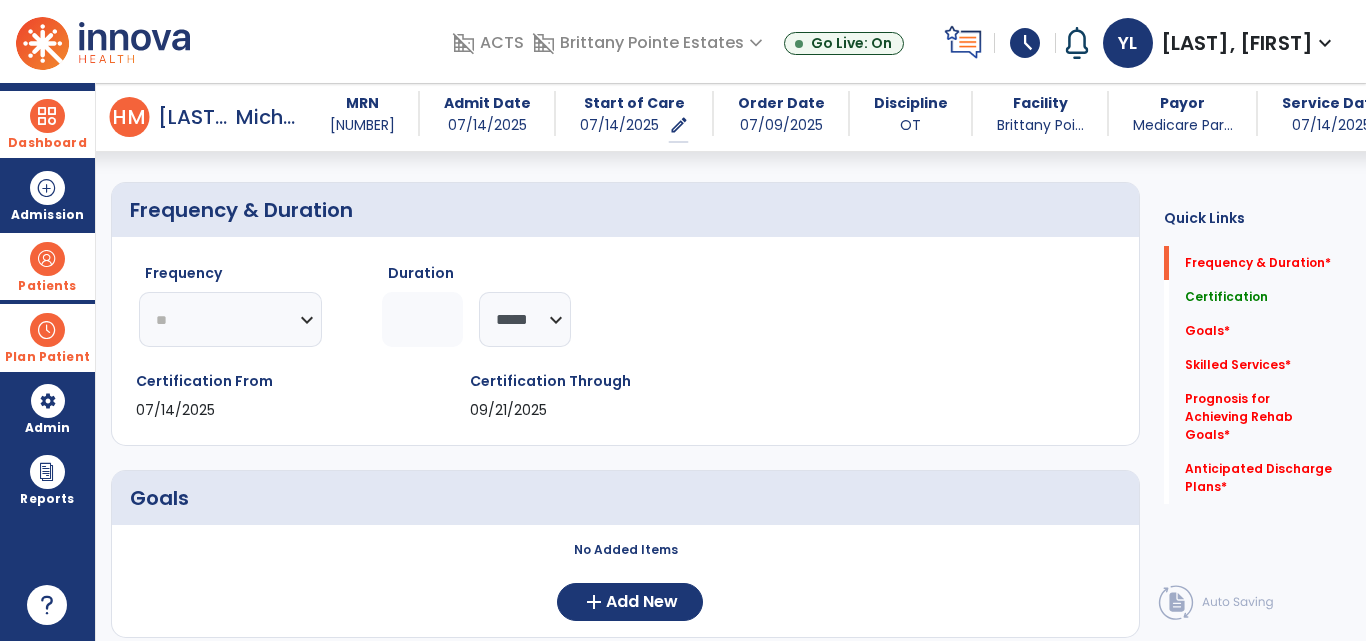 click on "********* ** ** ** ** ** ** **" 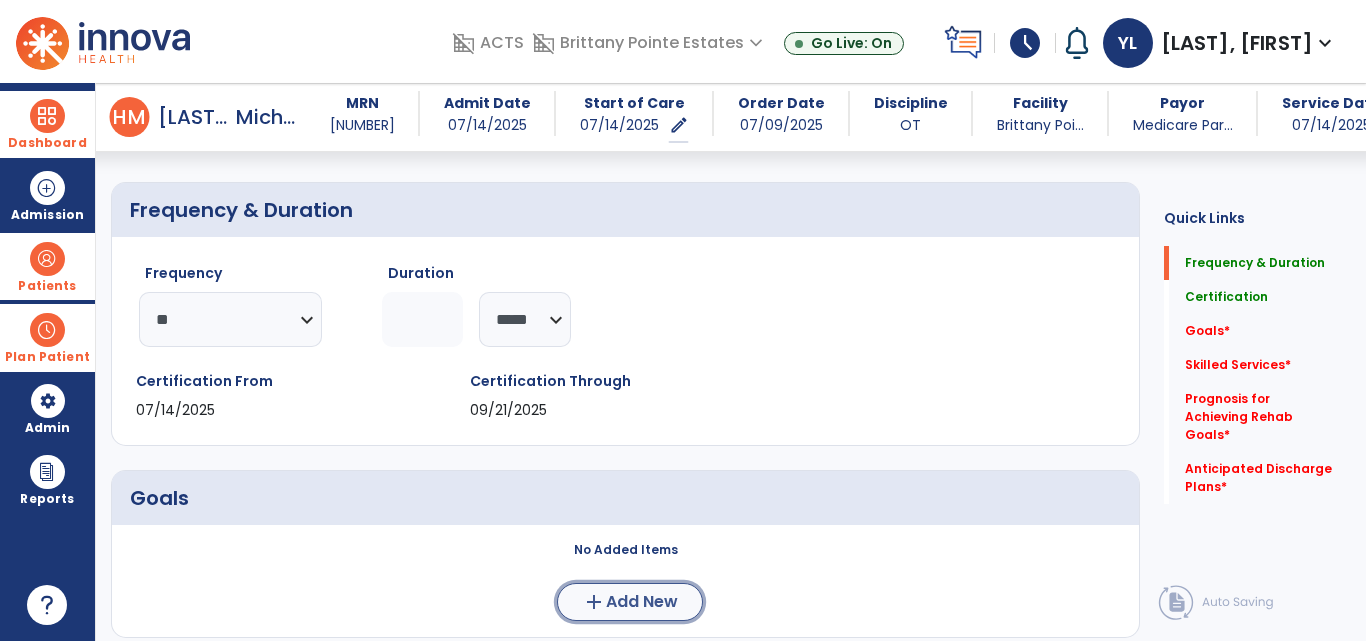 click on "add  Add New" at bounding box center (630, 602) 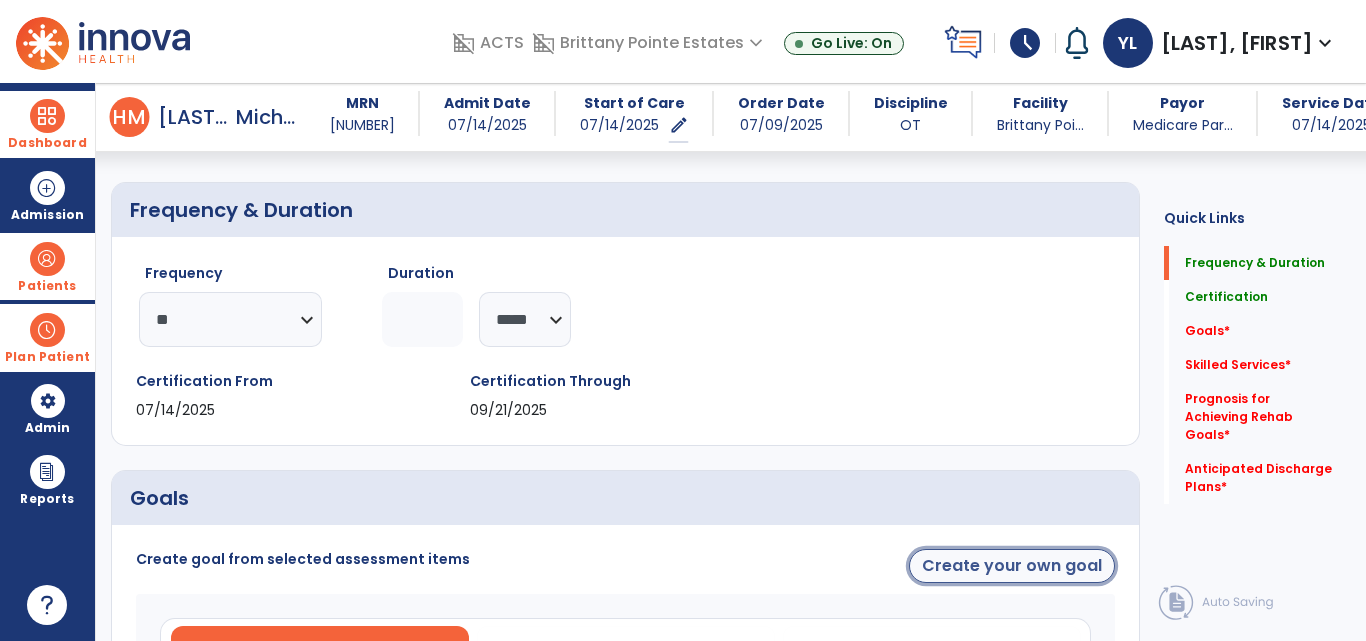 click on "Create your own goal" at bounding box center [1012, 566] 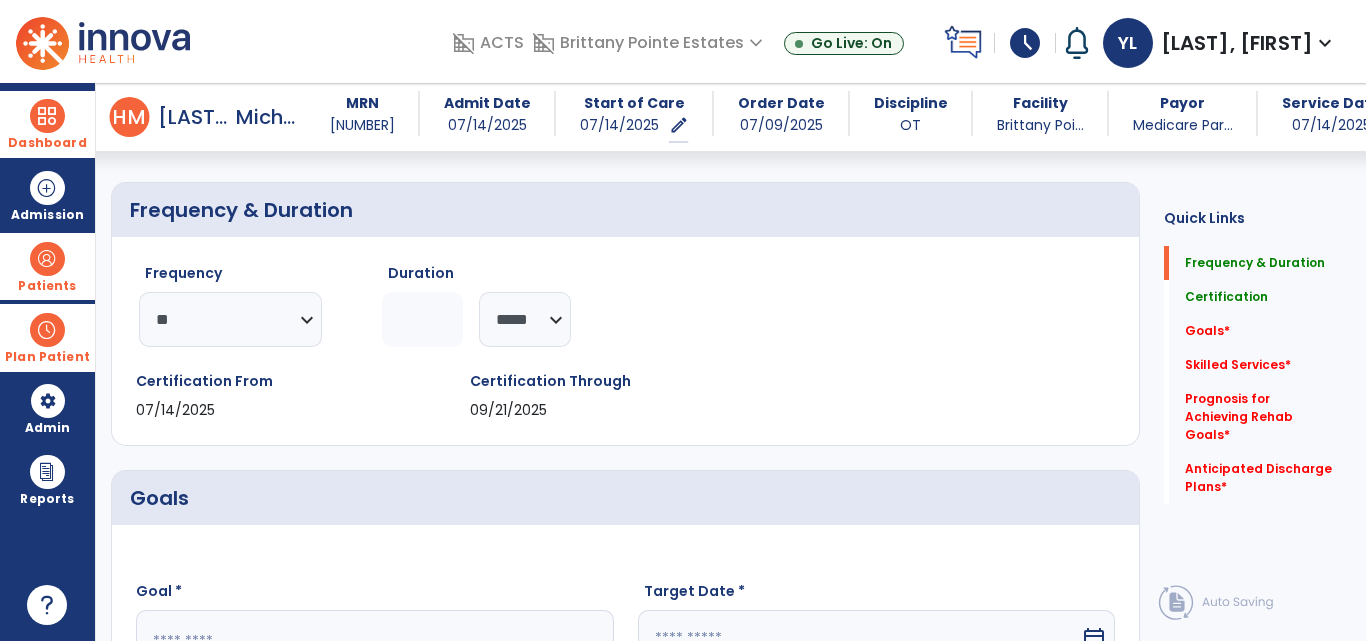 click on "**********" at bounding box center (625, 1065) 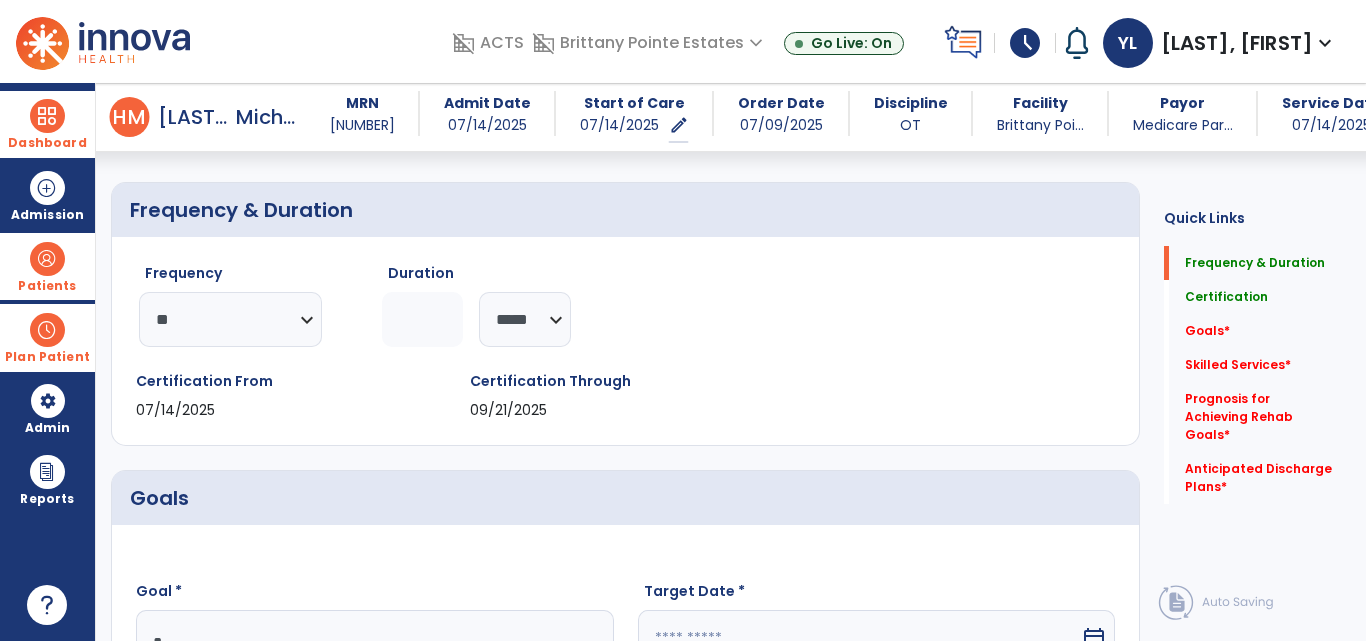 scroll, scrollTop: 161, scrollLeft: 0, axis: vertical 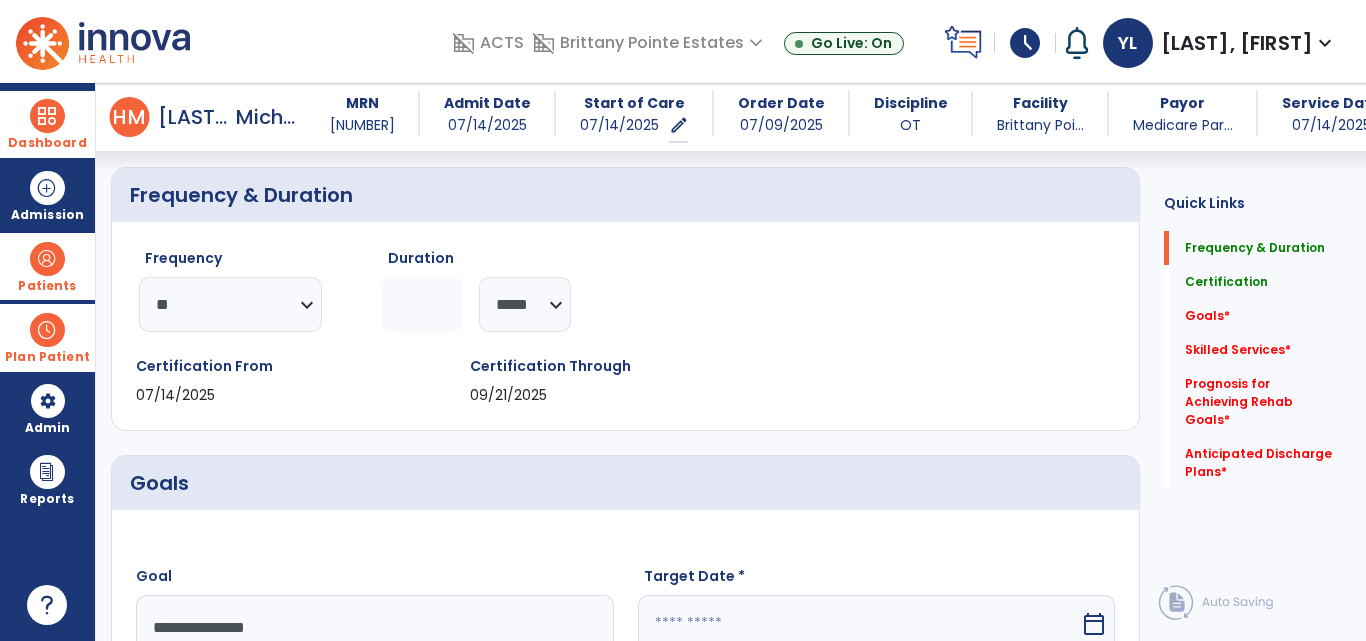 type on "**********" 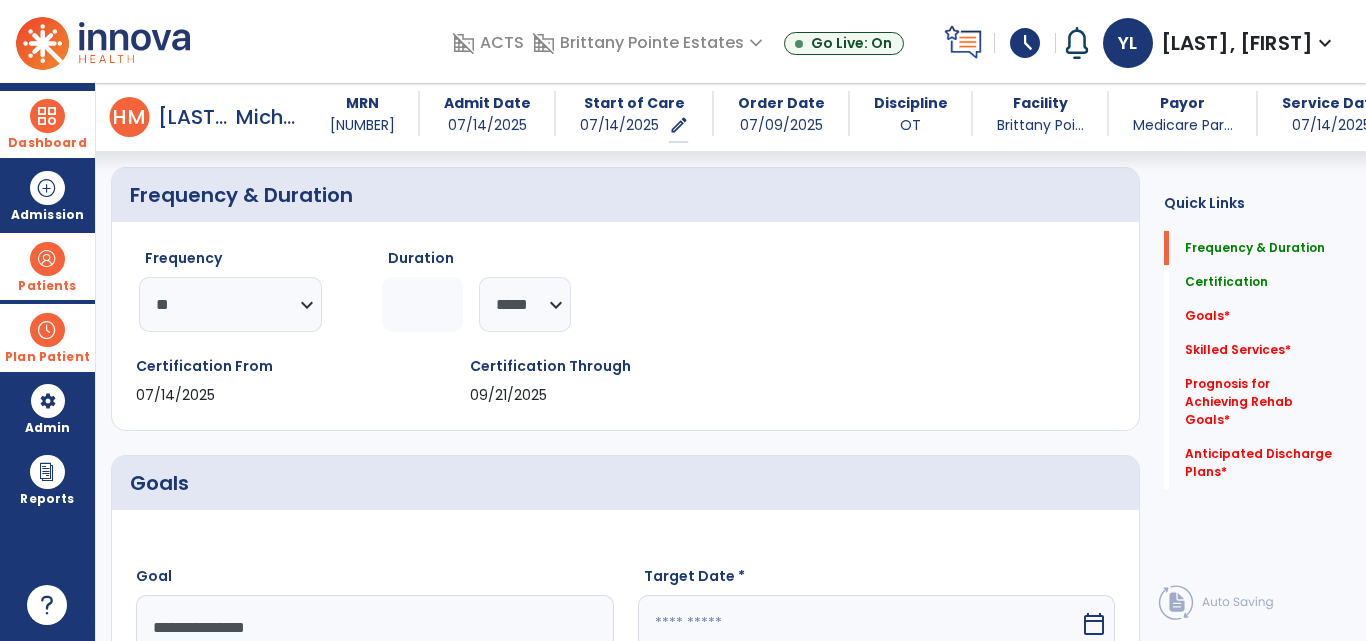 click on "calendar_today" at bounding box center (1094, 624) 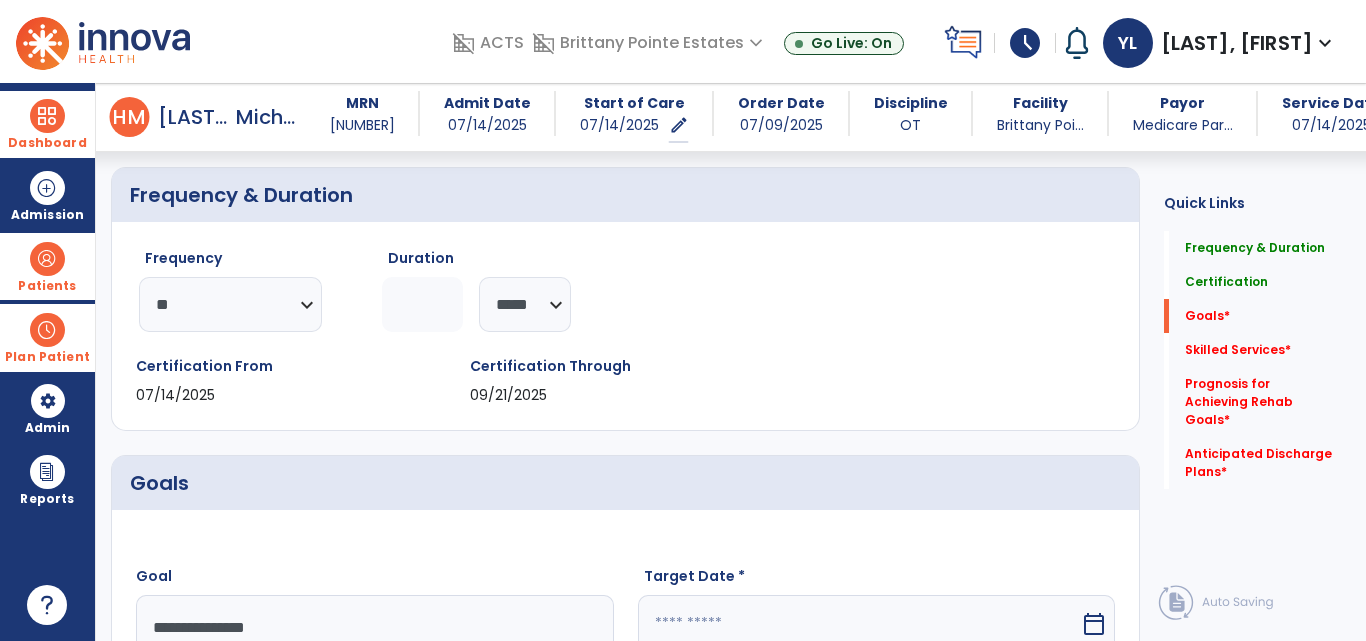 scroll, scrollTop: 623, scrollLeft: 0, axis: vertical 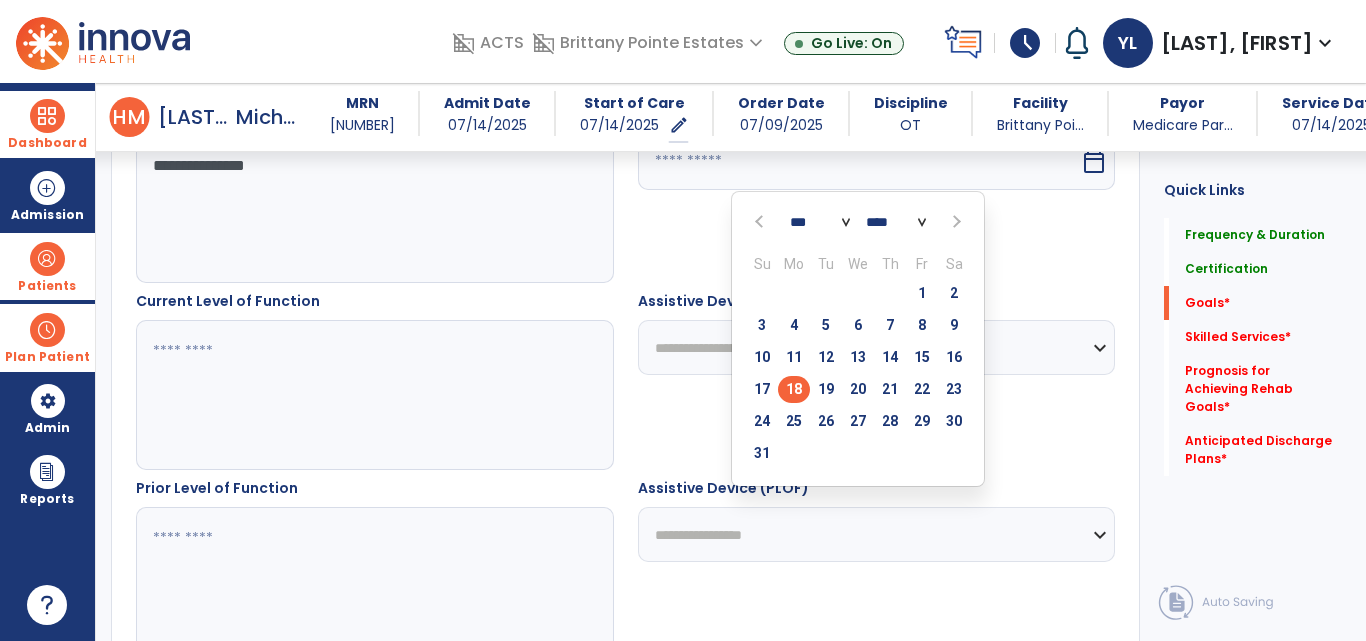 select on "*" 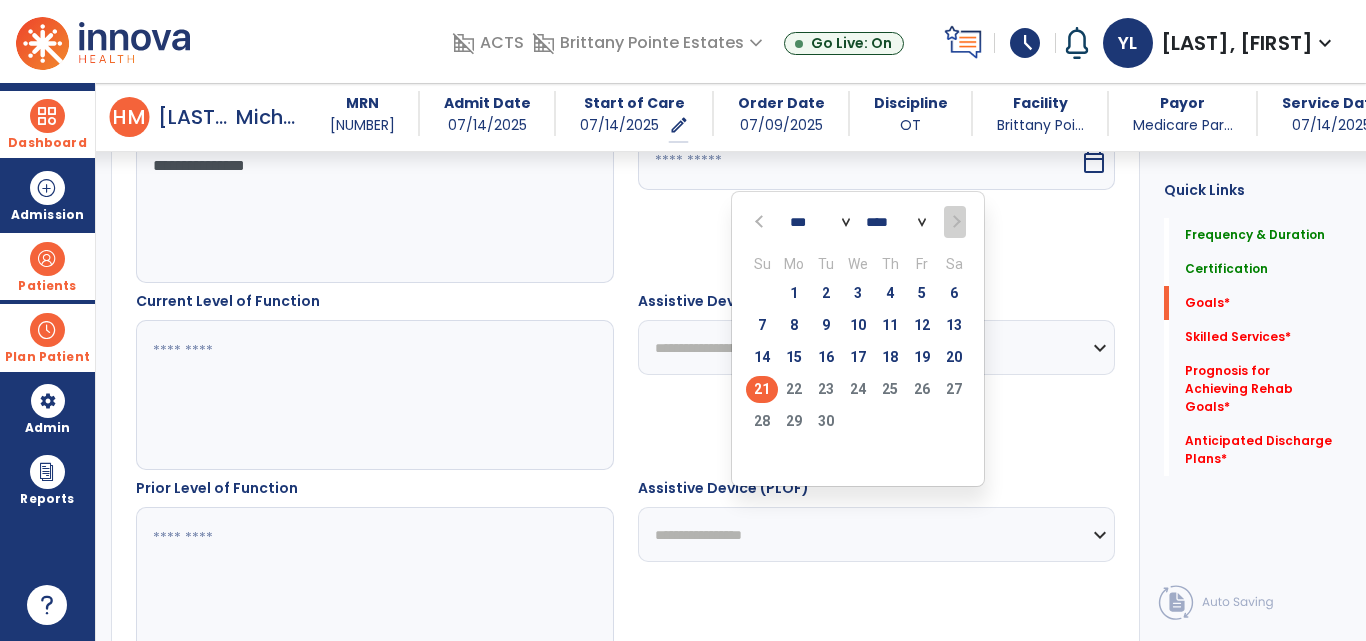 type on "*********" 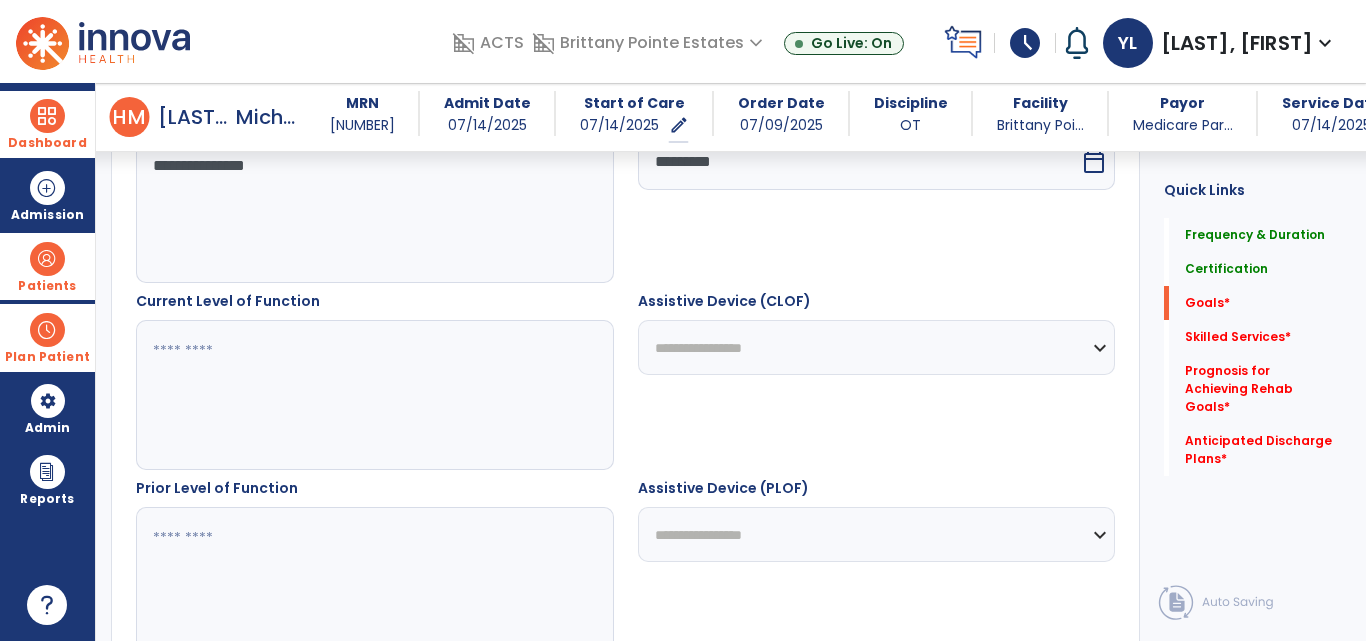 click at bounding box center [374, 395] 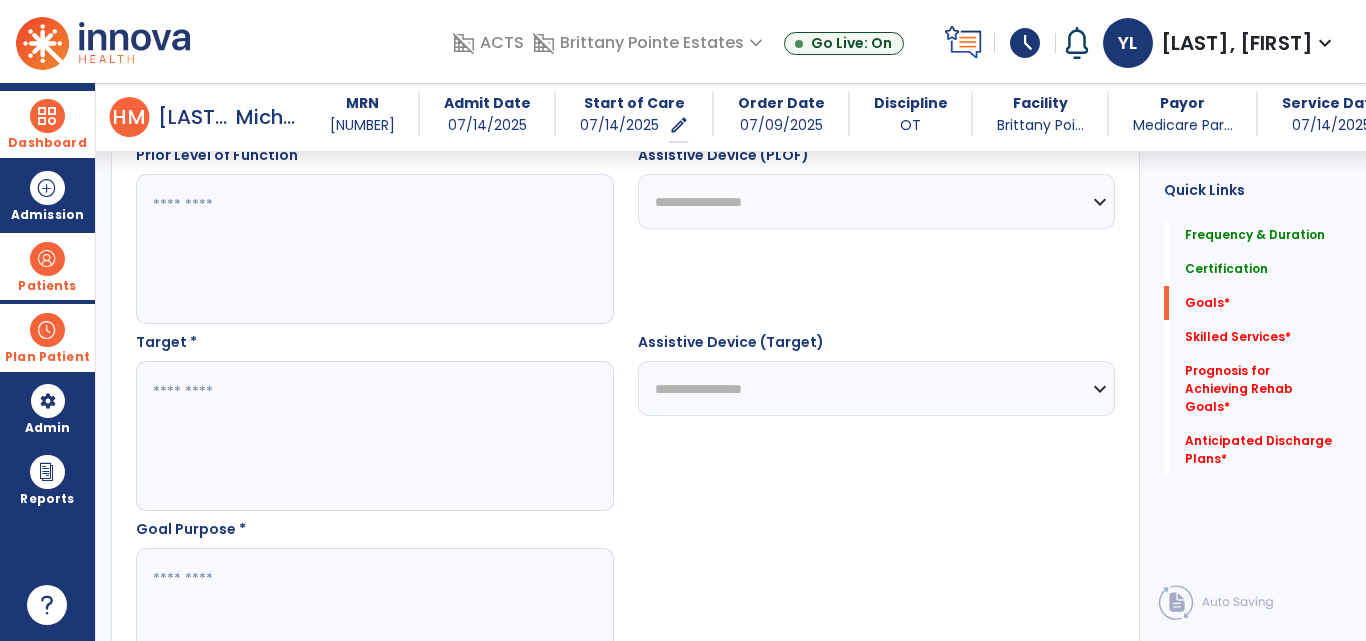 scroll, scrollTop: 1054, scrollLeft: 0, axis: vertical 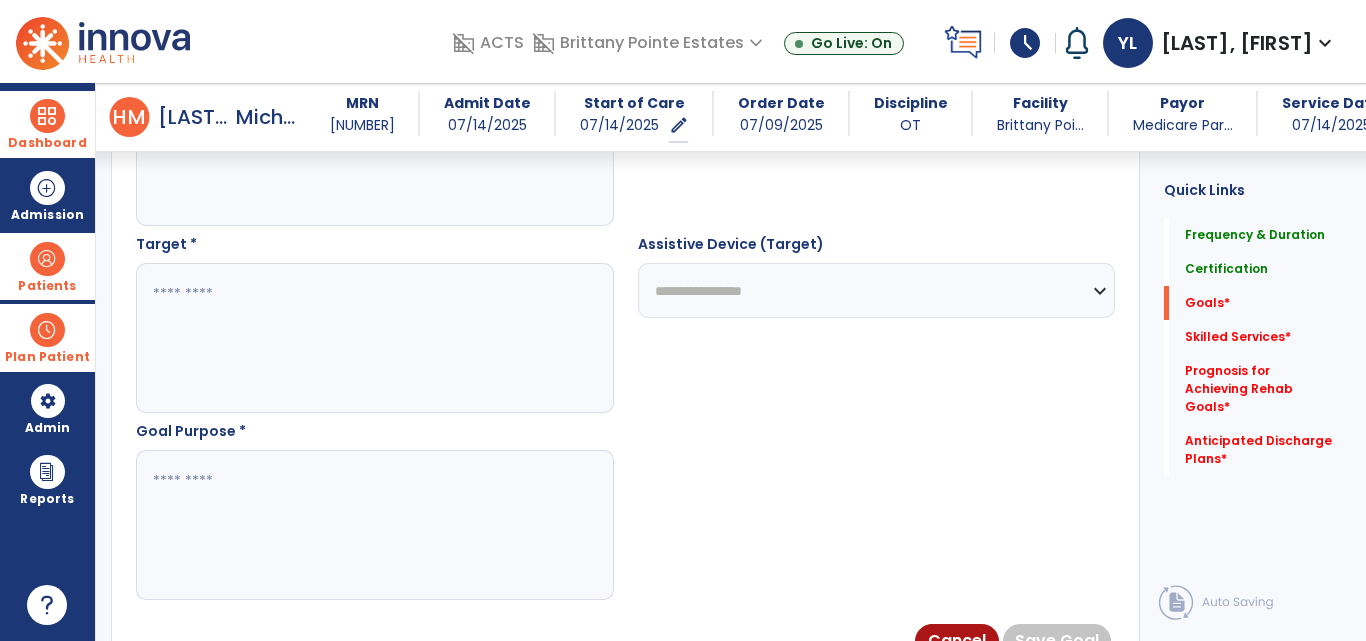 type on "**********" 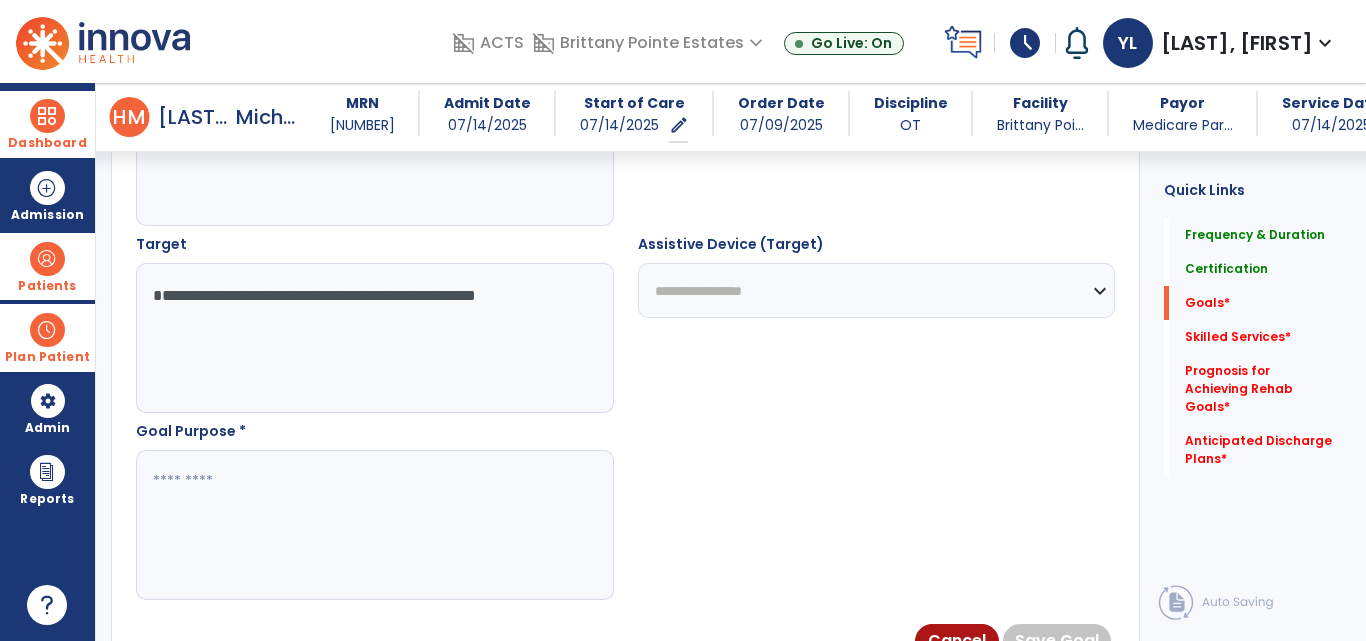 click on "**********" at bounding box center [374, 338] 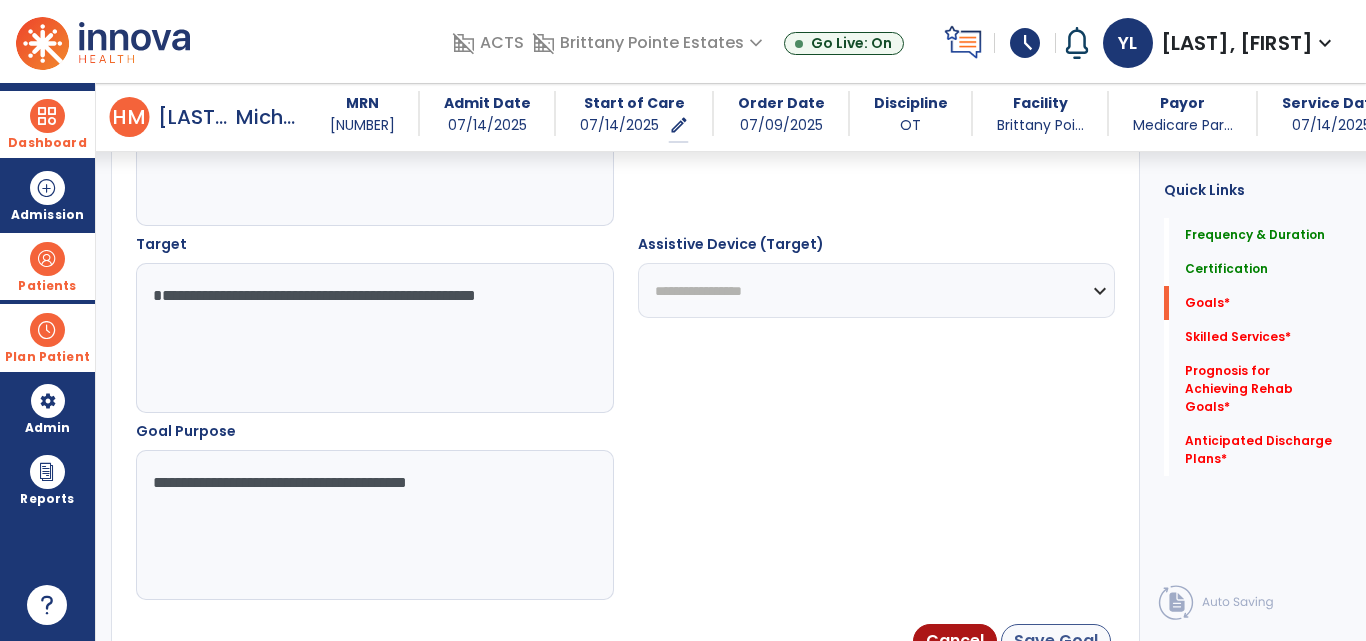 type on "**********" 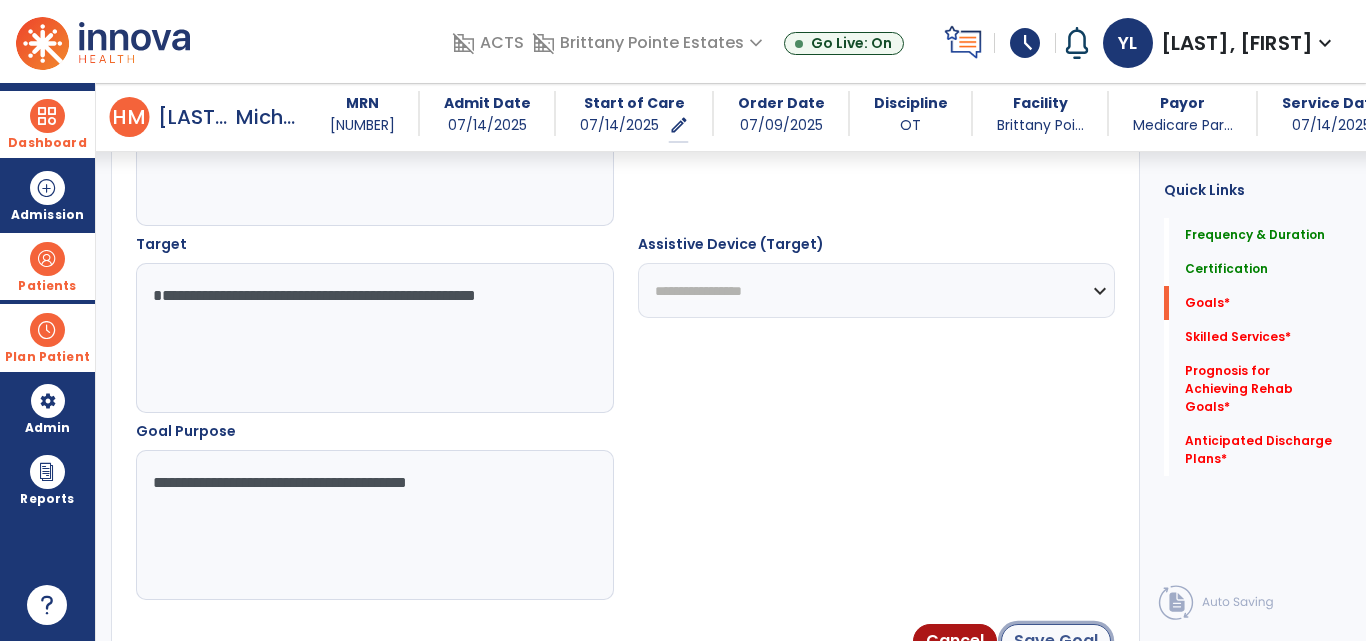 click on "Save Goal" at bounding box center (1056, 641) 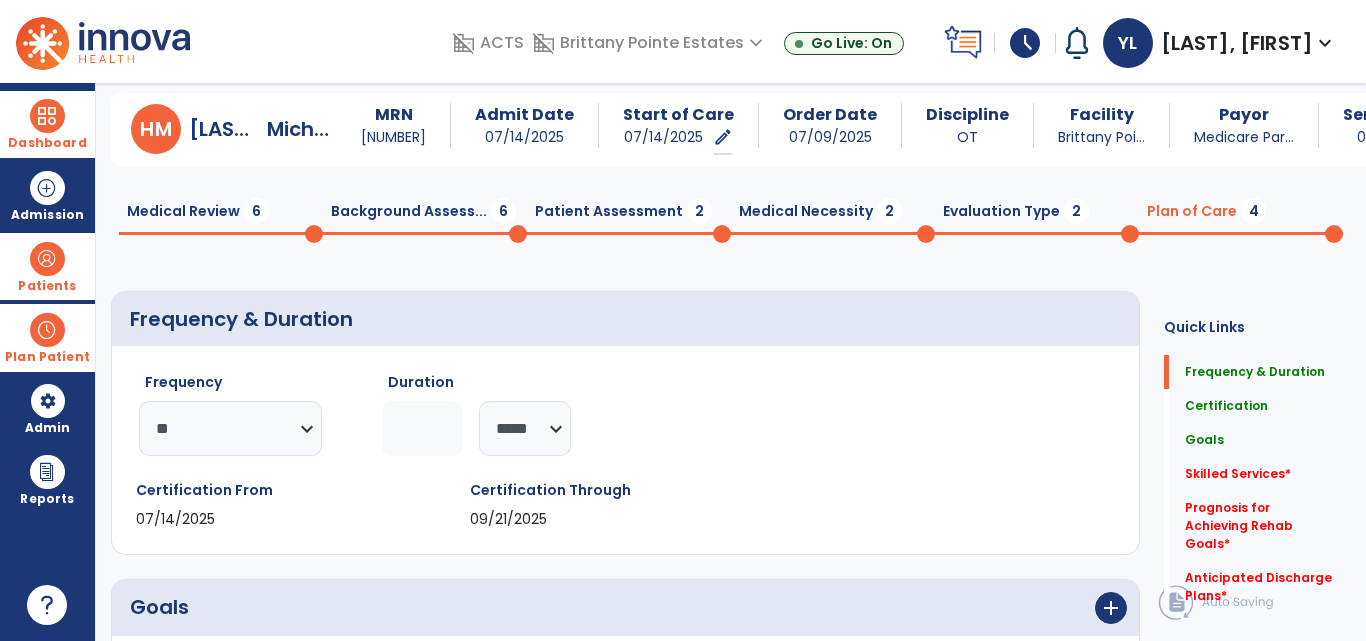 scroll, scrollTop: 0, scrollLeft: 0, axis: both 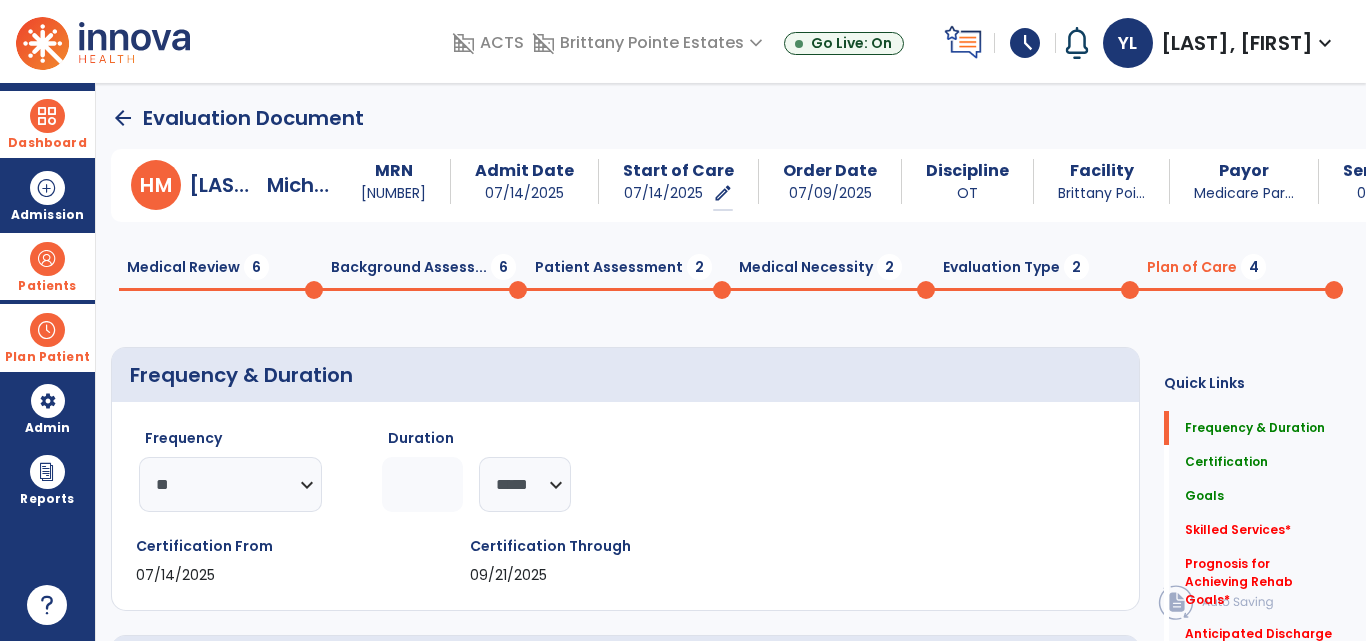 click on "Medical Review  6" 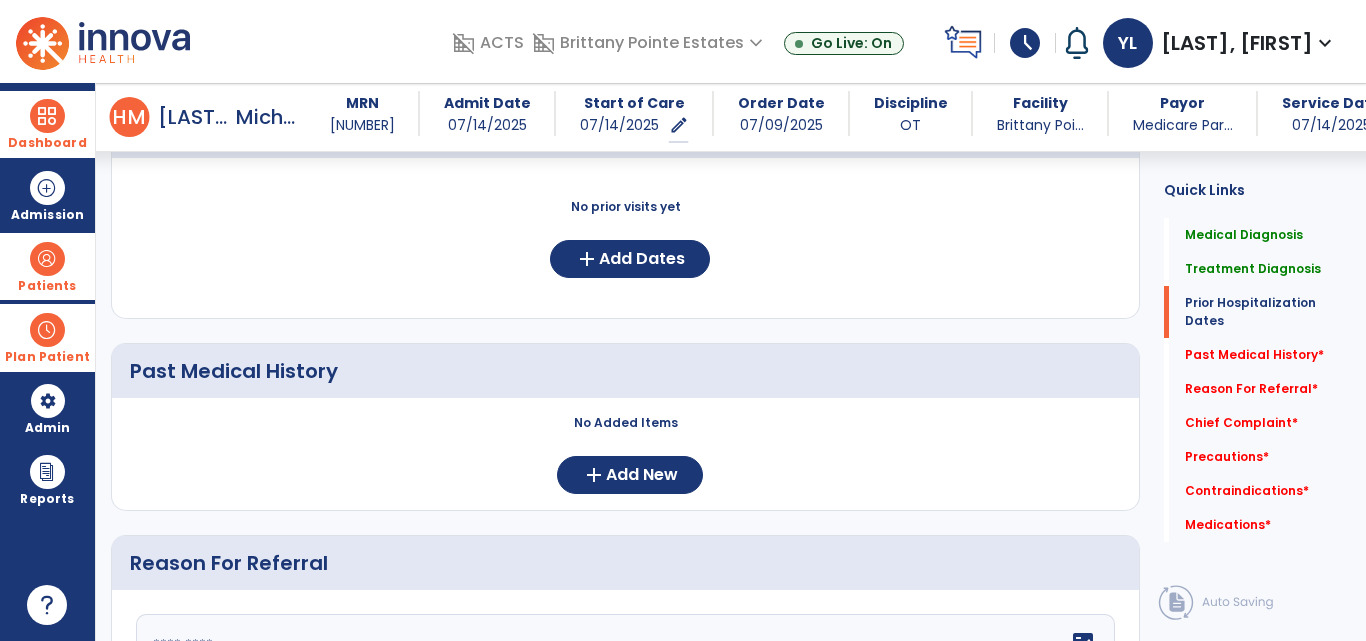 scroll, scrollTop: 589, scrollLeft: 0, axis: vertical 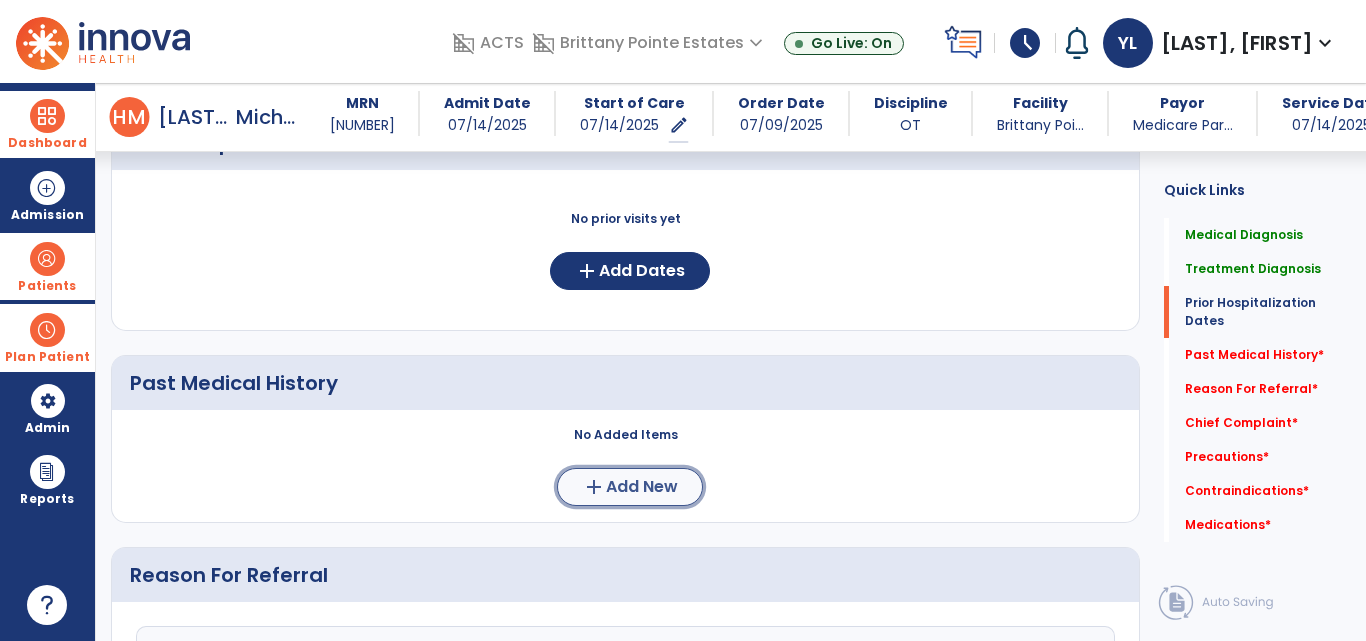click on "add" 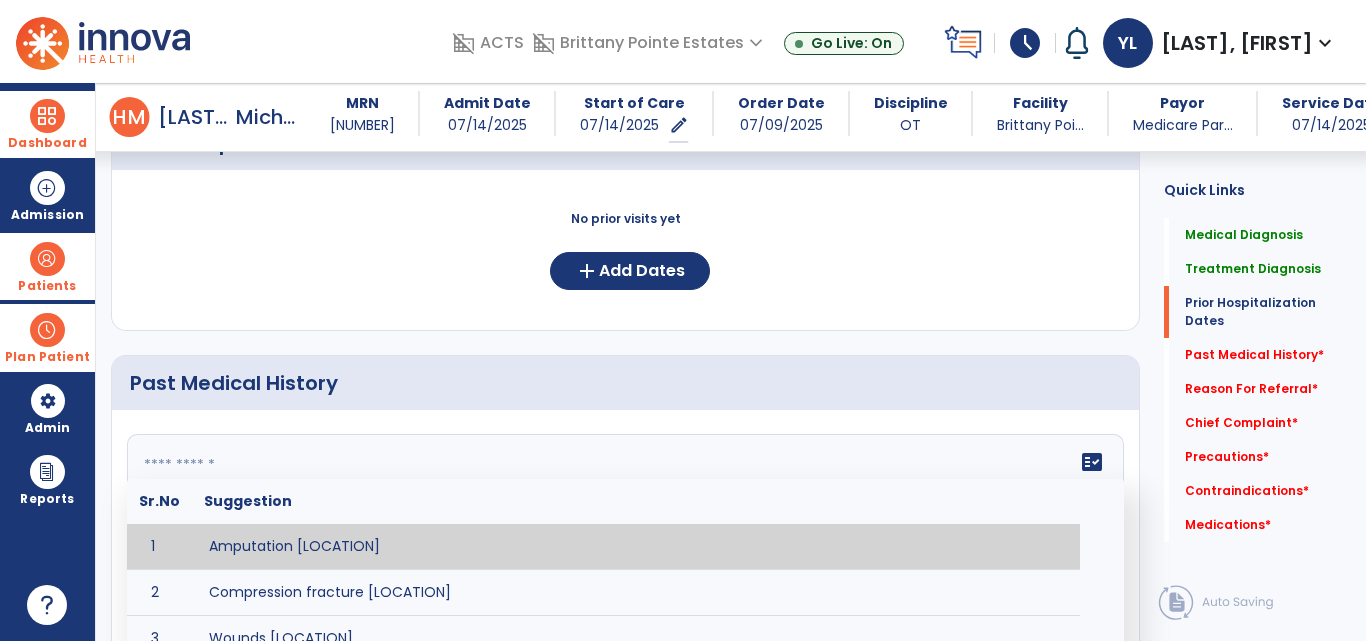 drag, startPoint x: 551, startPoint y: 494, endPoint x: 484, endPoint y: 462, distance: 74.24958 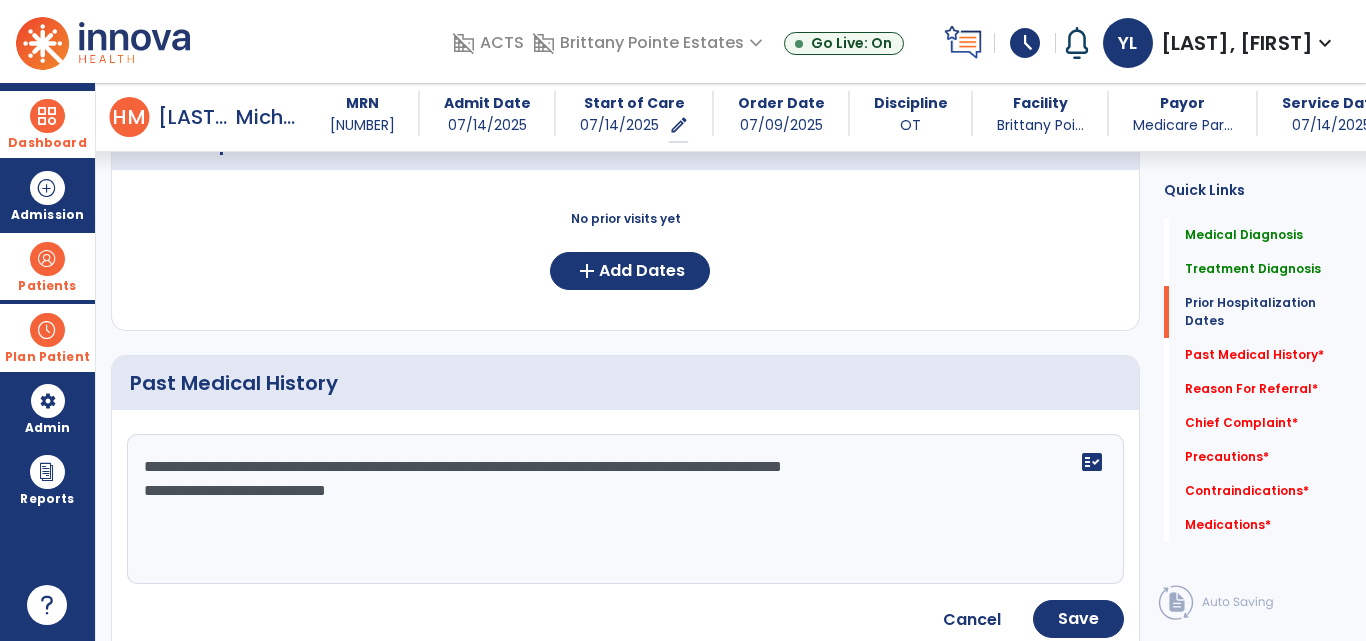 click on "**********" 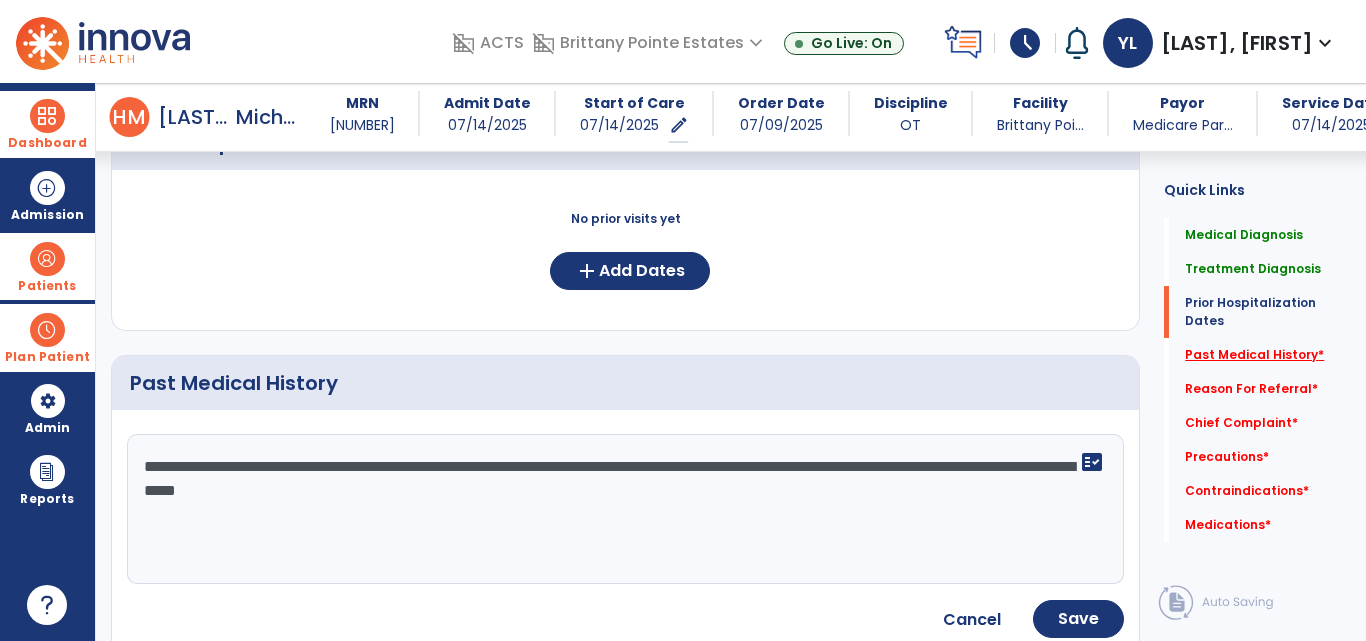 type on "**********" 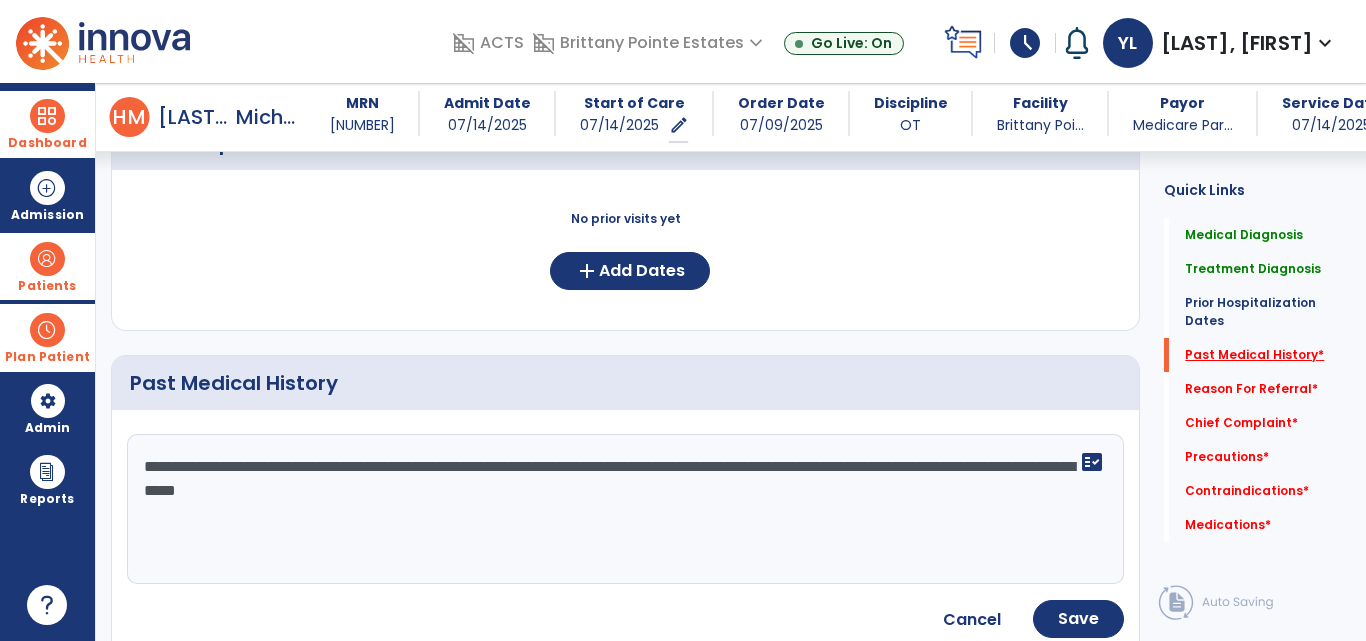 scroll, scrollTop: 759, scrollLeft: 0, axis: vertical 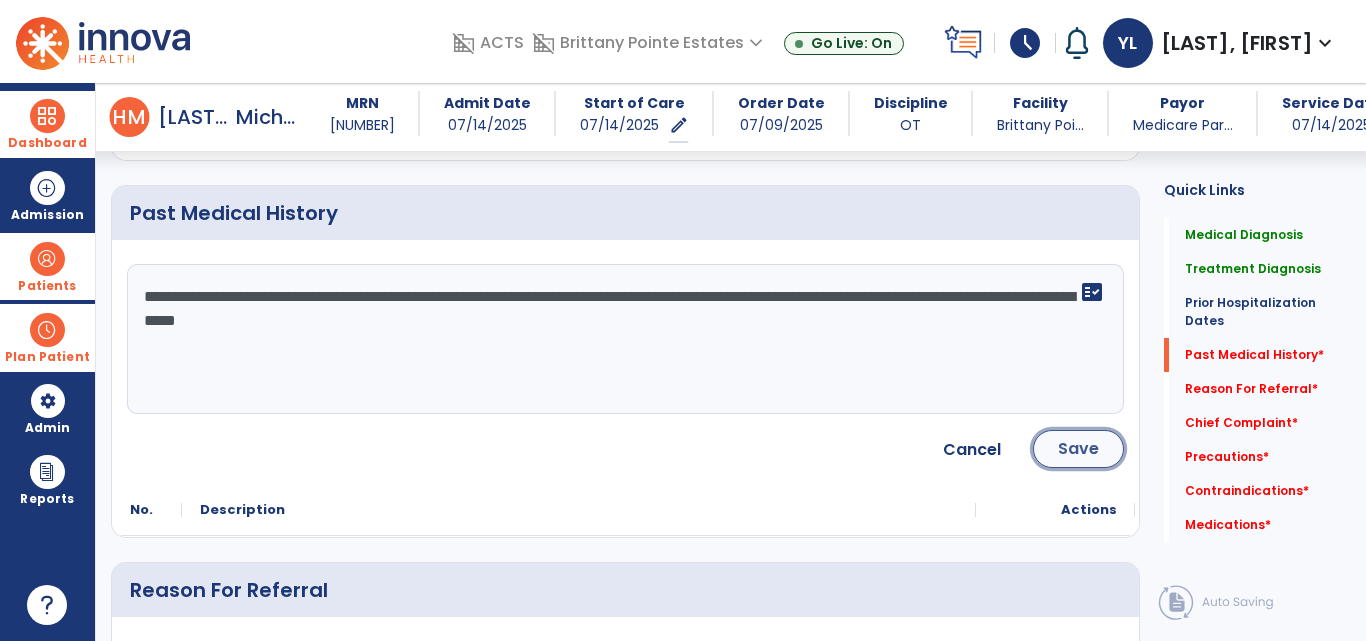 click on "Save" 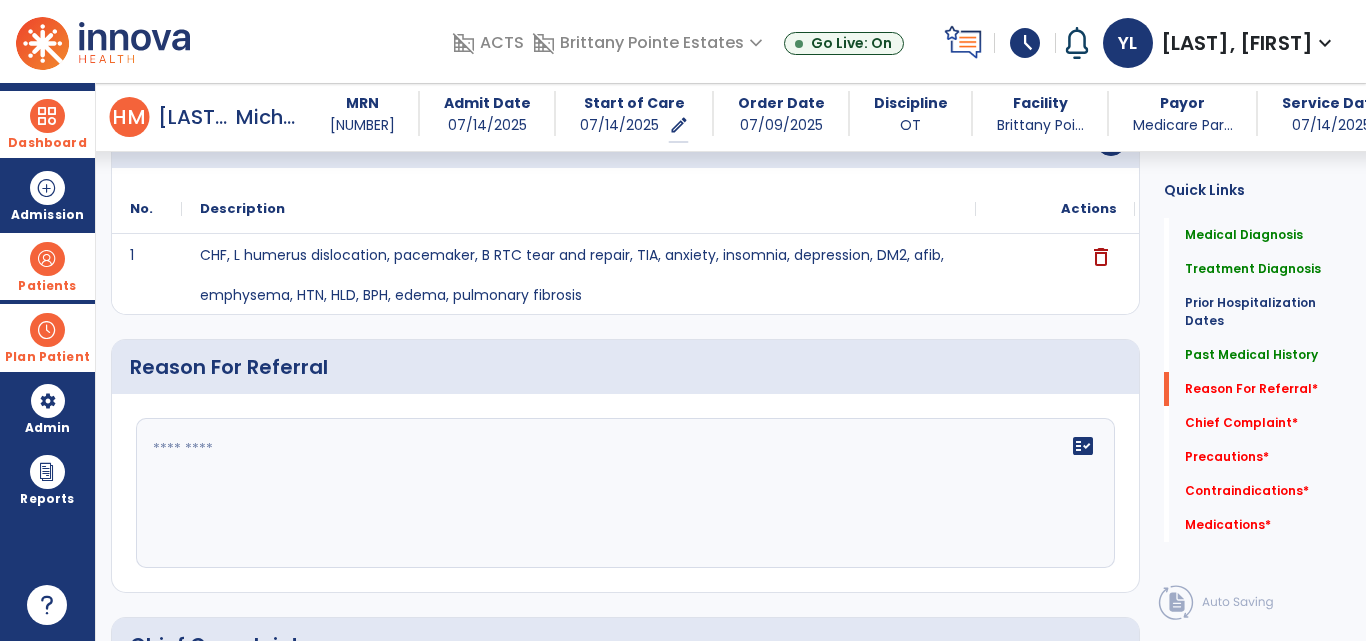 scroll, scrollTop: 938, scrollLeft: 0, axis: vertical 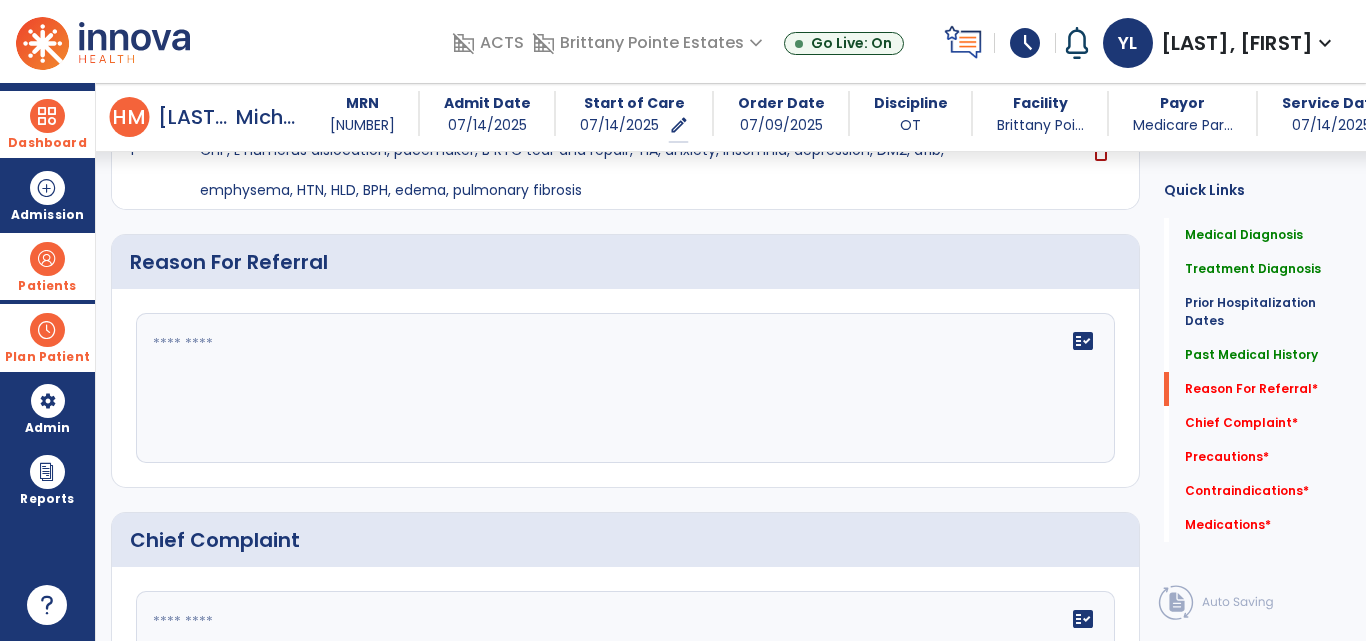 click on "fact_check" 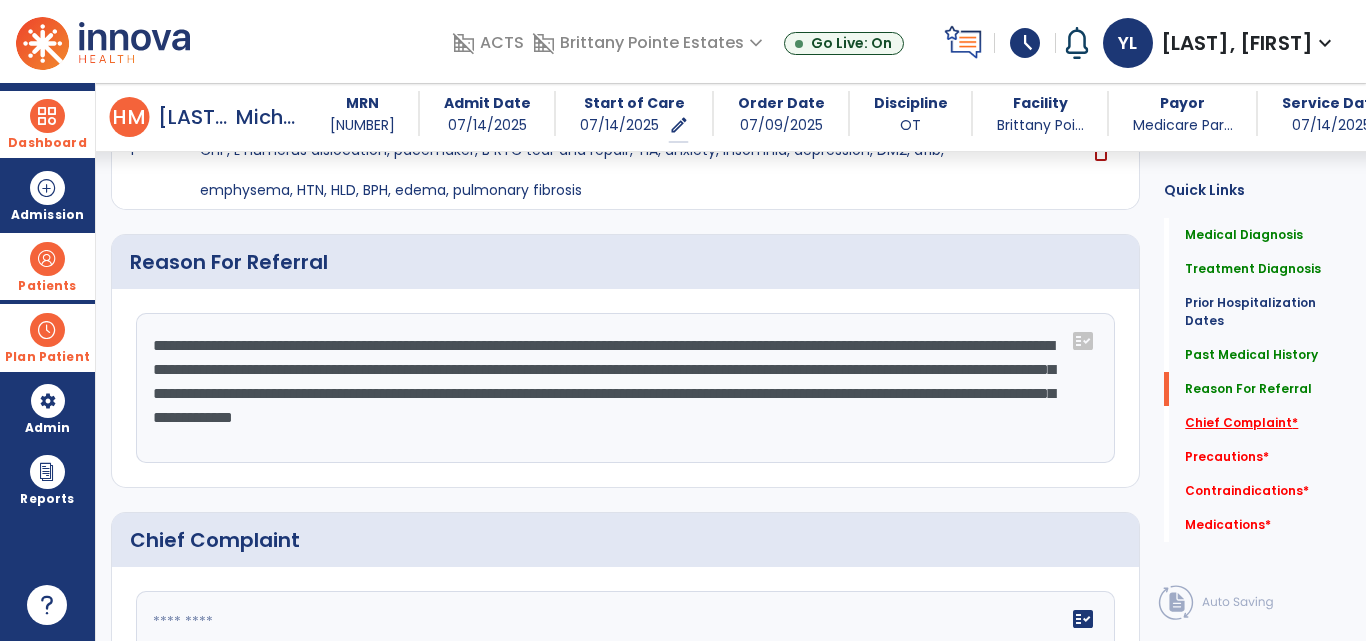 type on "**********" 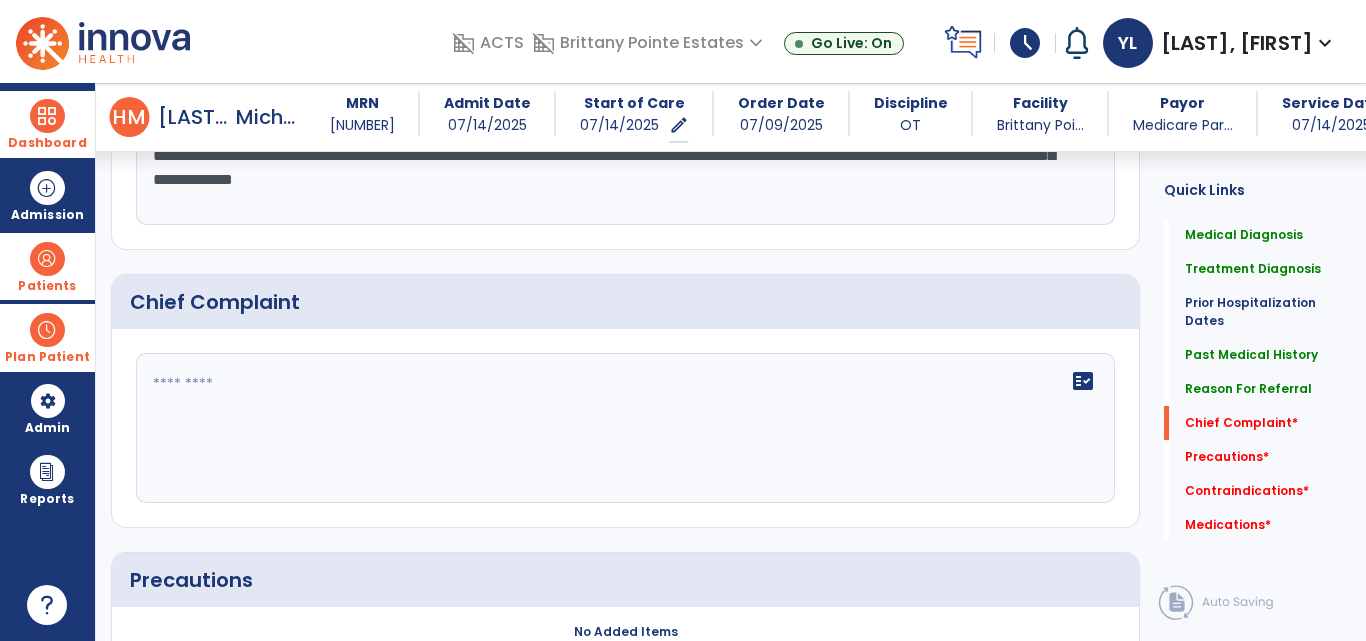 click on "fact_check" 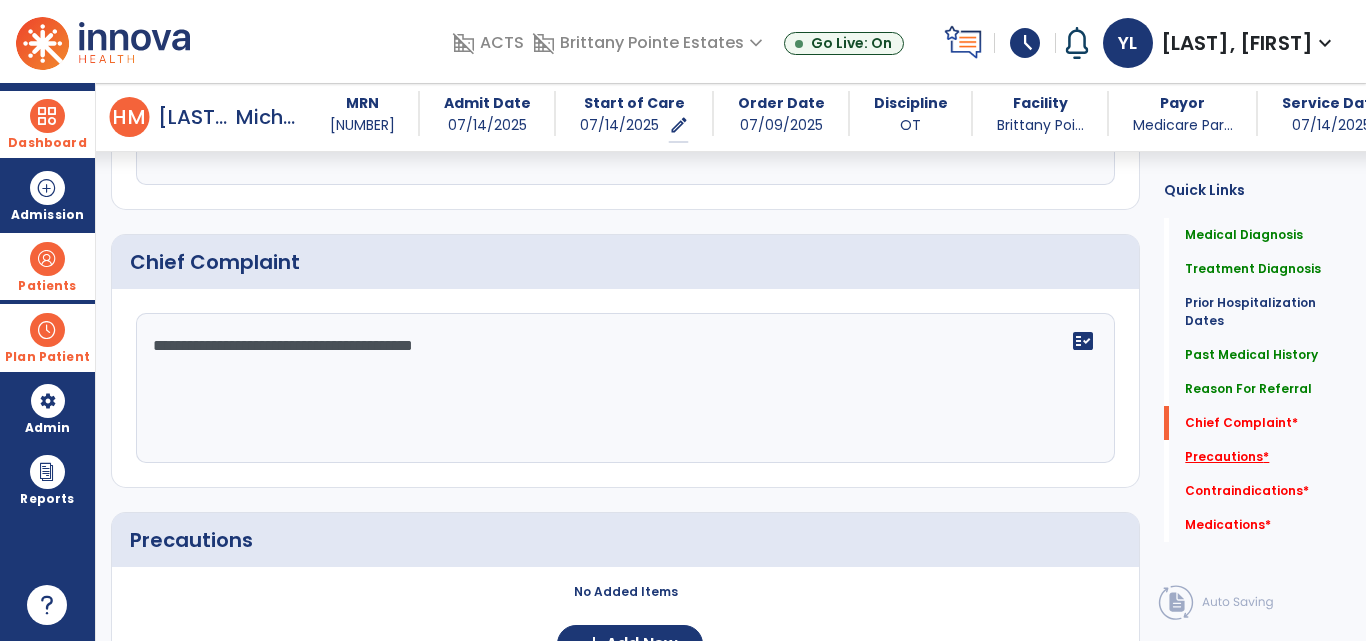 type on "**********" 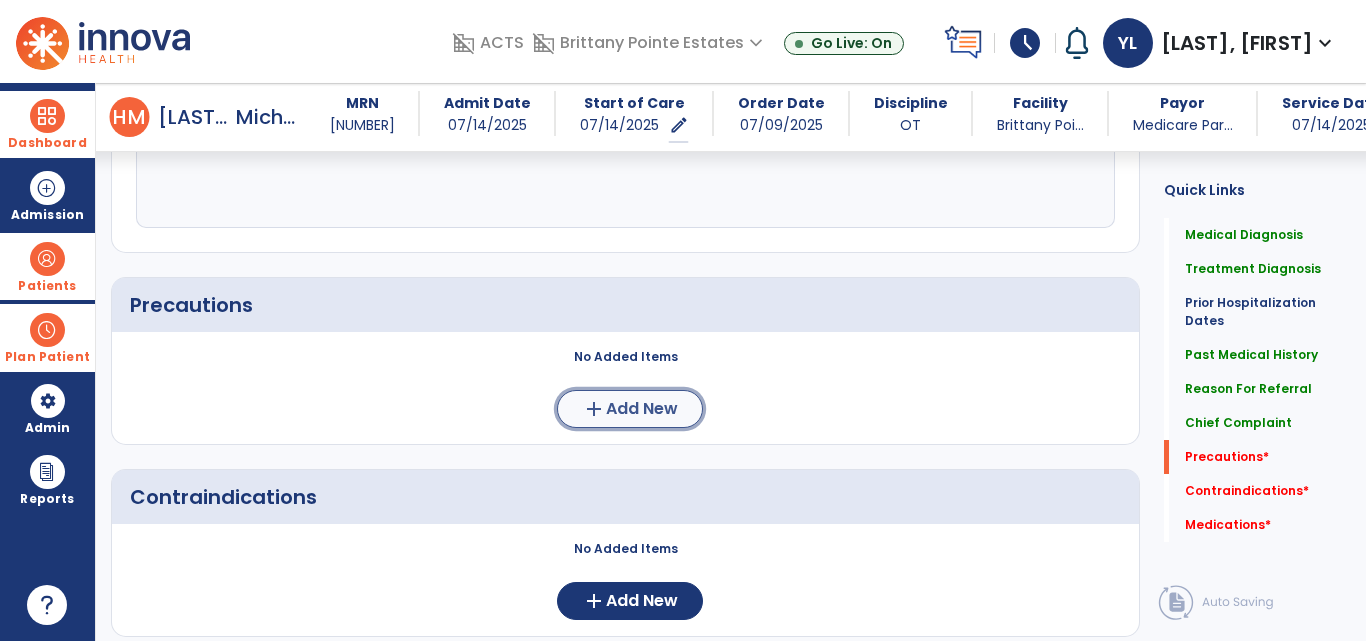 click on "Add New" 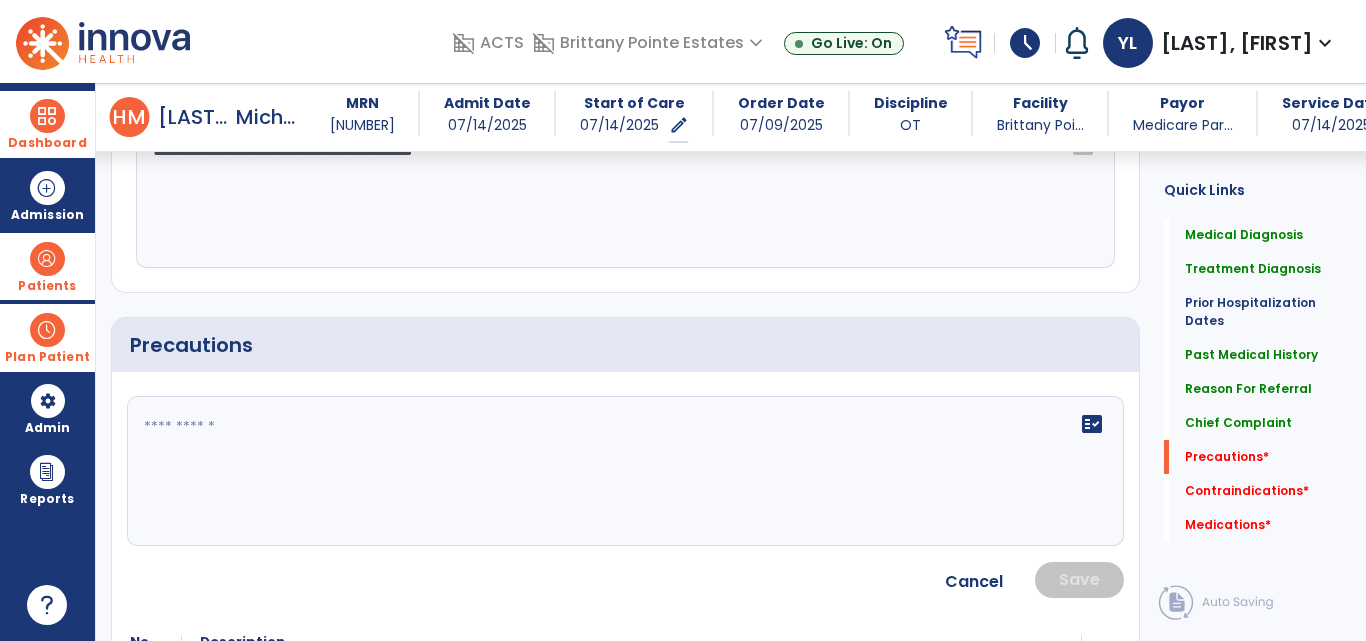 scroll, scrollTop: 1451, scrollLeft: 0, axis: vertical 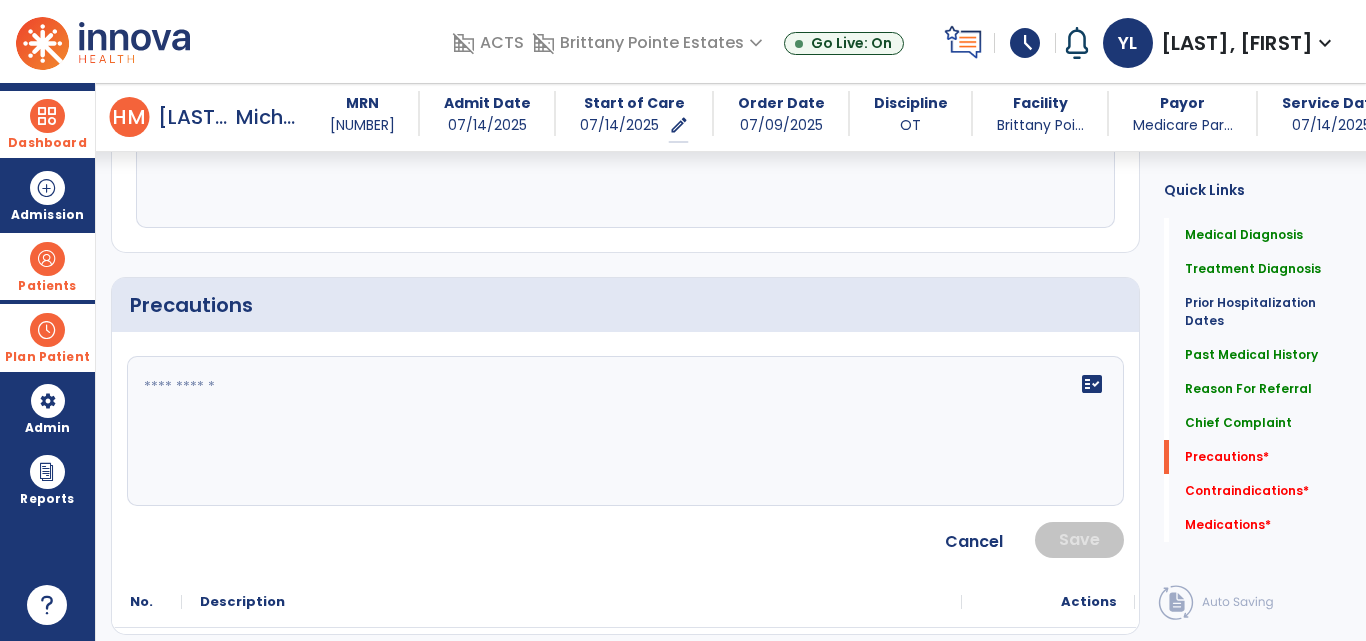click 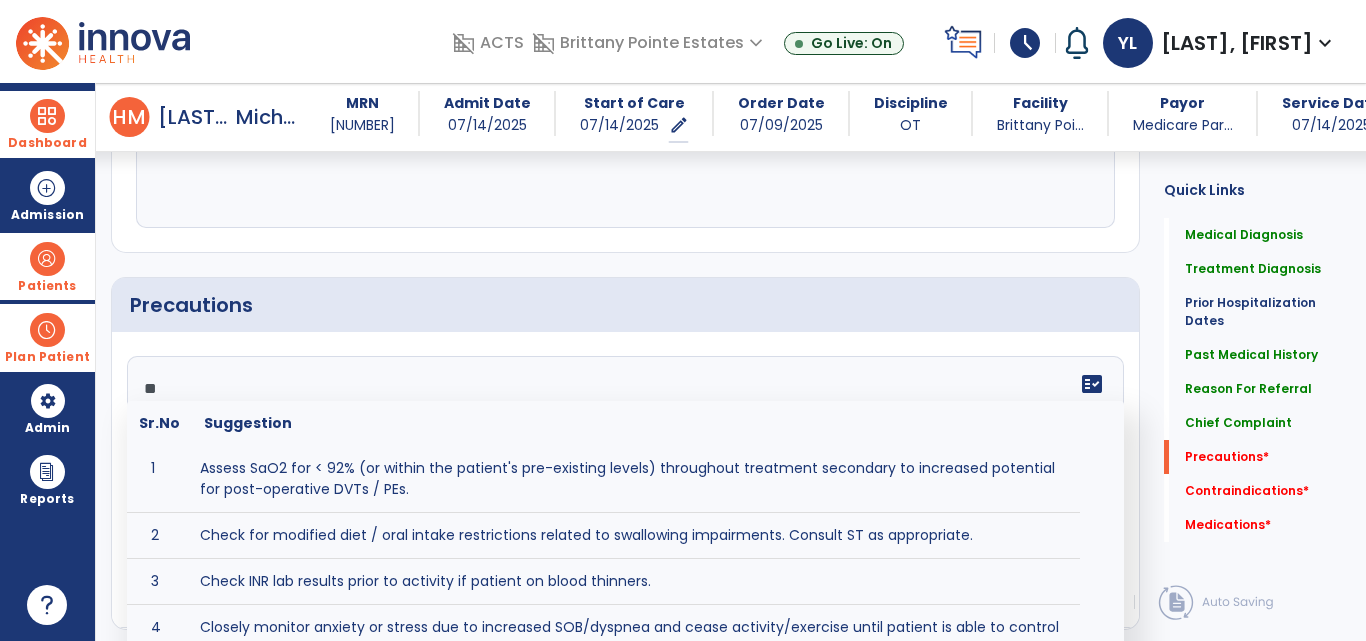 type on "*" 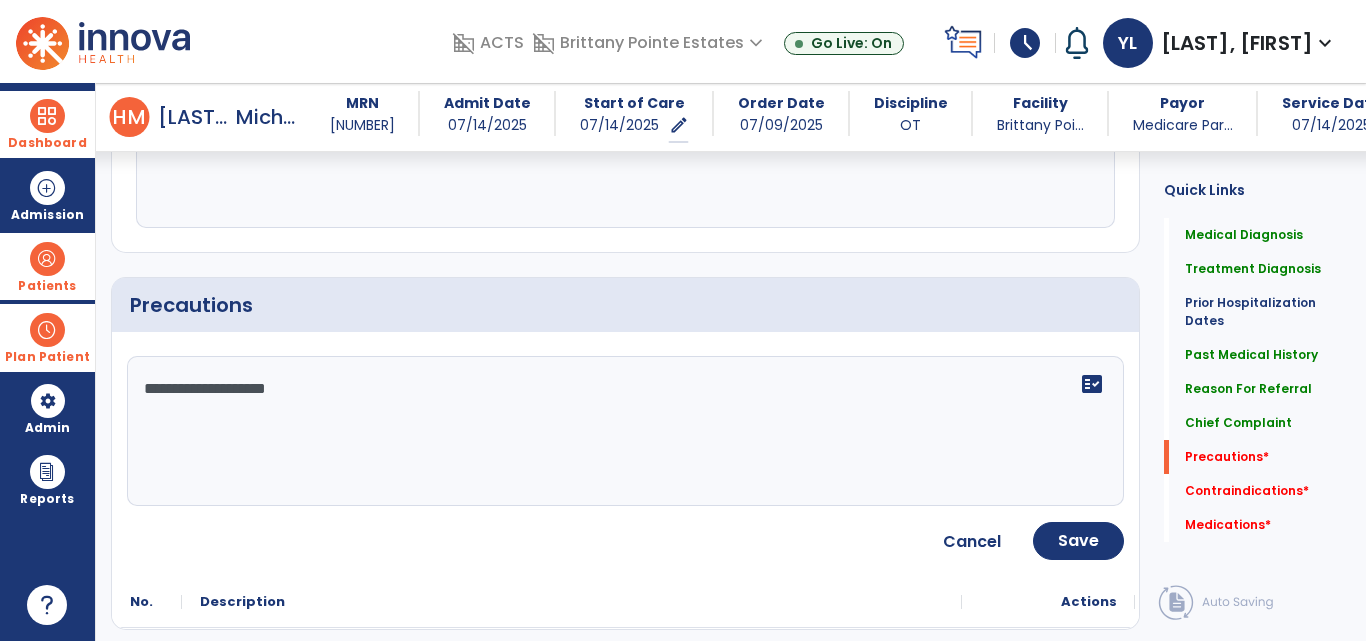 type on "**********" 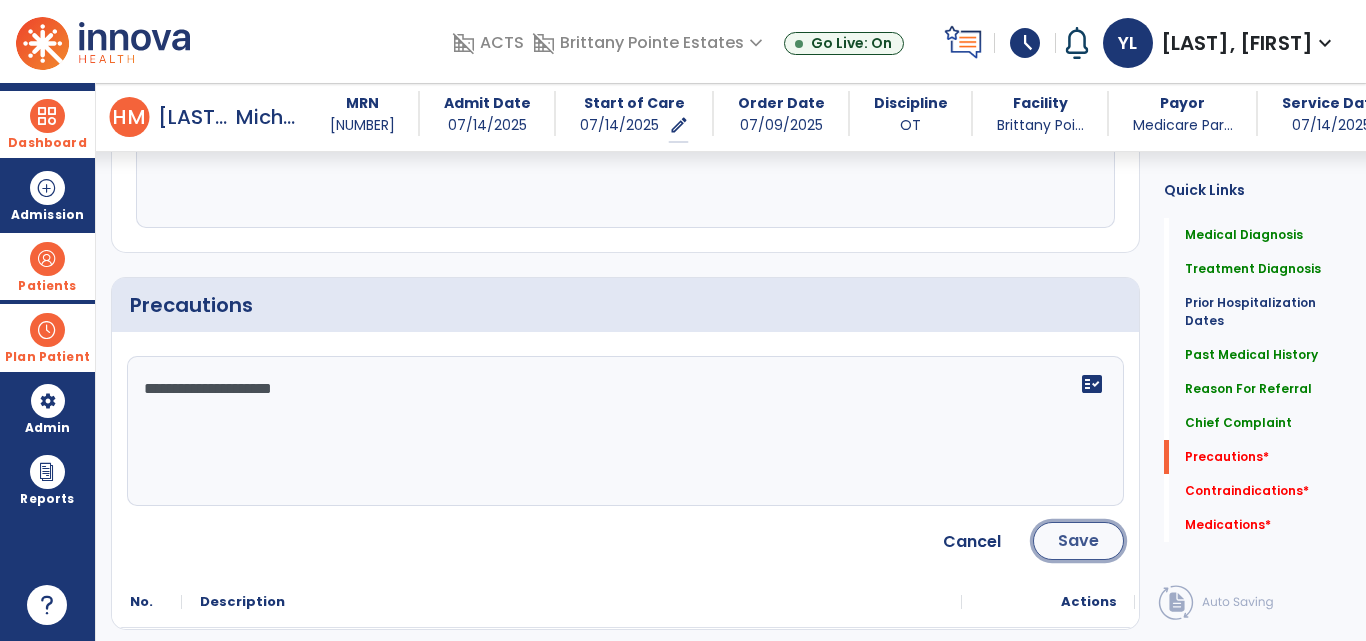 click on "Save" 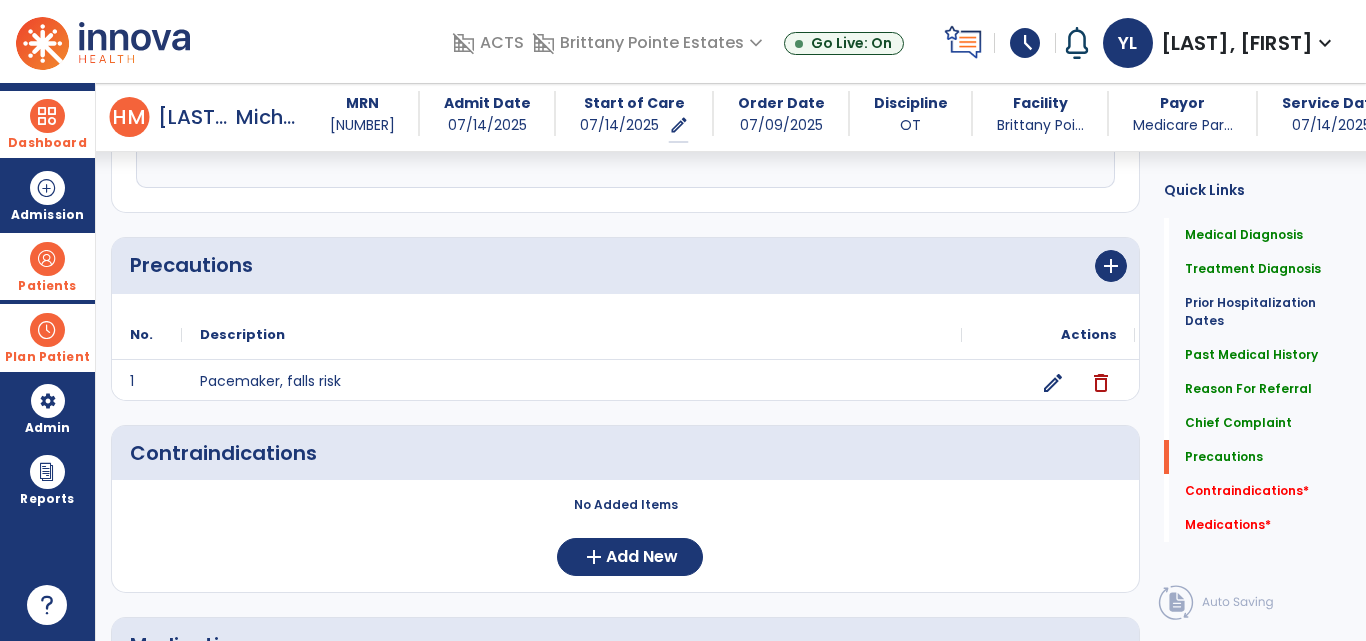 click on "No Added Items" 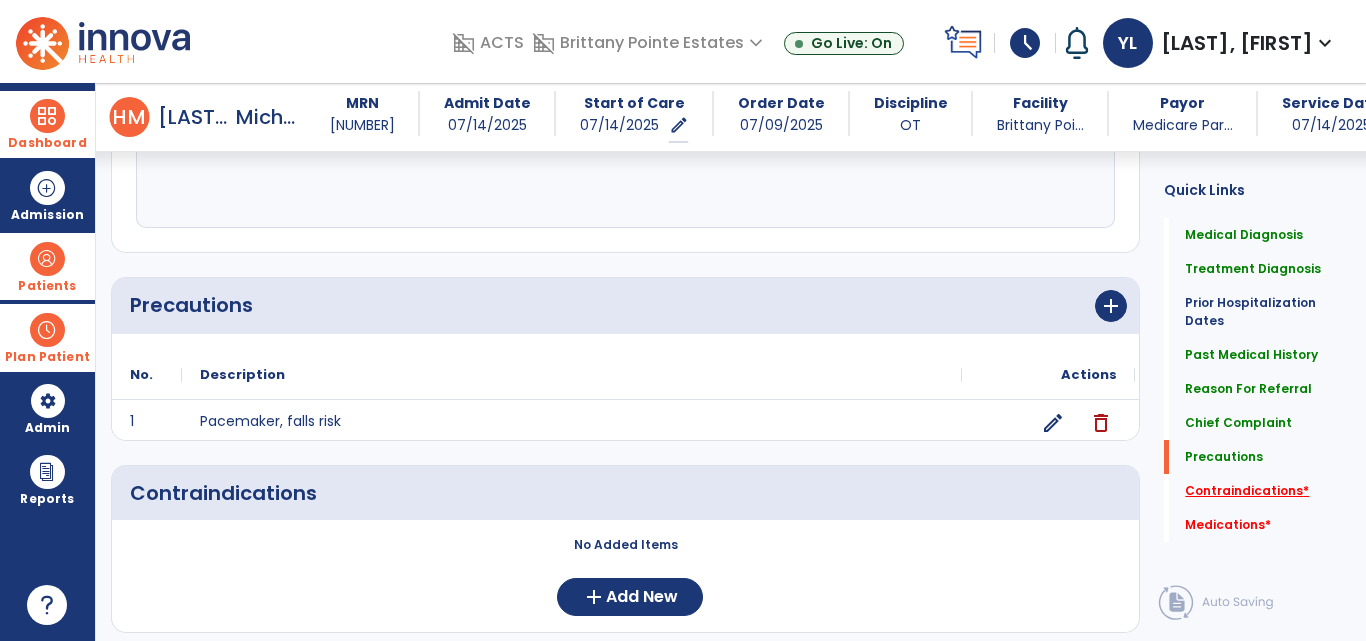click on "Contraindications   *" 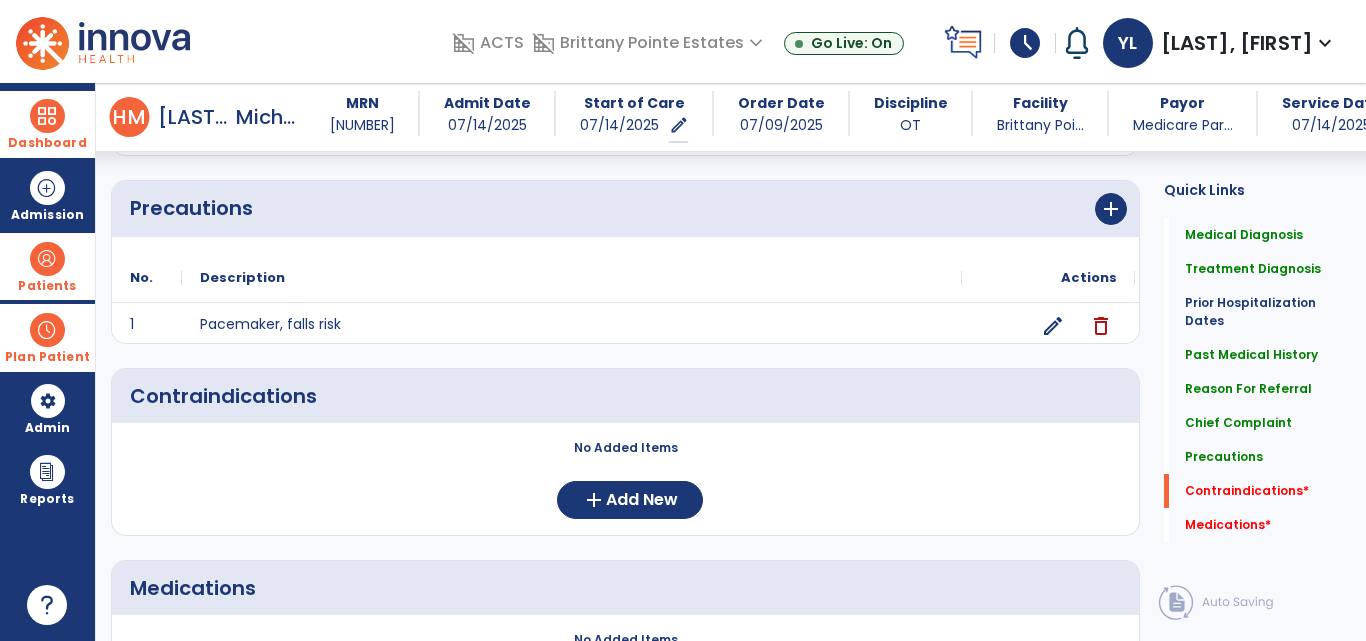 scroll, scrollTop: 1639, scrollLeft: 0, axis: vertical 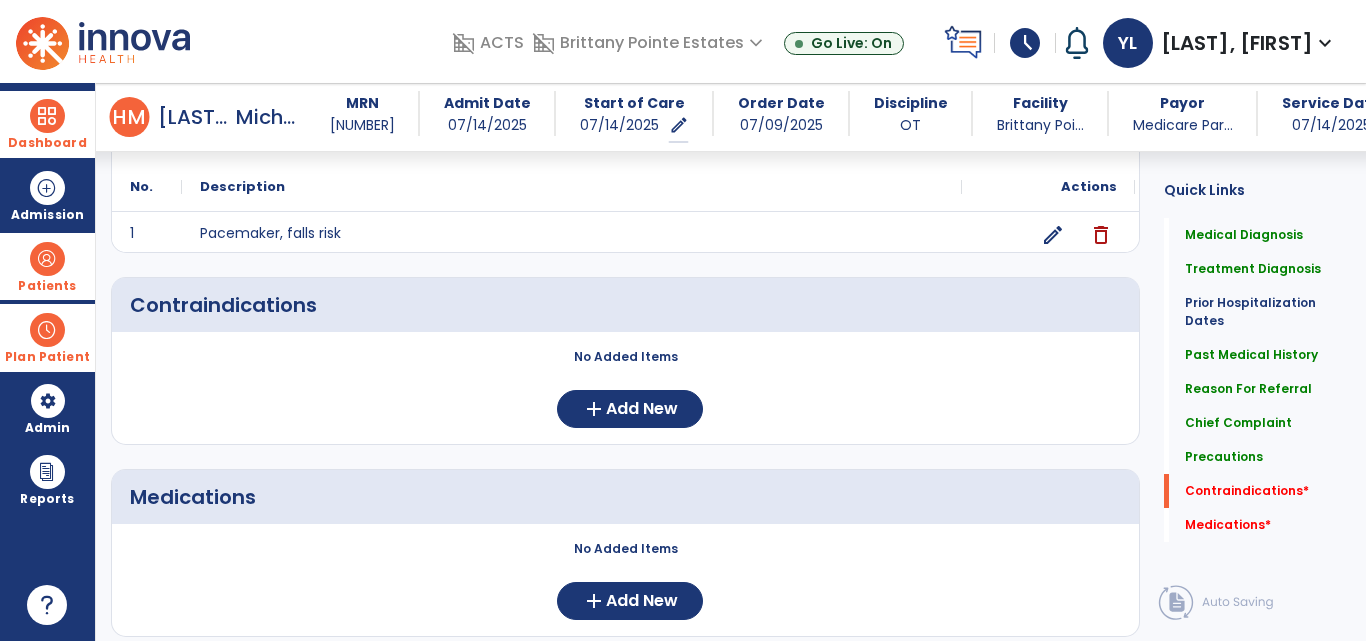 click on "No Added Items  add  Add New" 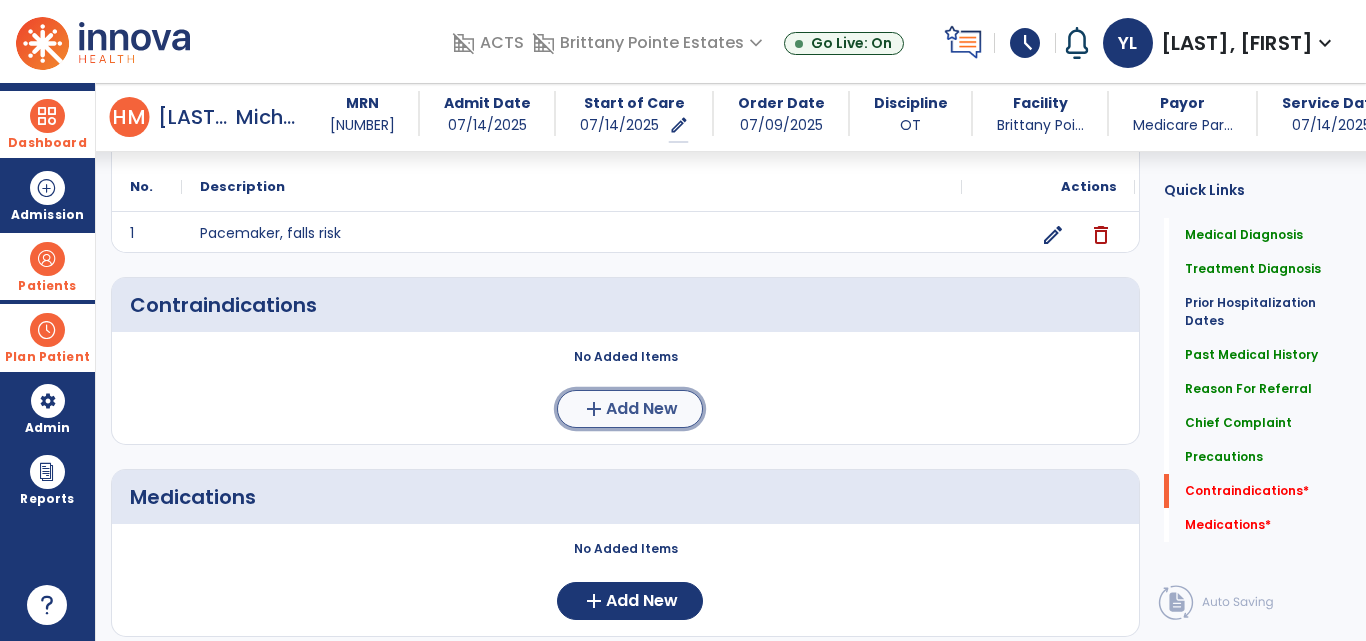 click on "Add New" 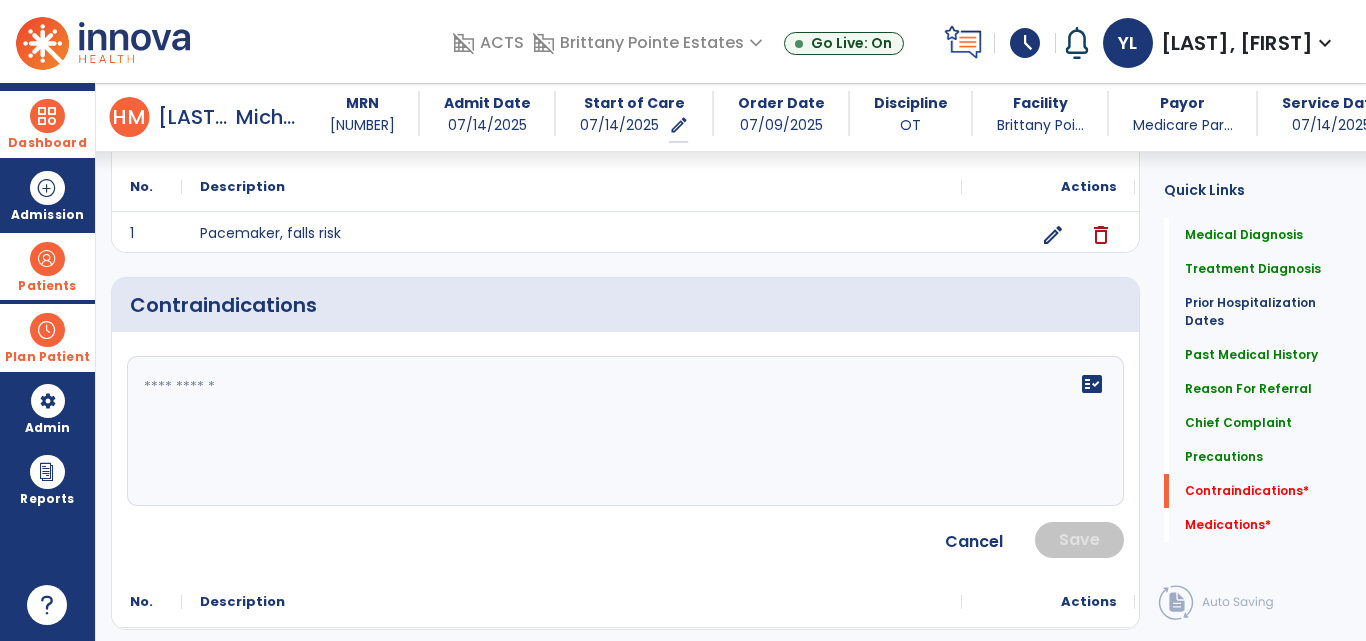 click on "fact_check" 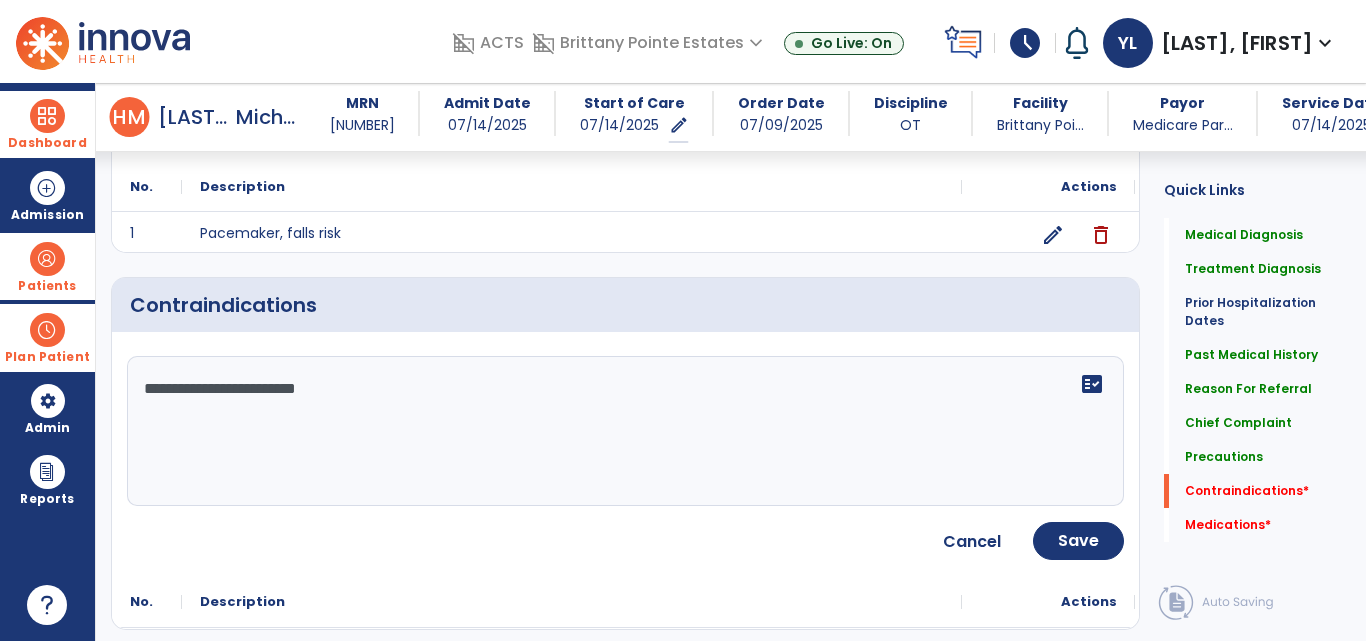 type on "**********" 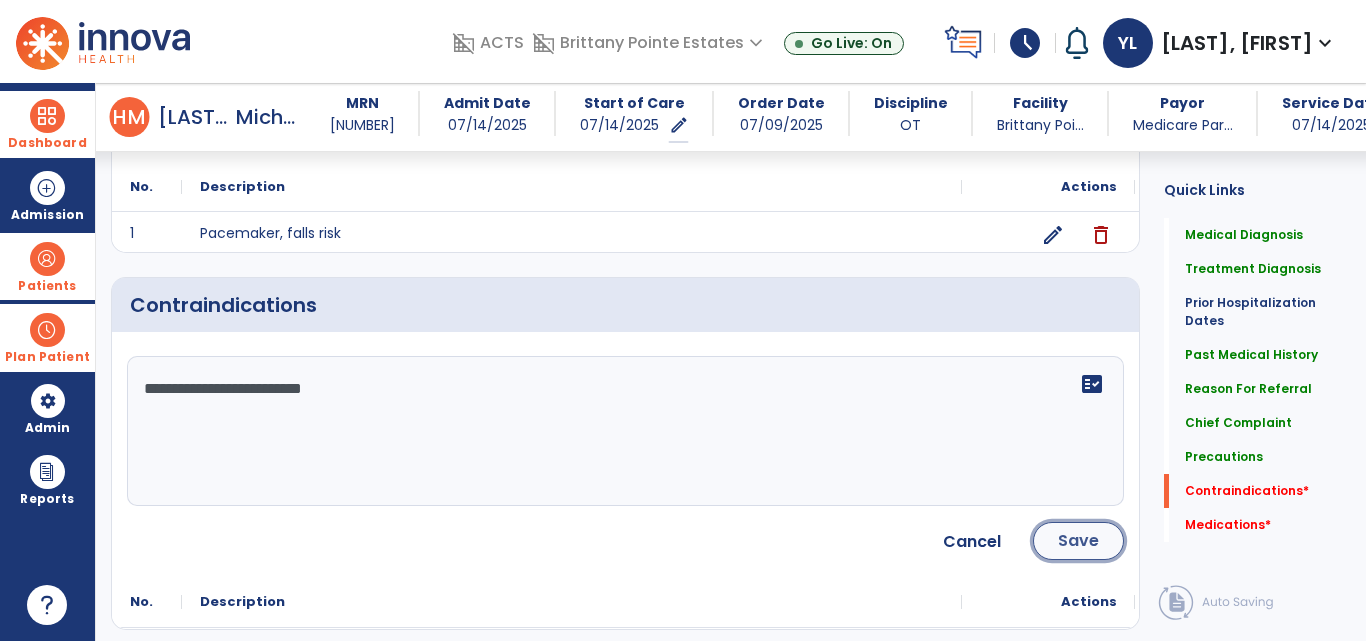 click on "Save" 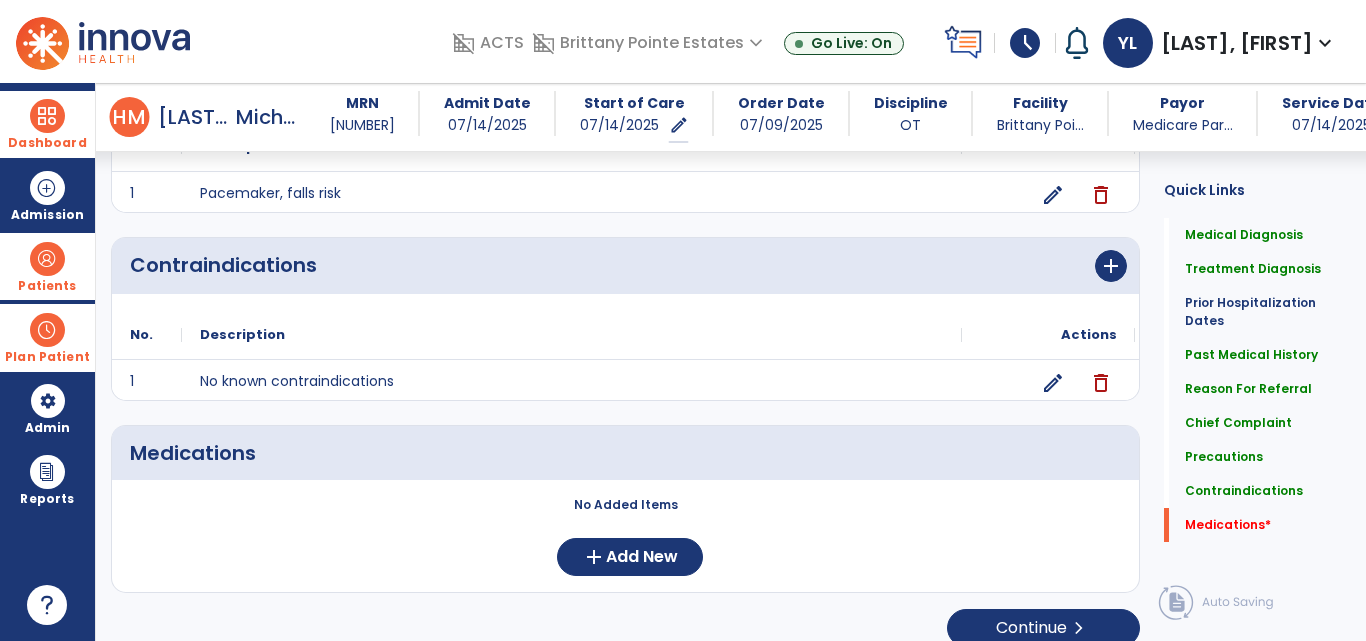 scroll, scrollTop: 1639, scrollLeft: 0, axis: vertical 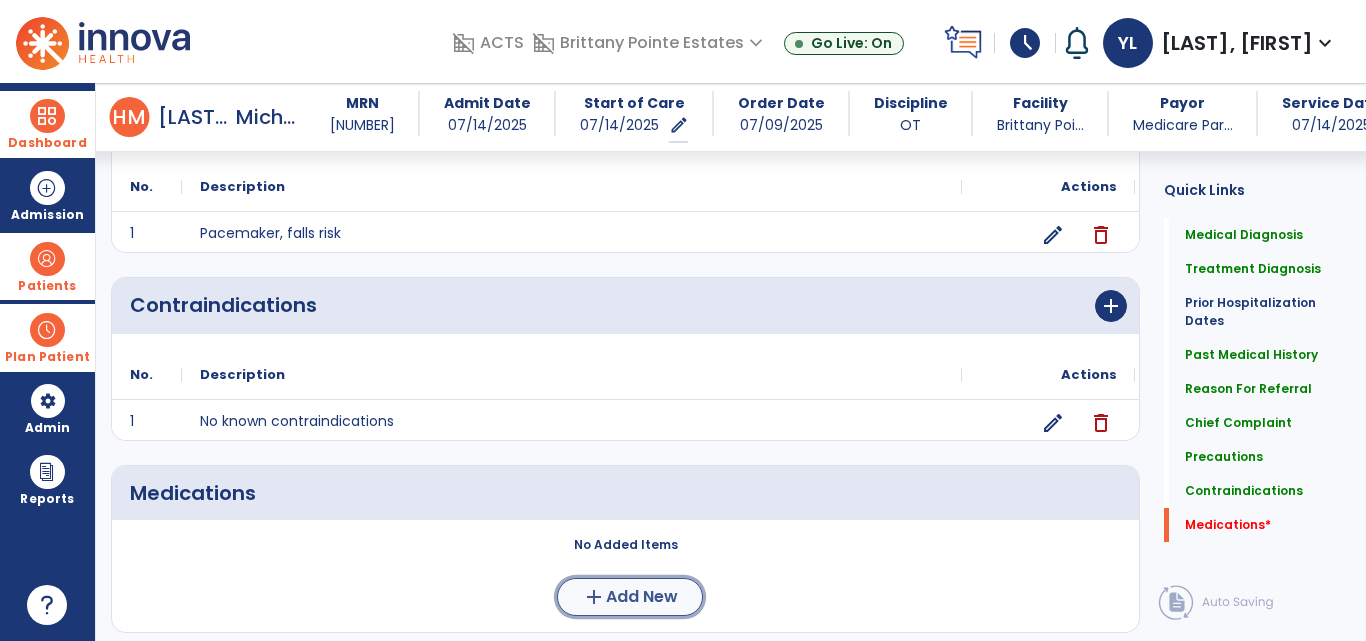 click on "add  Add New" 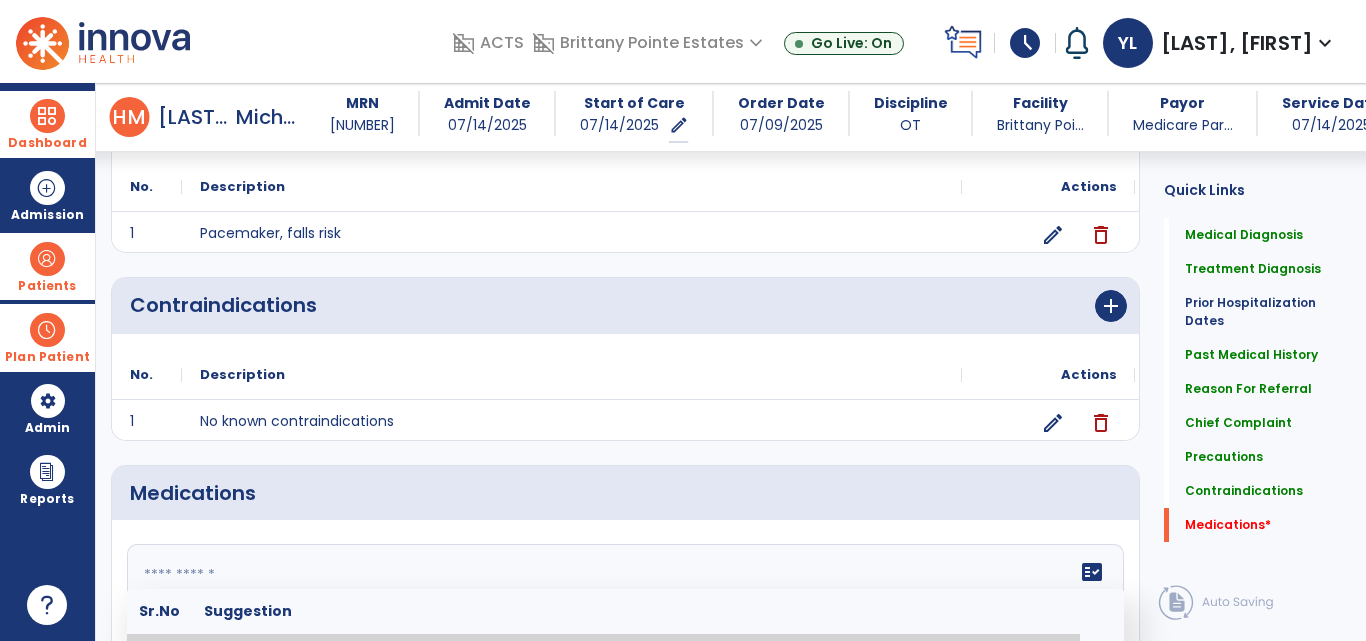 drag, startPoint x: 616, startPoint y: 581, endPoint x: 486, endPoint y: 571, distance: 130.38405 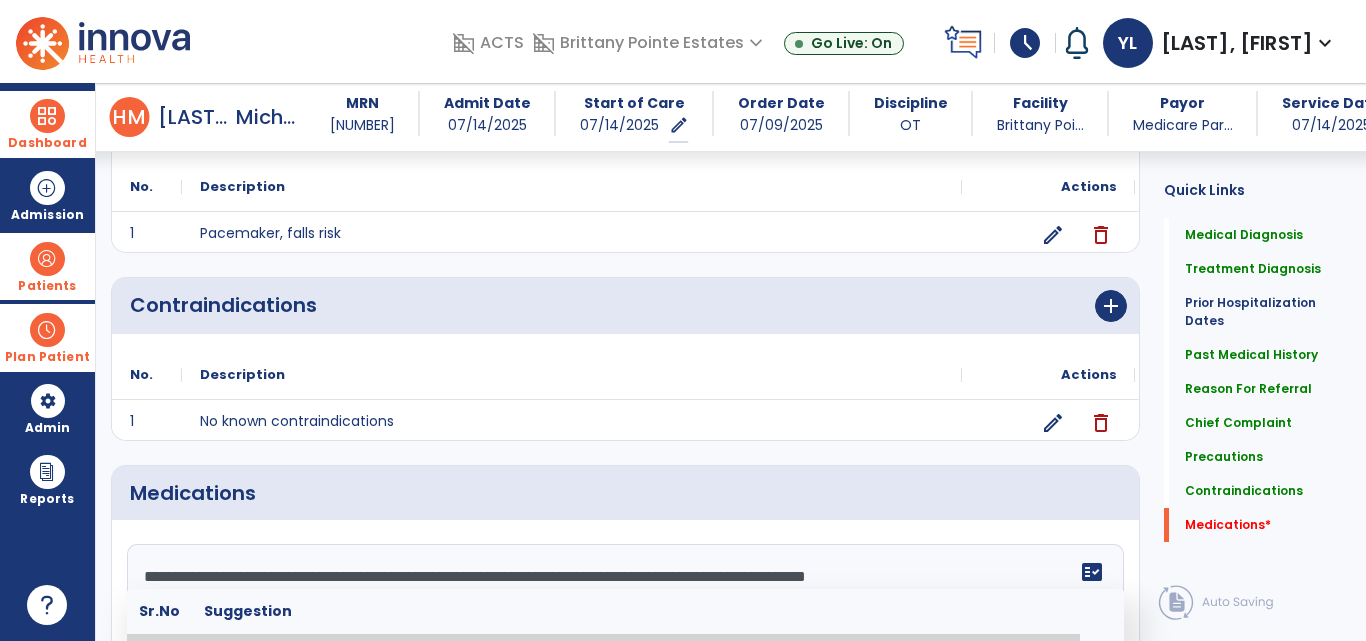 scroll, scrollTop: 1641, scrollLeft: 0, axis: vertical 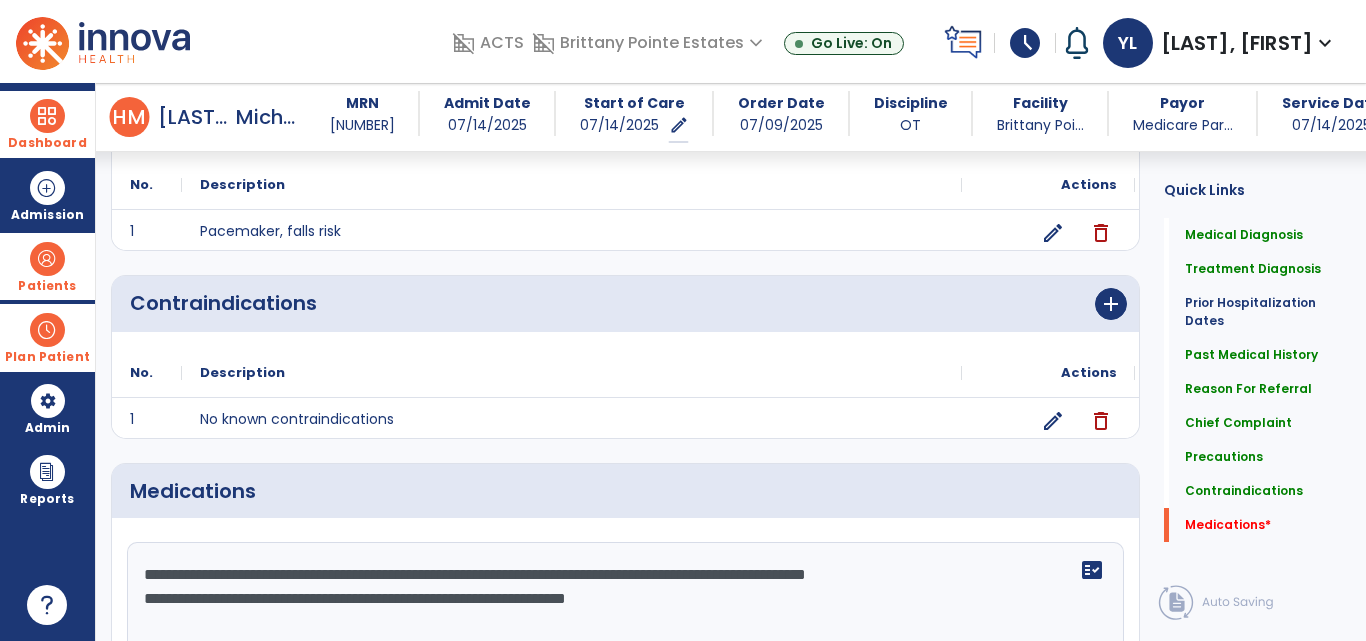 drag, startPoint x: 427, startPoint y: 601, endPoint x: 511, endPoint y: 600, distance: 84.00595 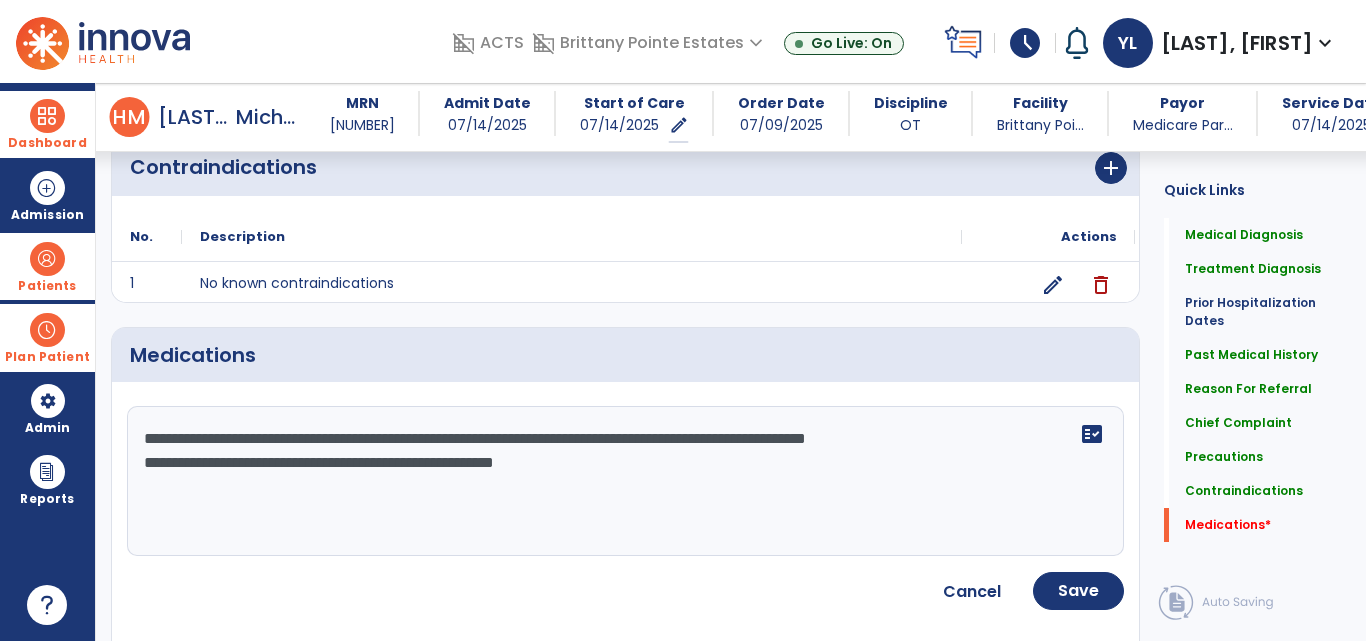 scroll, scrollTop: 1834, scrollLeft: 0, axis: vertical 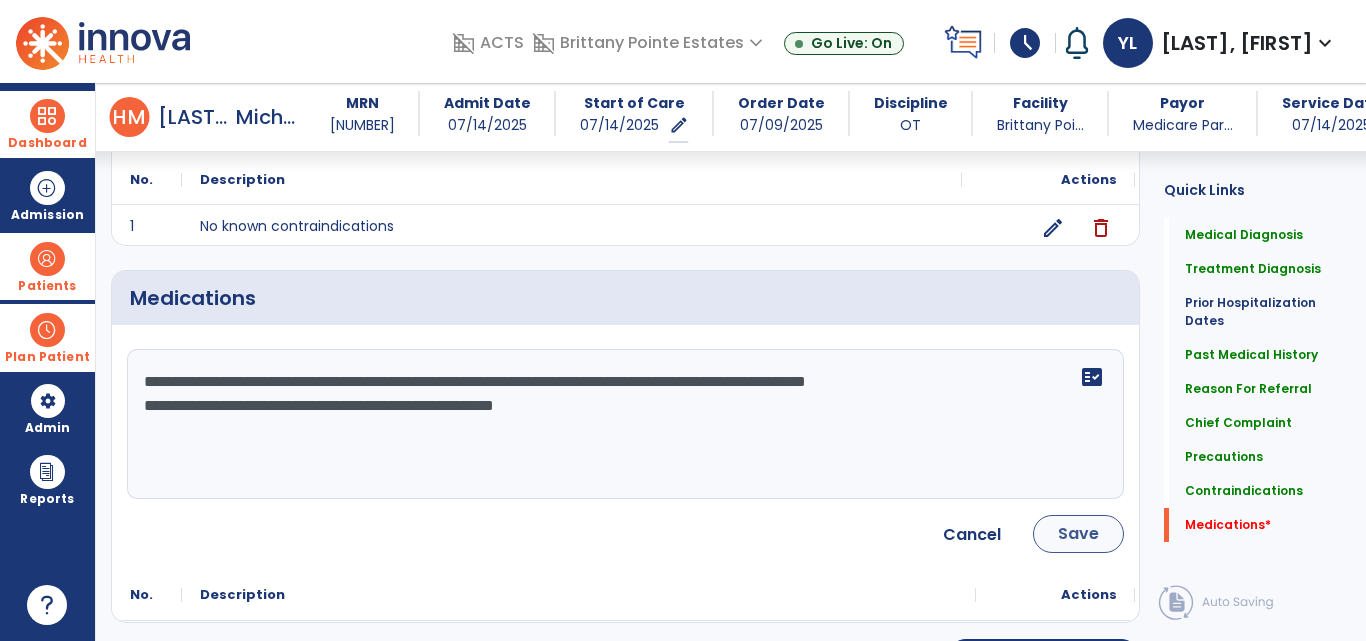 type on "**********" 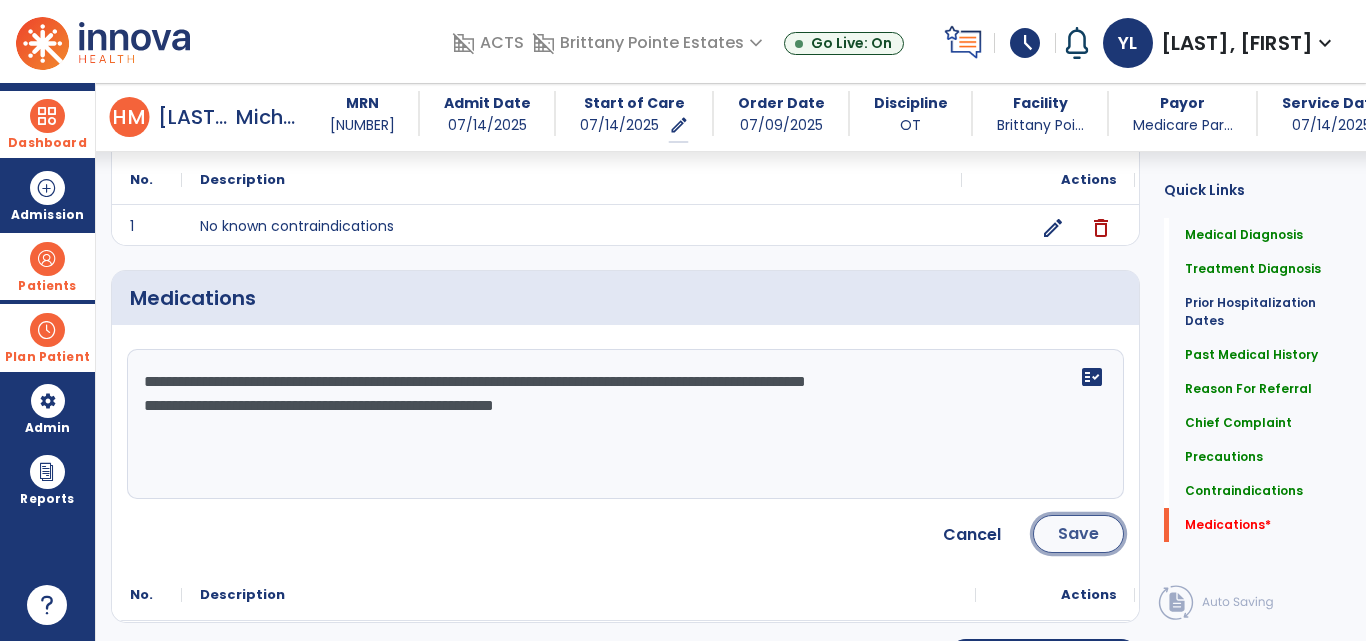 click on "Save" 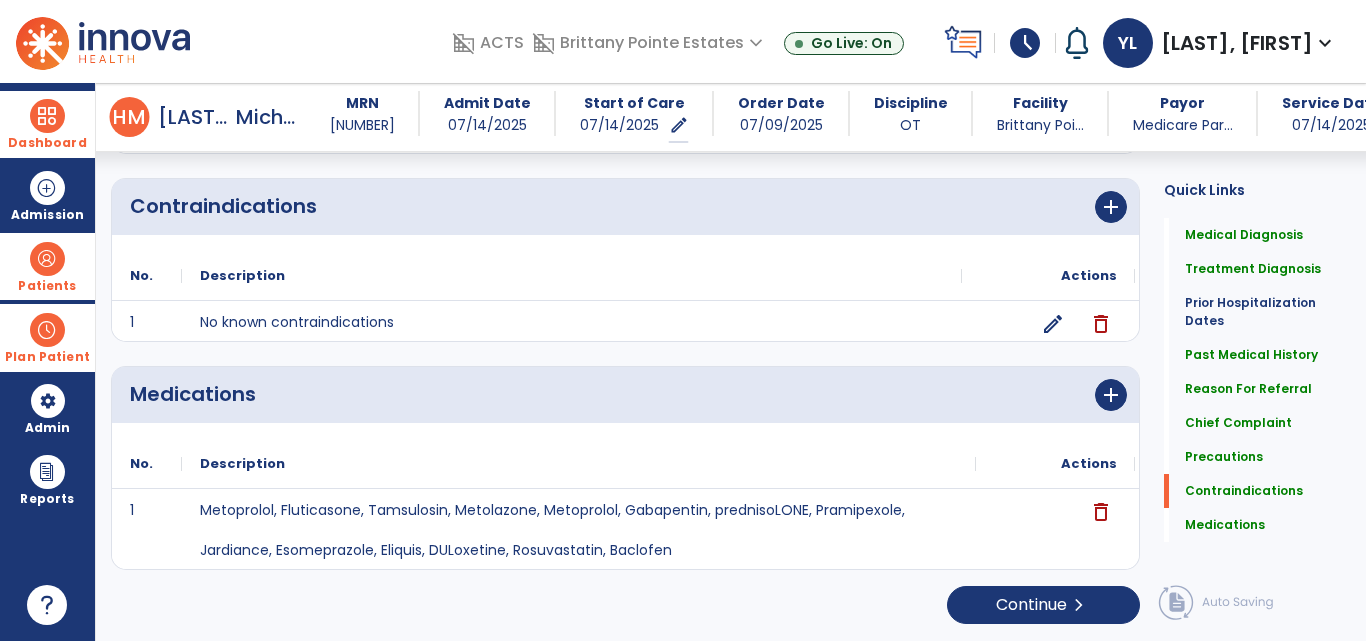 scroll, scrollTop: 1738, scrollLeft: 0, axis: vertical 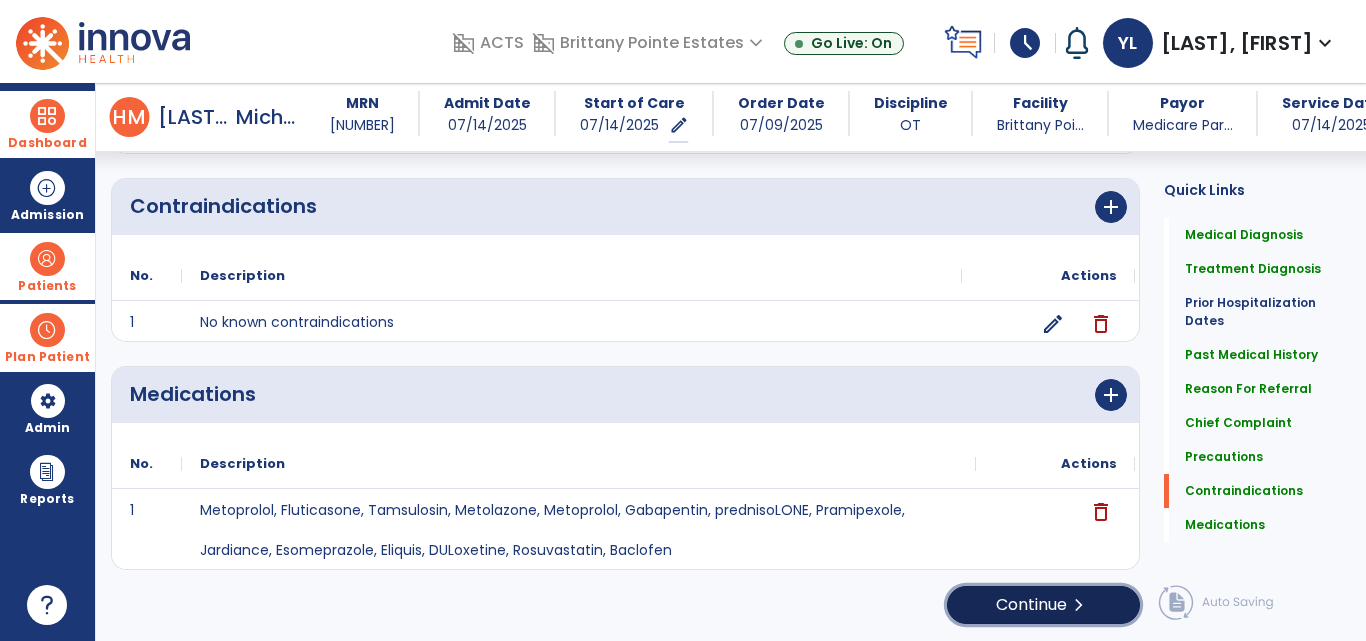 click on "Continue  chevron_right" 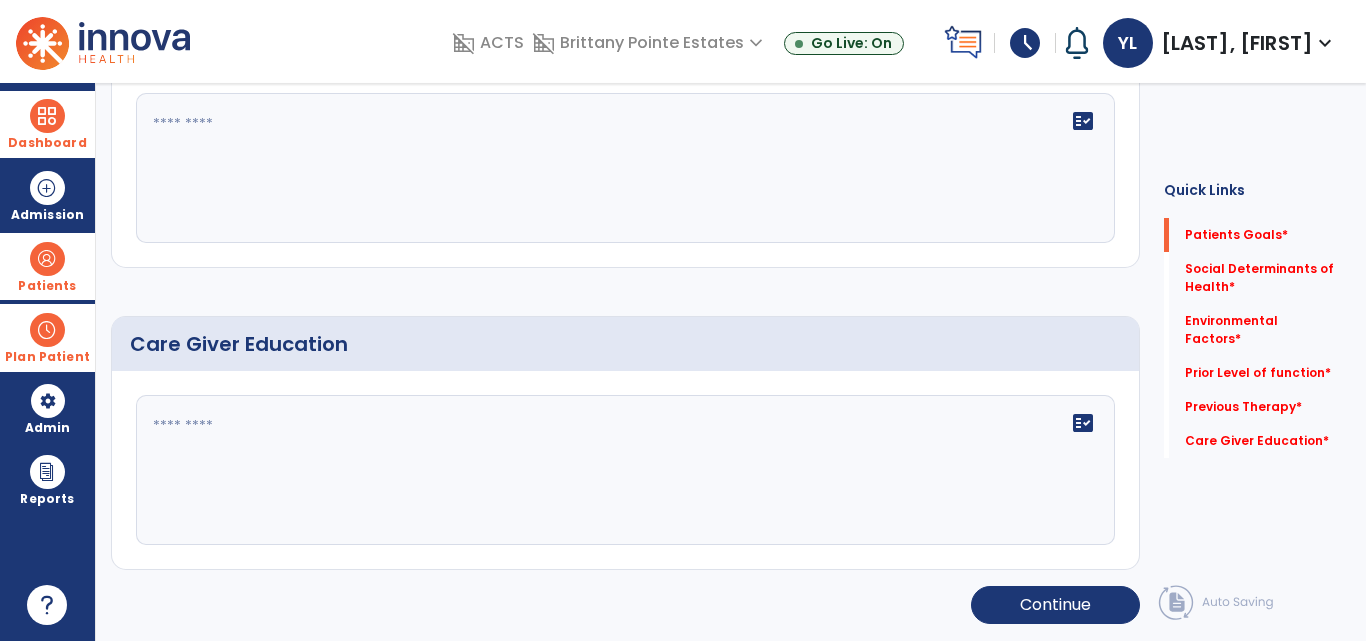 scroll, scrollTop: 0, scrollLeft: 0, axis: both 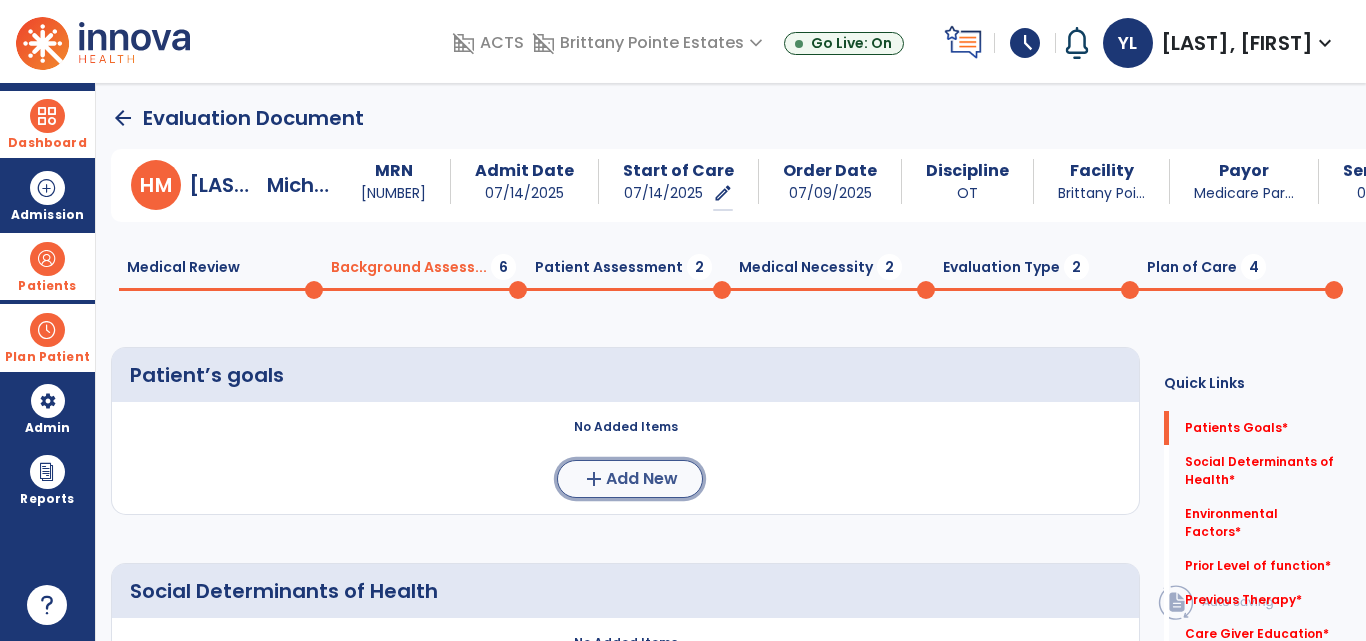click on "Add New" 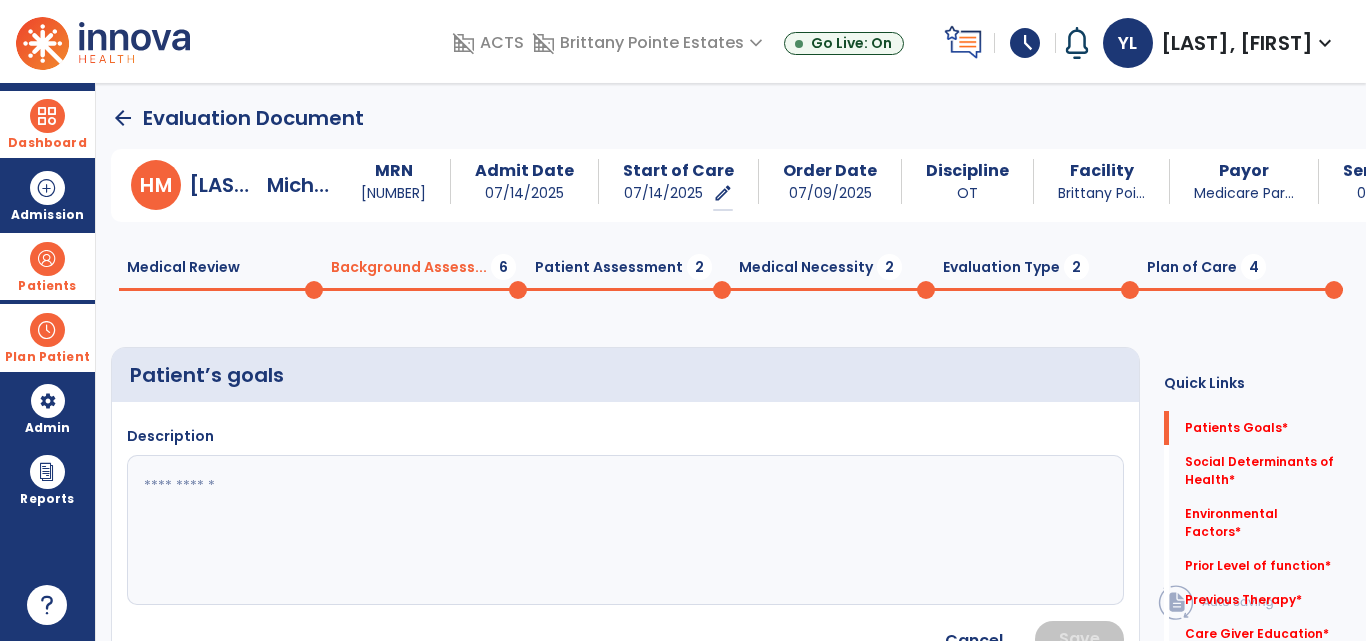 click 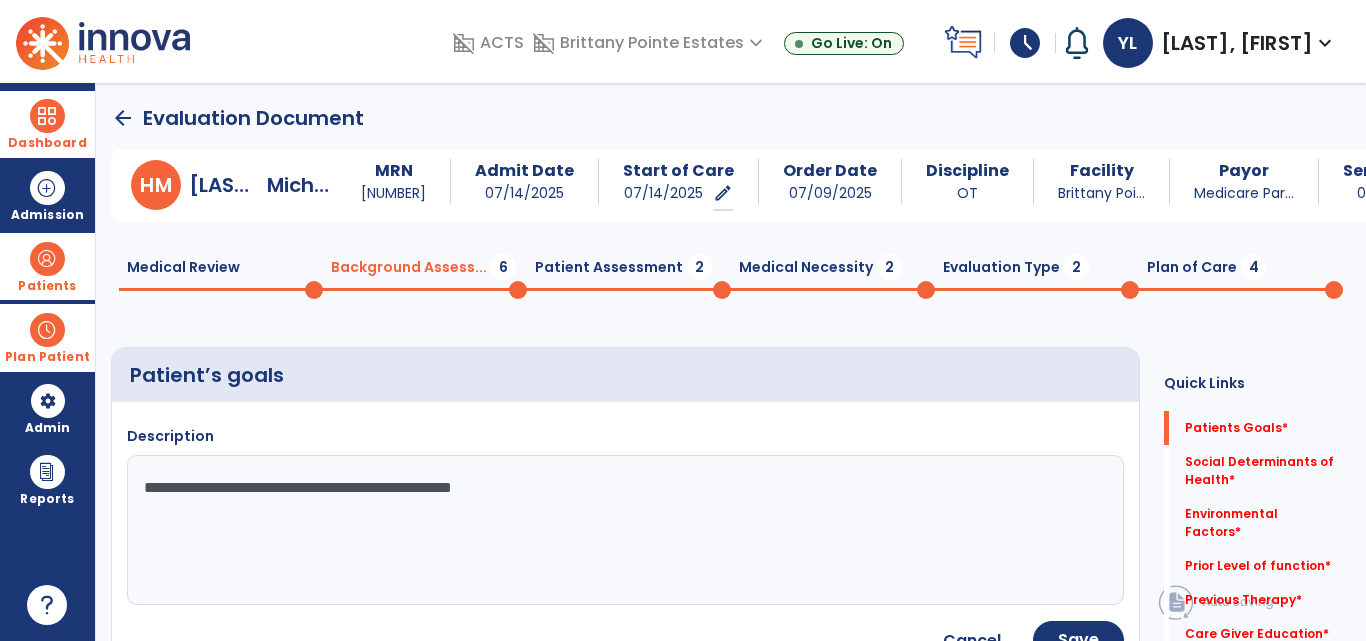 type on "**********" 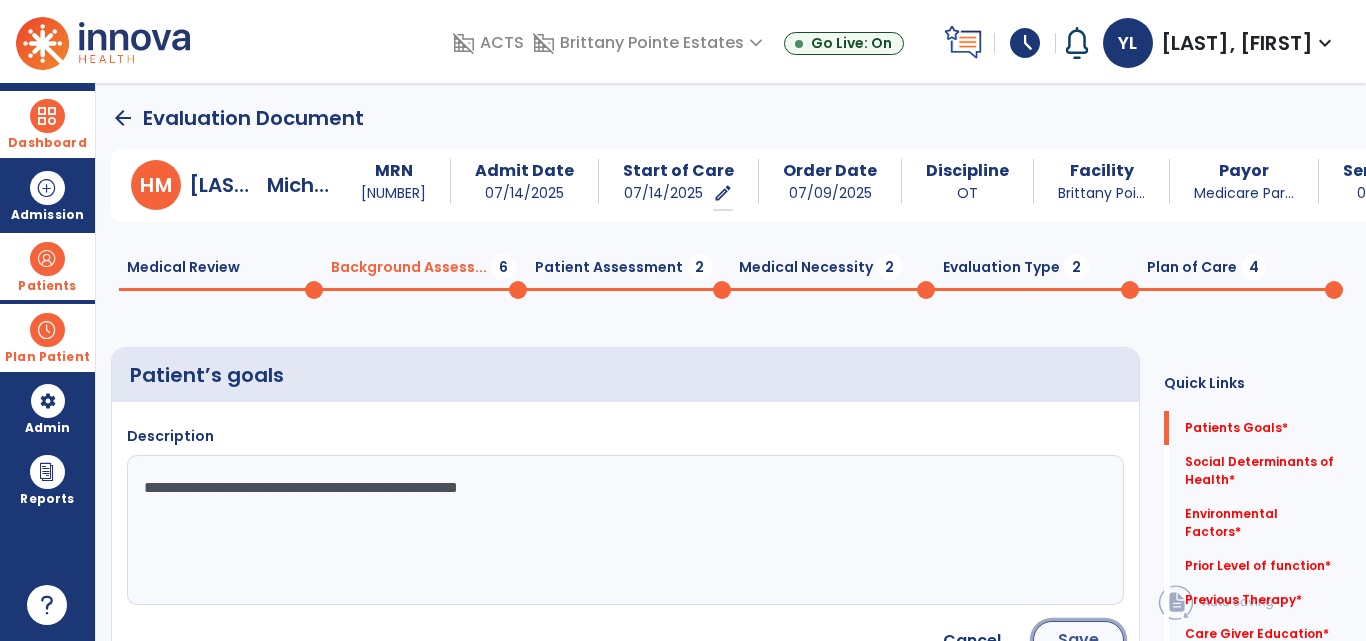 click on "Save" 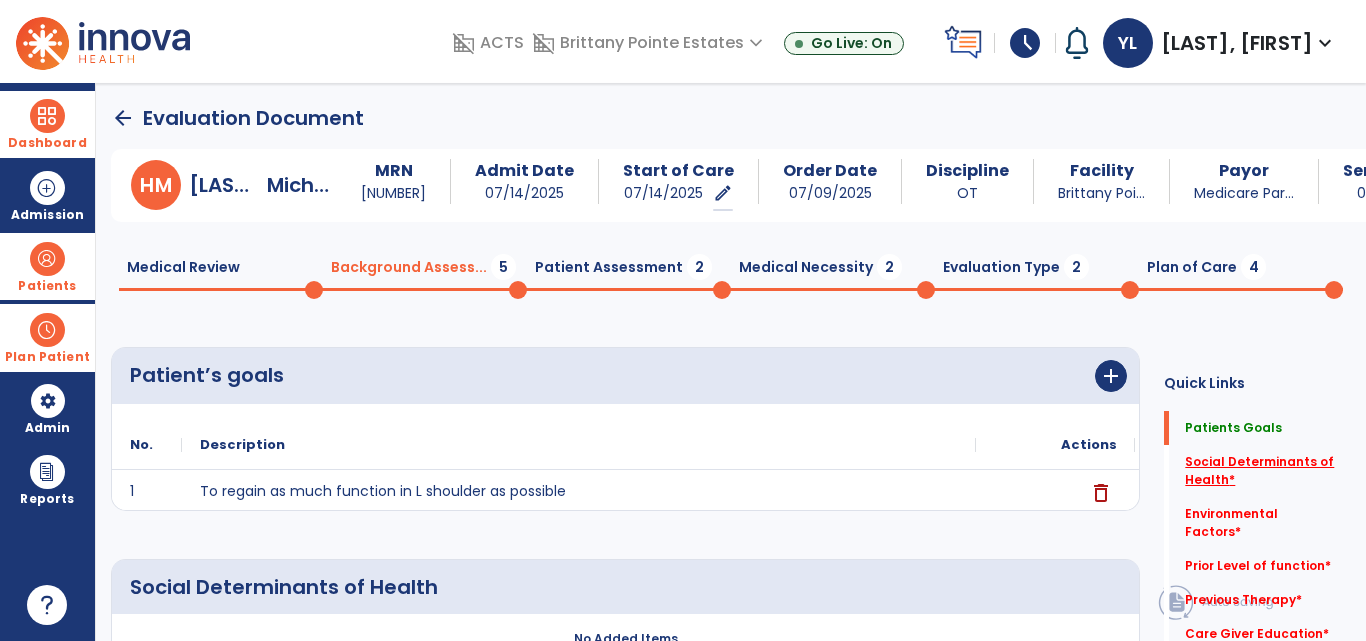 click on "Social Determinants of Health   *" 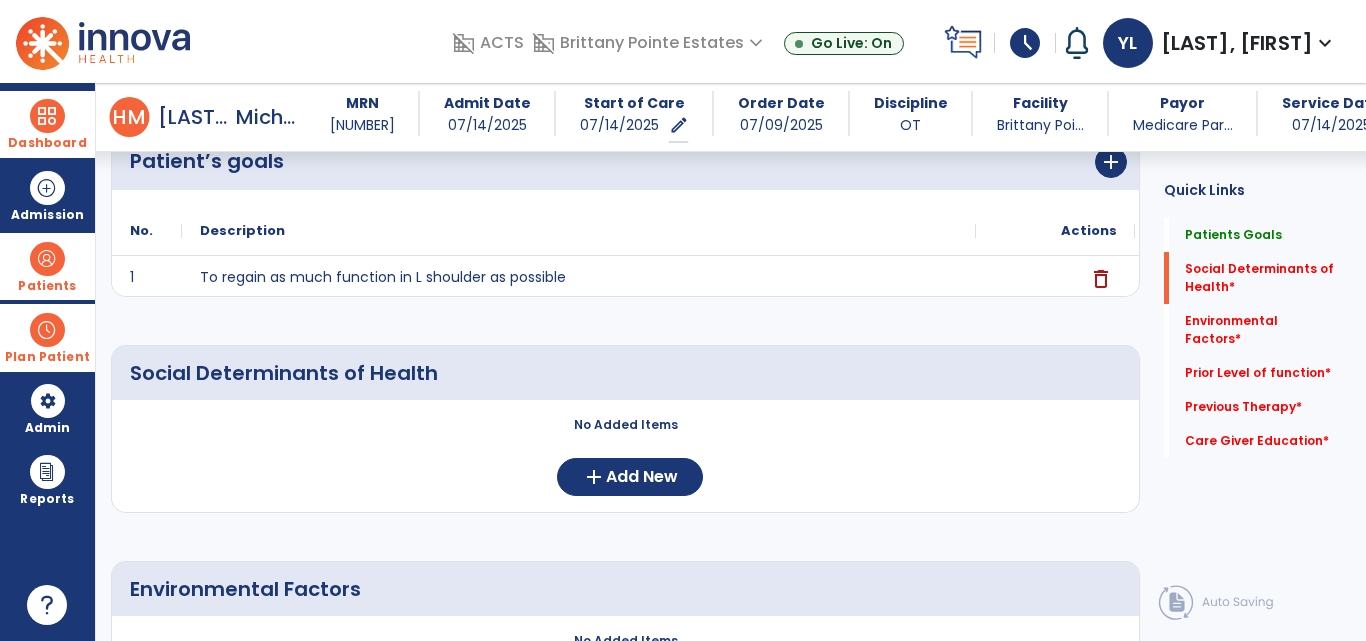 scroll, scrollTop: 277, scrollLeft: 0, axis: vertical 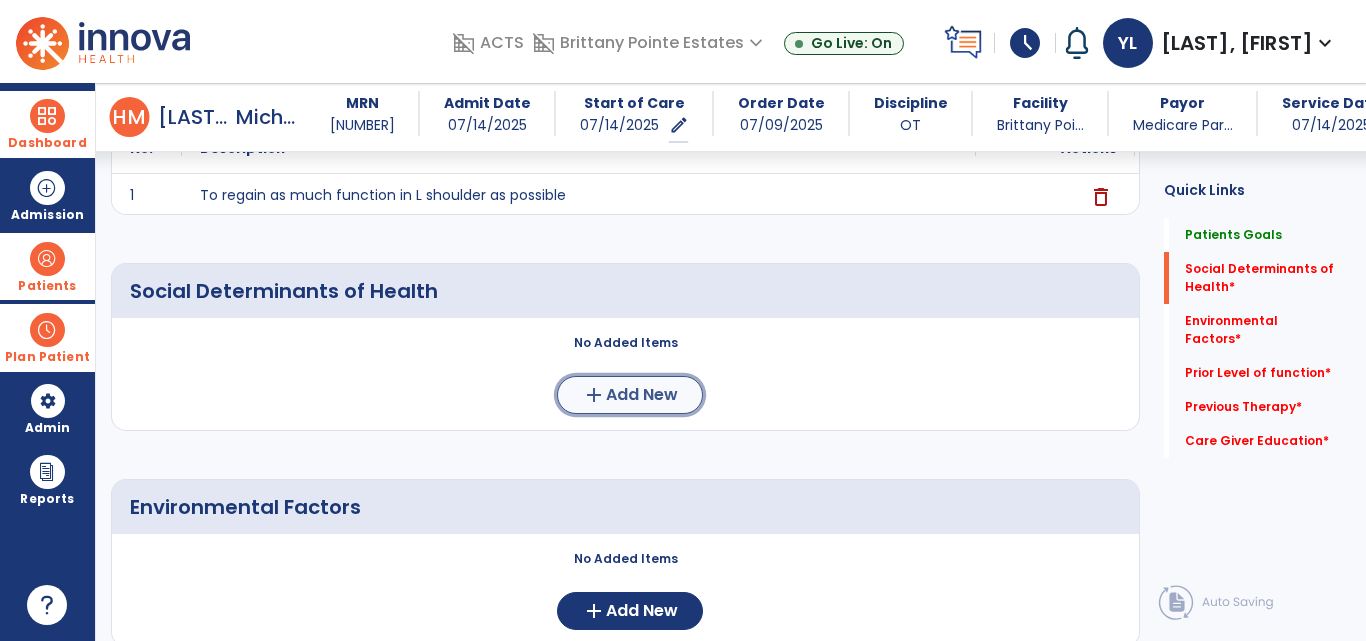 click on "add  Add New" 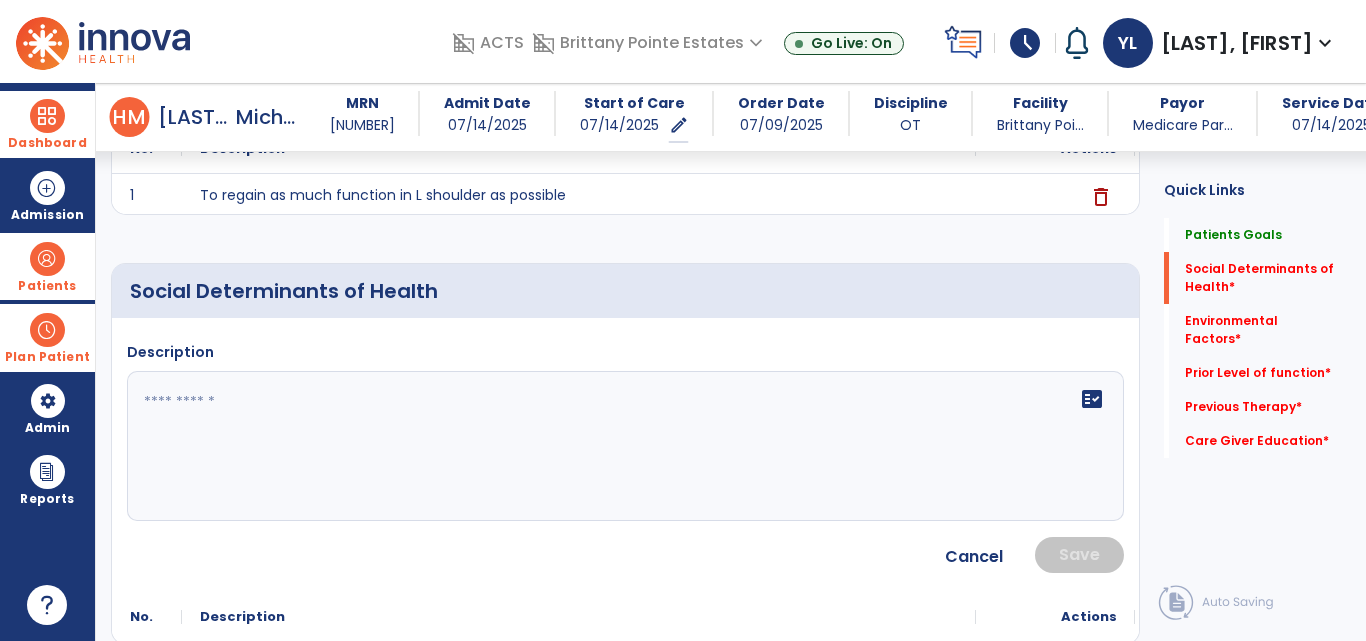 click 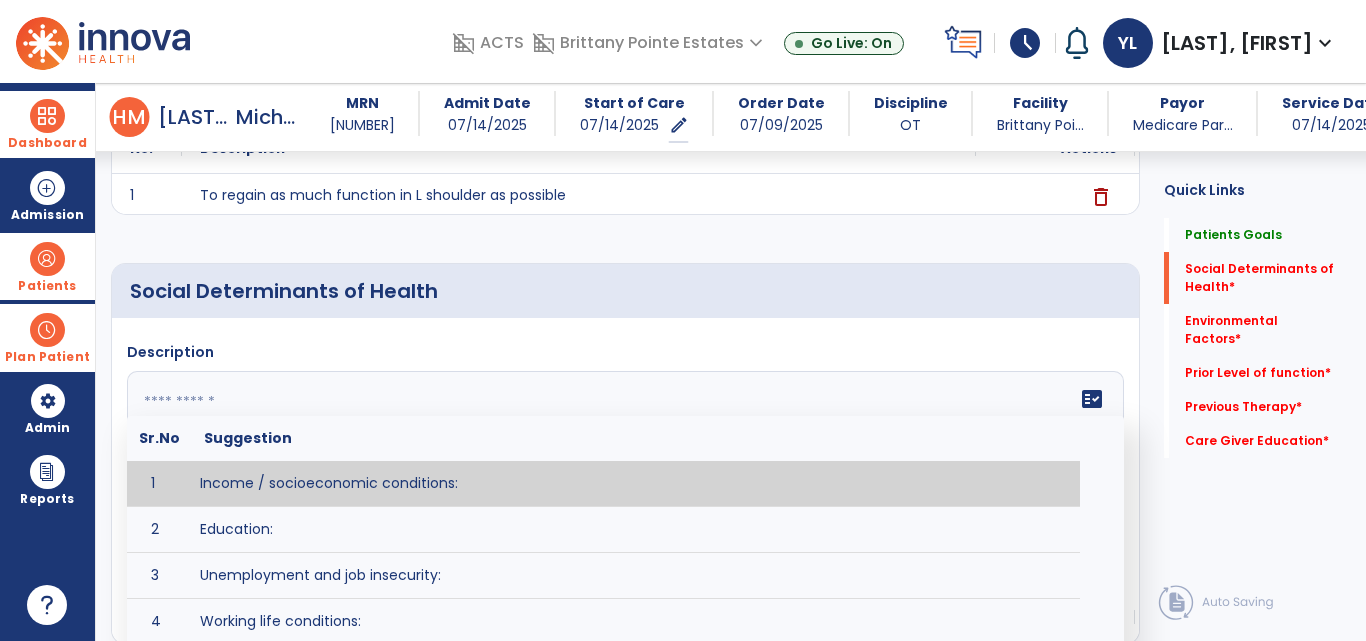 paste on "**********" 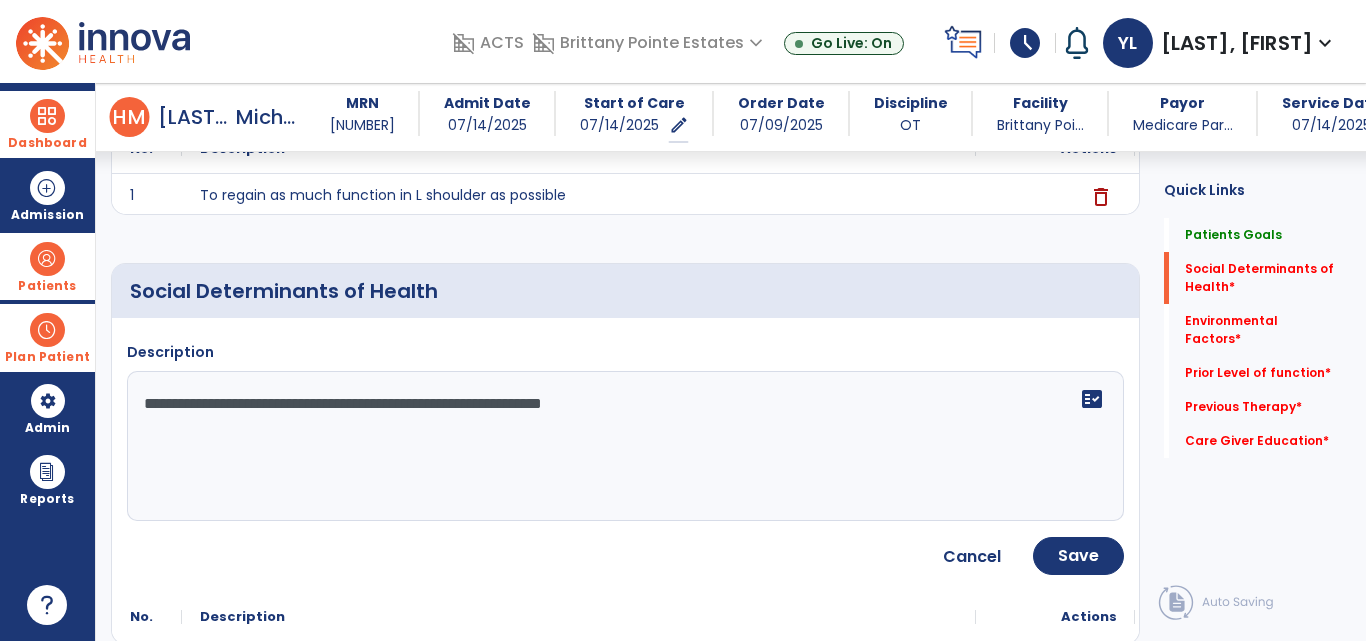 drag, startPoint x: 514, startPoint y: 401, endPoint x: 554, endPoint y: 396, distance: 40.311287 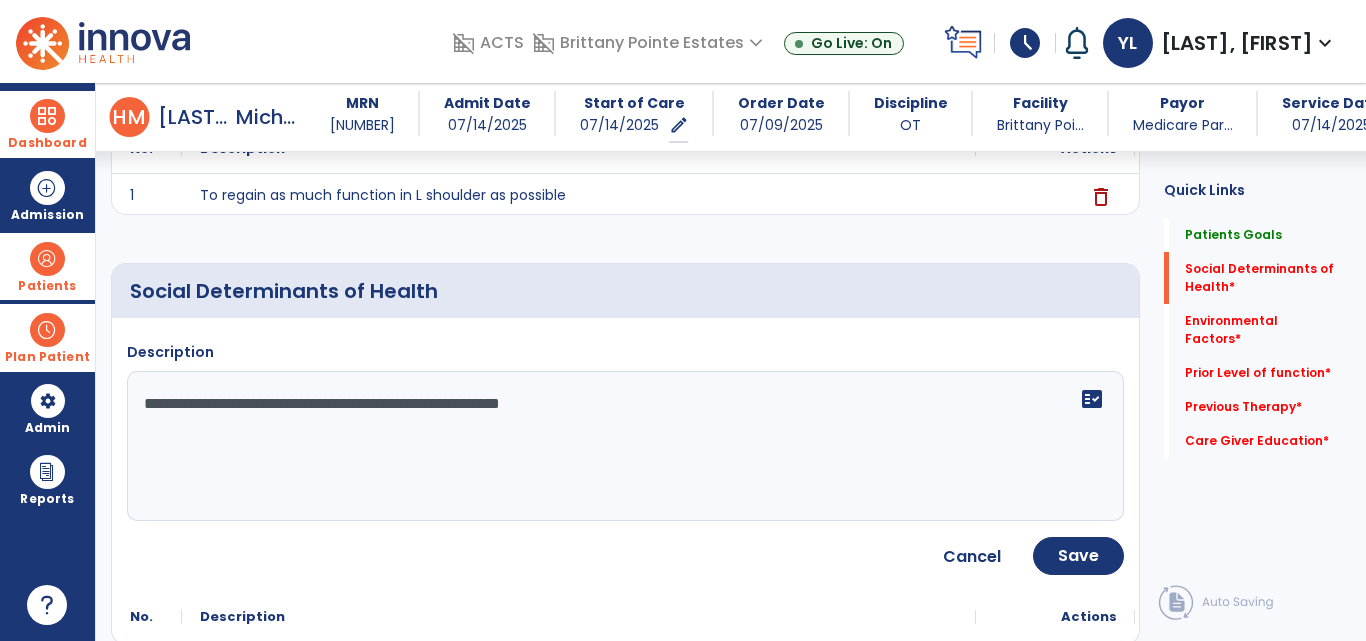 type on "**********" 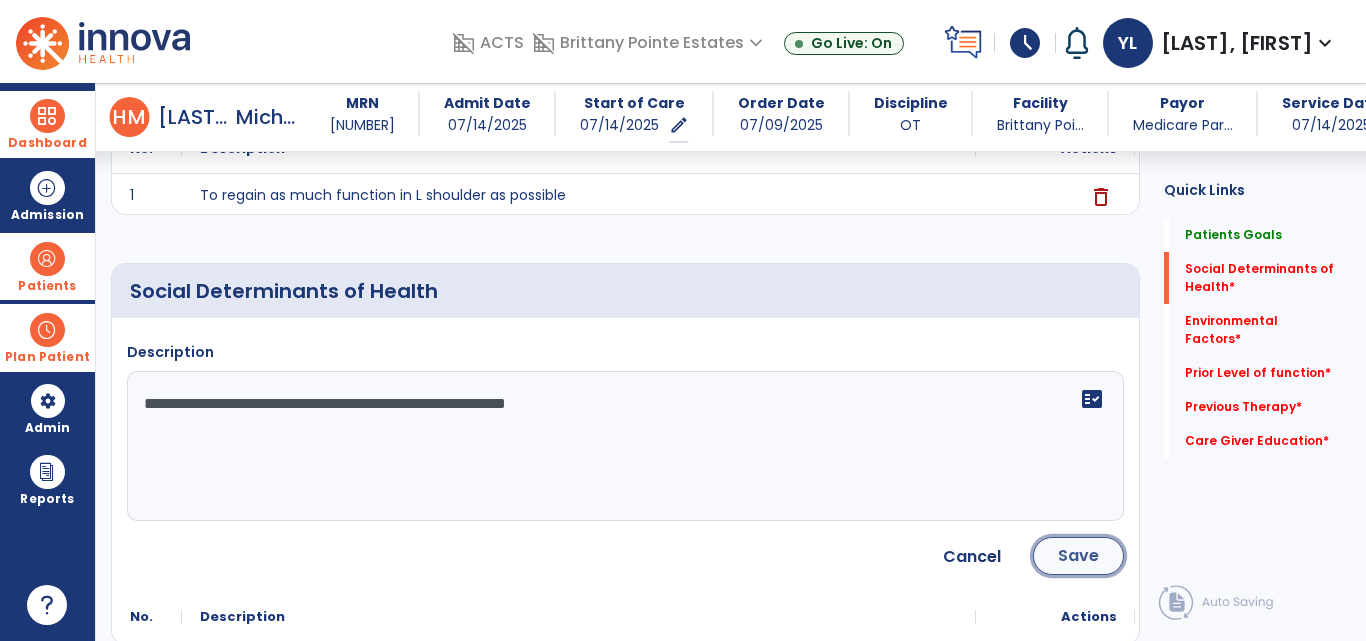 click on "Save" 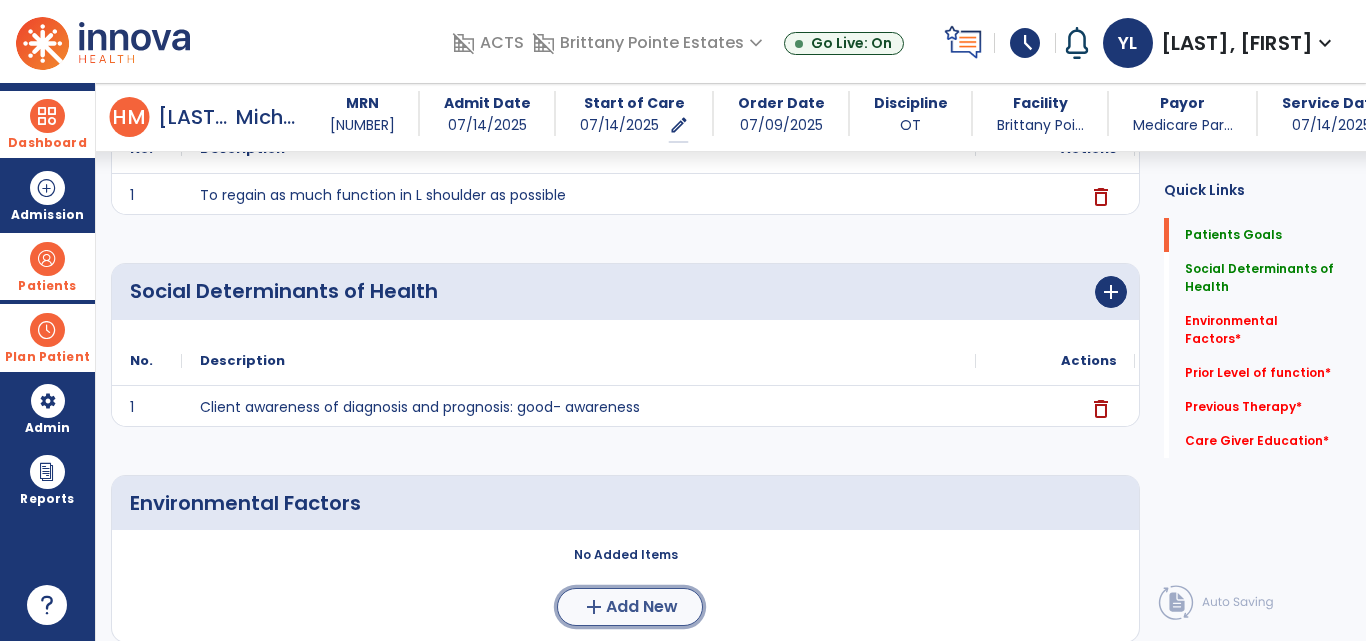 click on "Add New" 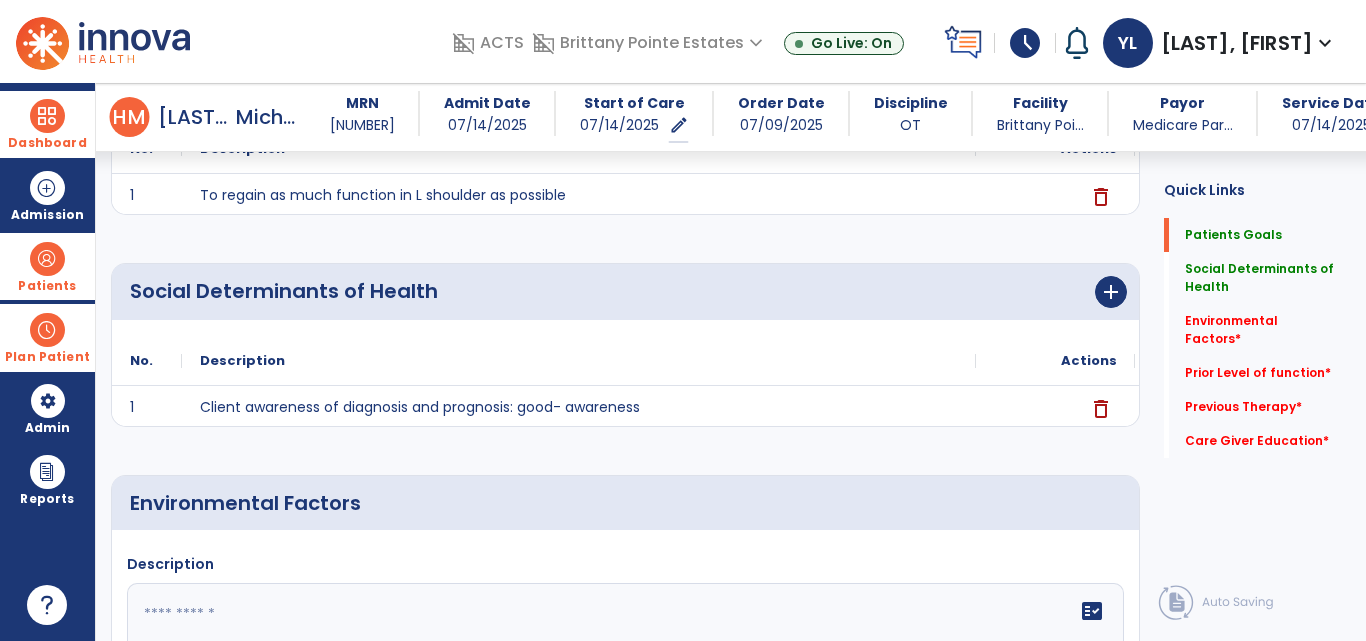click 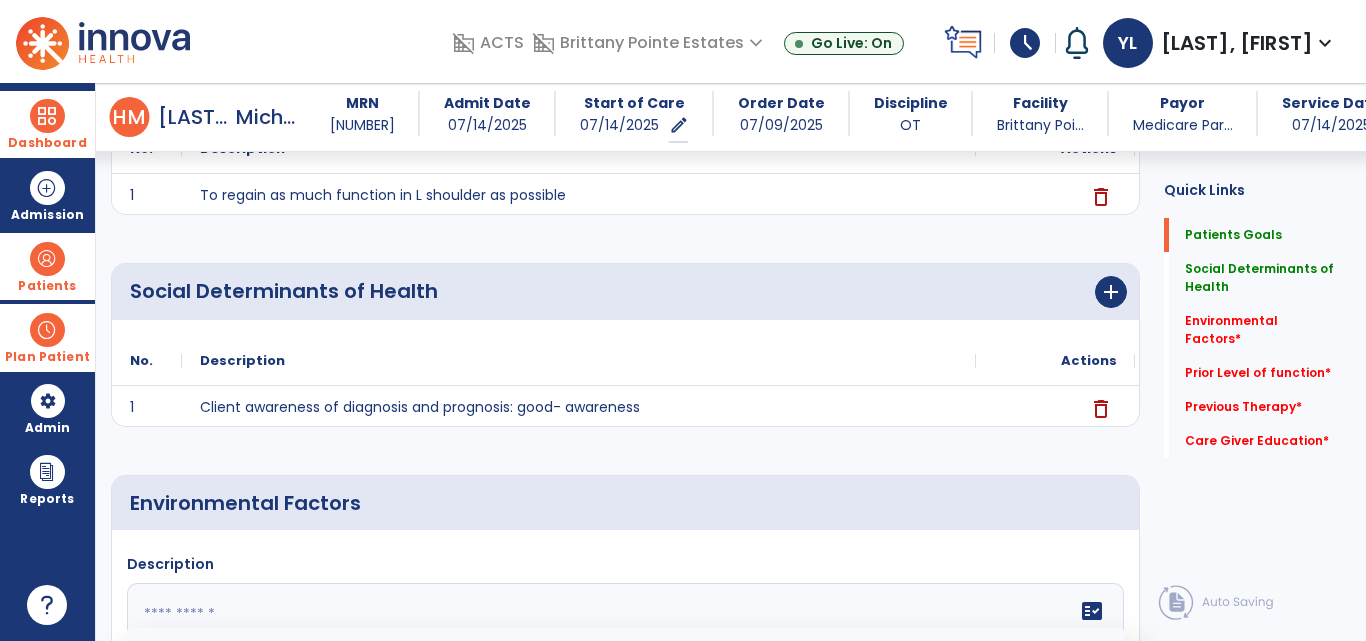scroll, scrollTop: 354, scrollLeft: 0, axis: vertical 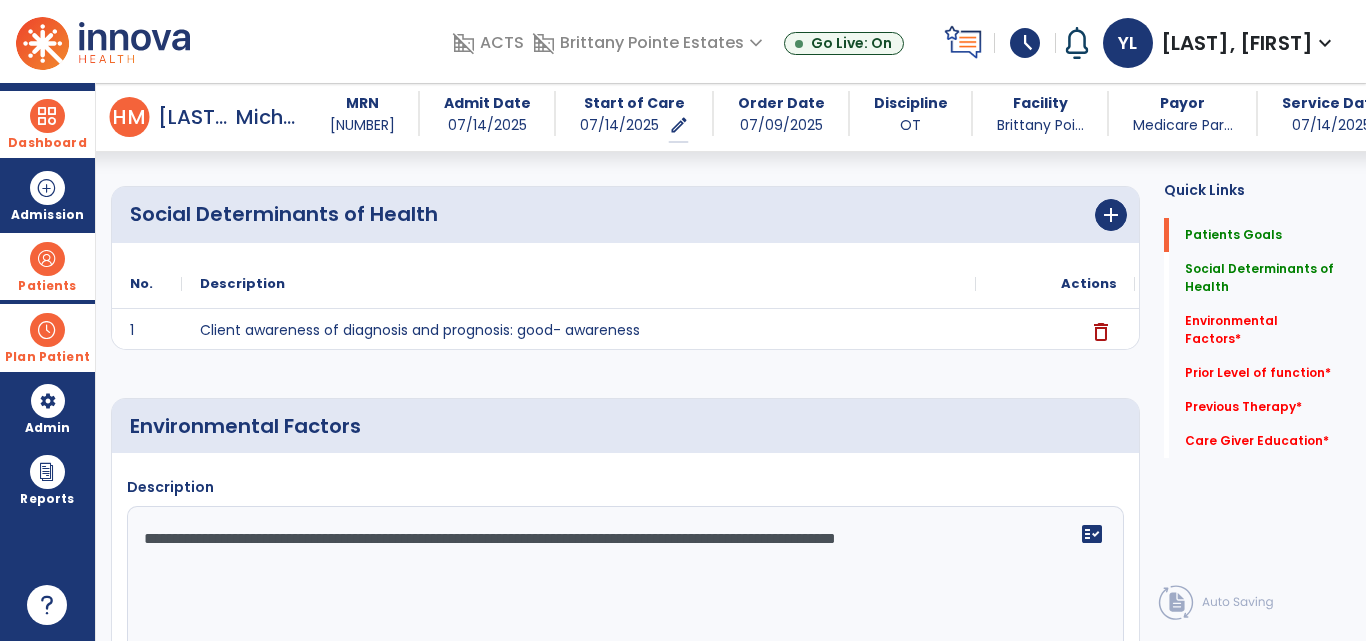 click on "**********" 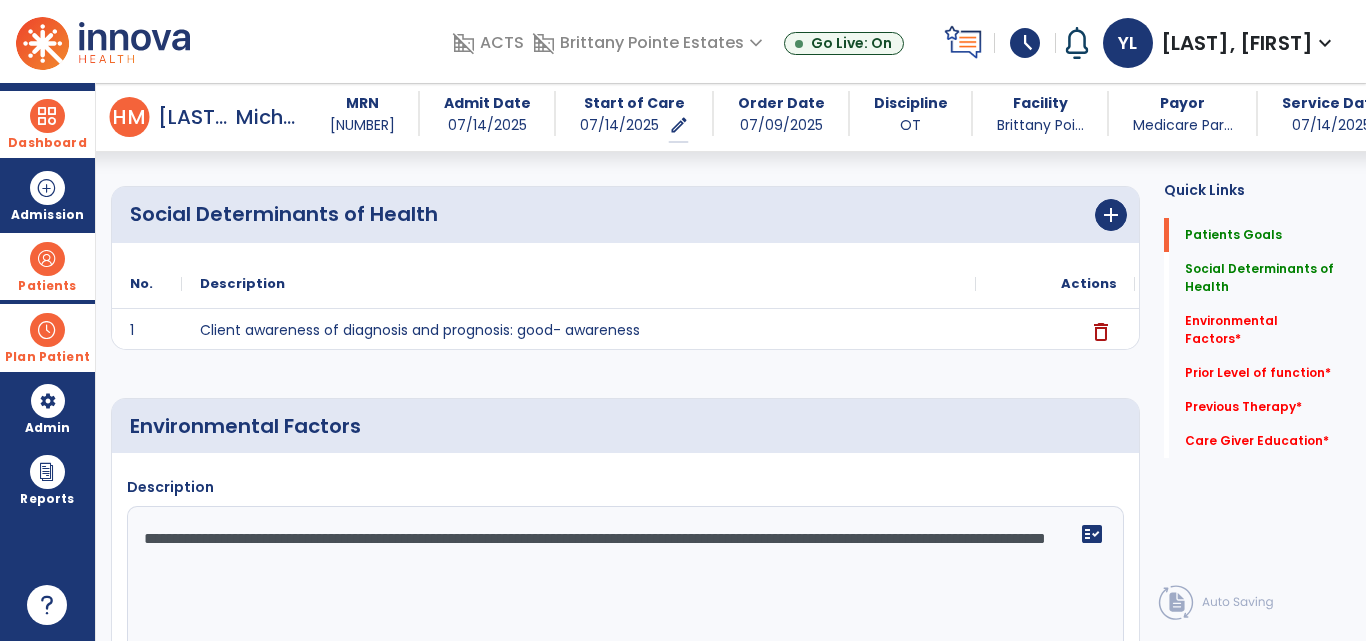 click on "**********" 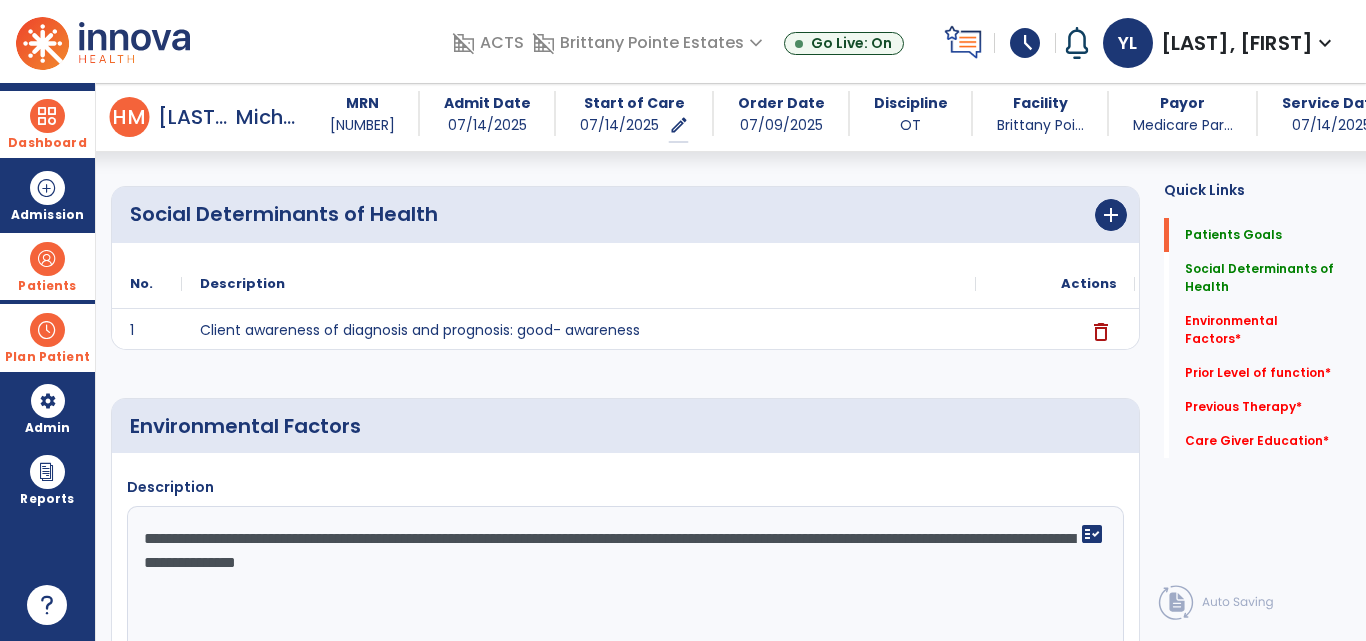 click on "**********" 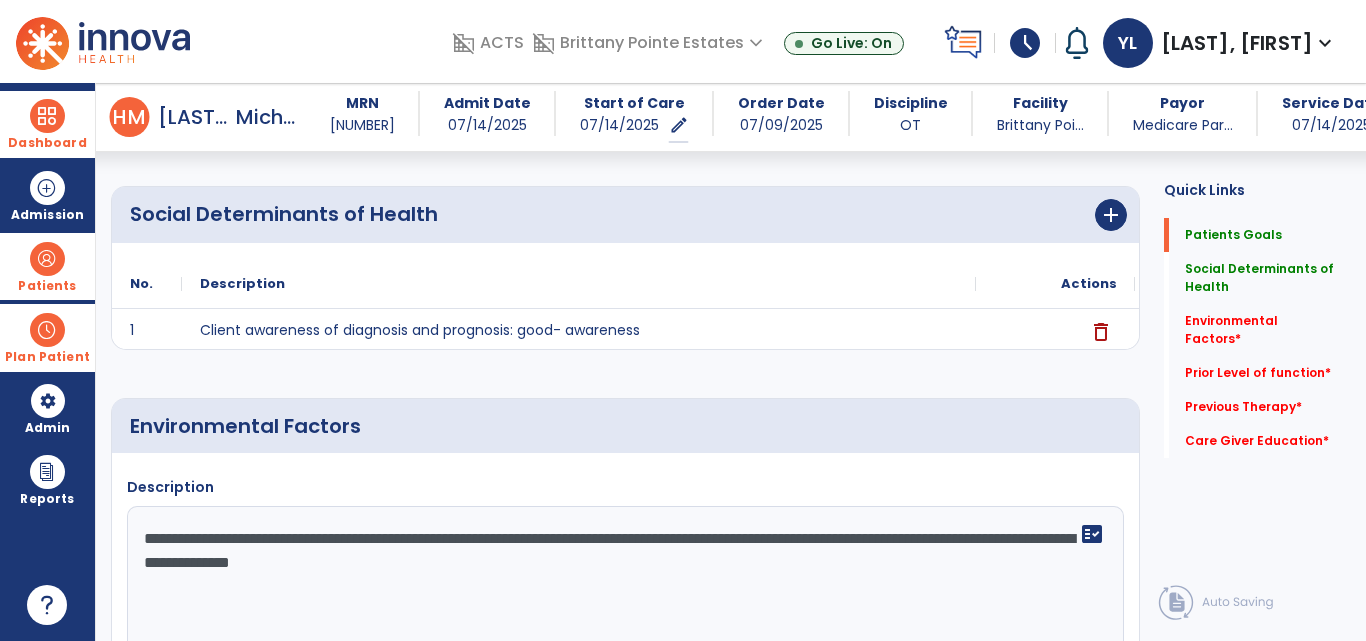 click on "**********" 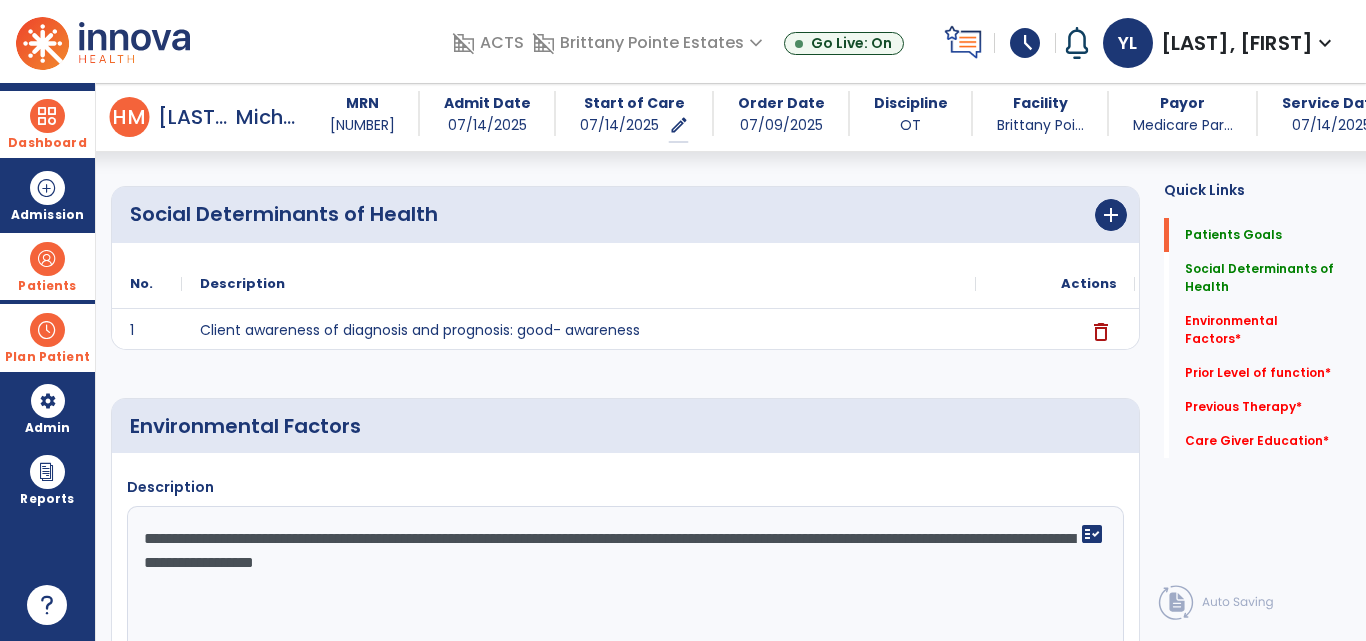 type on "**********" 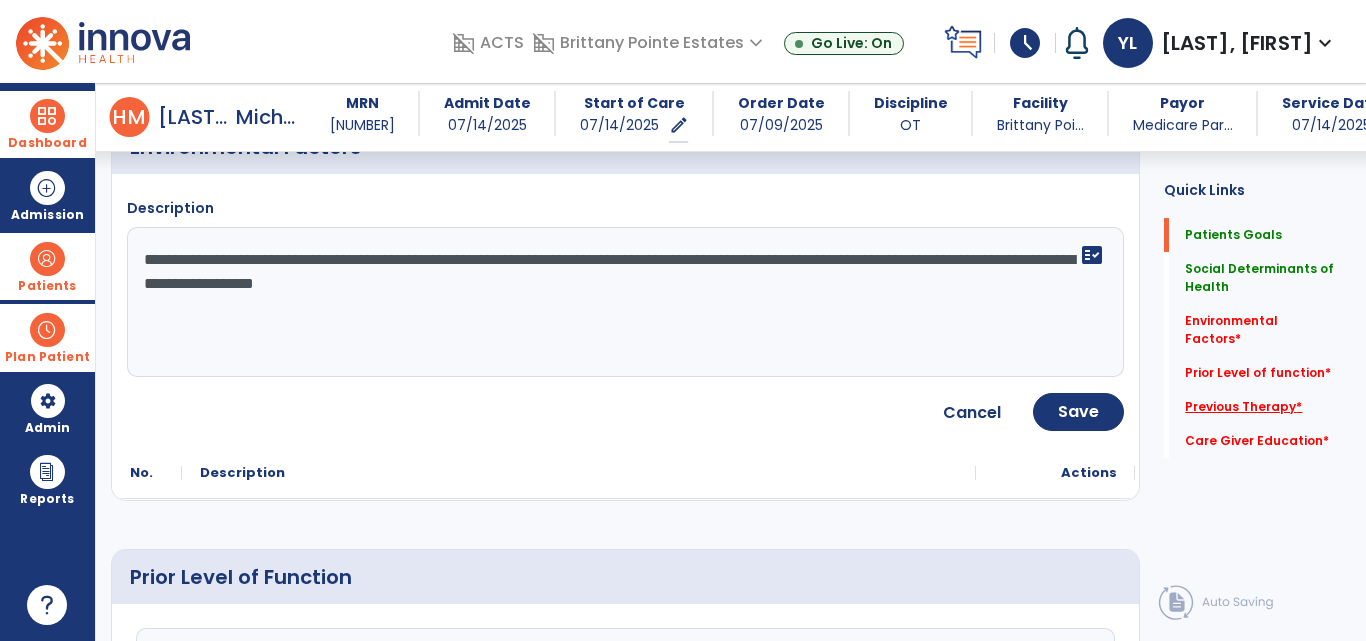 scroll, scrollTop: 644, scrollLeft: 0, axis: vertical 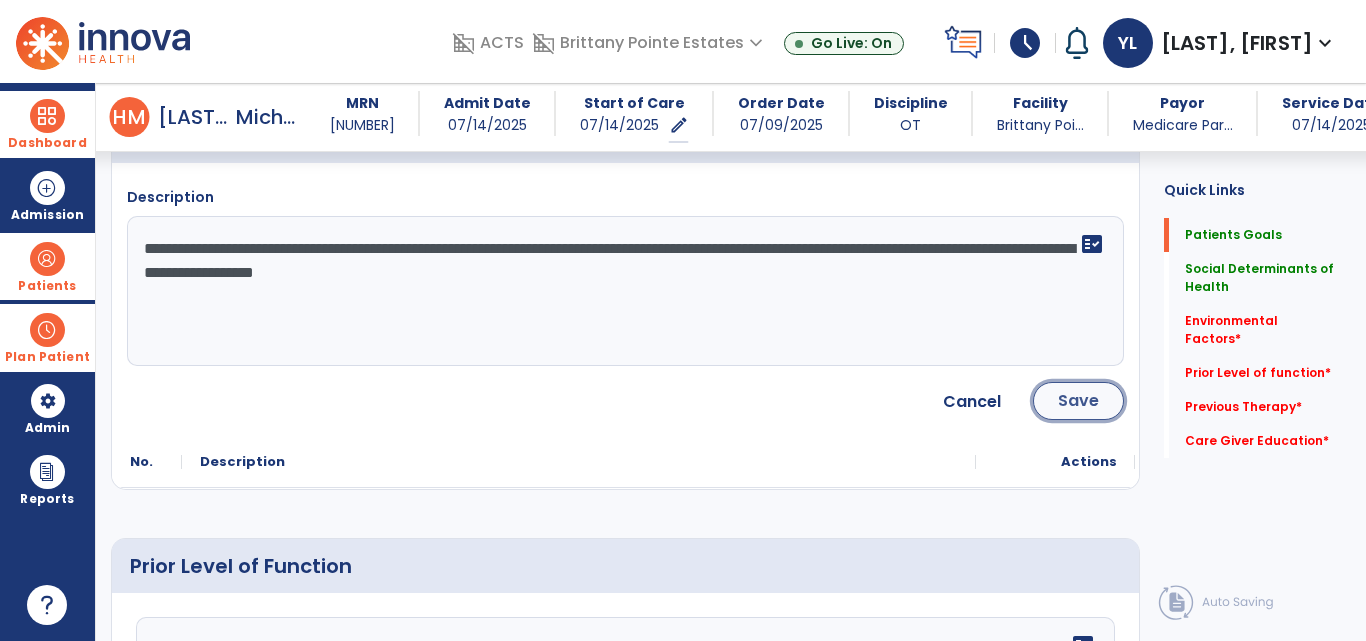 click on "Save" 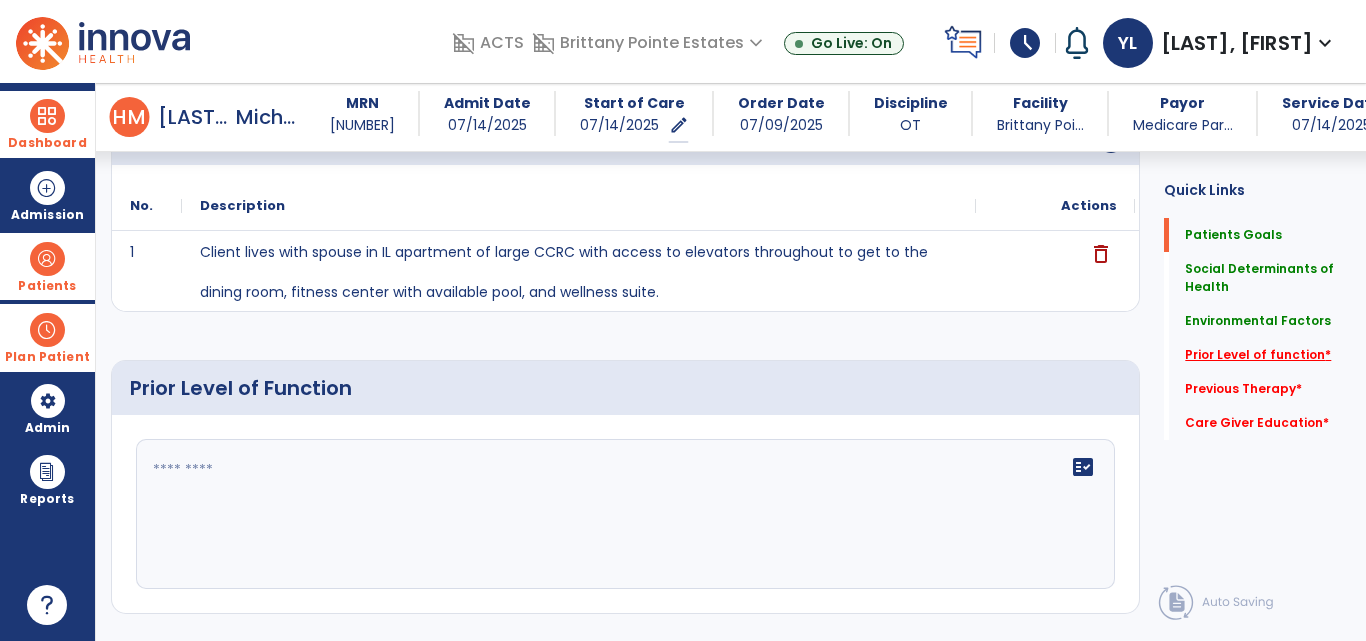 click on "Prior Level of function   *" 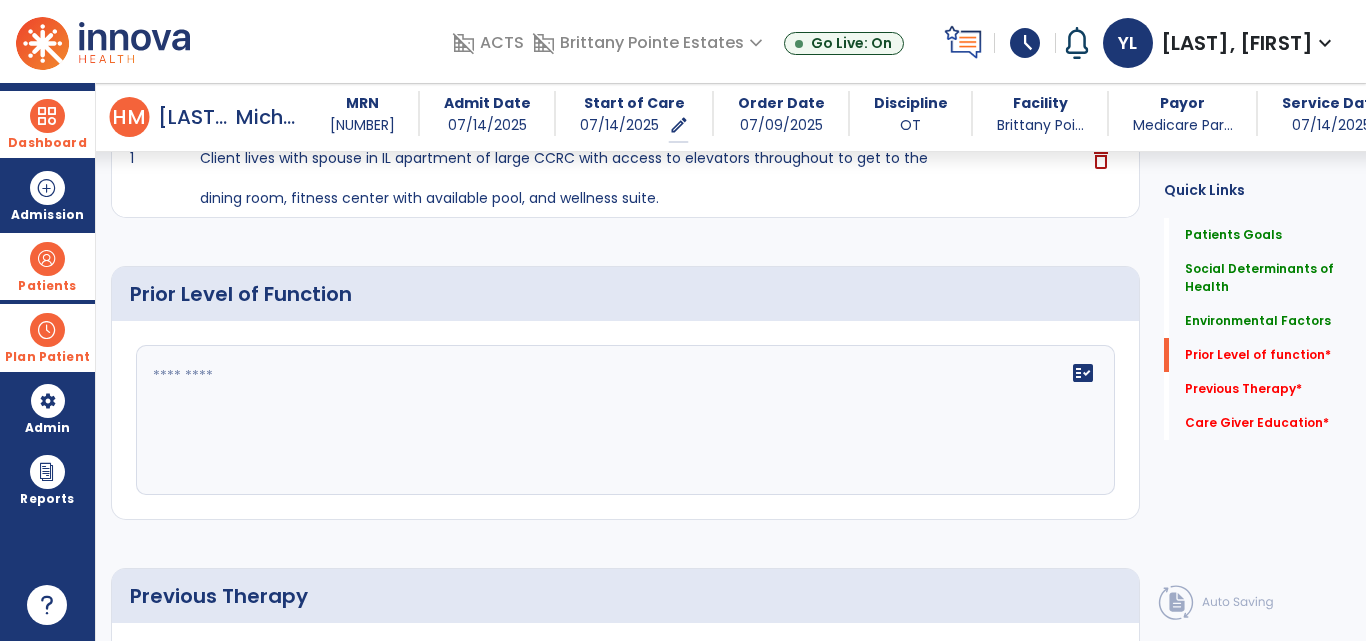 scroll, scrollTop: 797, scrollLeft: 0, axis: vertical 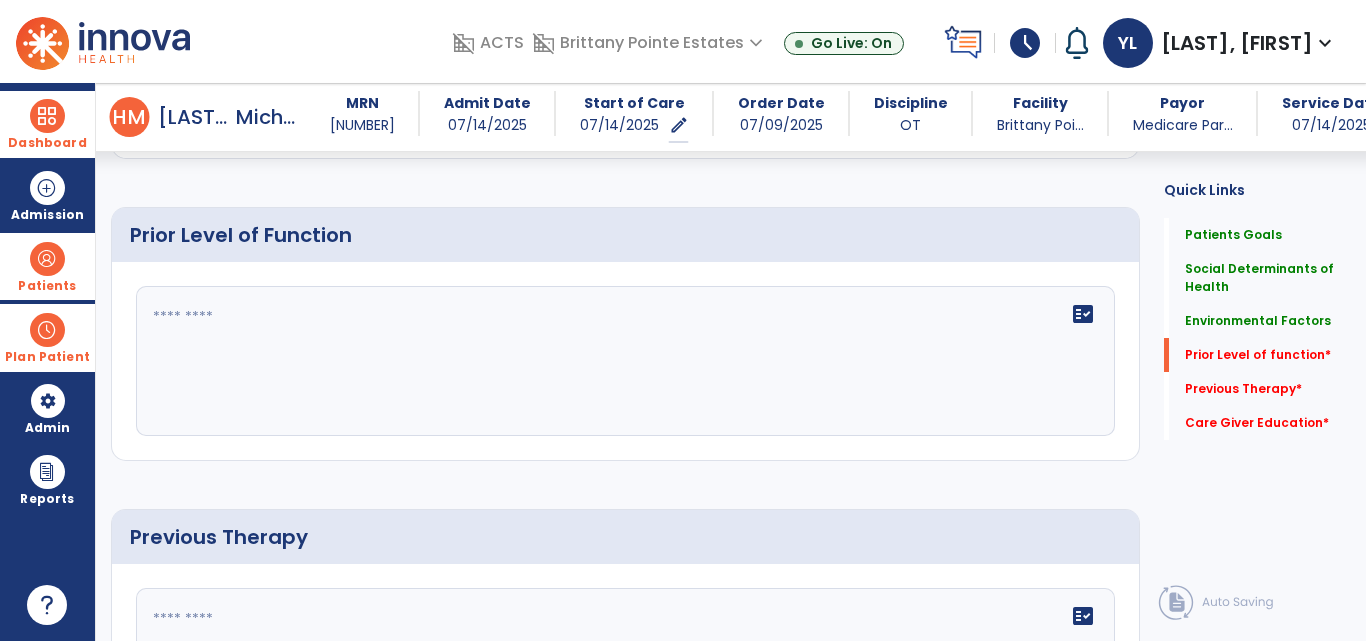 click on "fact_check" 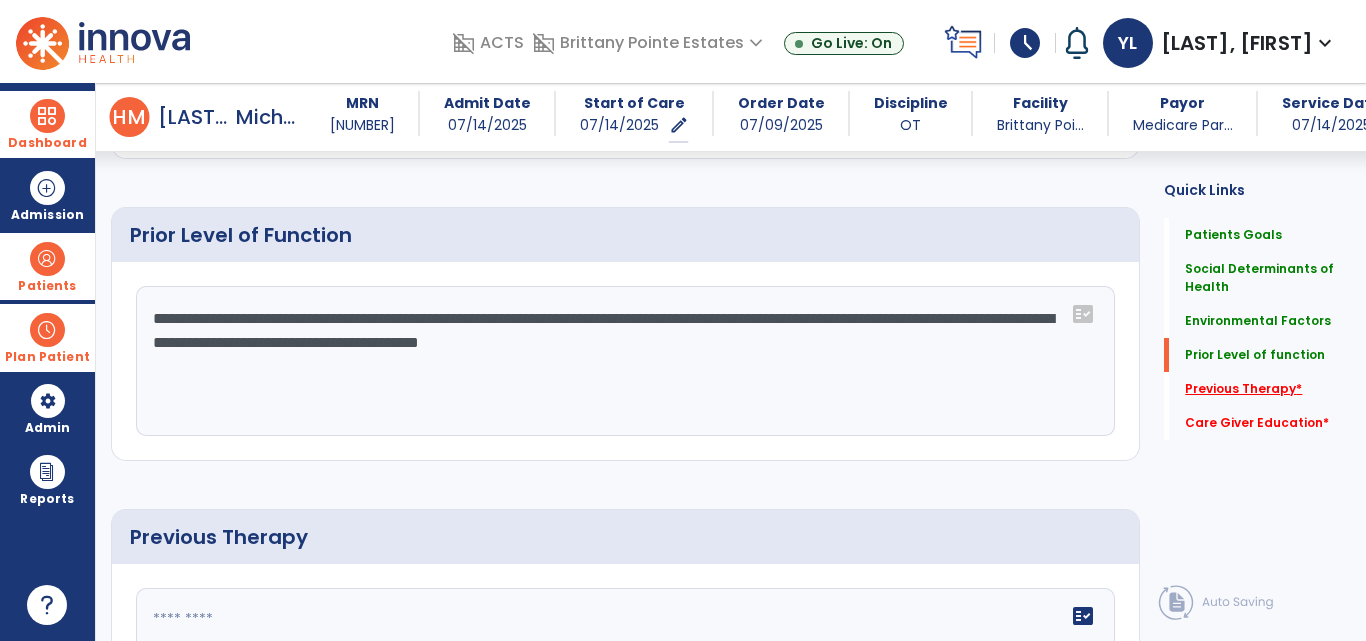 type on "**********" 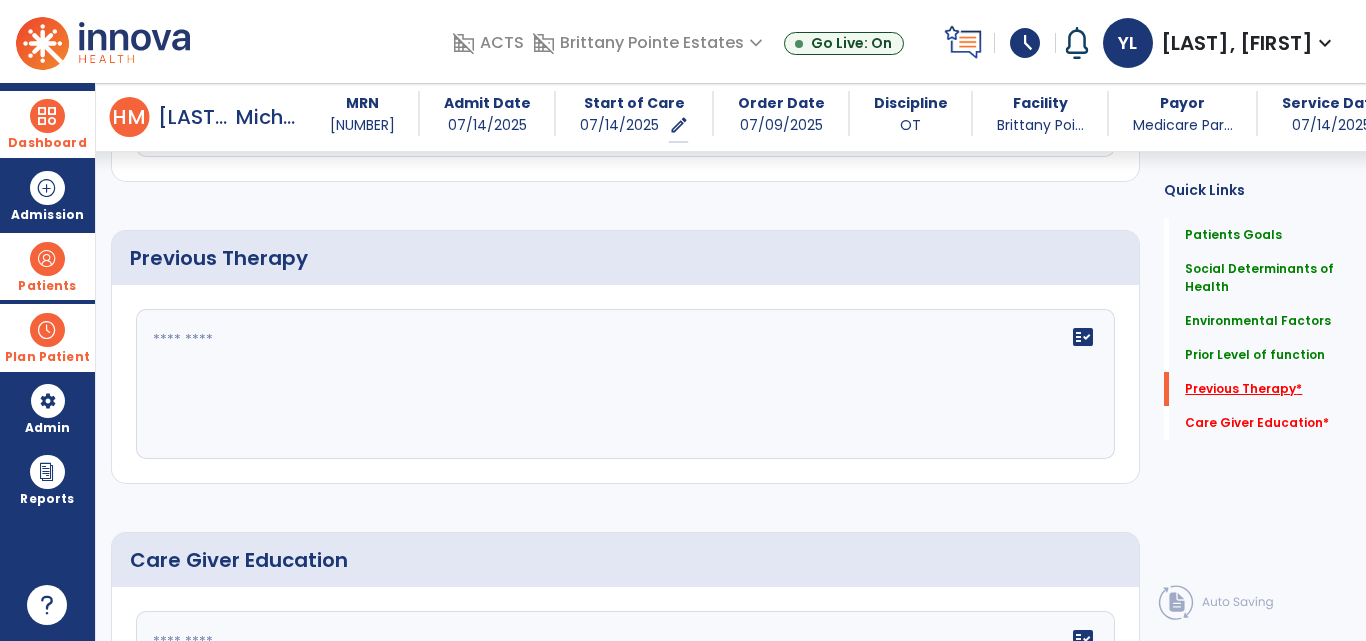 scroll, scrollTop: 1099, scrollLeft: 0, axis: vertical 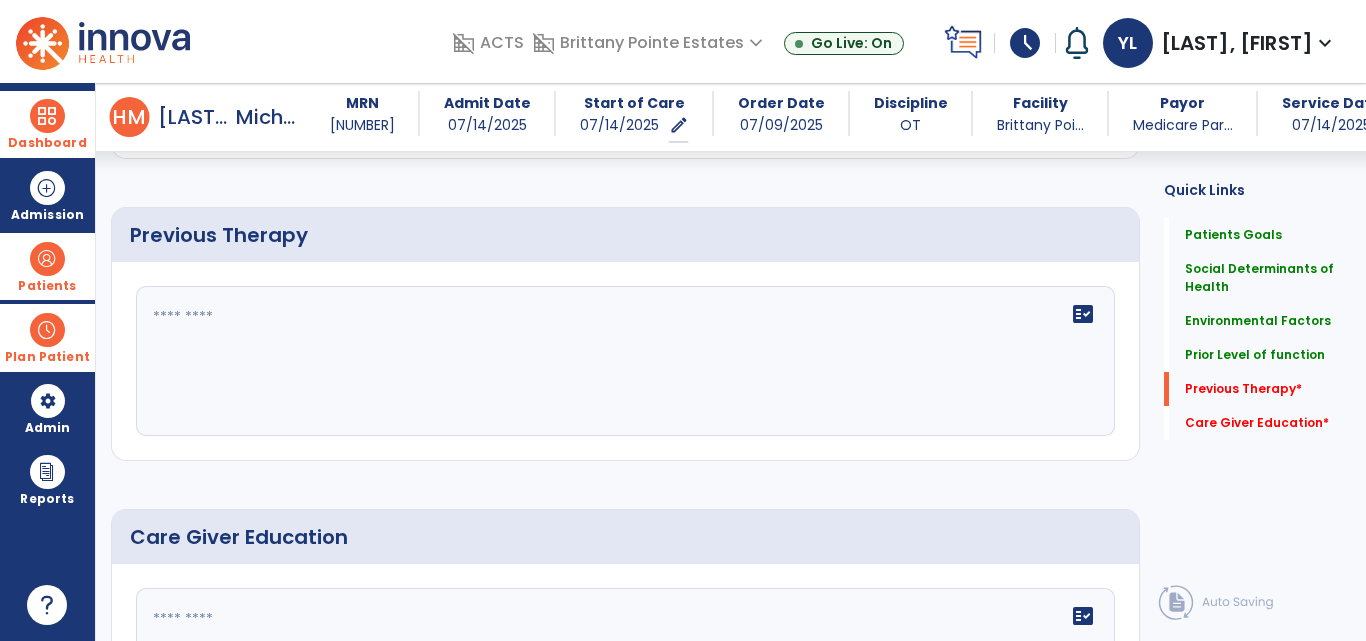 click on "fact_check" 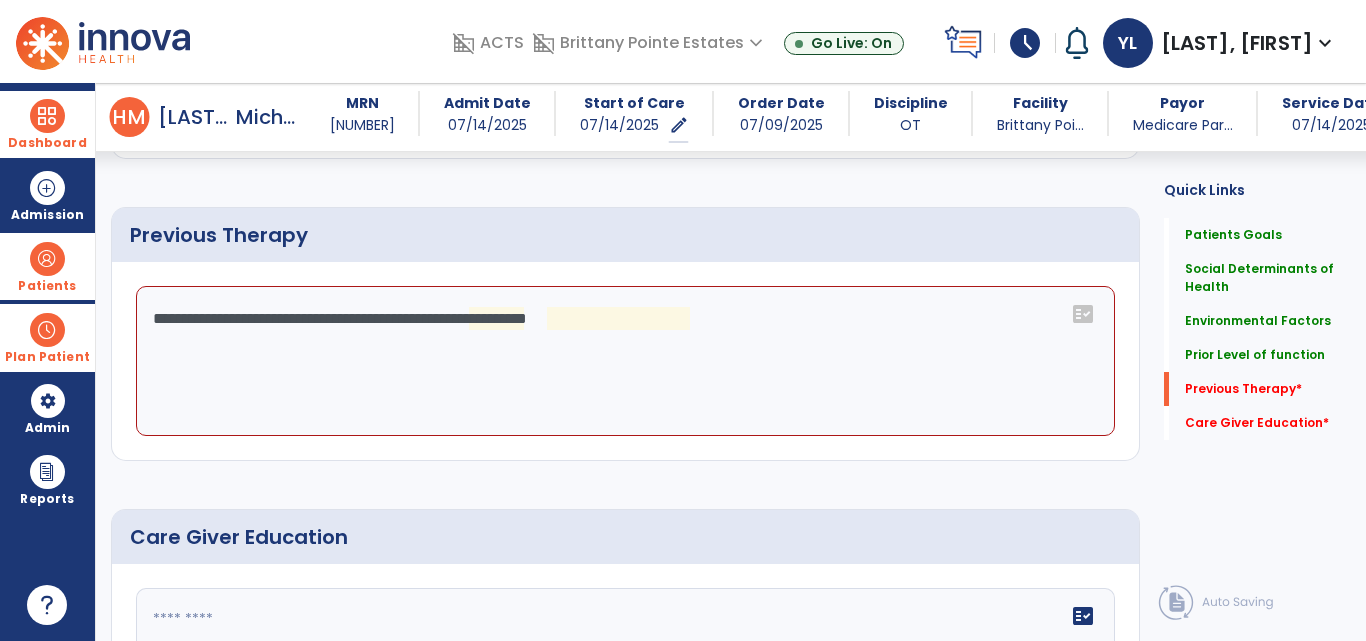 click on "**********" 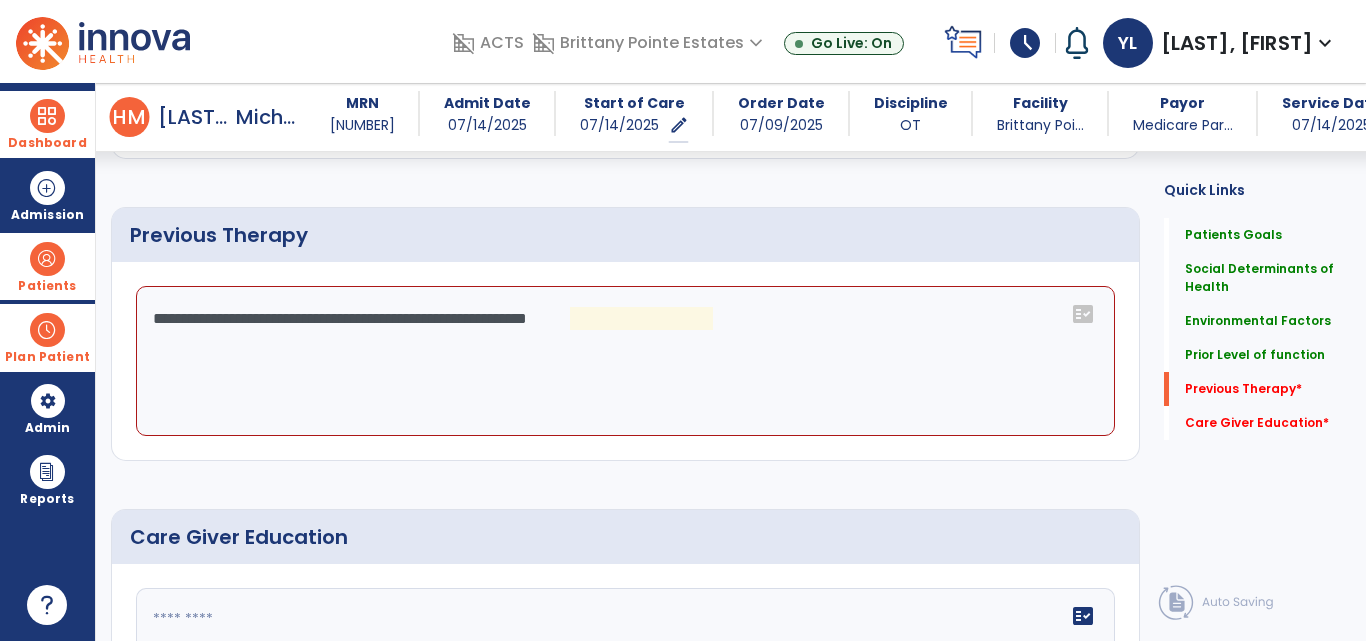 click on "**********" 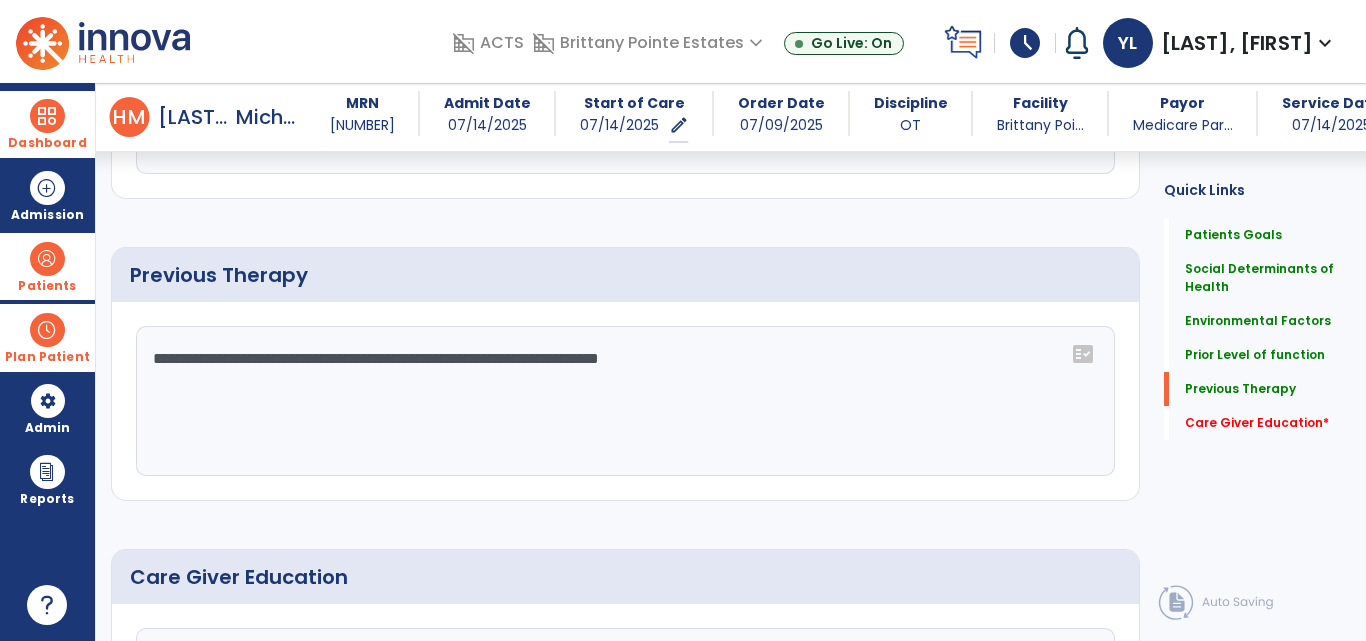 scroll, scrollTop: 1099, scrollLeft: 0, axis: vertical 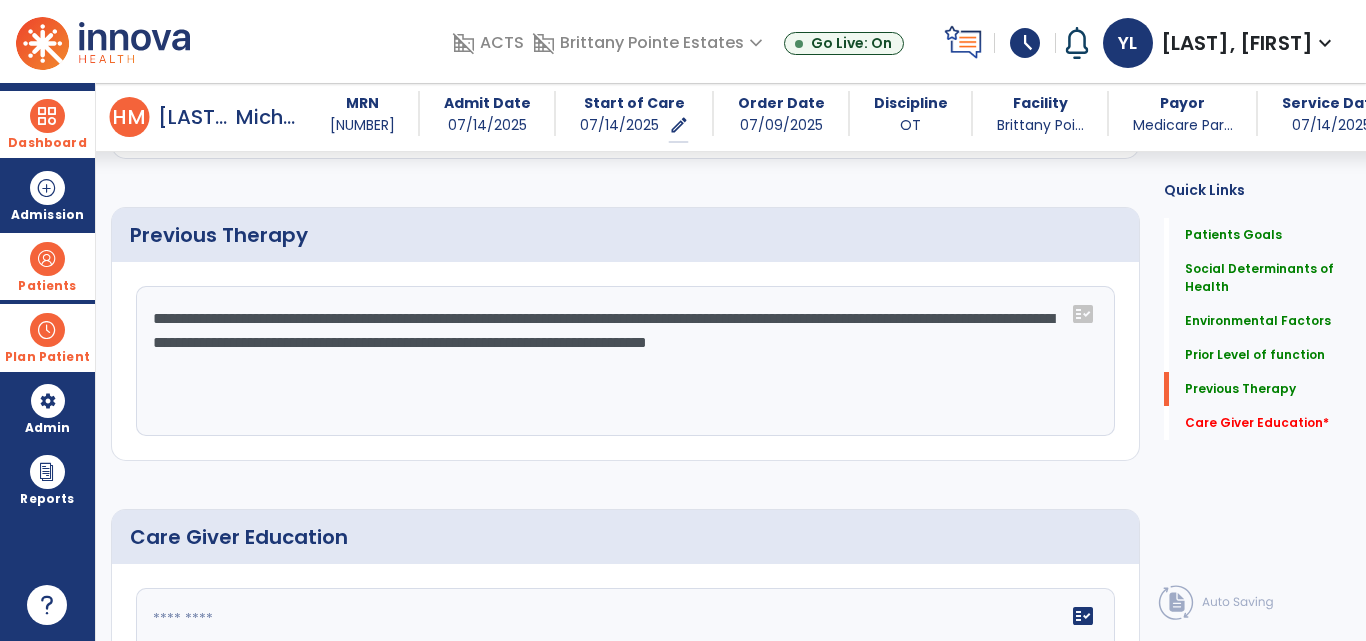 paste on "**********" 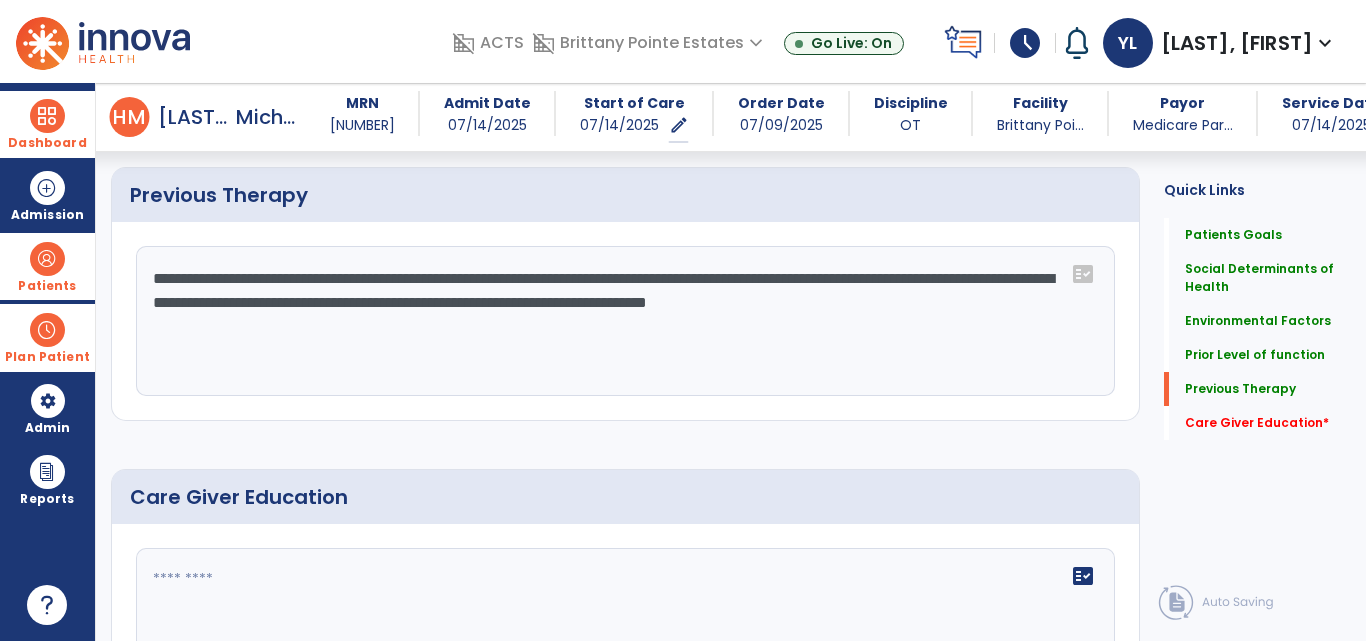 scroll, scrollTop: 1099, scrollLeft: 0, axis: vertical 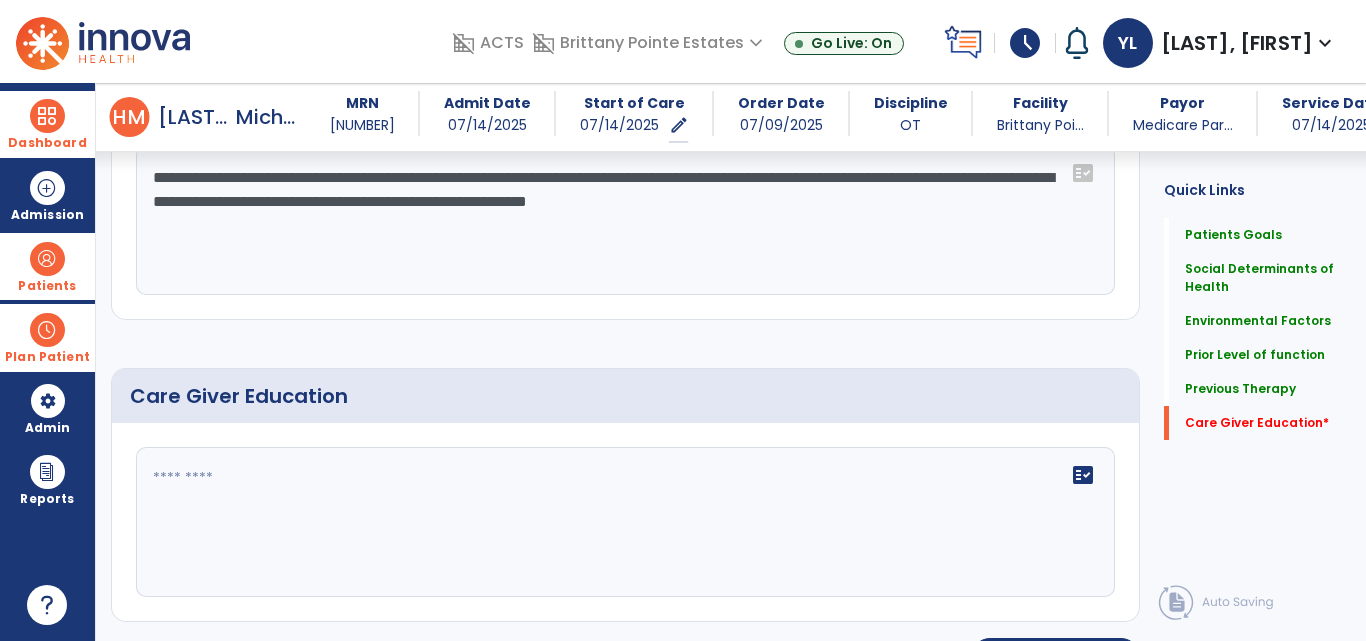type on "**********" 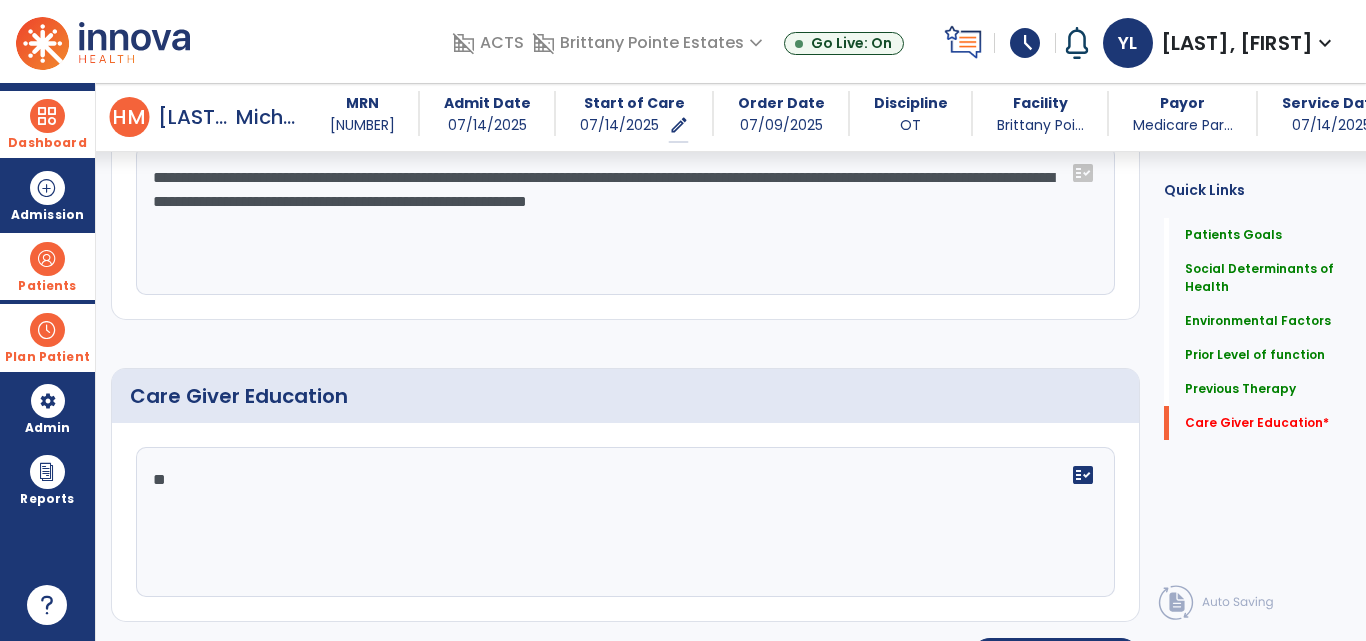 type on "***" 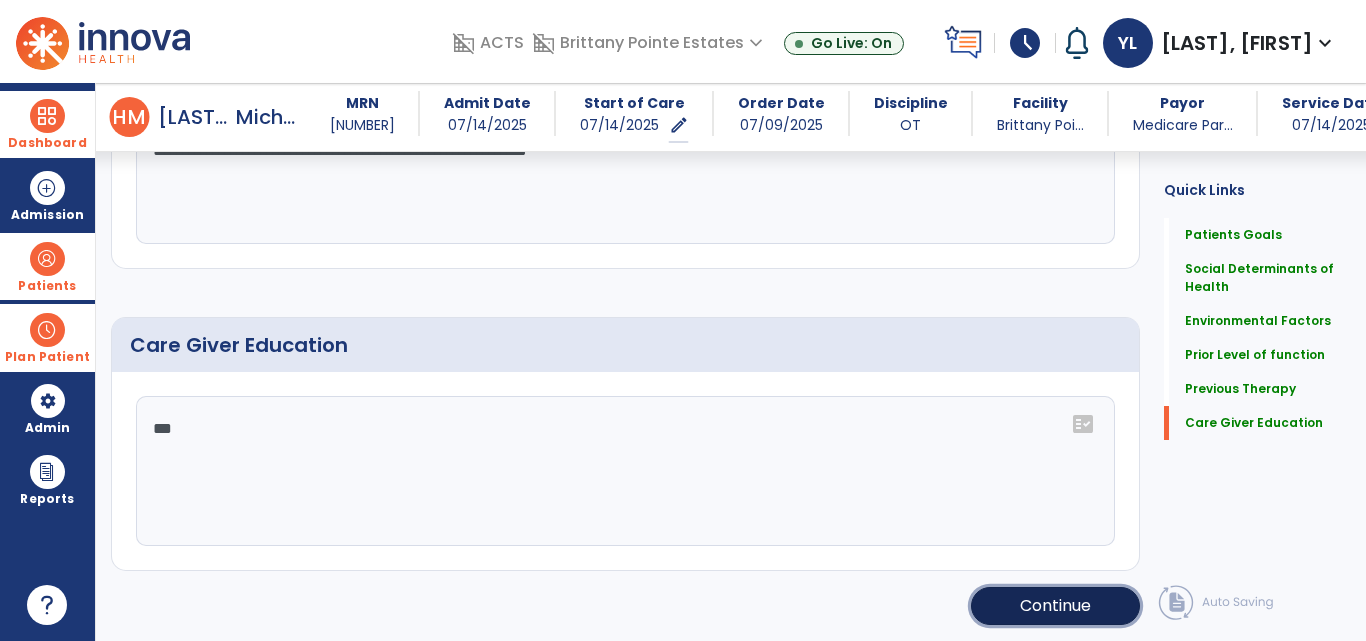 click on "Continue" 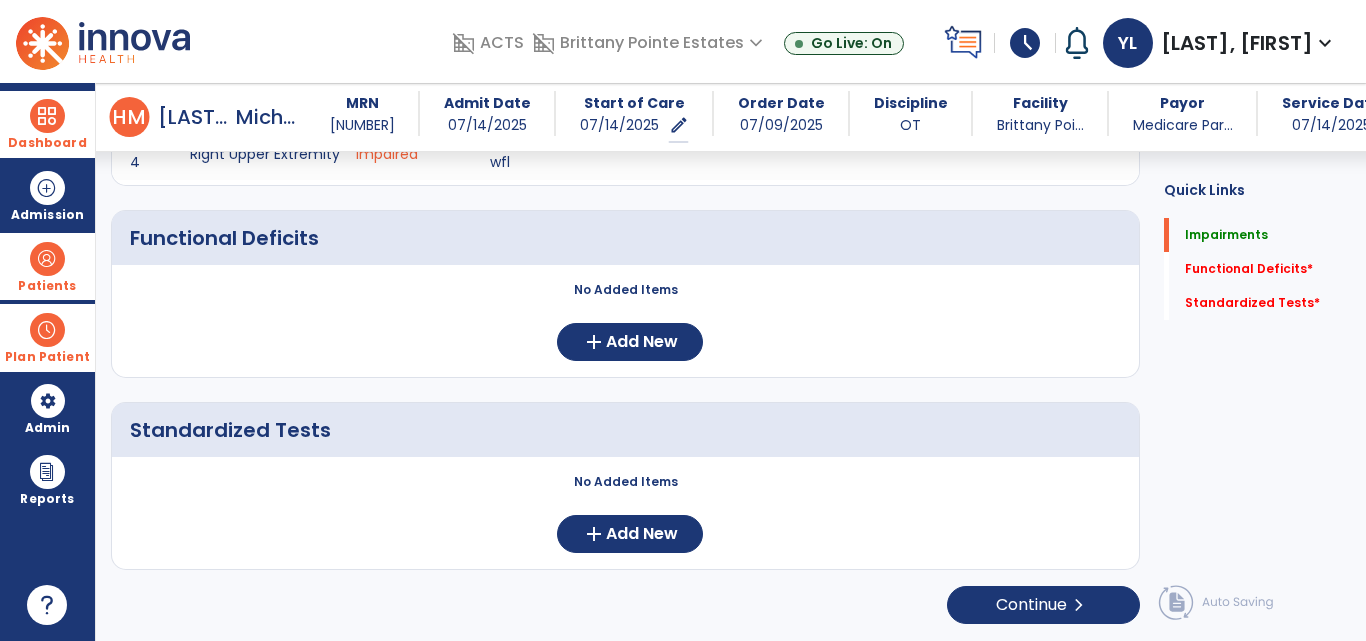 scroll, scrollTop: 418, scrollLeft: 0, axis: vertical 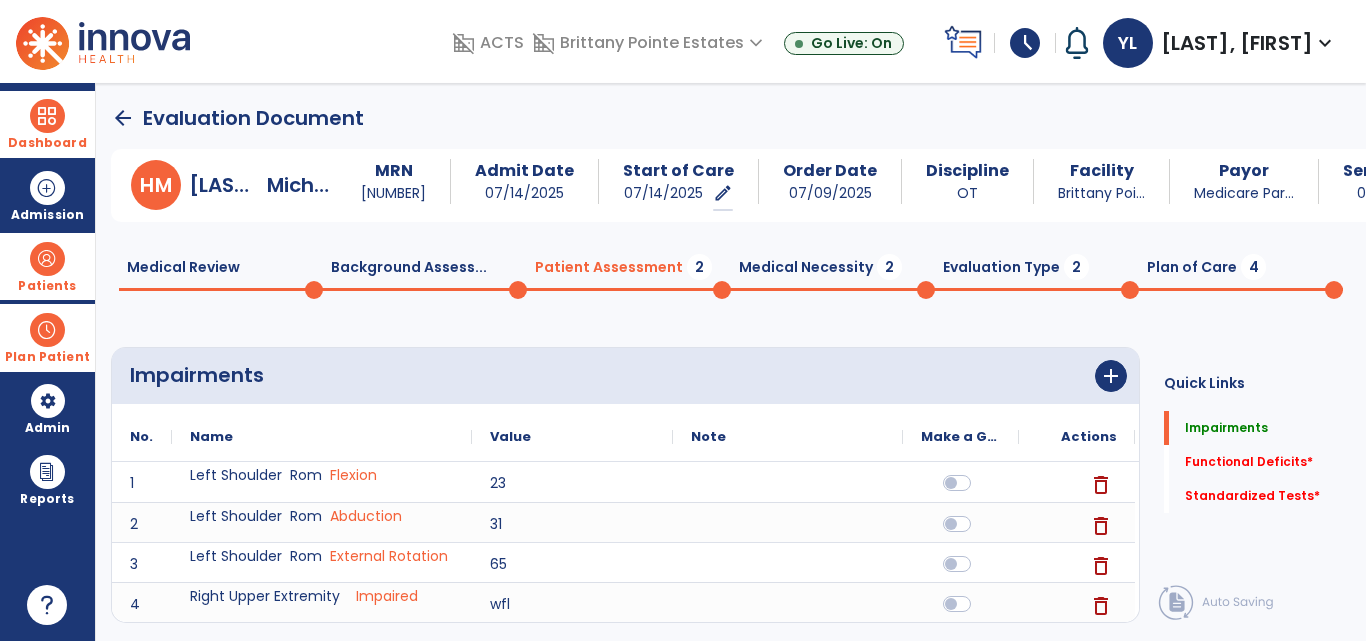 click on "Medical Necessity  2" 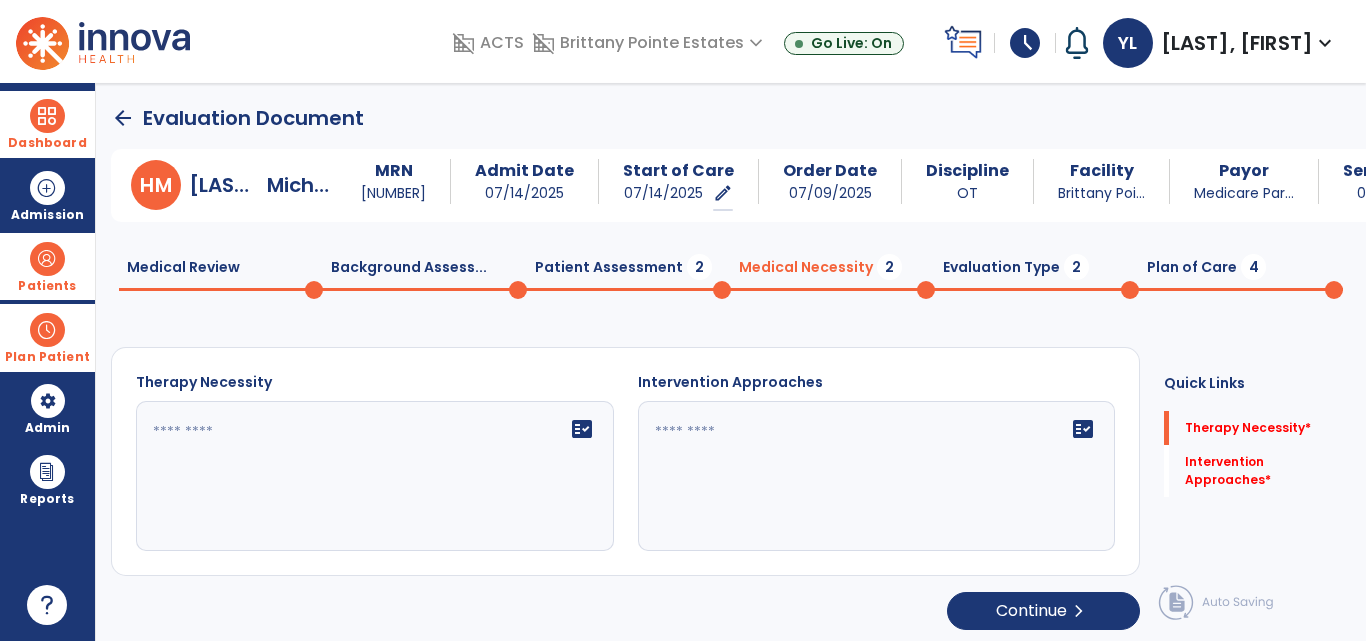 click 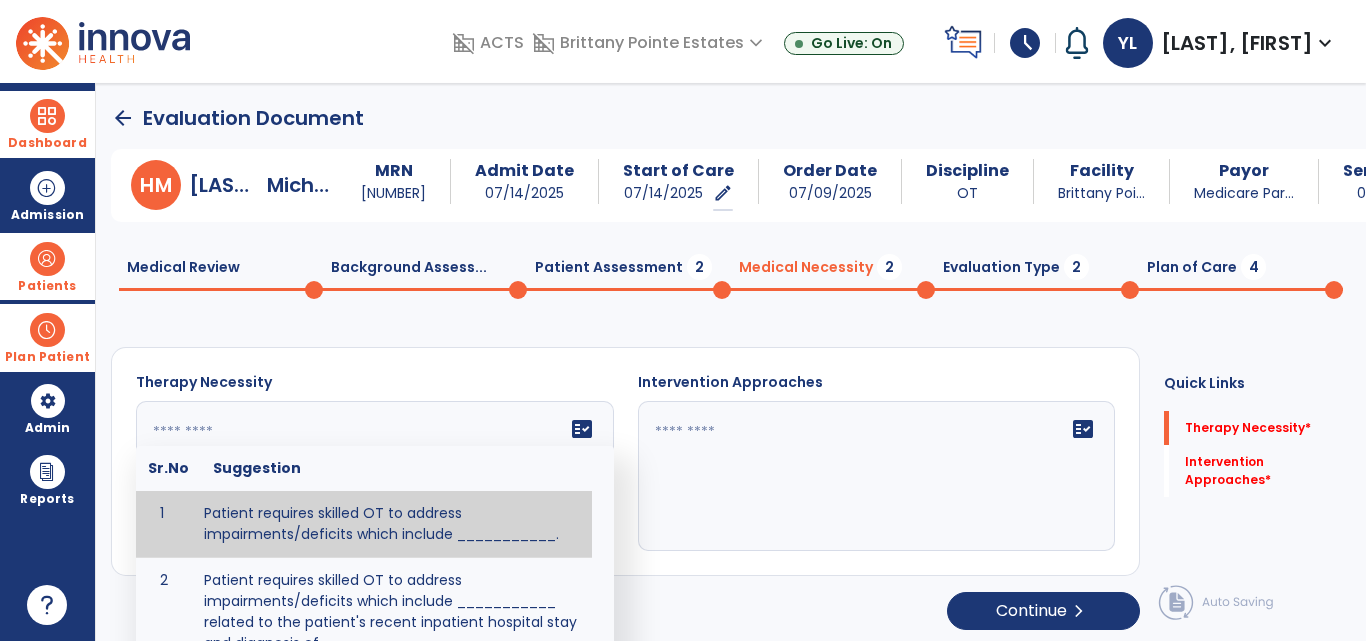 paste on "**********" 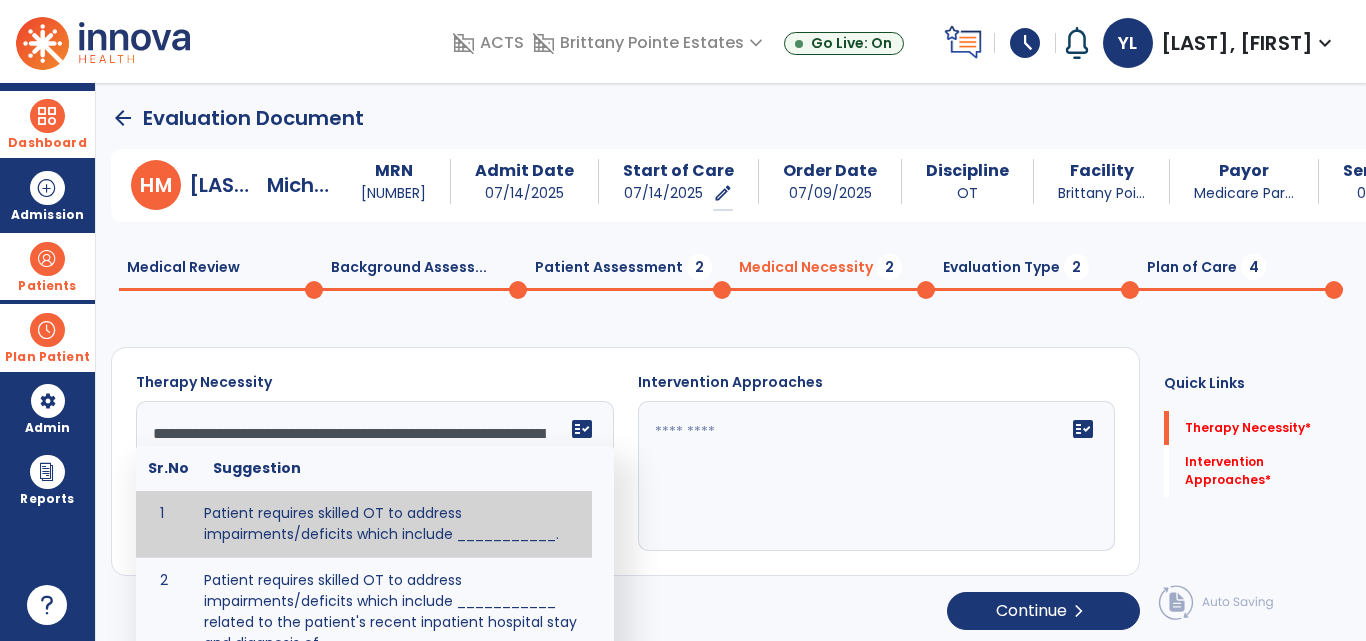 scroll, scrollTop: 160, scrollLeft: 0, axis: vertical 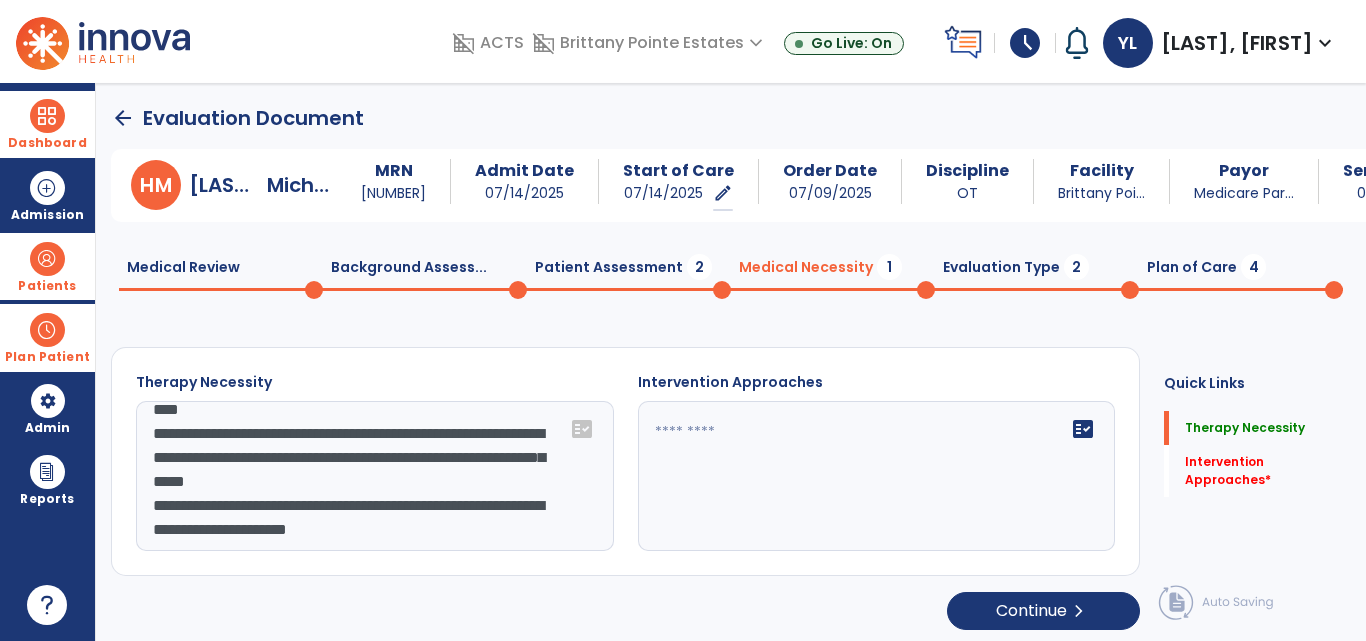 drag, startPoint x: 150, startPoint y: 484, endPoint x: 527, endPoint y: 522, distance: 378.91028 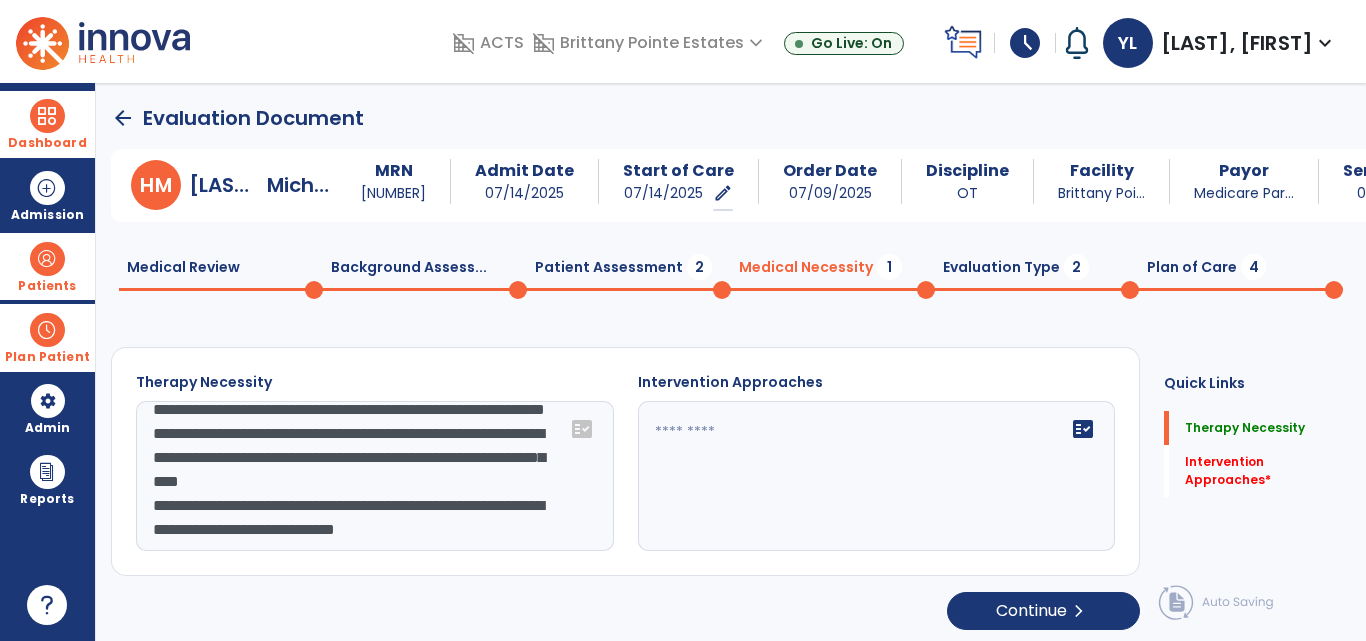 scroll, scrollTop: 72, scrollLeft: 0, axis: vertical 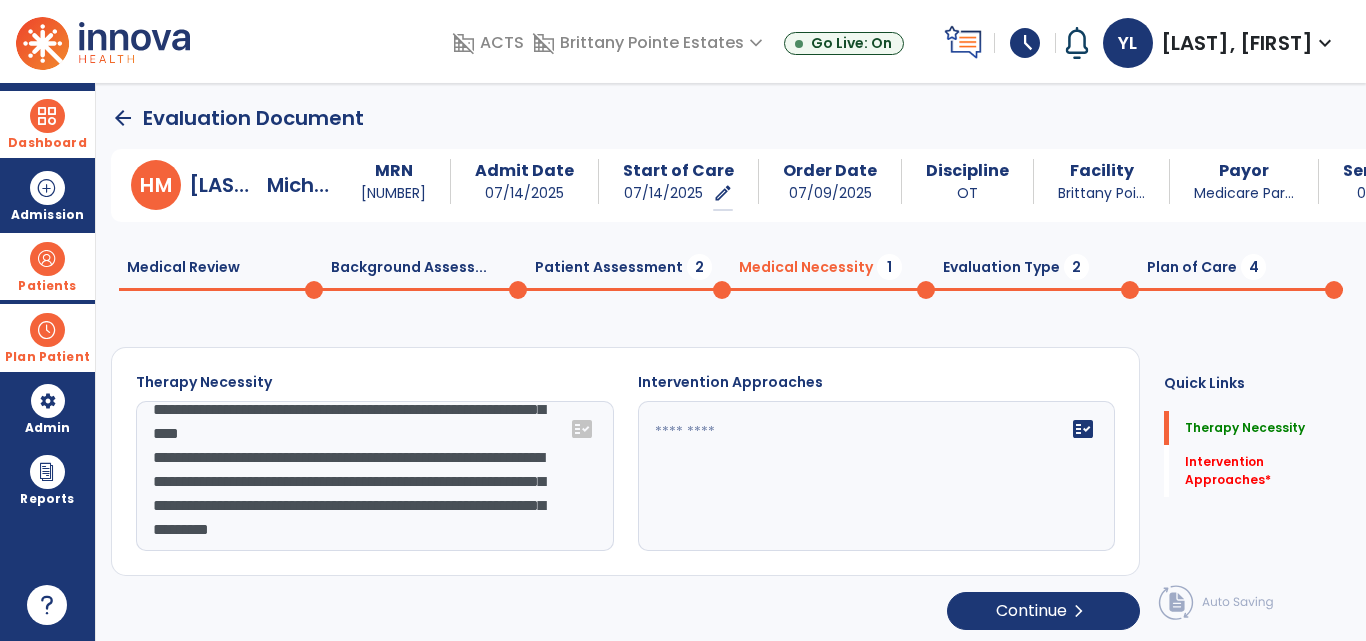 type on "**********" 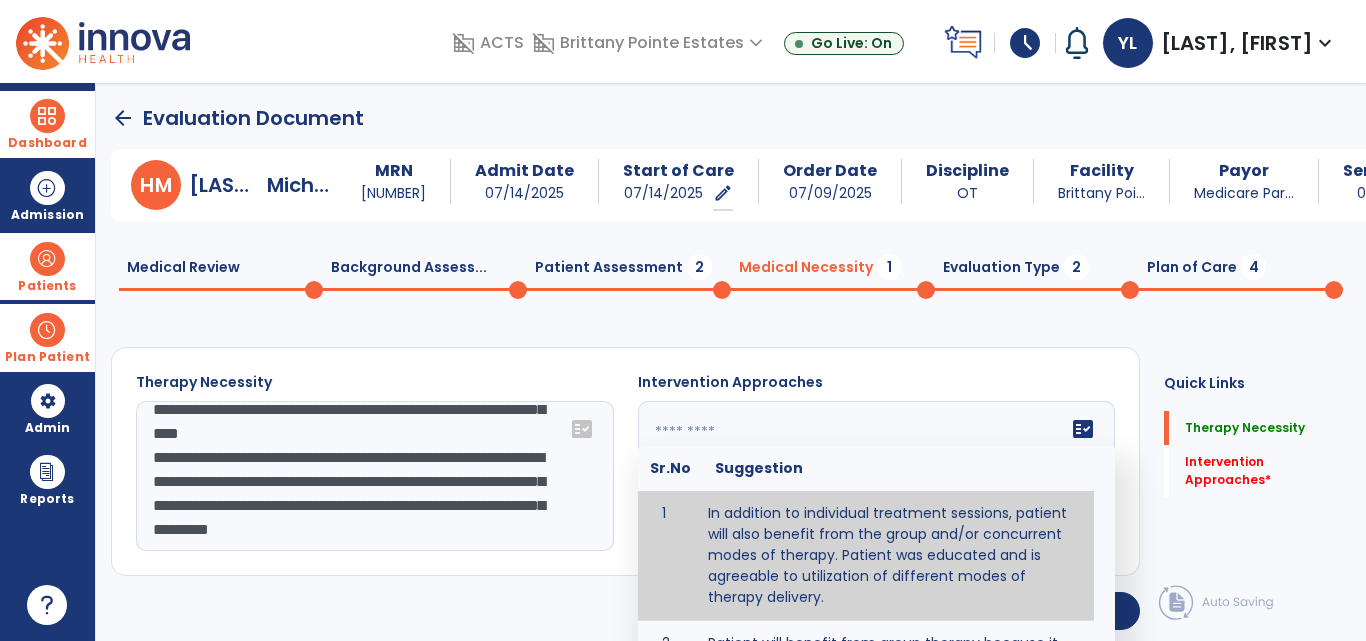 paste on "**********" 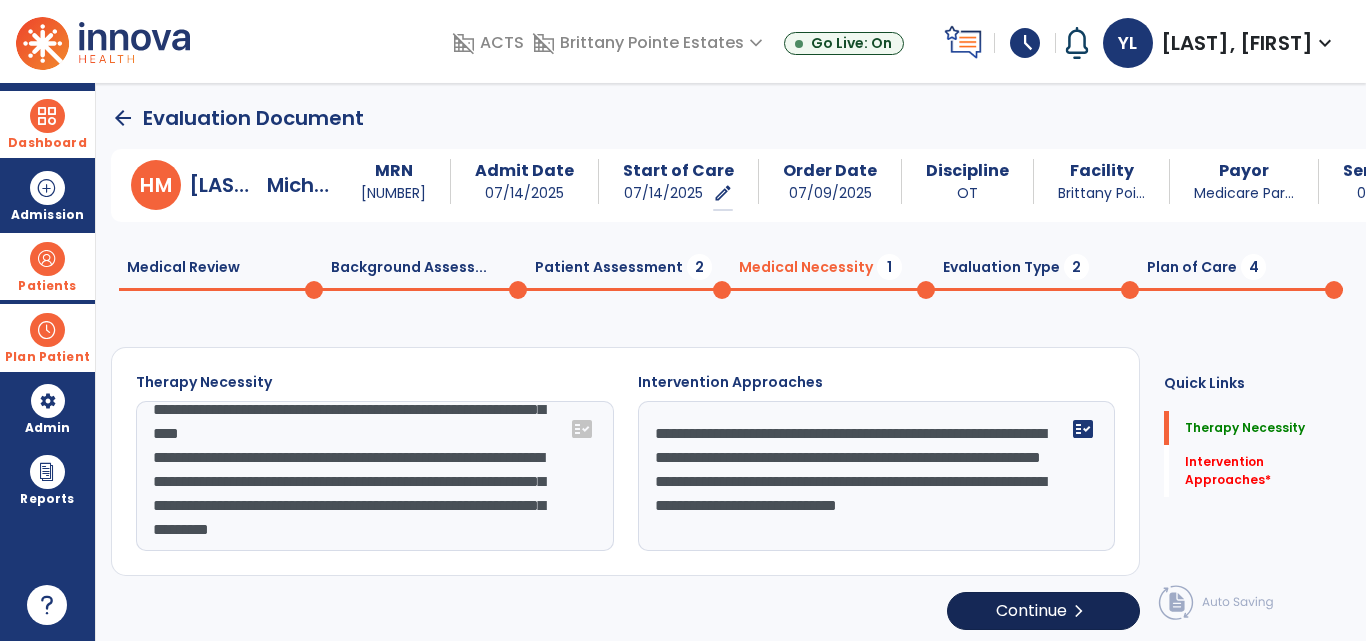 type on "**********" 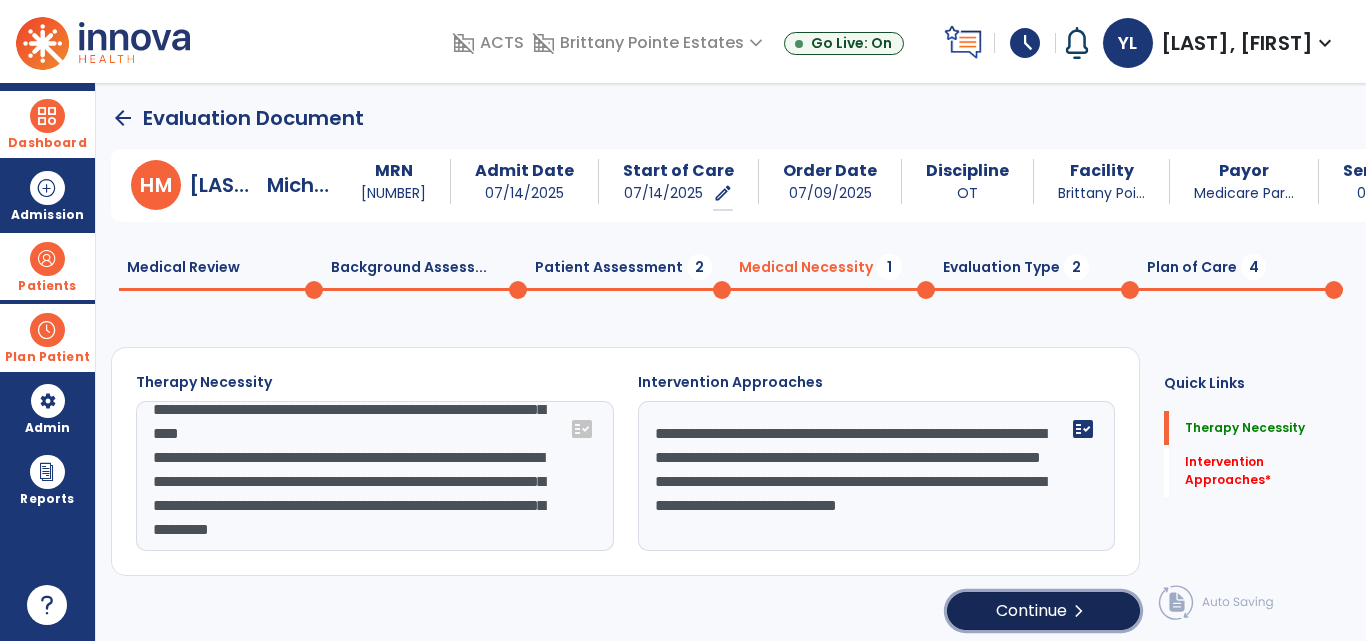 click on "Continue  chevron_right" 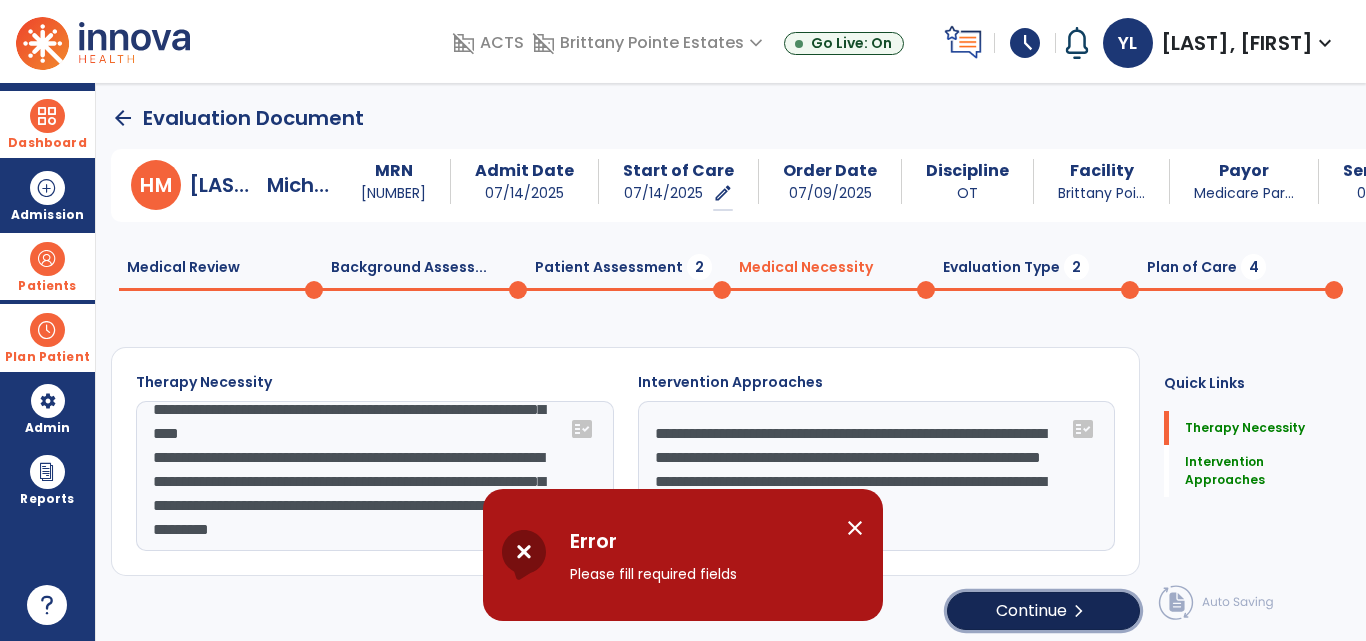 click on "Continue  chevron_right" 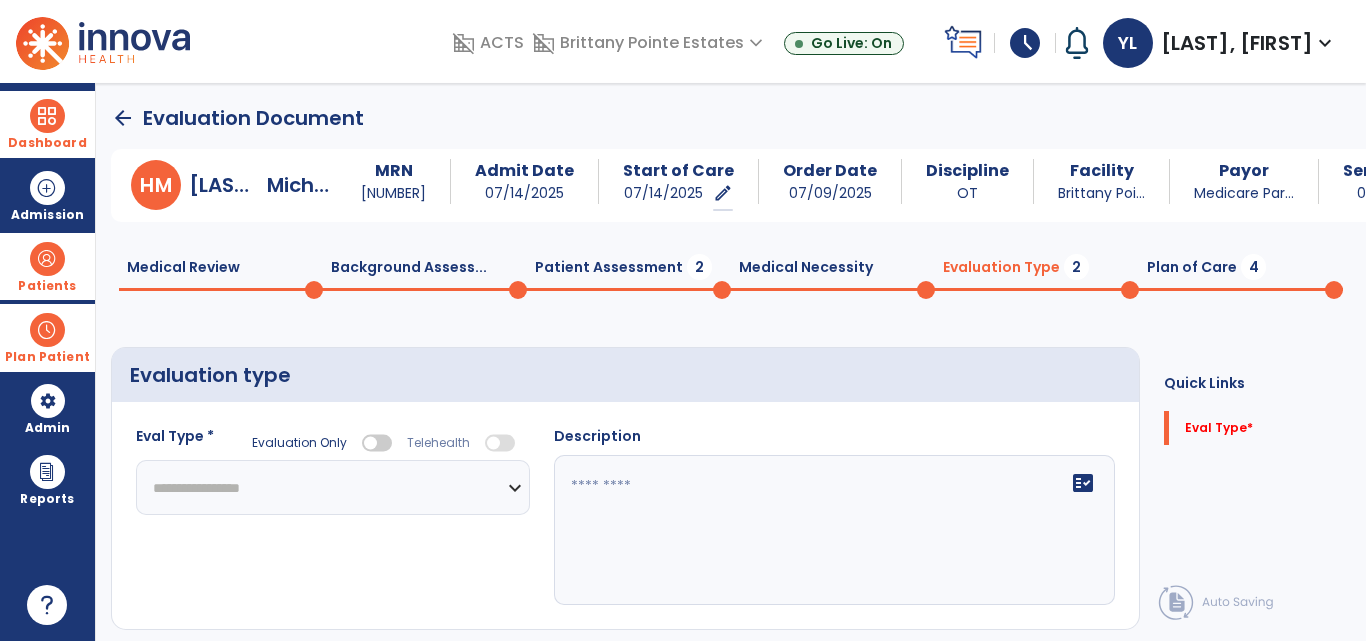 click on "**********" 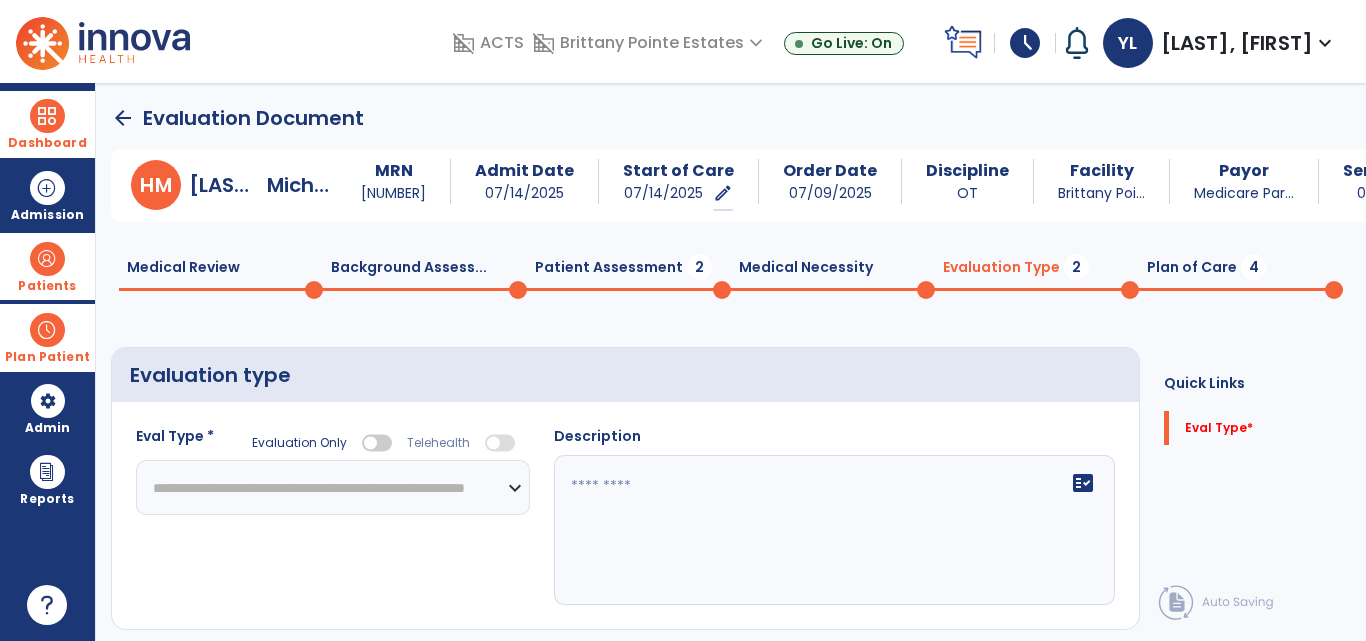 click on "**********" 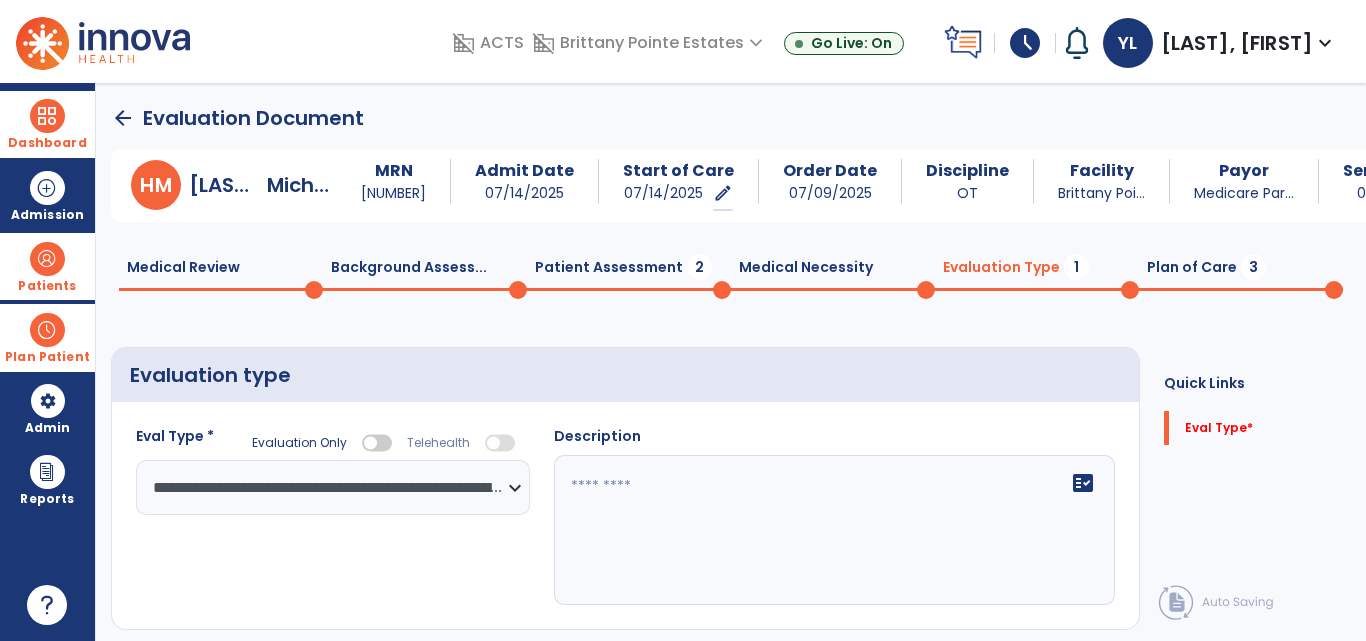 click 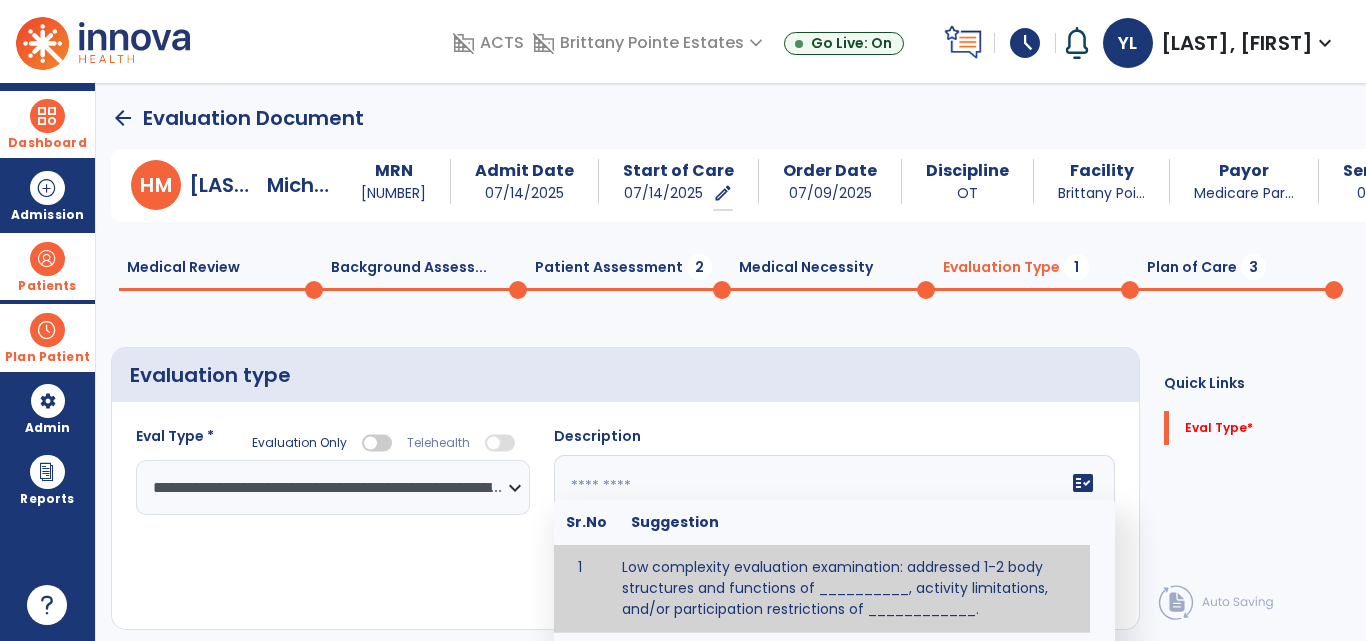 paste on "**********" 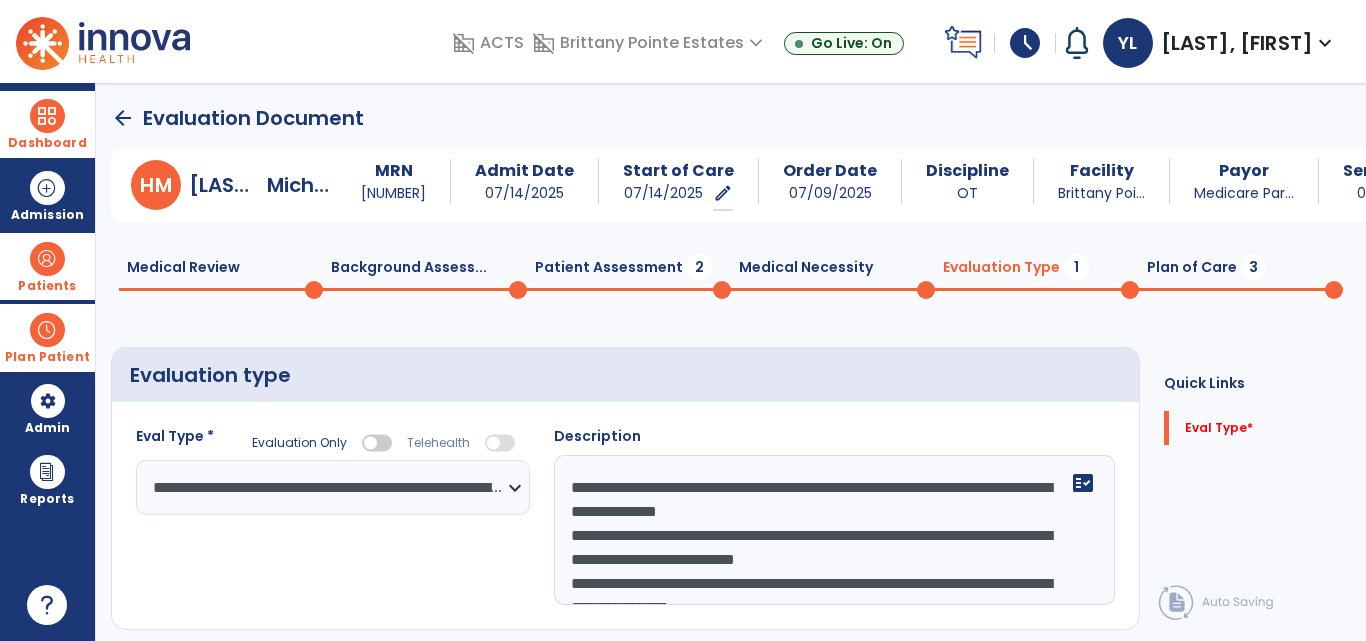 scroll, scrollTop: 160, scrollLeft: 0, axis: vertical 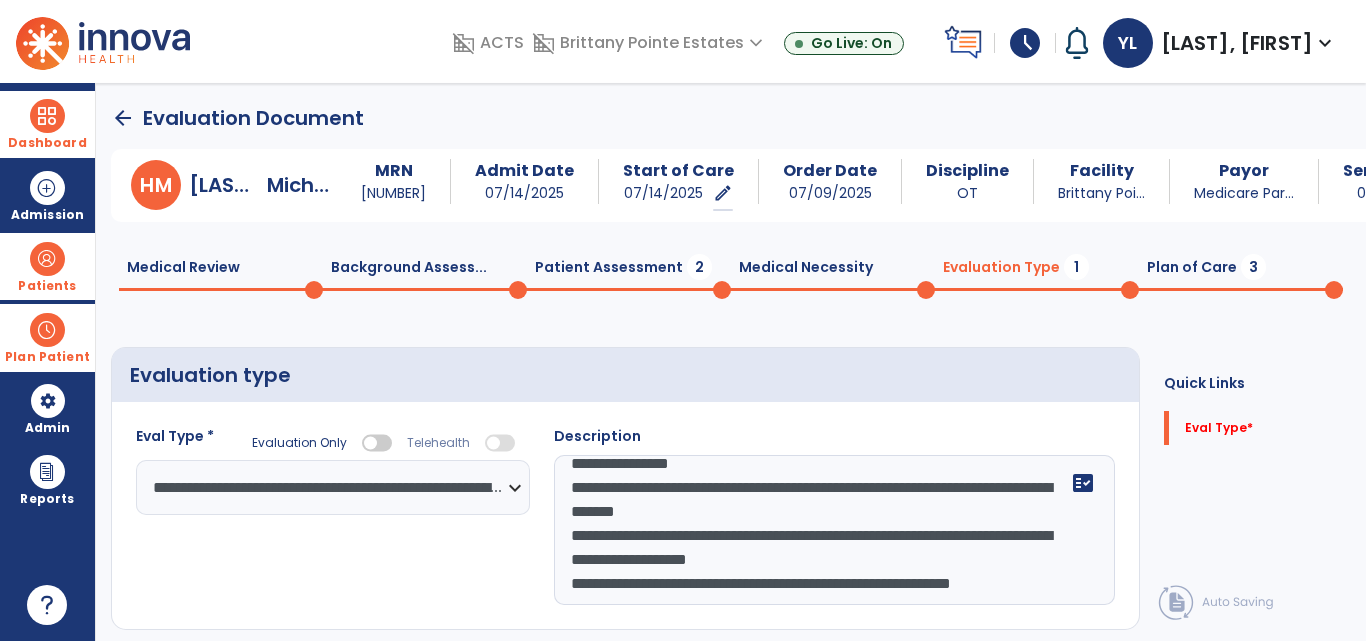 click on "**********" 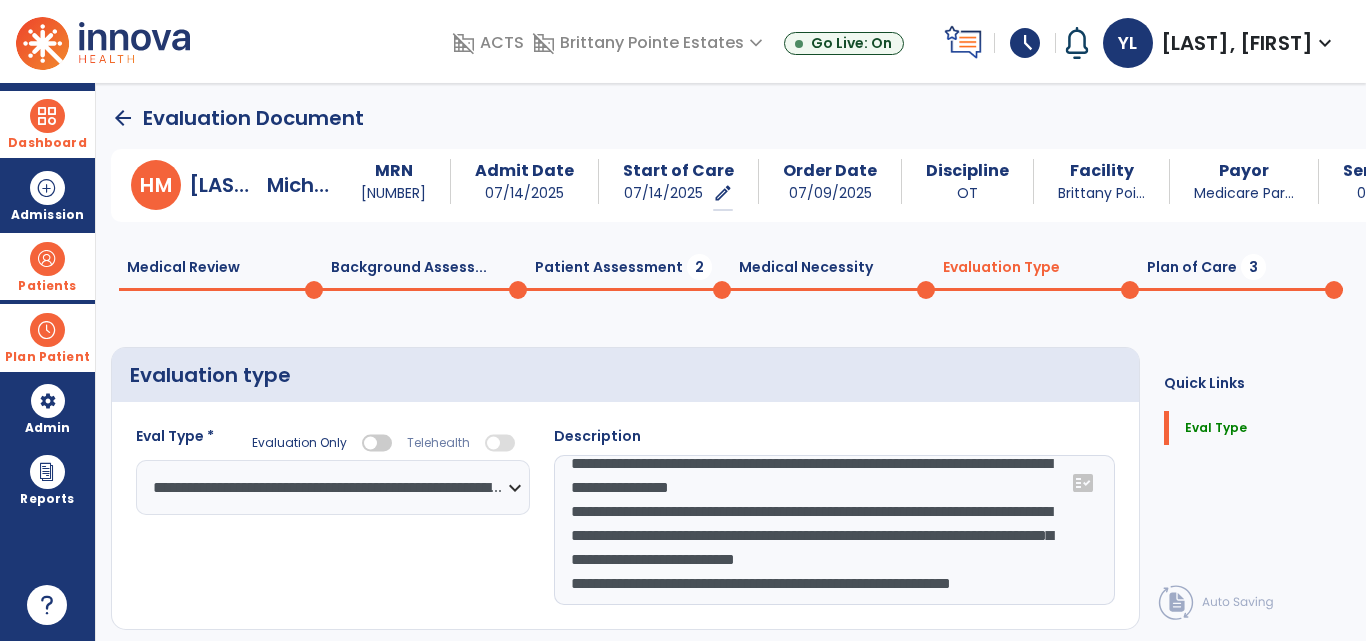 click on "**********" 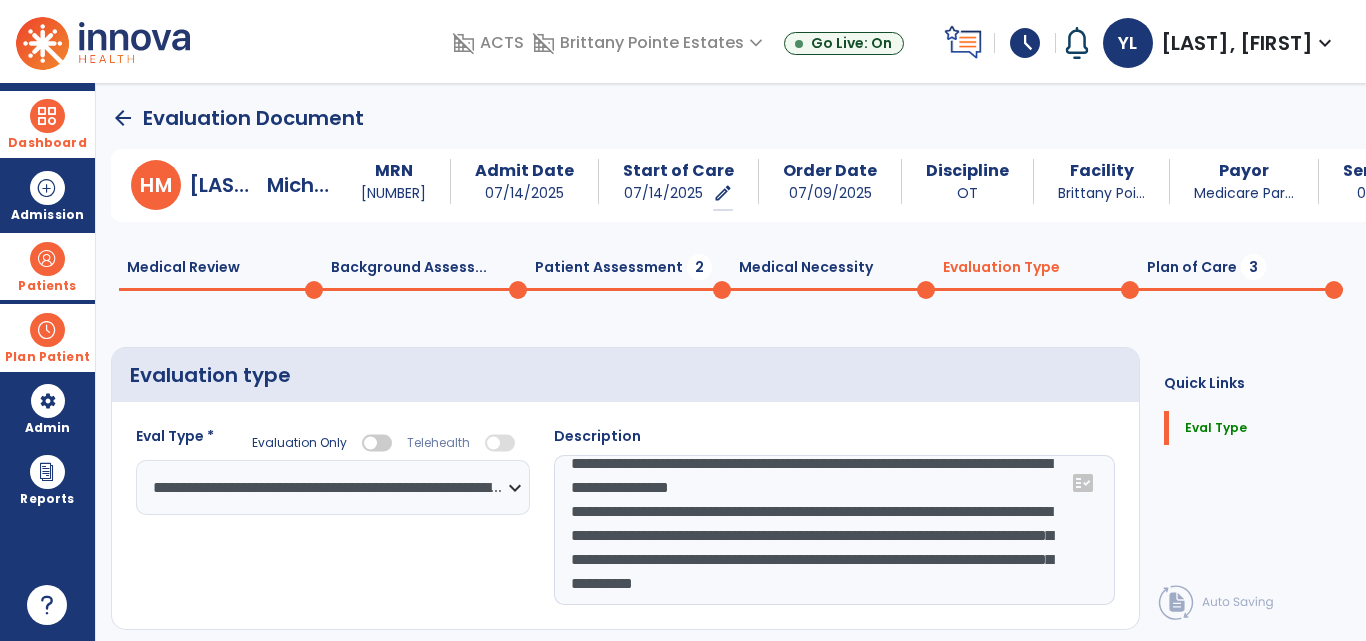 scroll, scrollTop: 144, scrollLeft: 0, axis: vertical 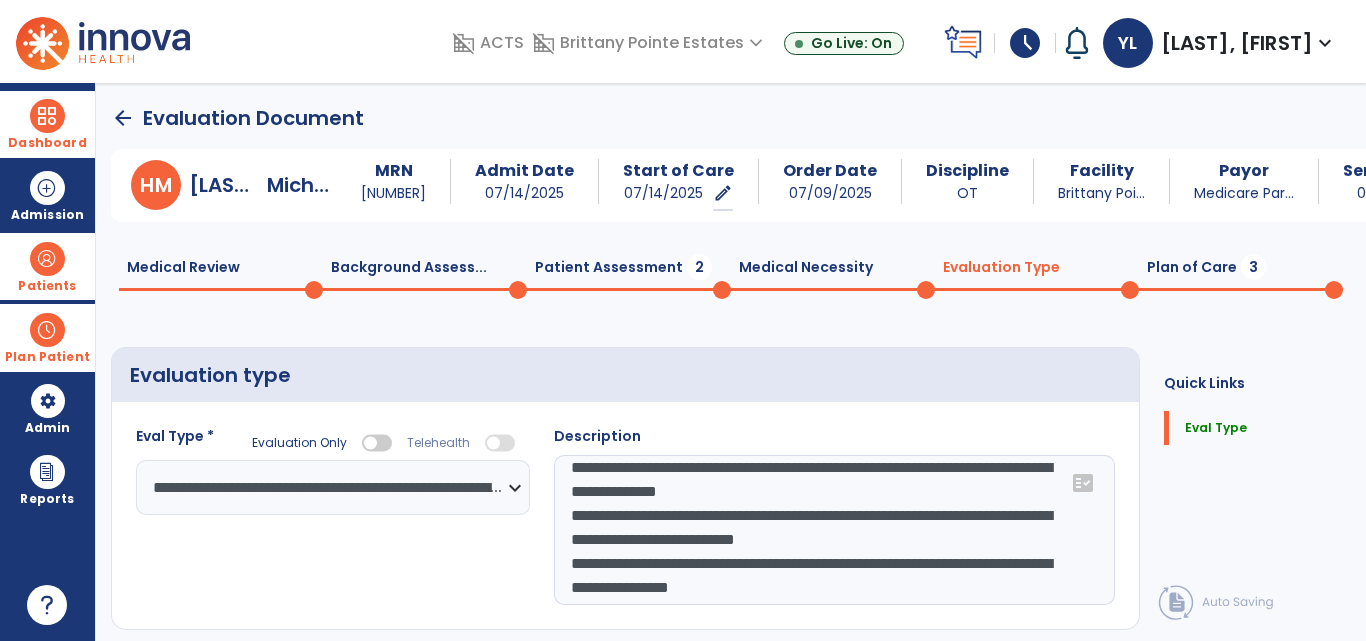 click on "**********" 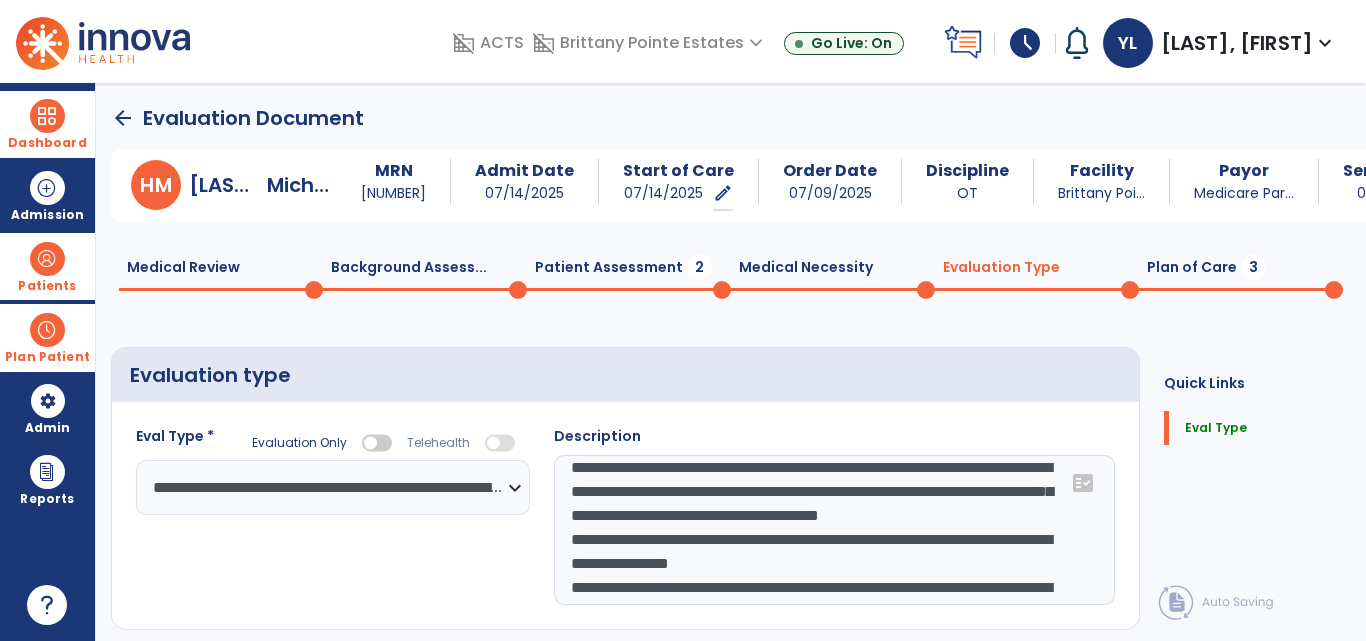 scroll, scrollTop: 0, scrollLeft: 0, axis: both 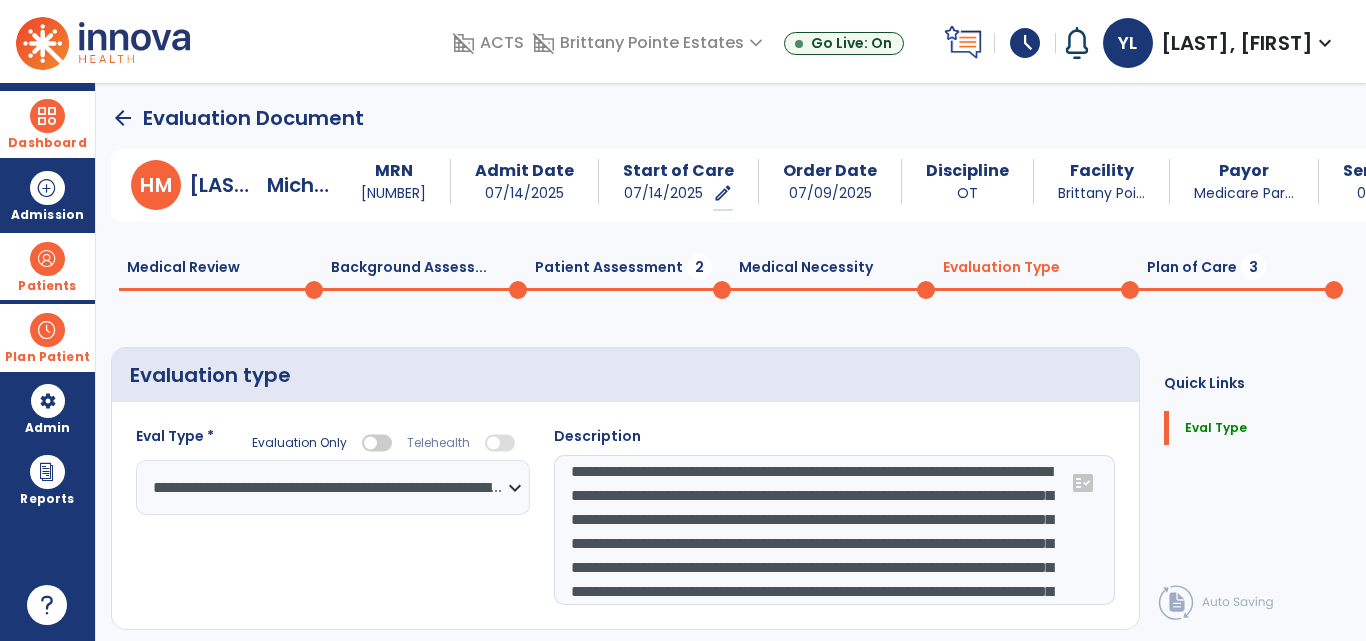 type on "**********" 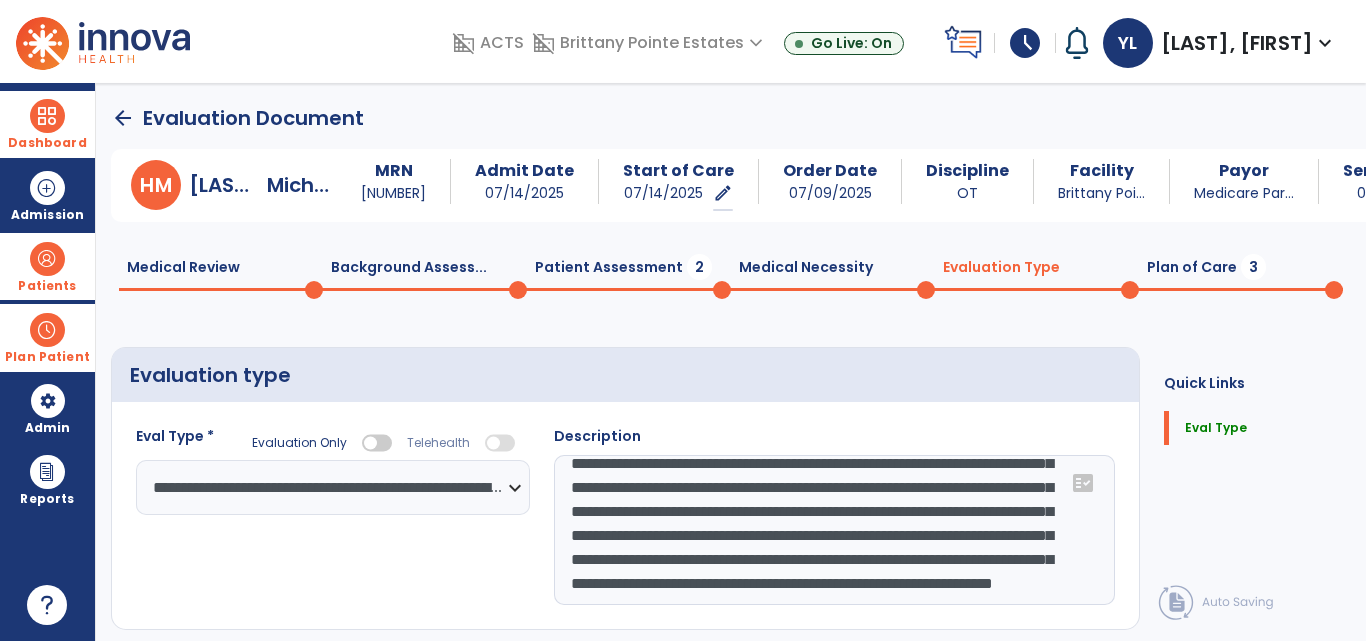 scroll, scrollTop: 112, scrollLeft: 0, axis: vertical 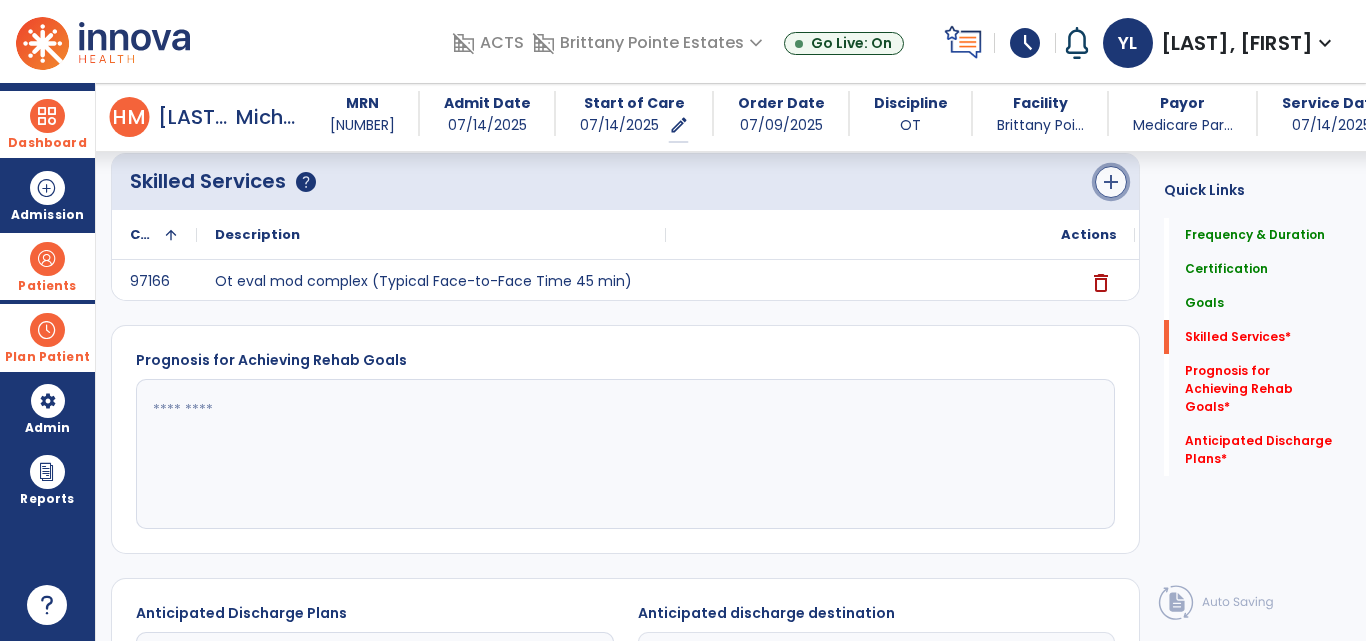 click on "add" 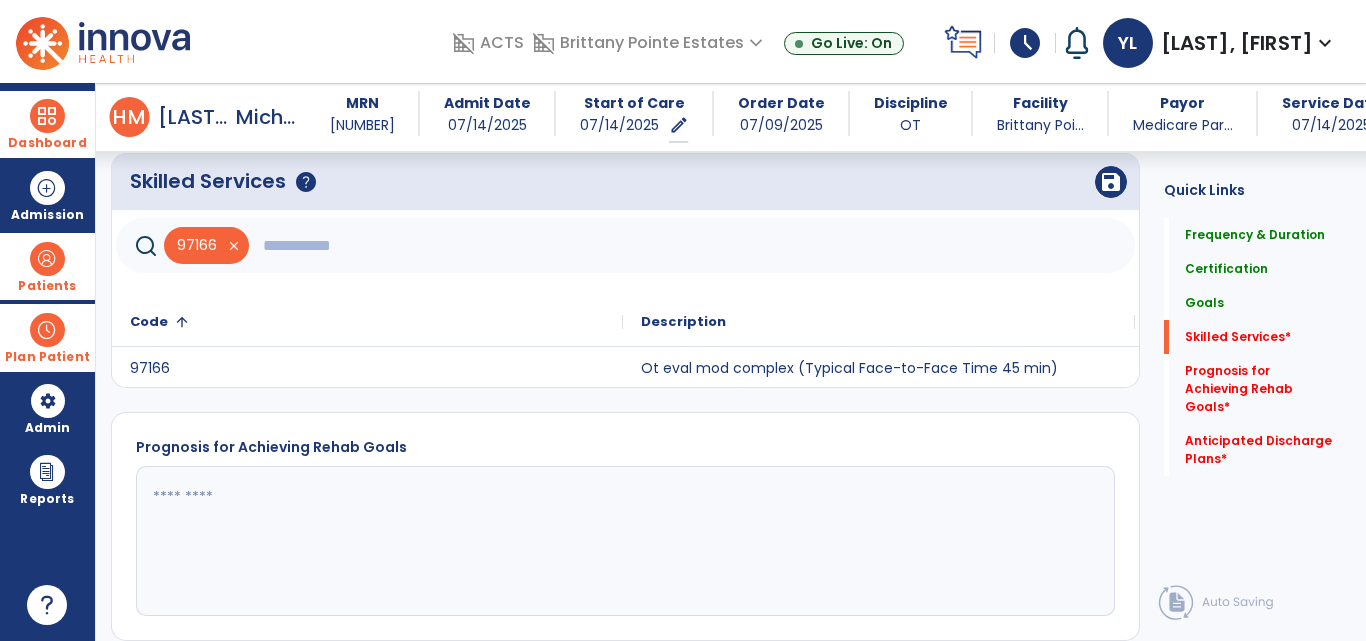 click 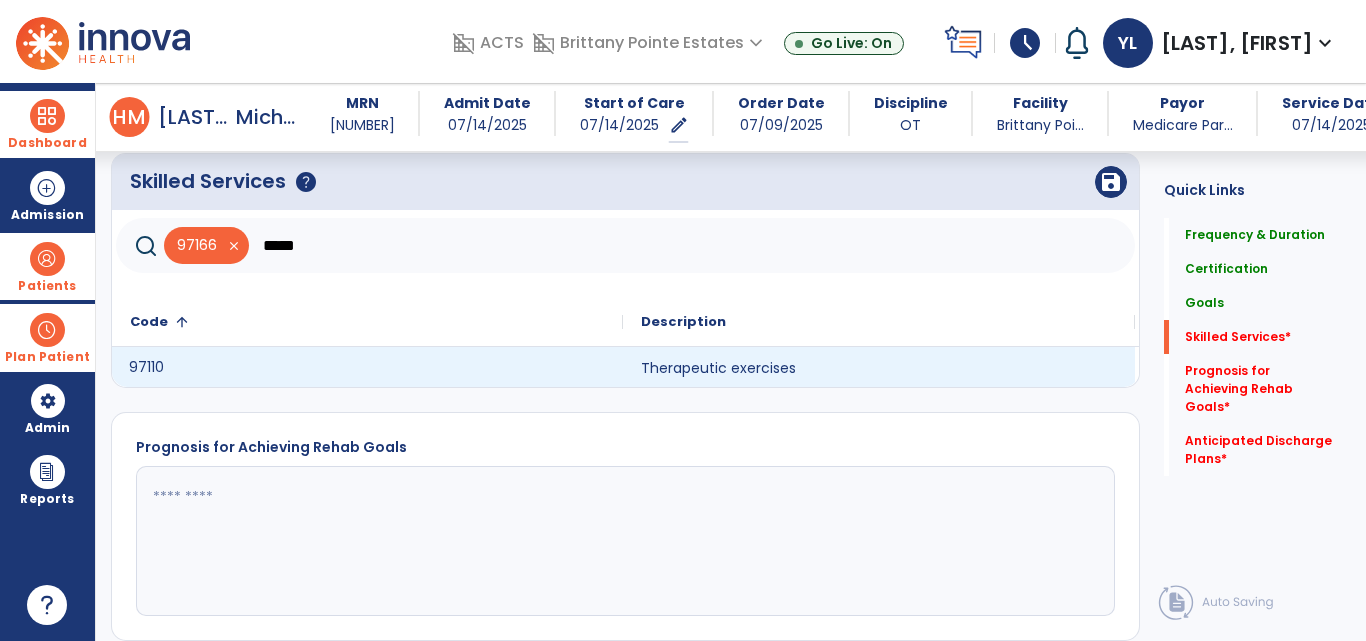 click on "97110" 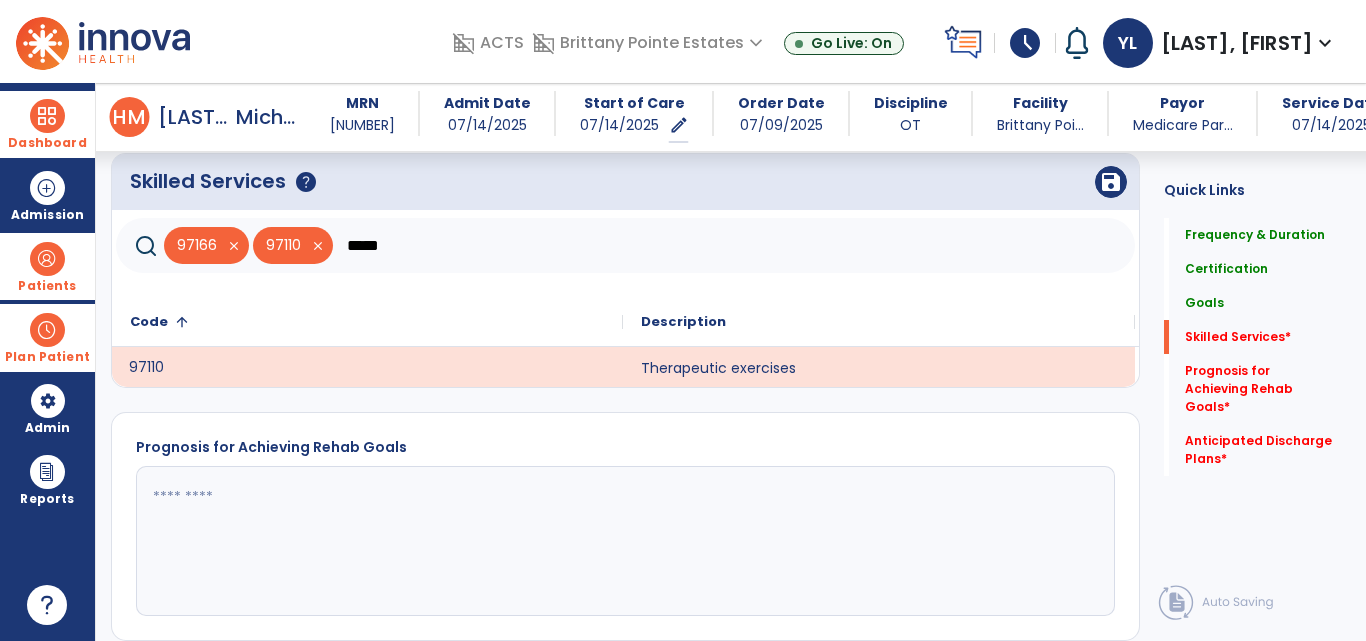 click on "*****" 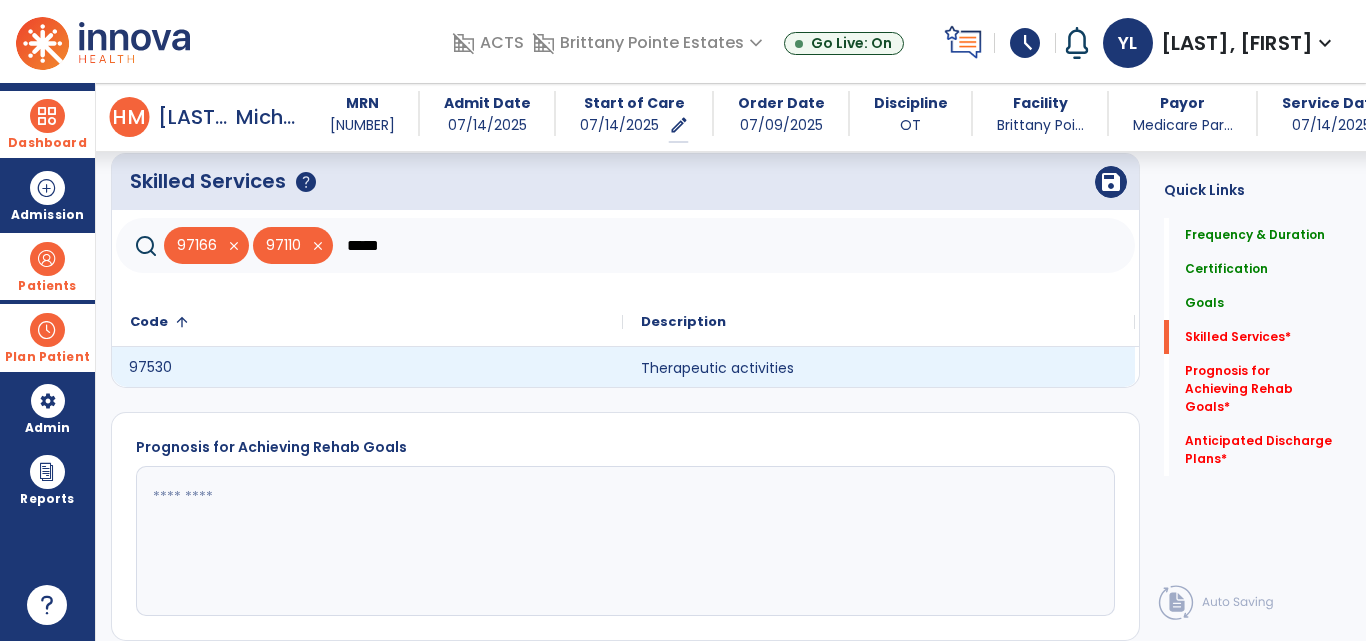 click on "97530" 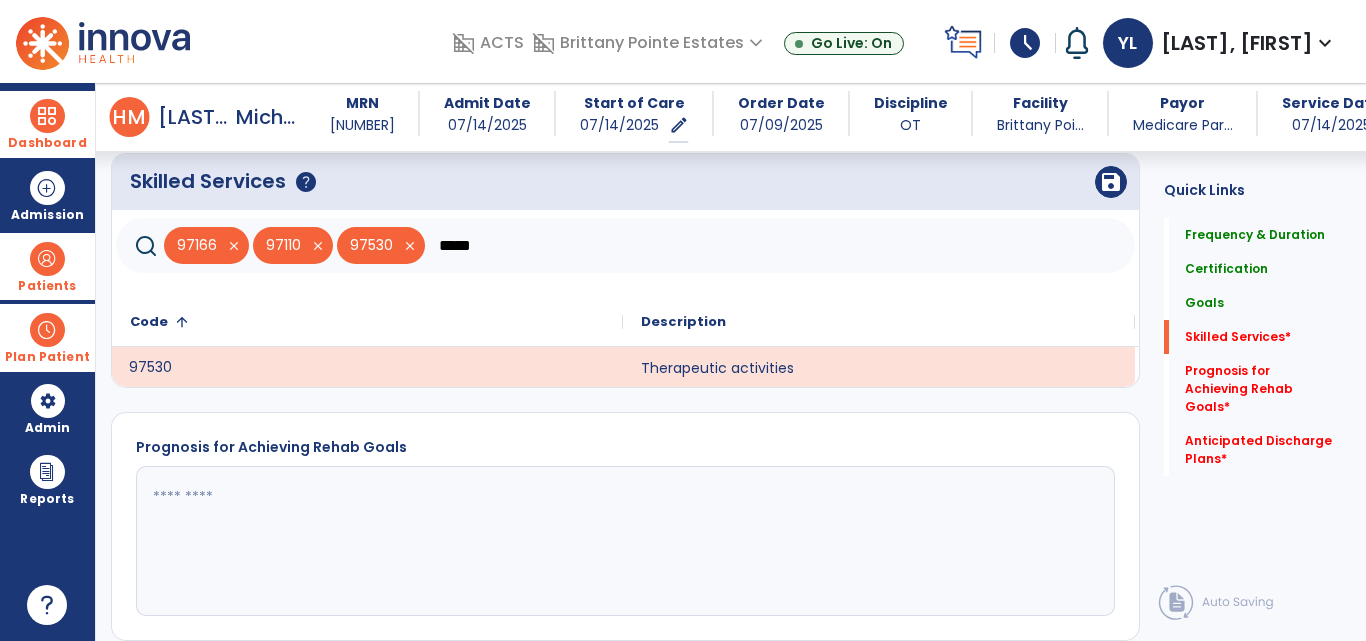 click on "*****" 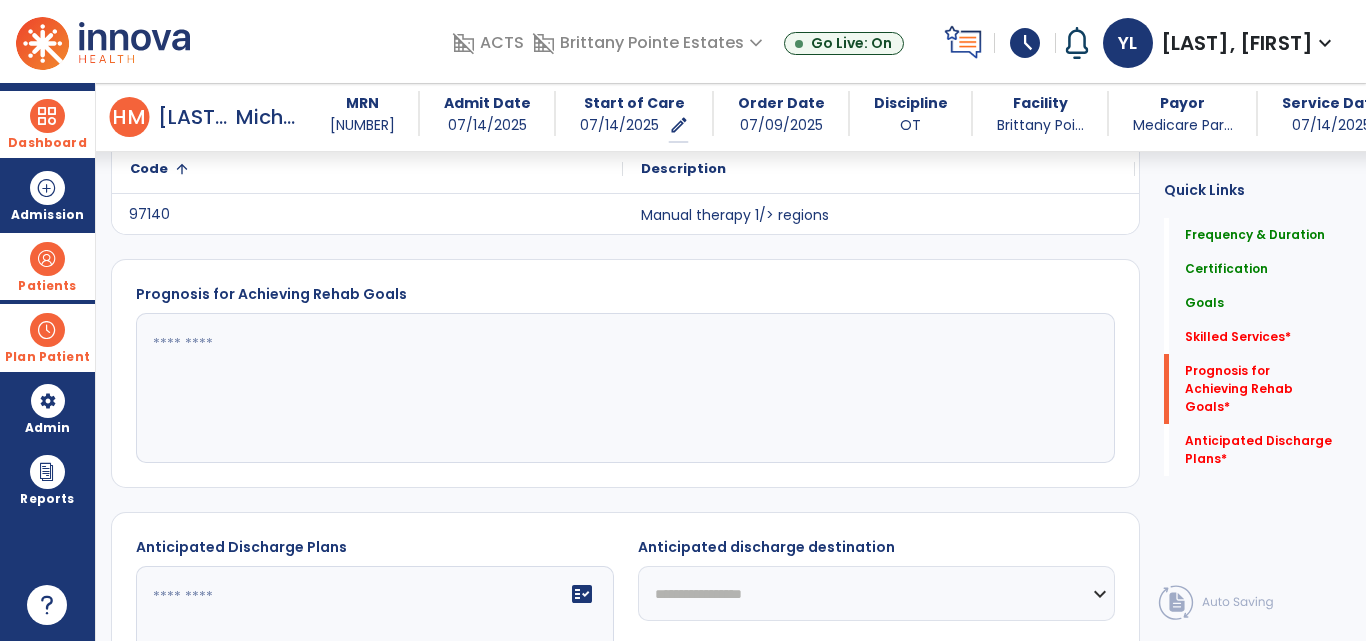 scroll, scrollTop: 971, scrollLeft: 0, axis: vertical 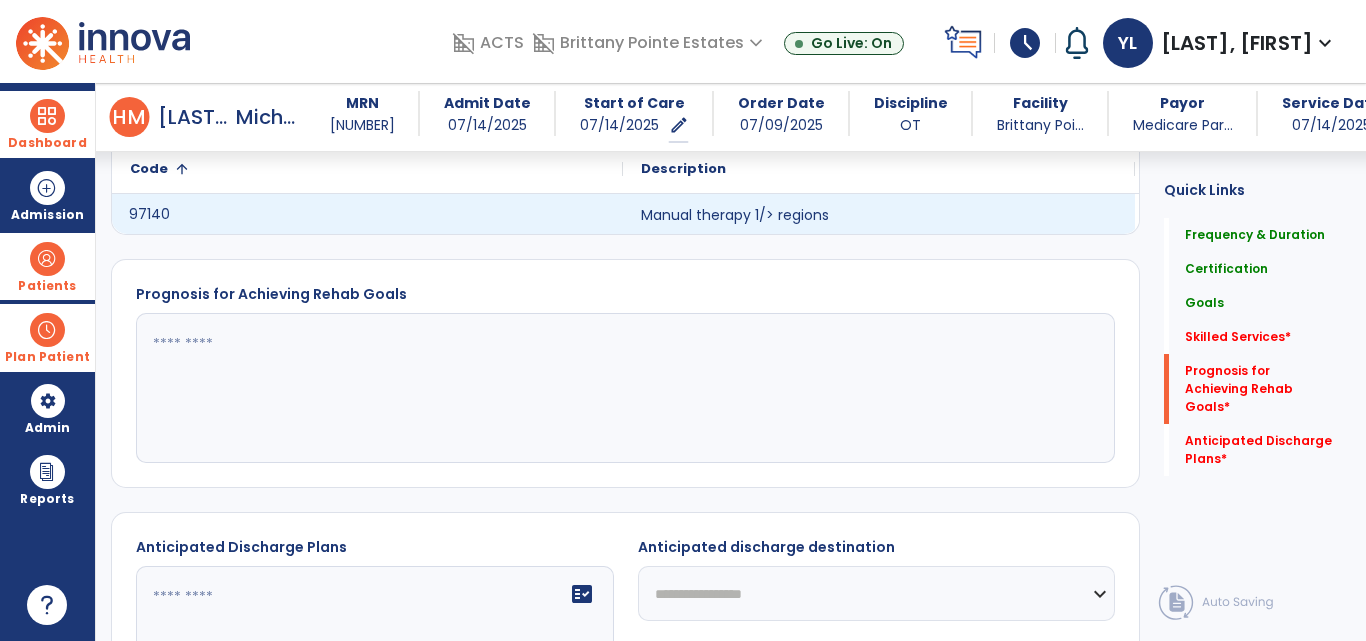 type on "*****" 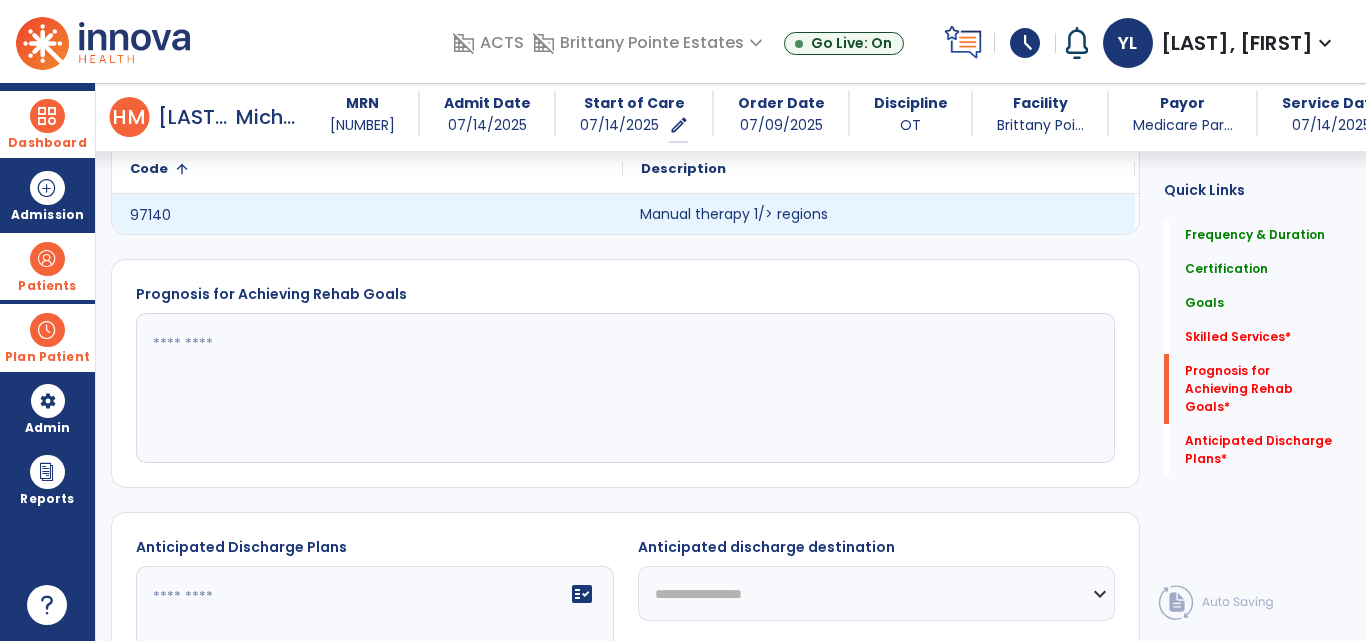 click on "Manual therapy 1/> regions" 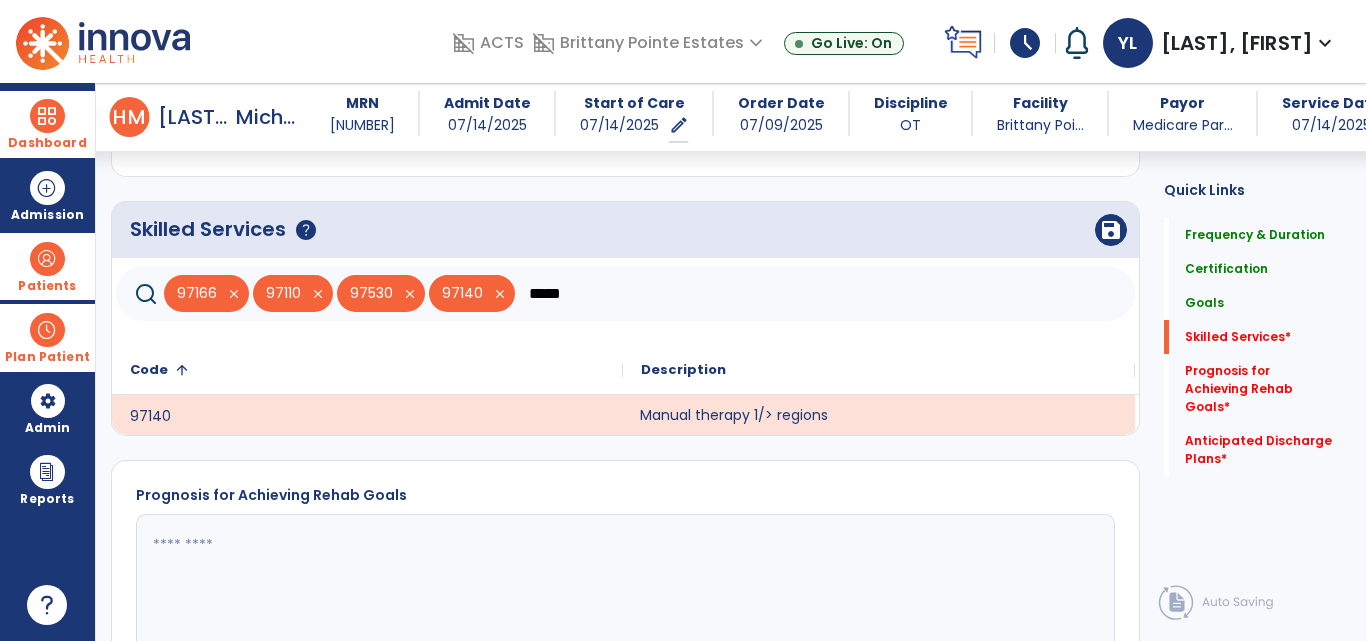 scroll, scrollTop: 714, scrollLeft: 0, axis: vertical 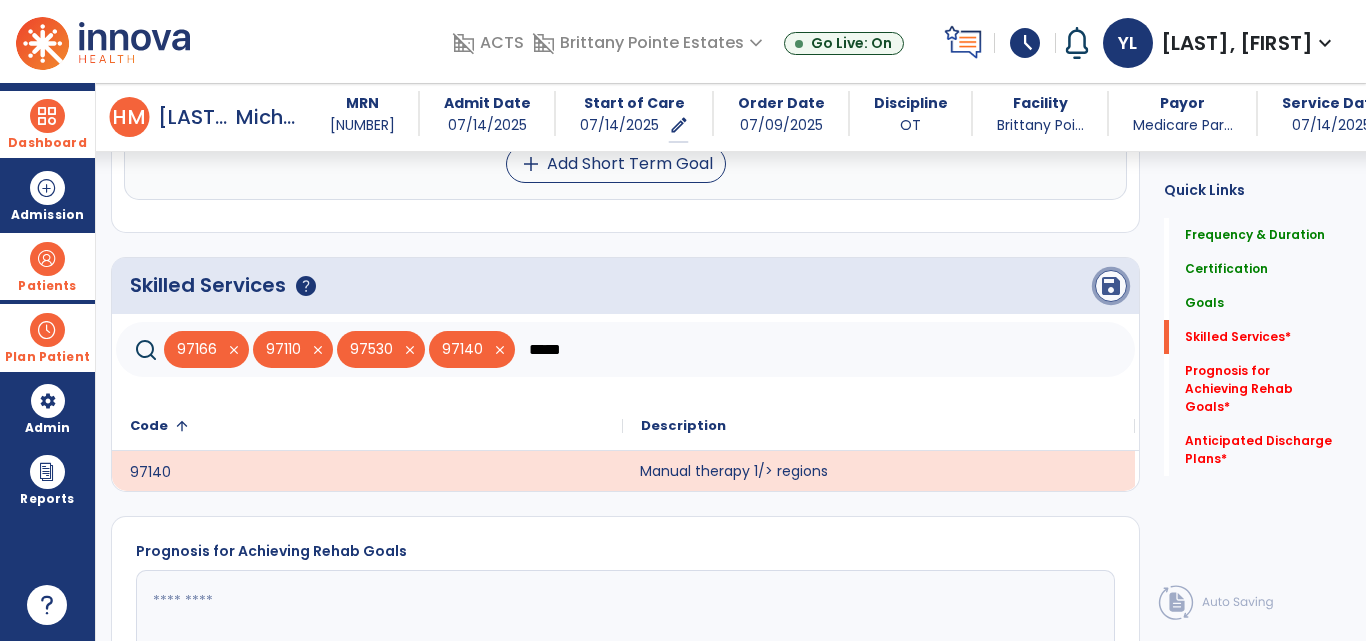 click on "save" 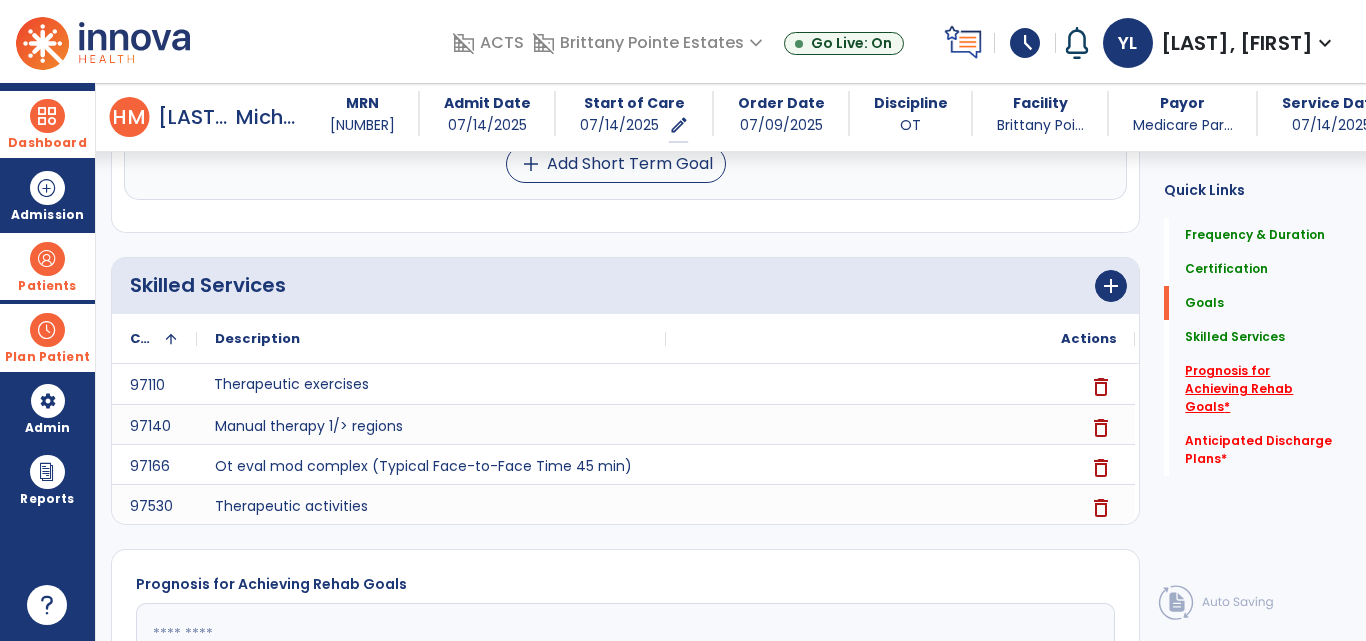 scroll, scrollTop: 489, scrollLeft: 0, axis: vertical 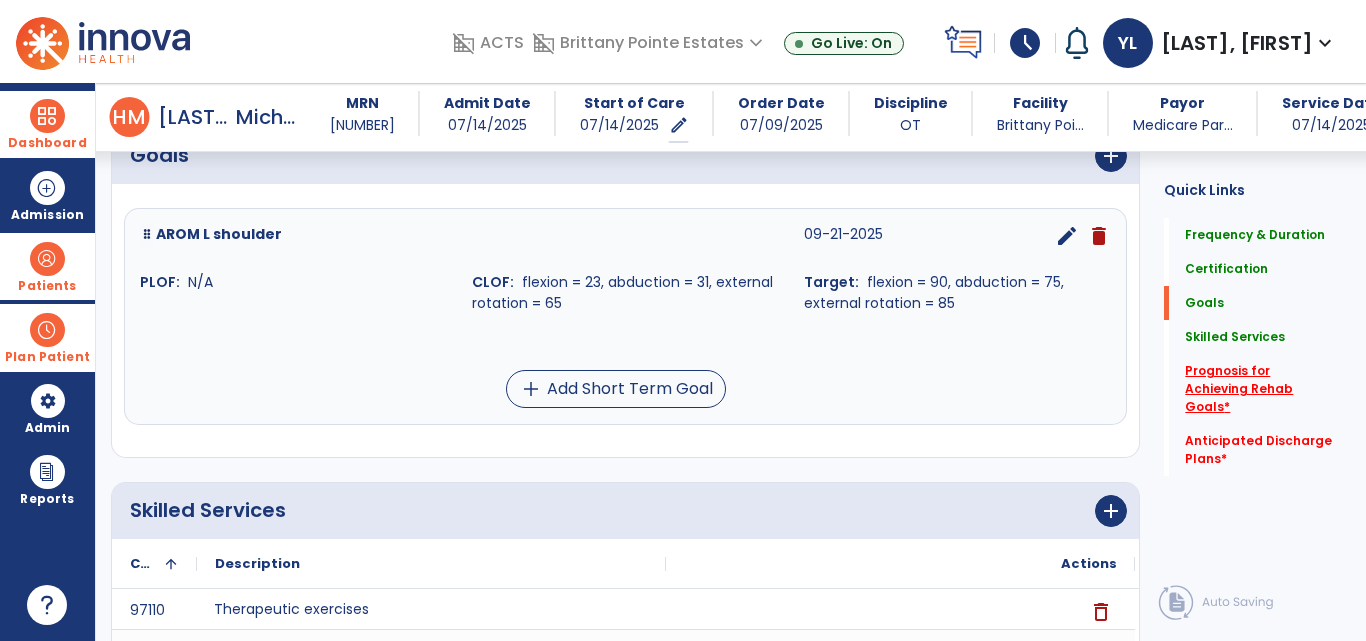 click on "Prognosis for Achieving Rehab Goals   *" 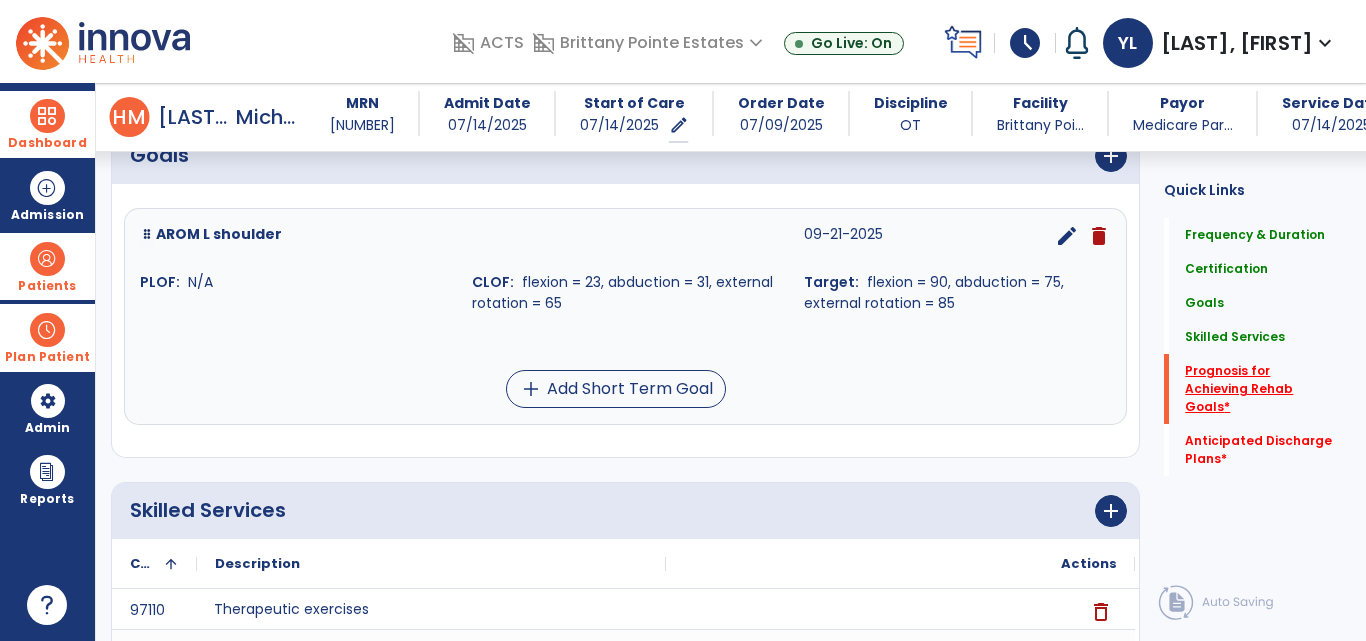 scroll, scrollTop: 41, scrollLeft: 0, axis: vertical 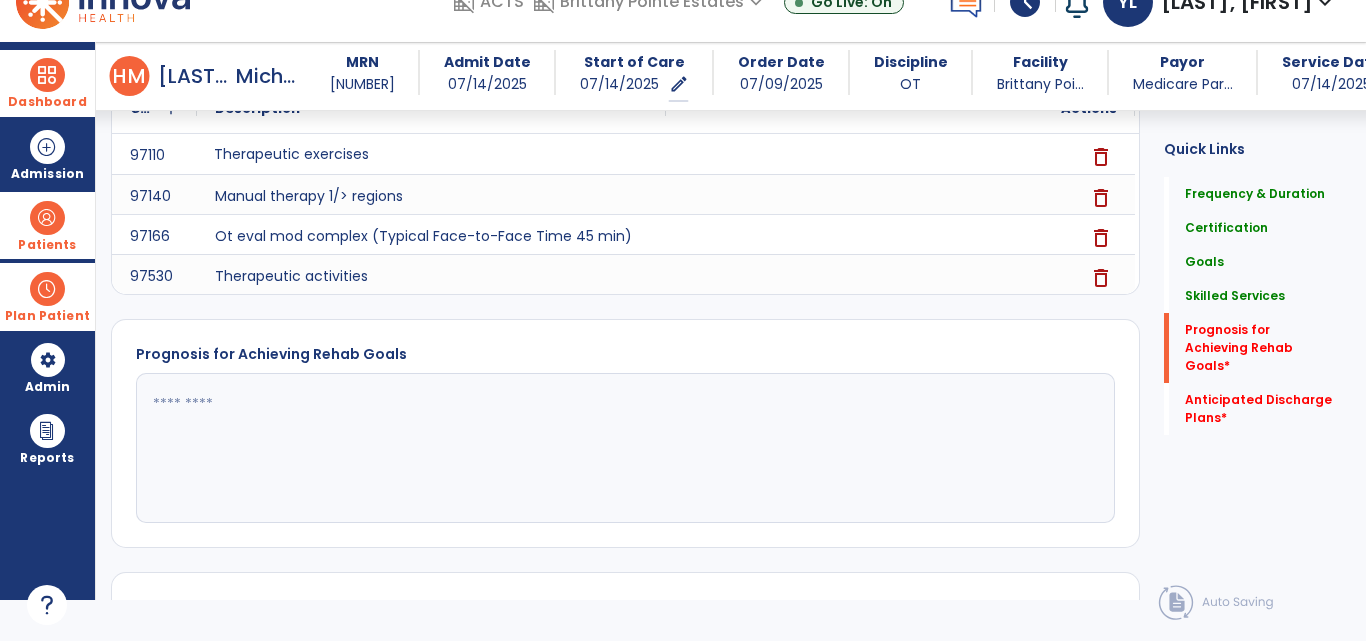 click 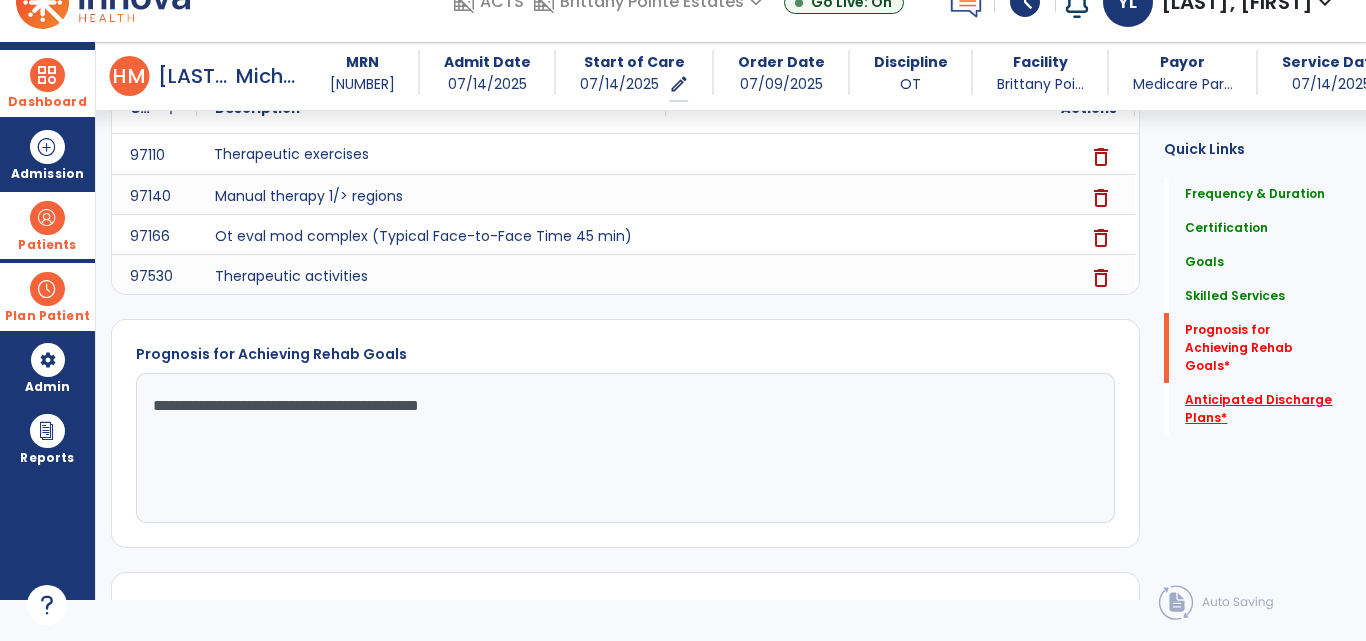 type on "**********" 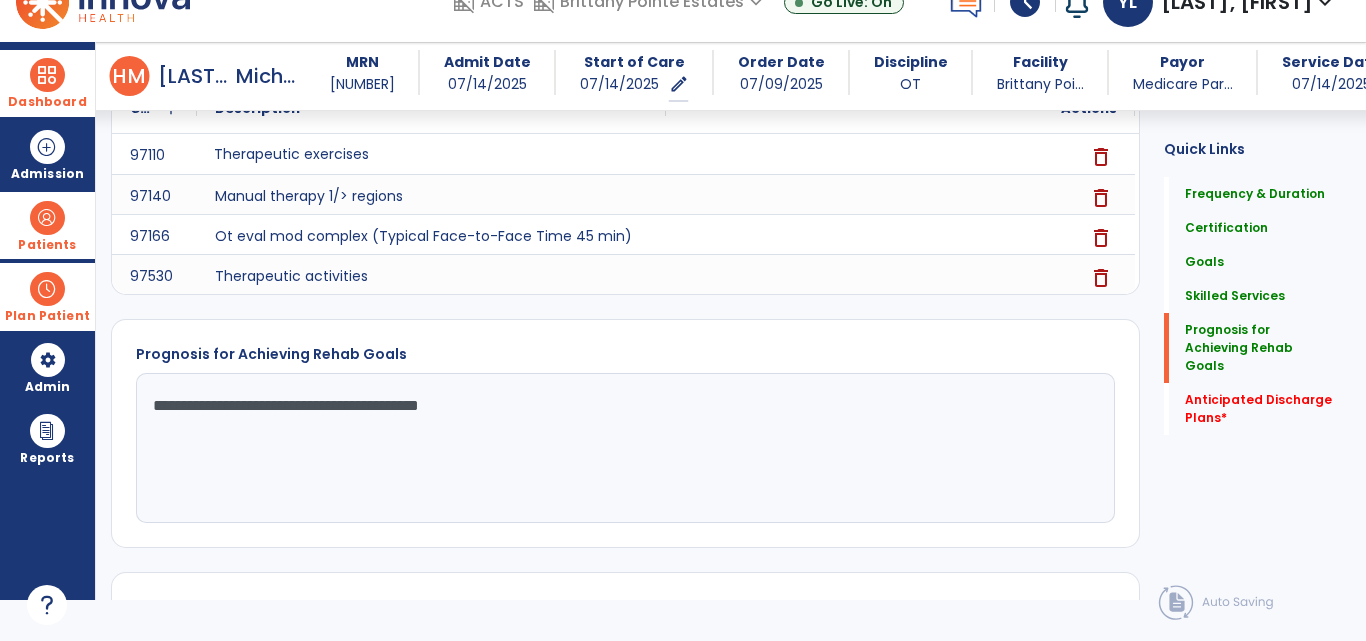 click on "Anticipated Discharge Plans   *" 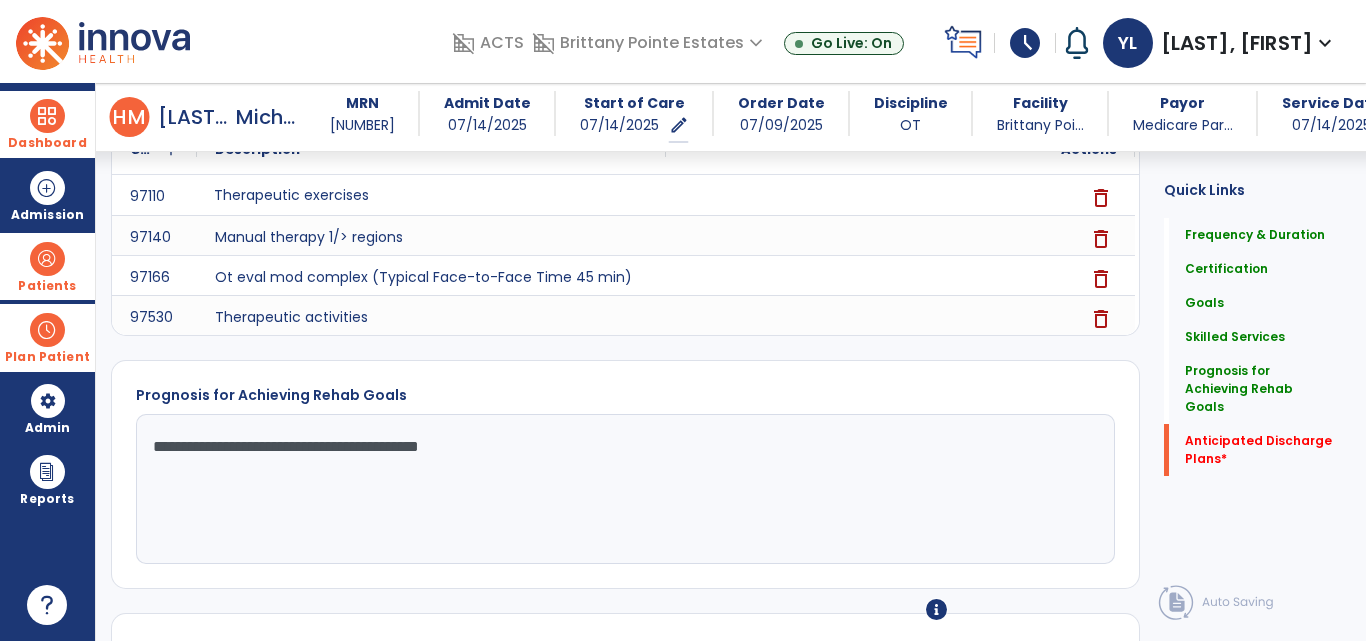 scroll, scrollTop: 1201, scrollLeft: 0, axis: vertical 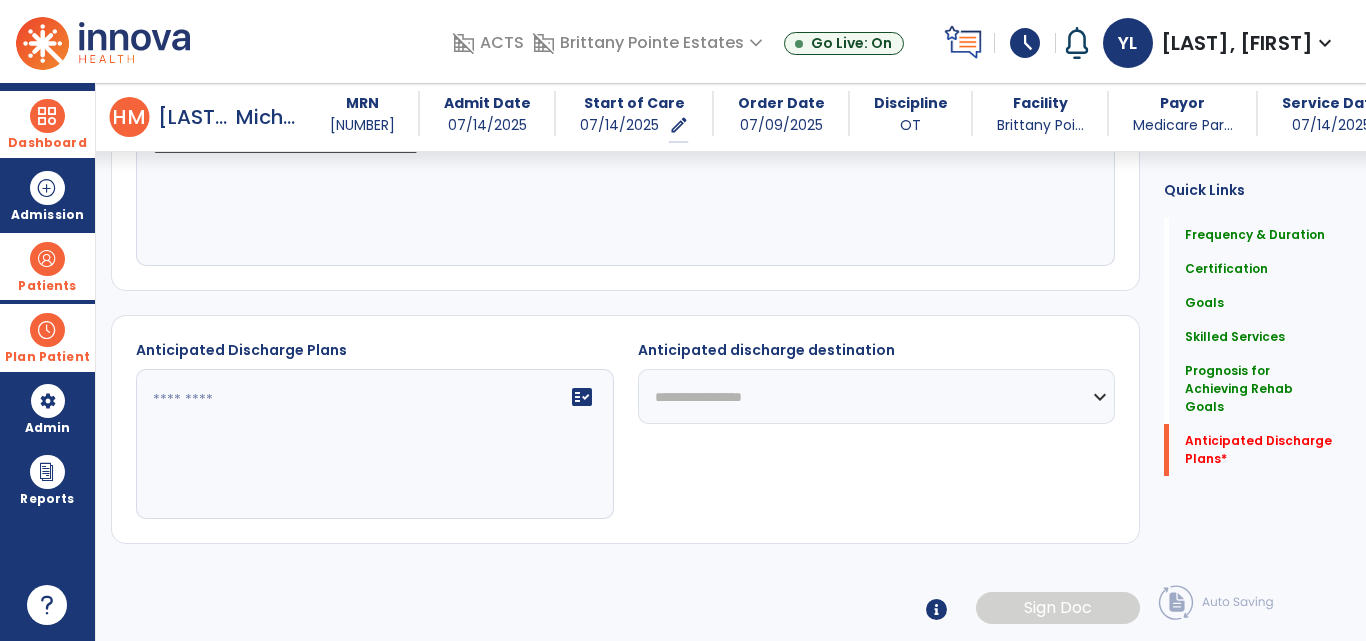 click 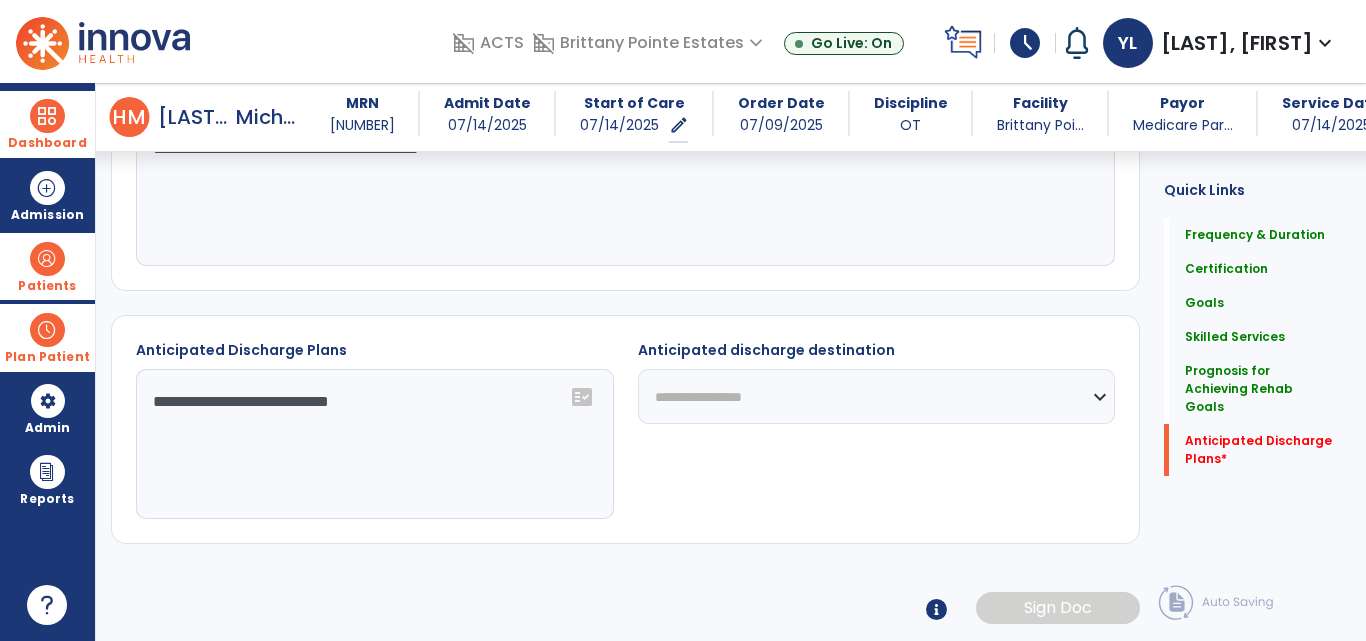click on "**********" 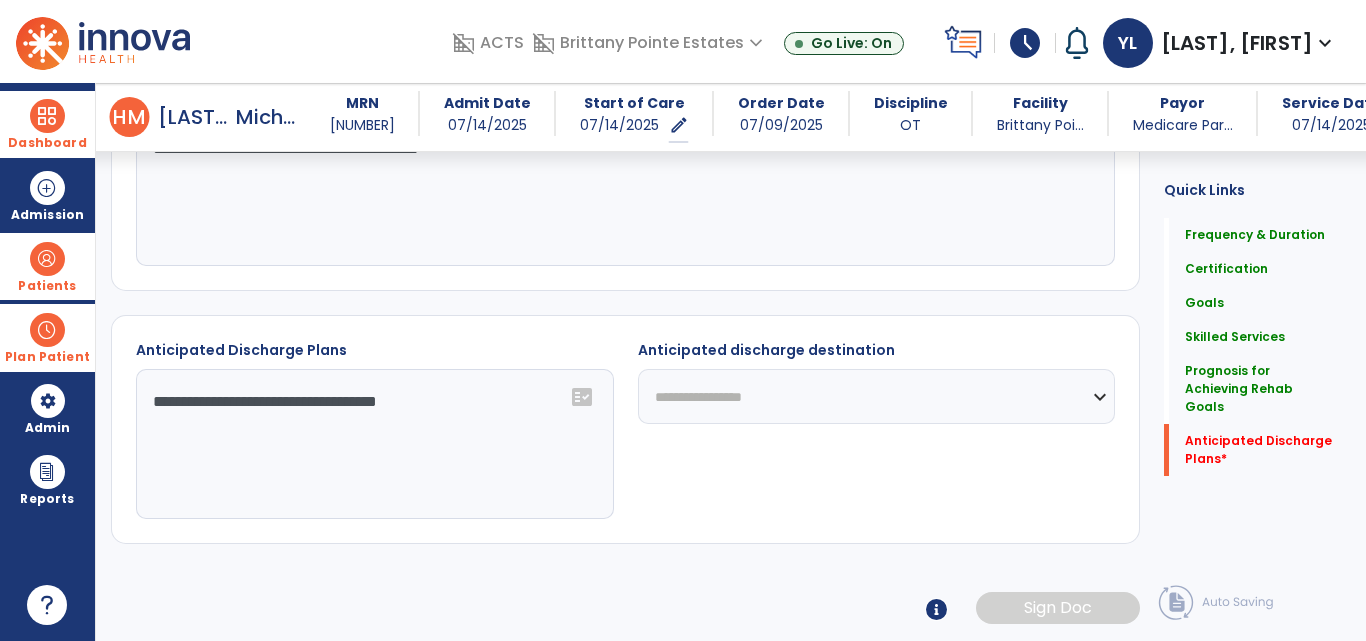 type on "**********" 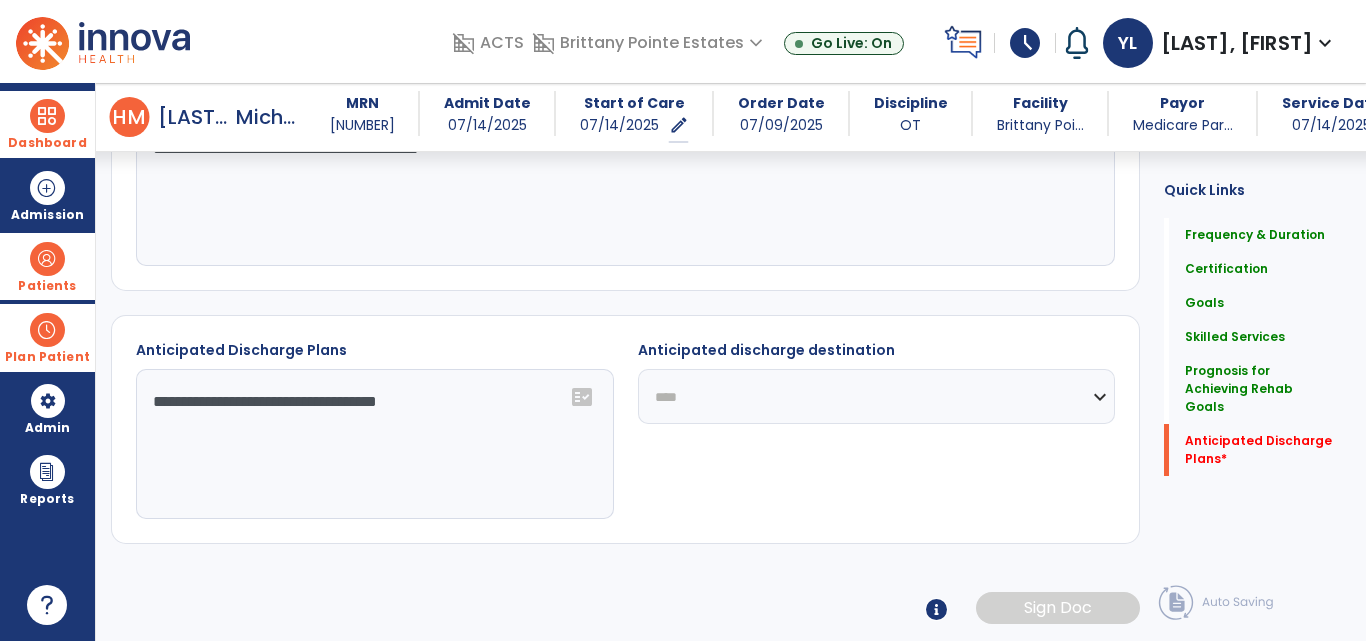 click on "**********" 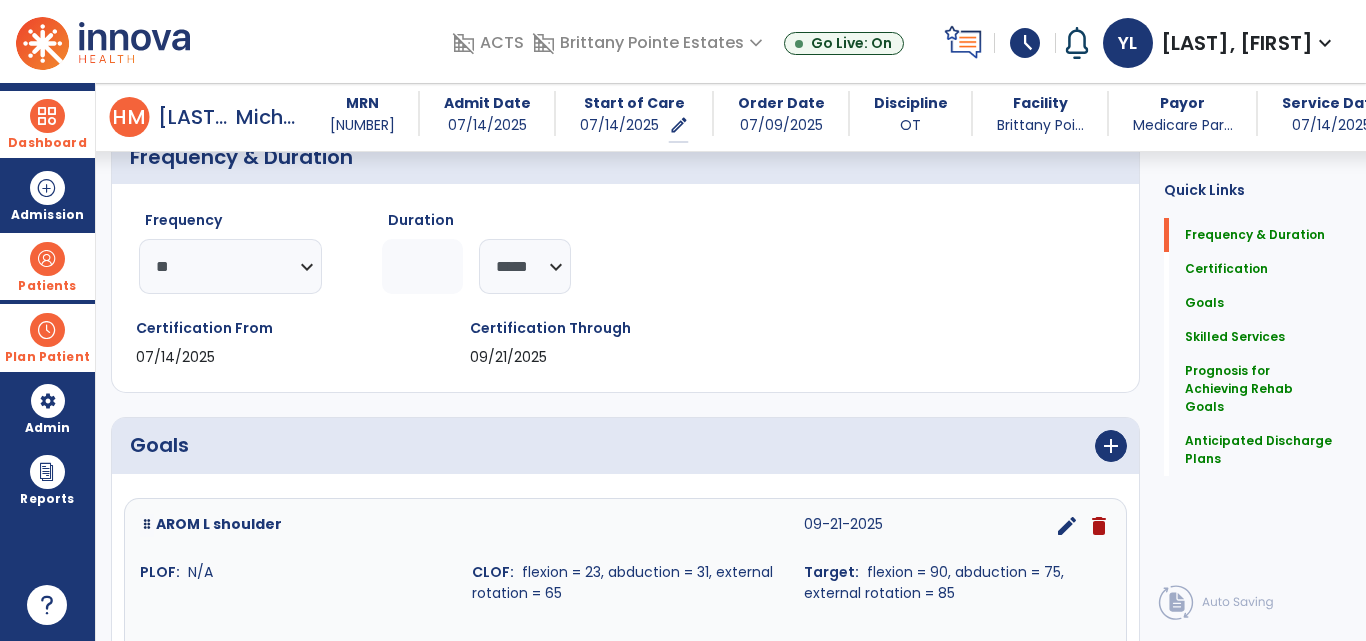 scroll, scrollTop: 0, scrollLeft: 0, axis: both 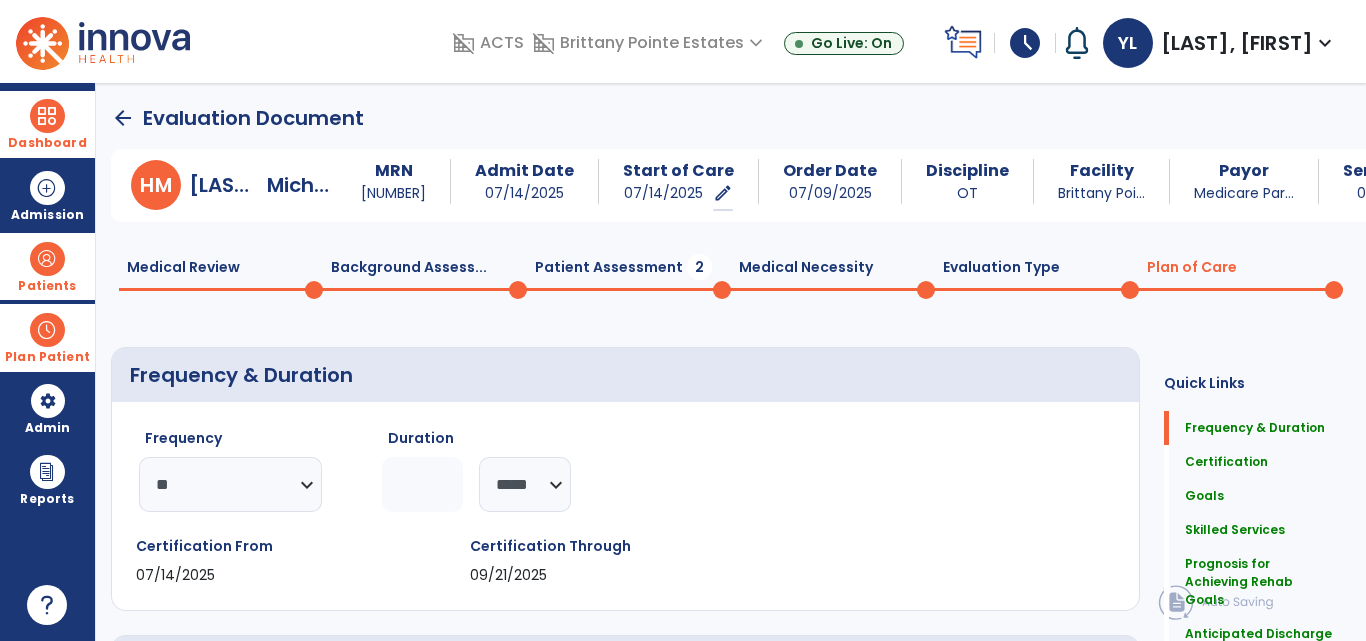 click on "arrow_back" 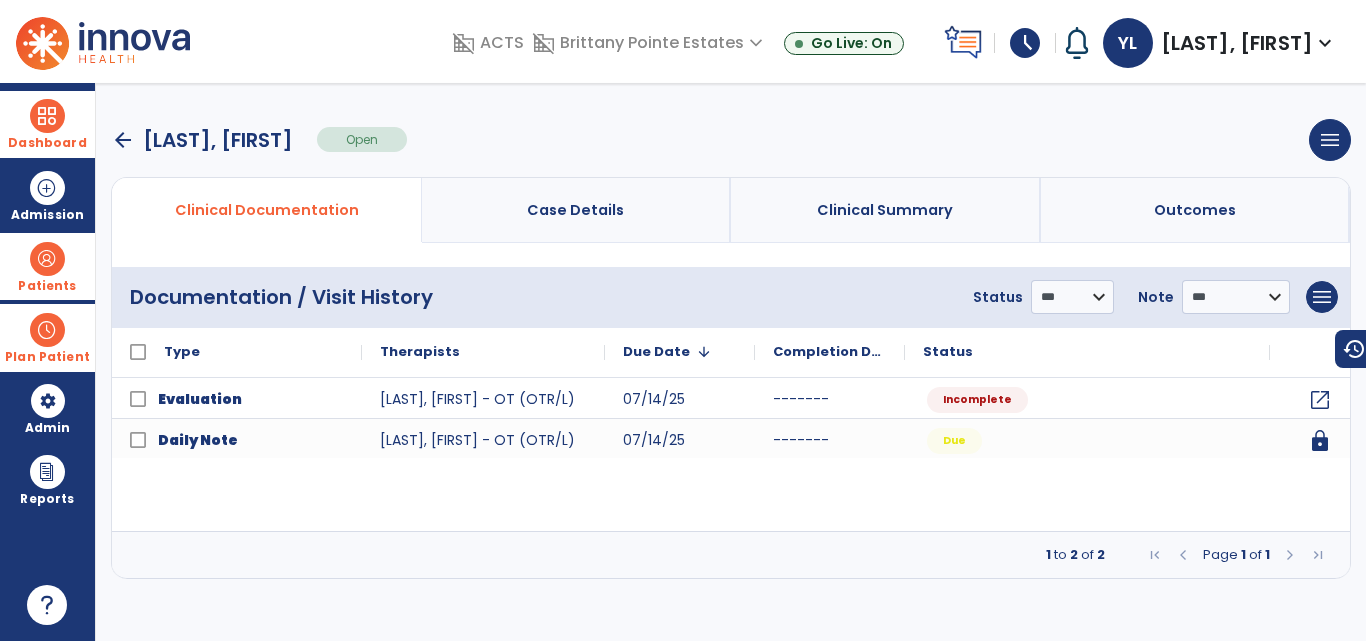 click on "arrow_back" at bounding box center (123, 140) 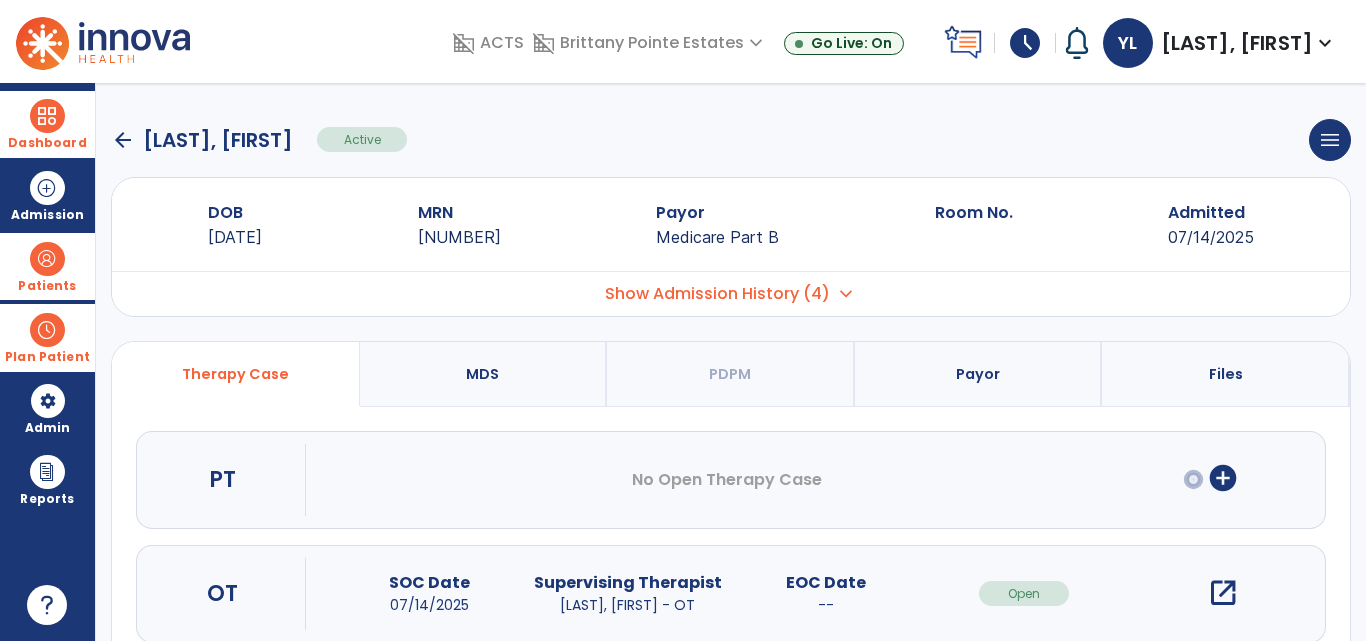click on "arrow_back" 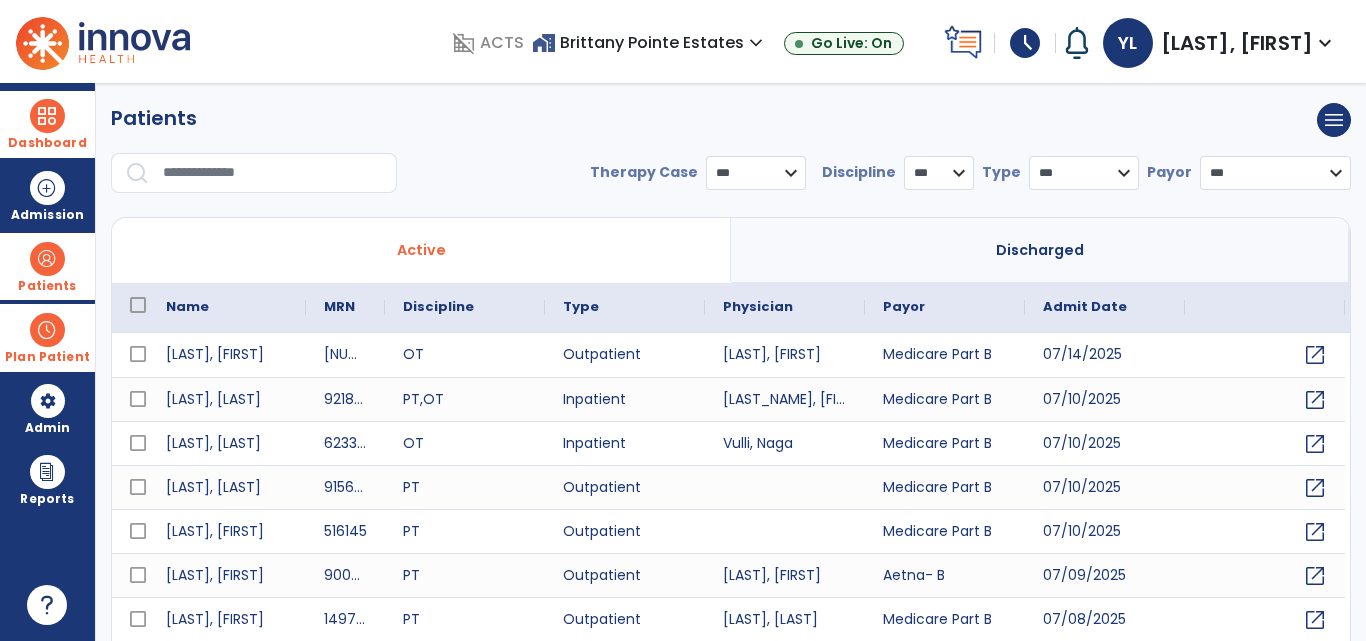 click at bounding box center (103, 41) 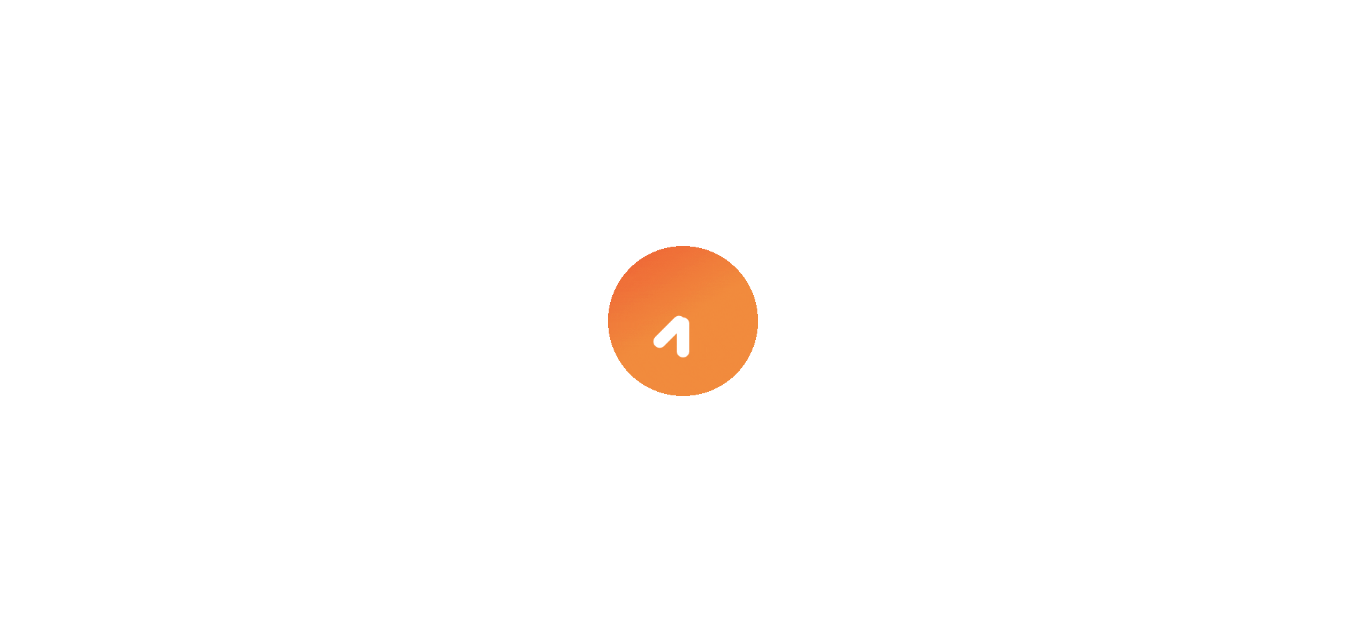 scroll, scrollTop: 0, scrollLeft: 0, axis: both 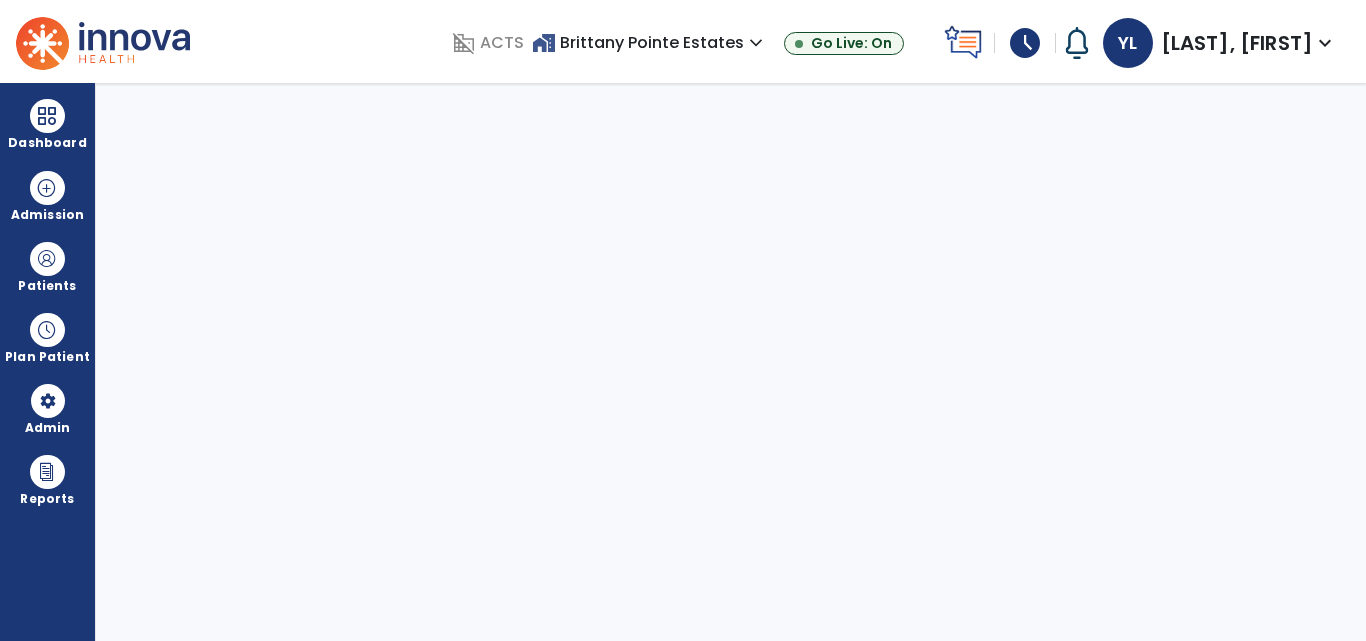 select on "****" 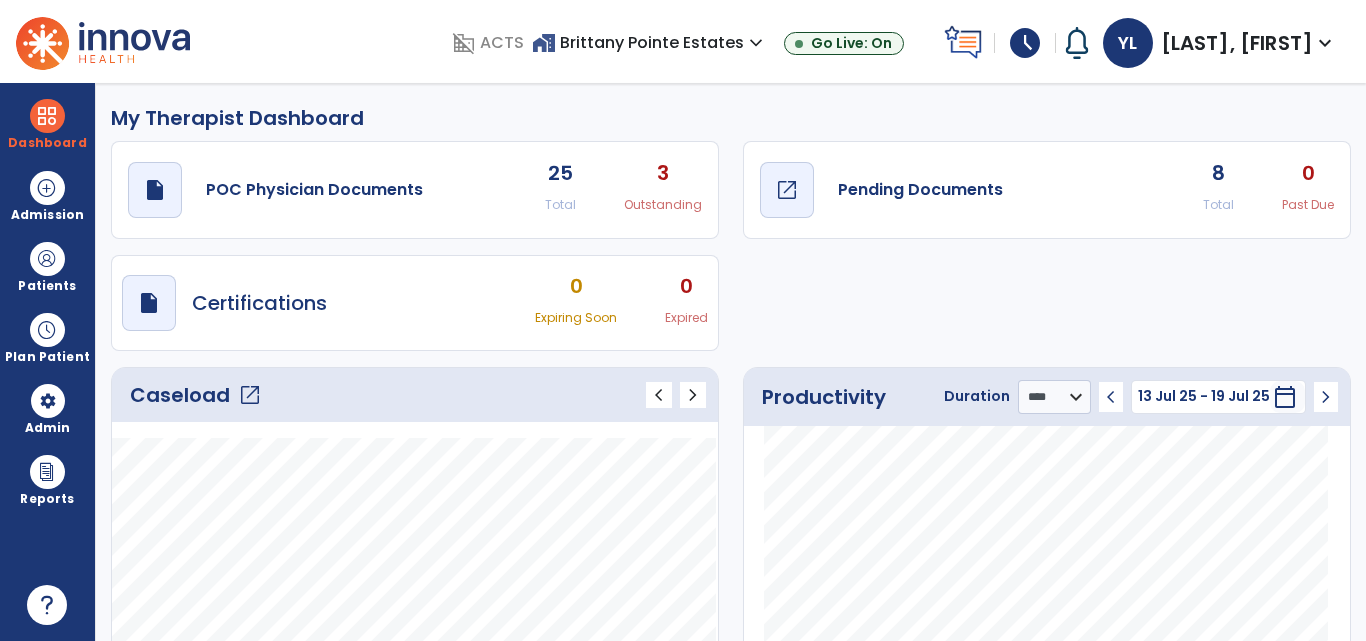 click on "draft   open_in_new  Pending Documents" 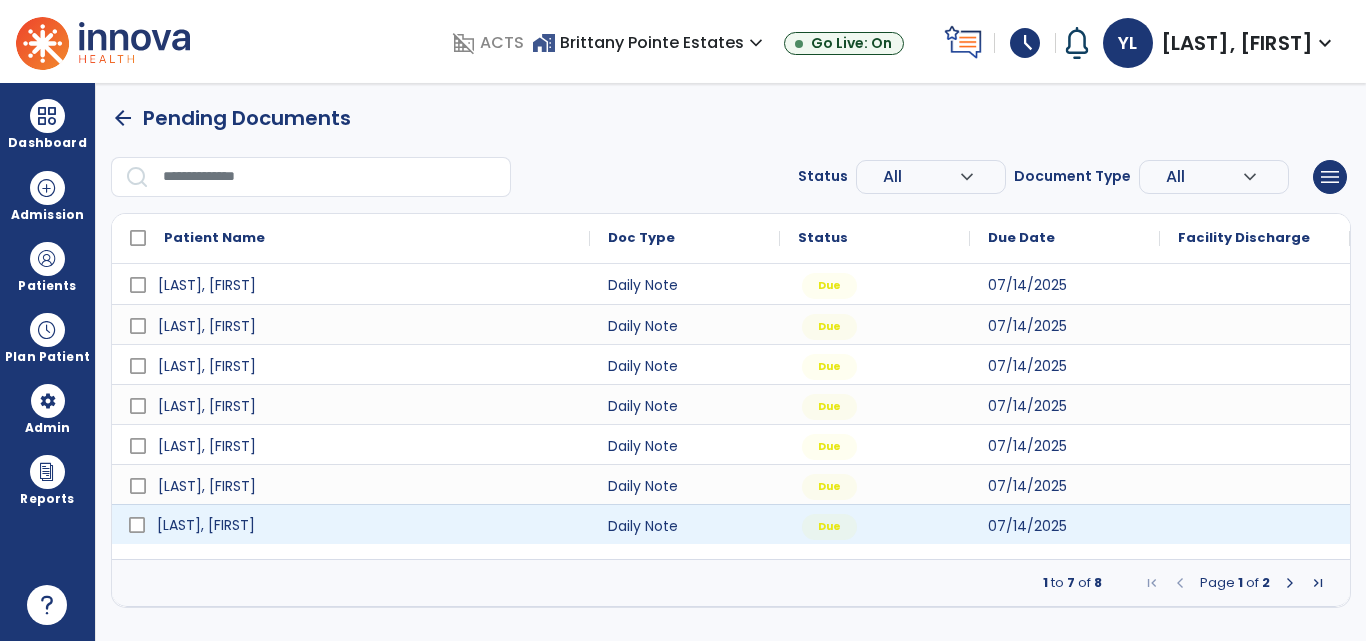 click on "[LAST], [FIRST]" at bounding box center [351, 524] 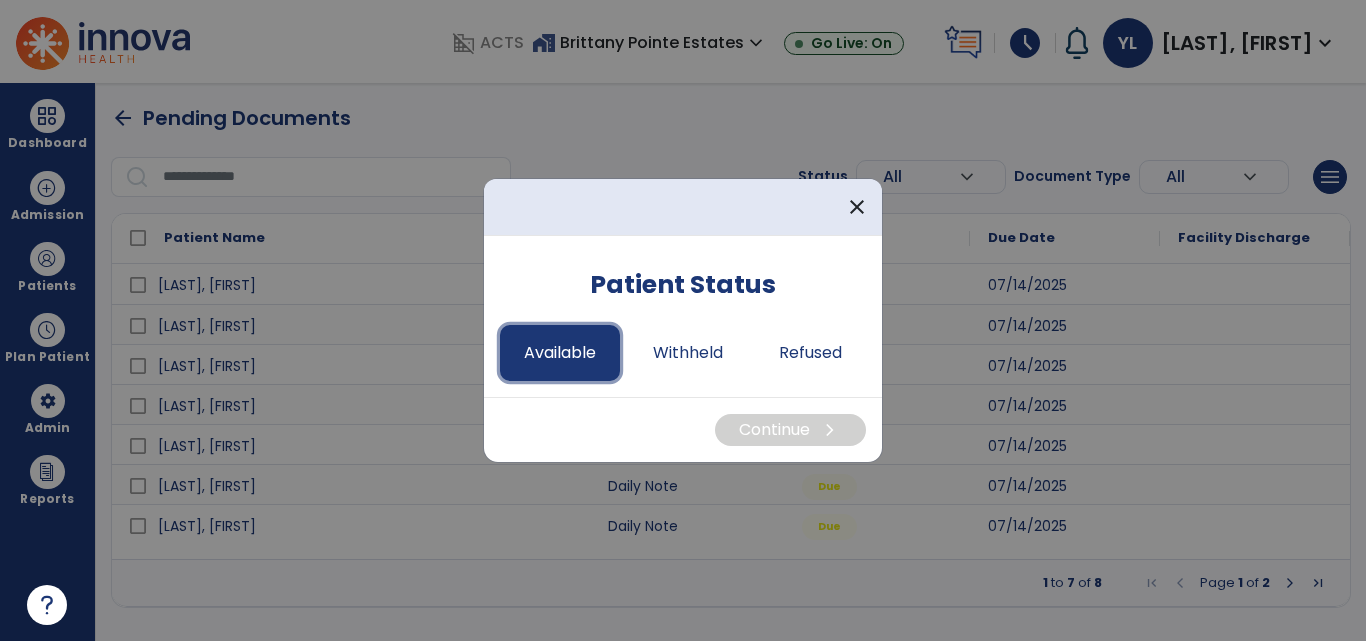 click on "Available" at bounding box center [560, 353] 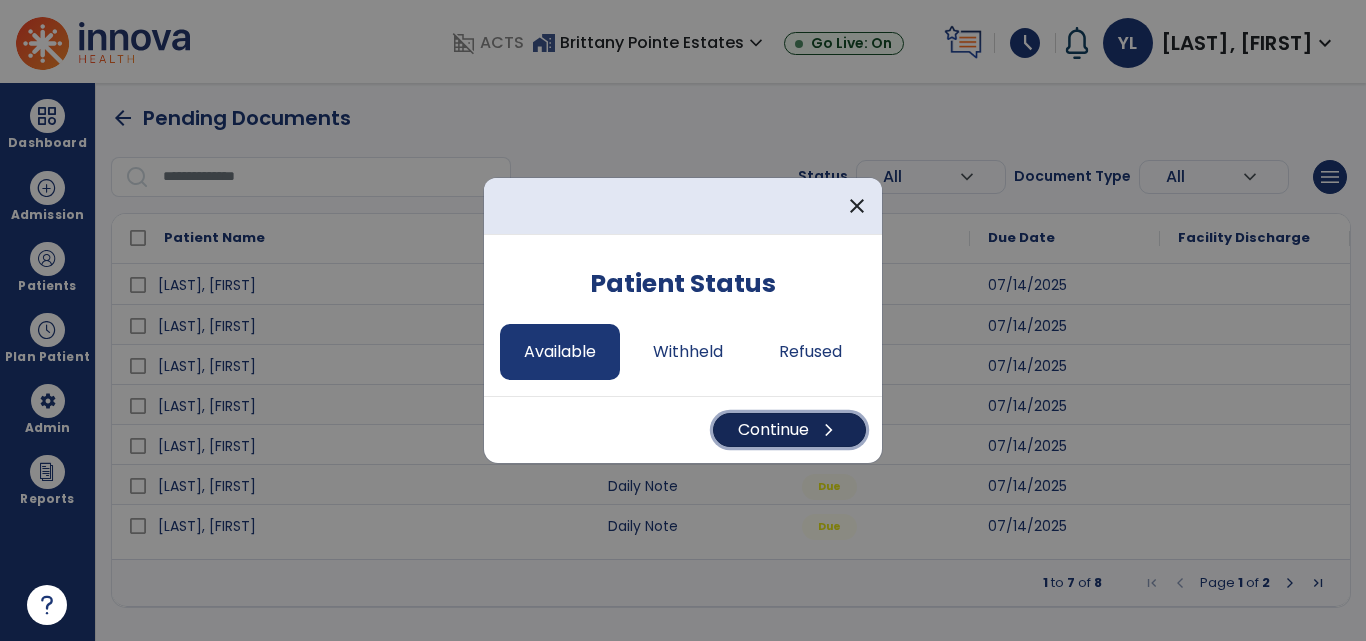 click on "Continue   chevron_right" at bounding box center [789, 430] 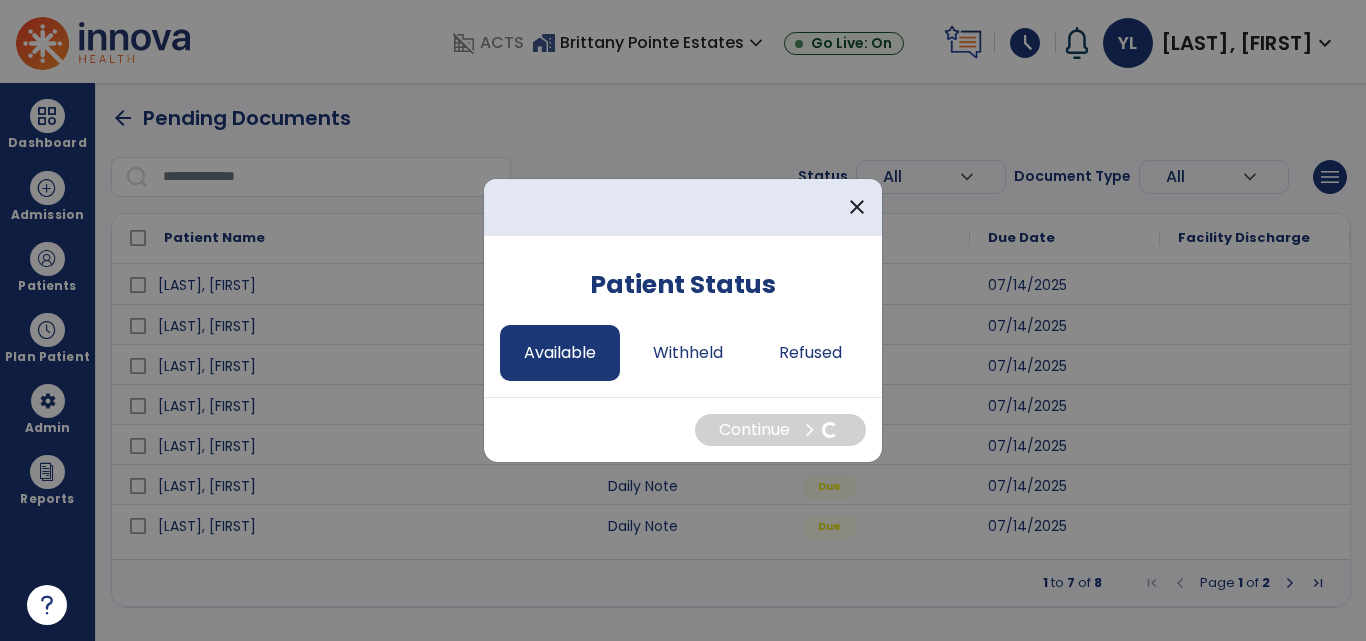 select on "*" 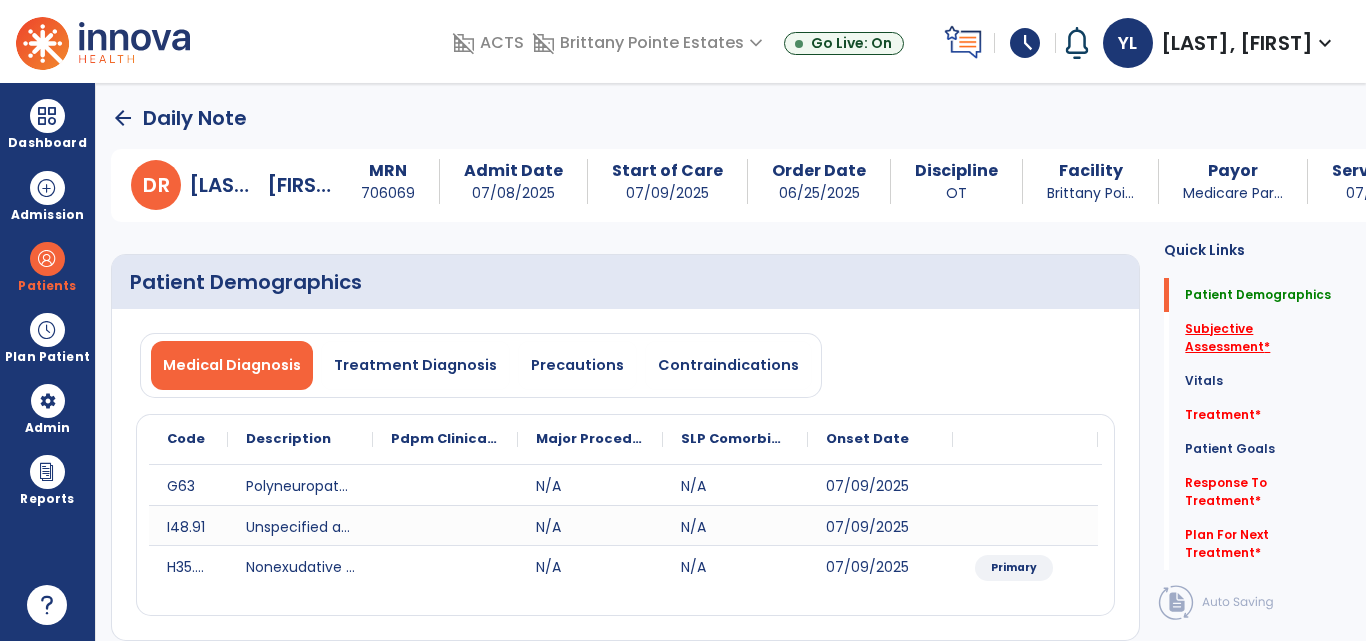 click on "Subjective Assessment   *" 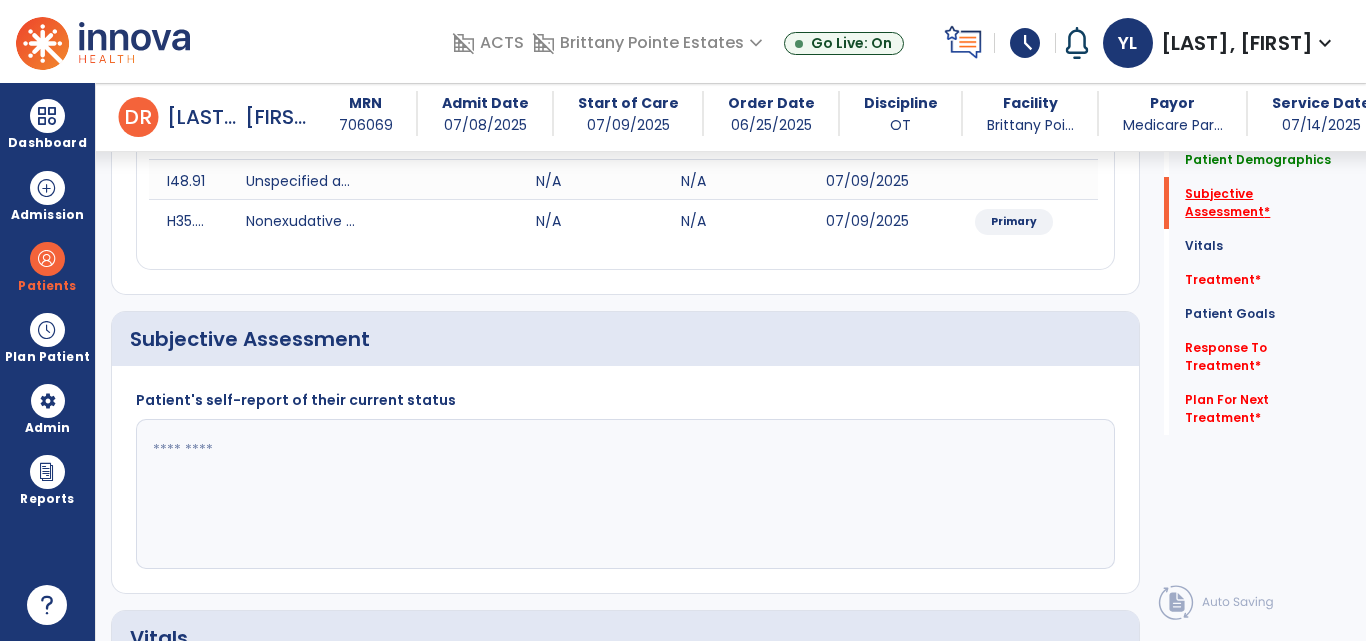 scroll, scrollTop: 436, scrollLeft: 0, axis: vertical 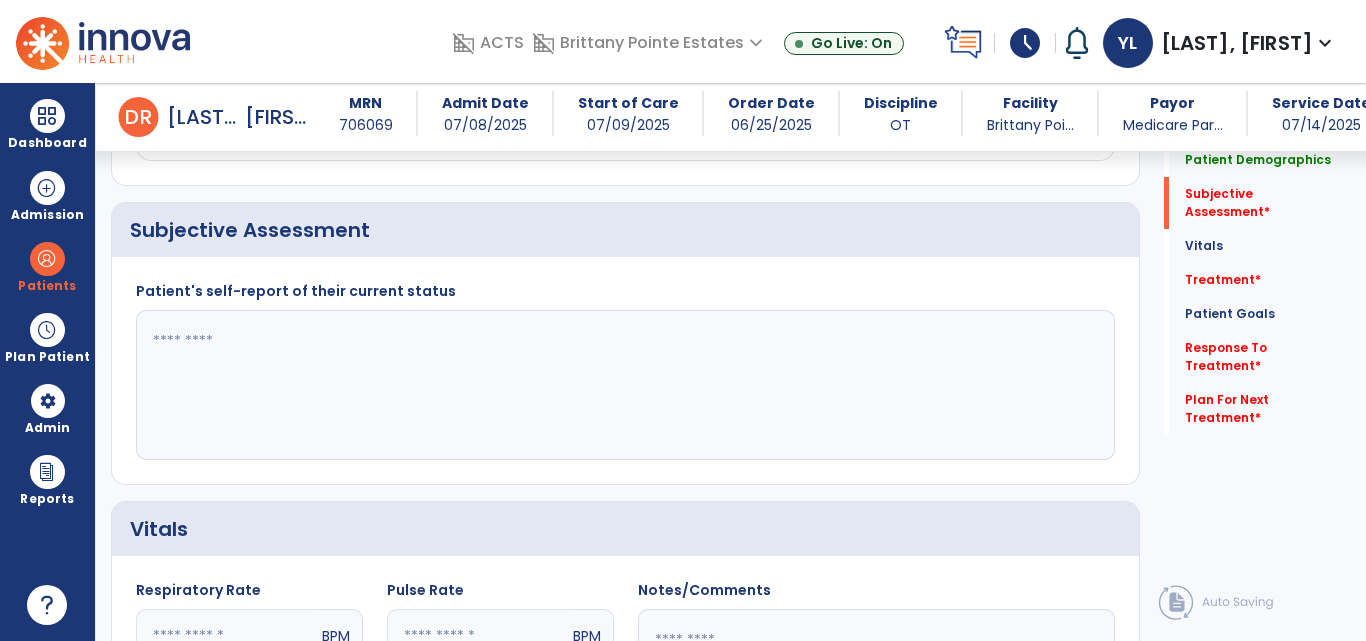click 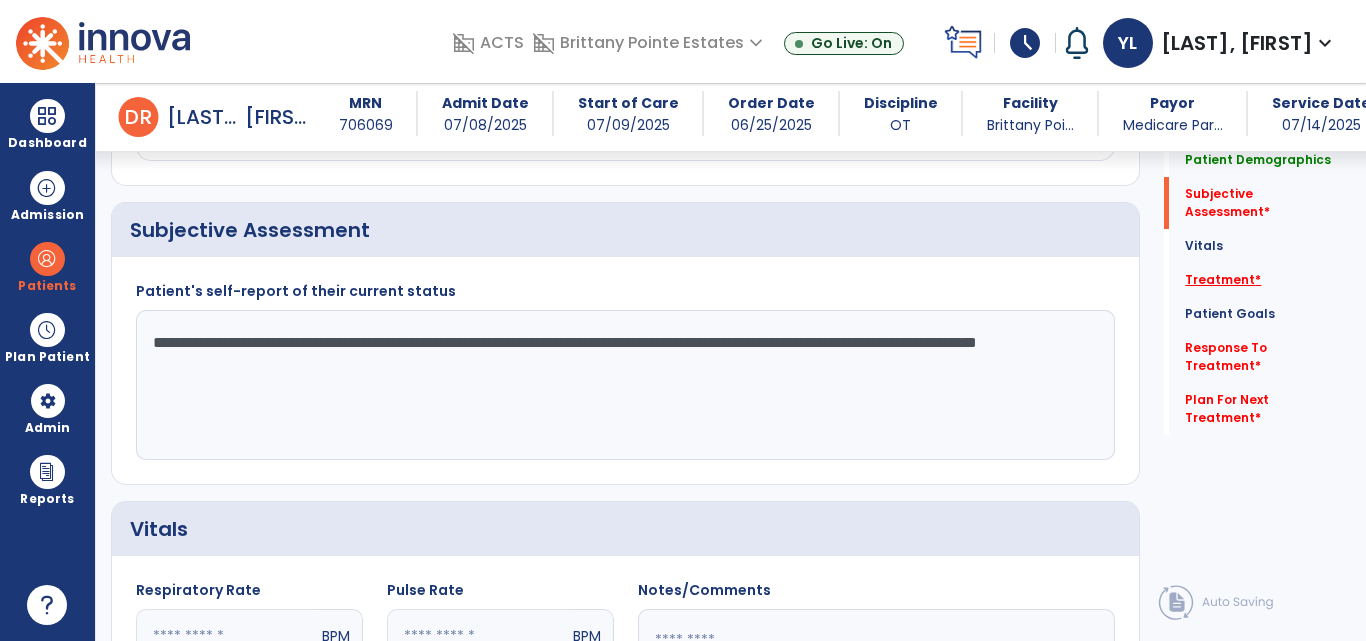 type on "**********" 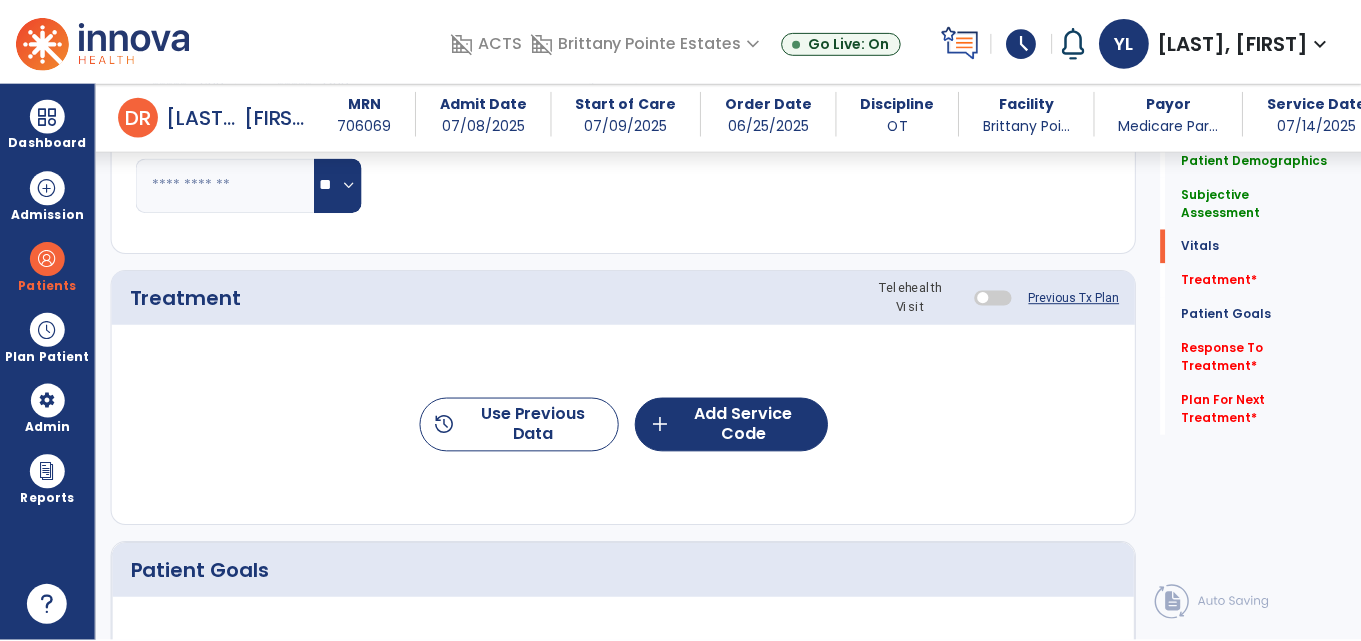 scroll, scrollTop: 1126, scrollLeft: 0, axis: vertical 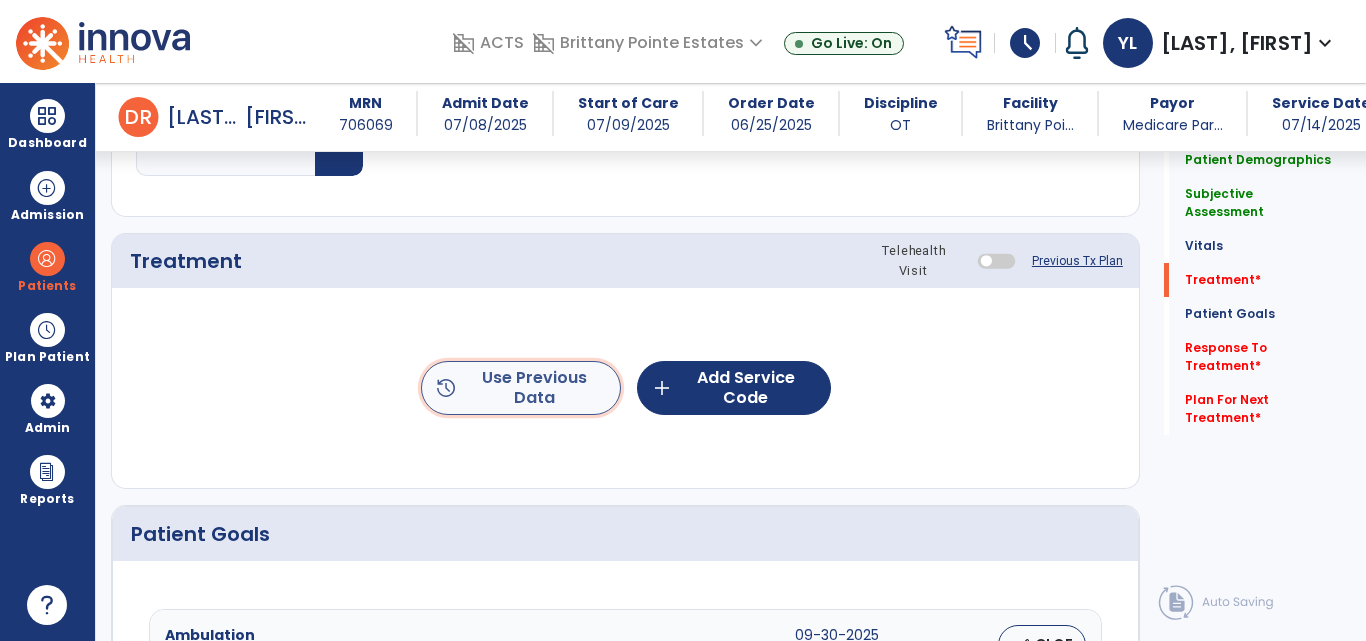 click on "history  Use Previous Data" 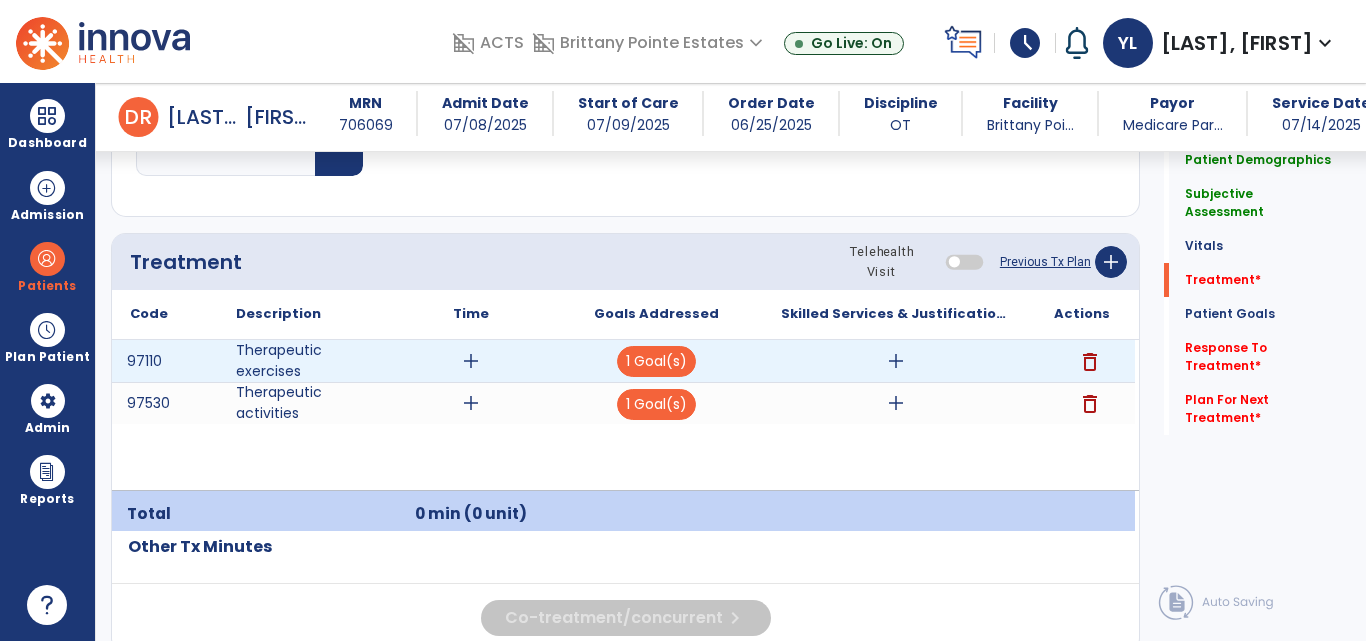 click on "add" at bounding box center (896, 361) 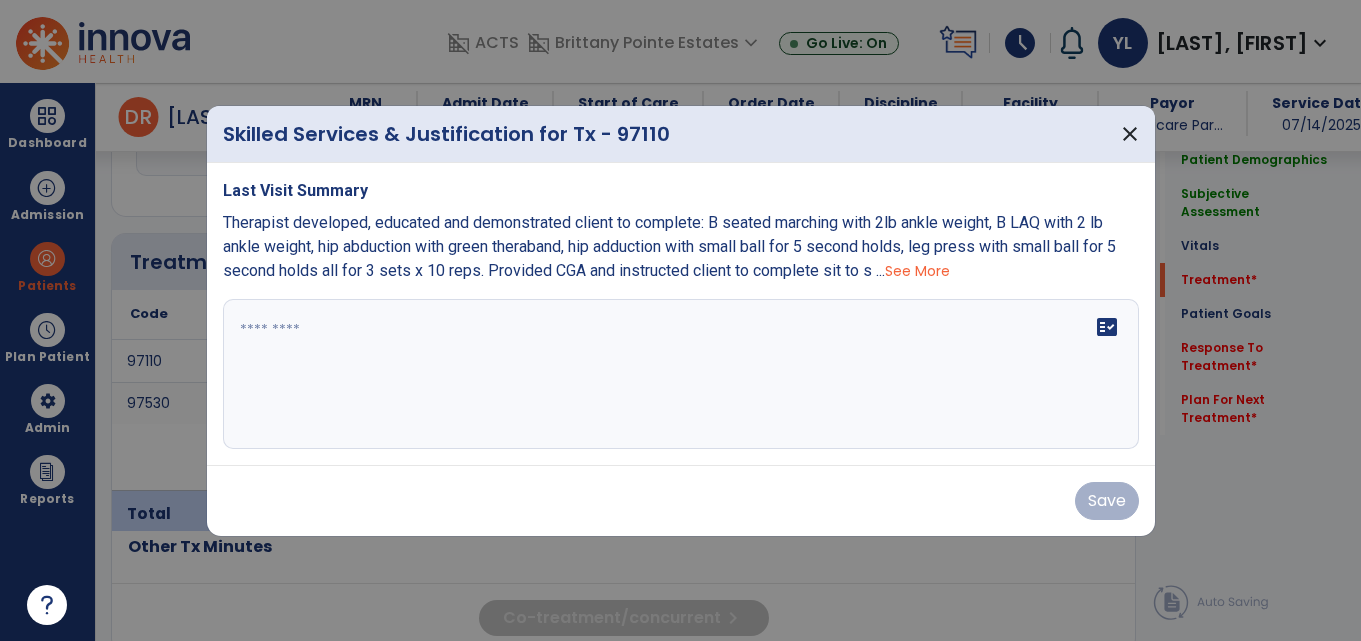 scroll, scrollTop: 1126, scrollLeft: 0, axis: vertical 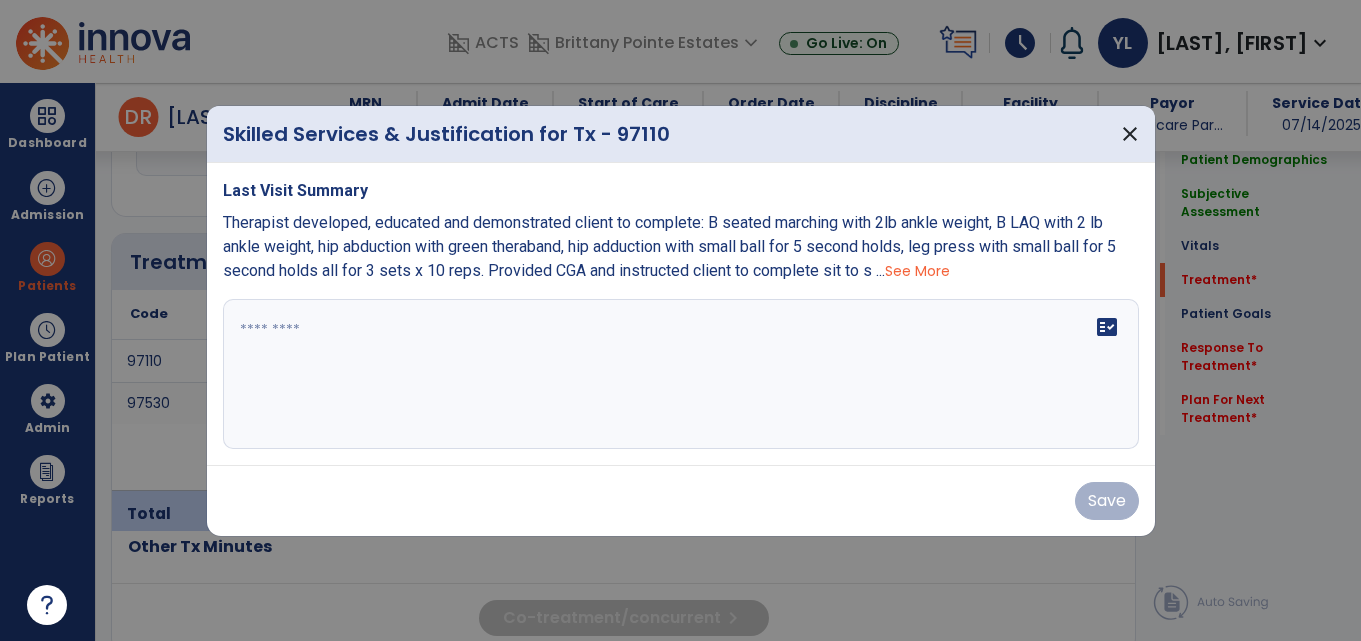 click on "See More" at bounding box center (917, 271) 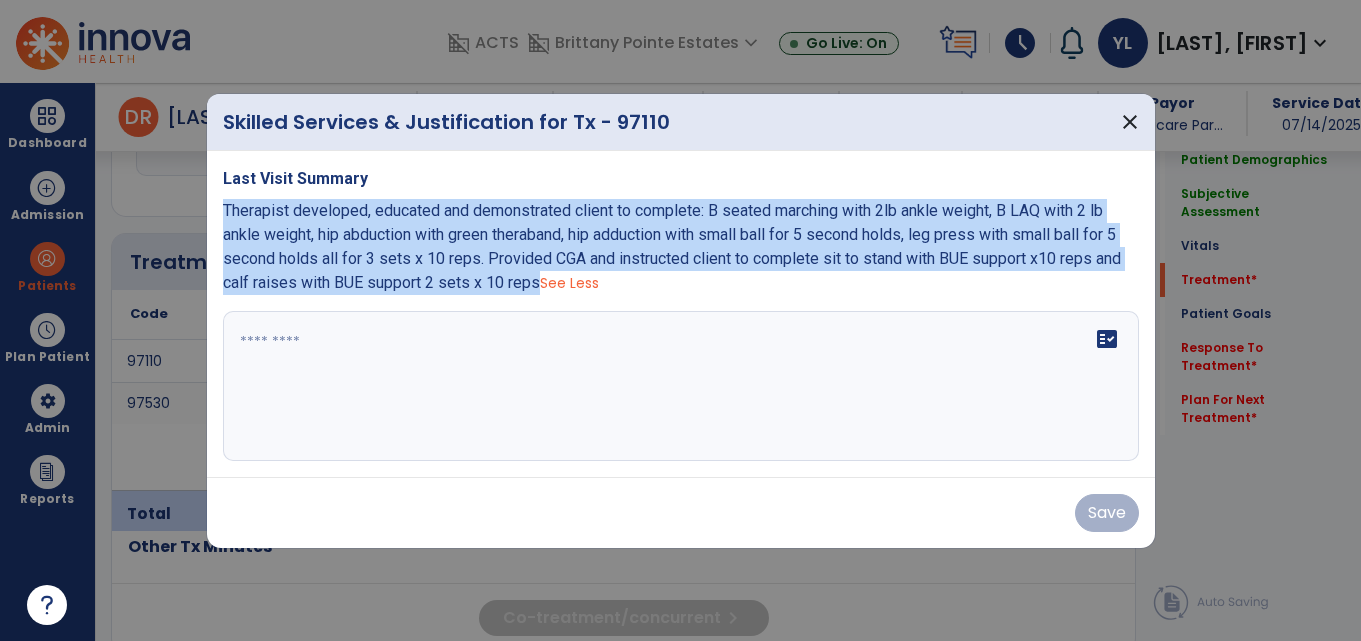 drag, startPoint x: 222, startPoint y: 206, endPoint x: 528, endPoint y: 288, distance: 316.79648 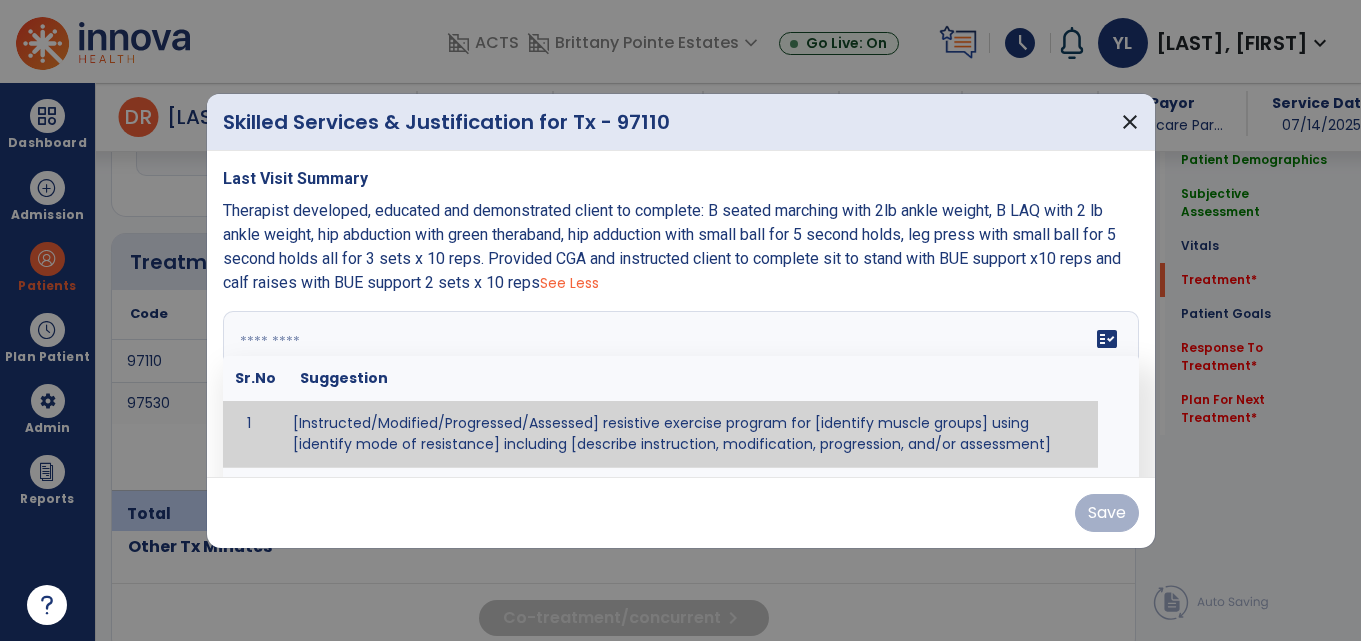 paste on "**********" 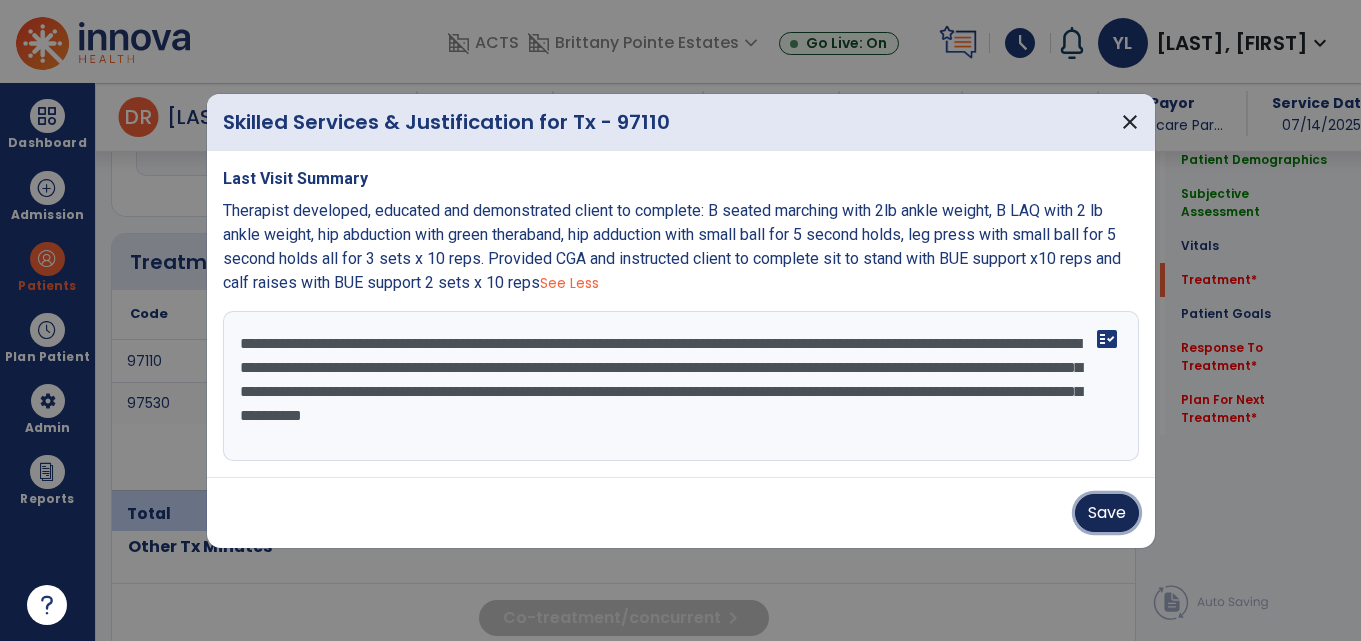 click on "Save" at bounding box center (1107, 513) 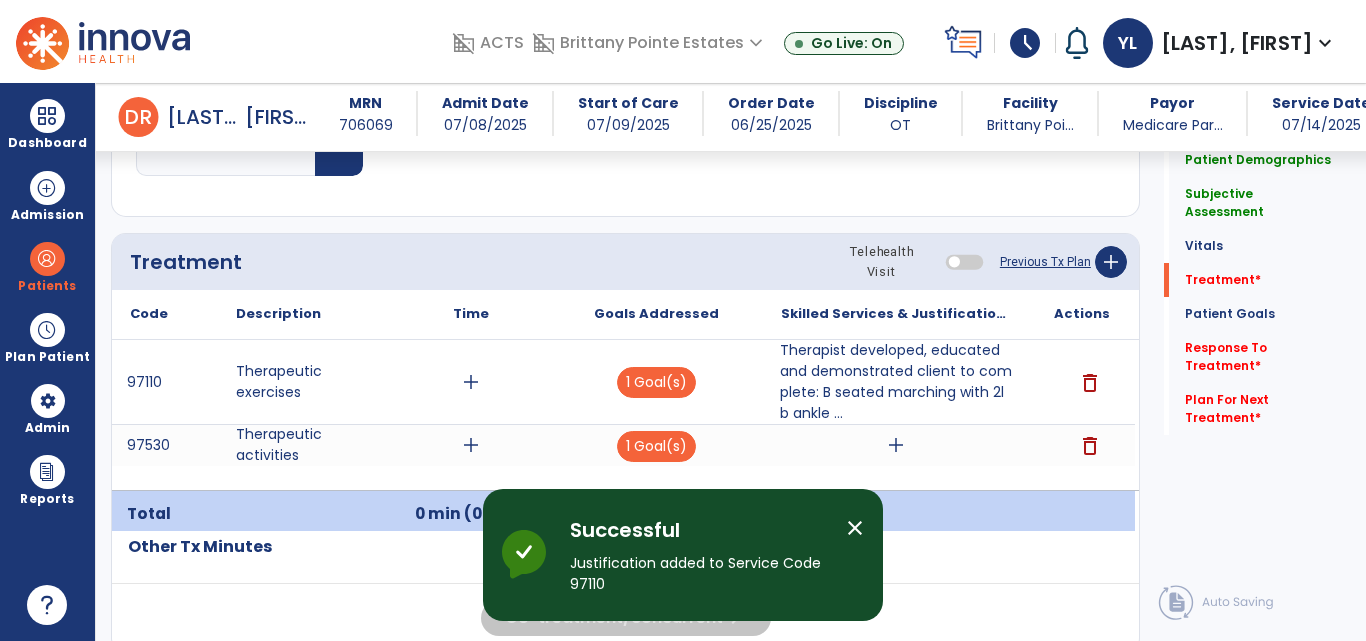 click on "close" at bounding box center (855, 528) 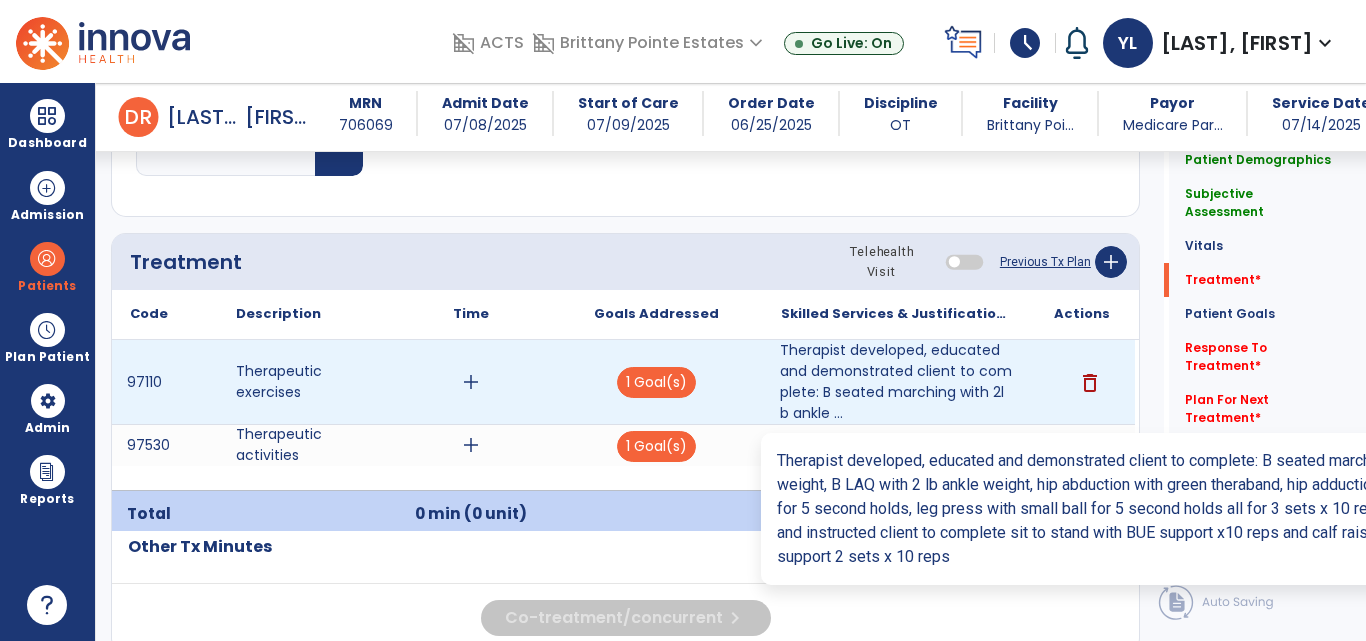 click on "Therapist developed, educated and demonstrated client to complete: B seated marching with 2lb ankle ..." at bounding box center [896, 382] 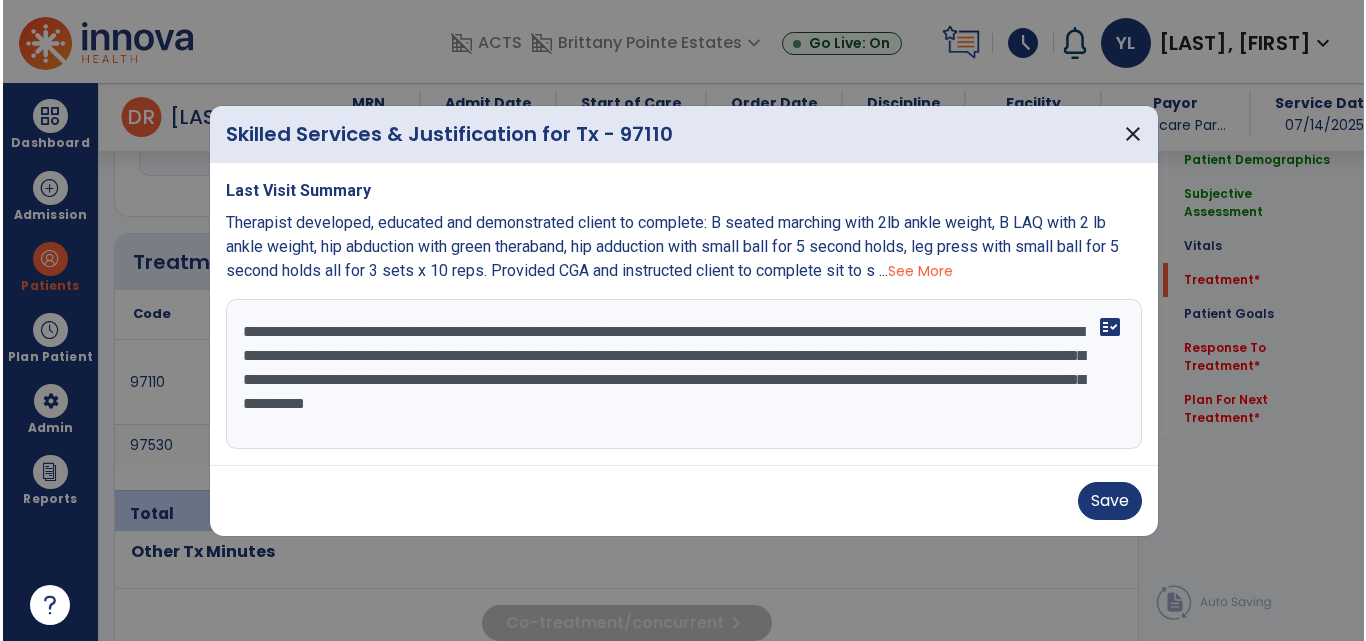 scroll, scrollTop: 1126, scrollLeft: 0, axis: vertical 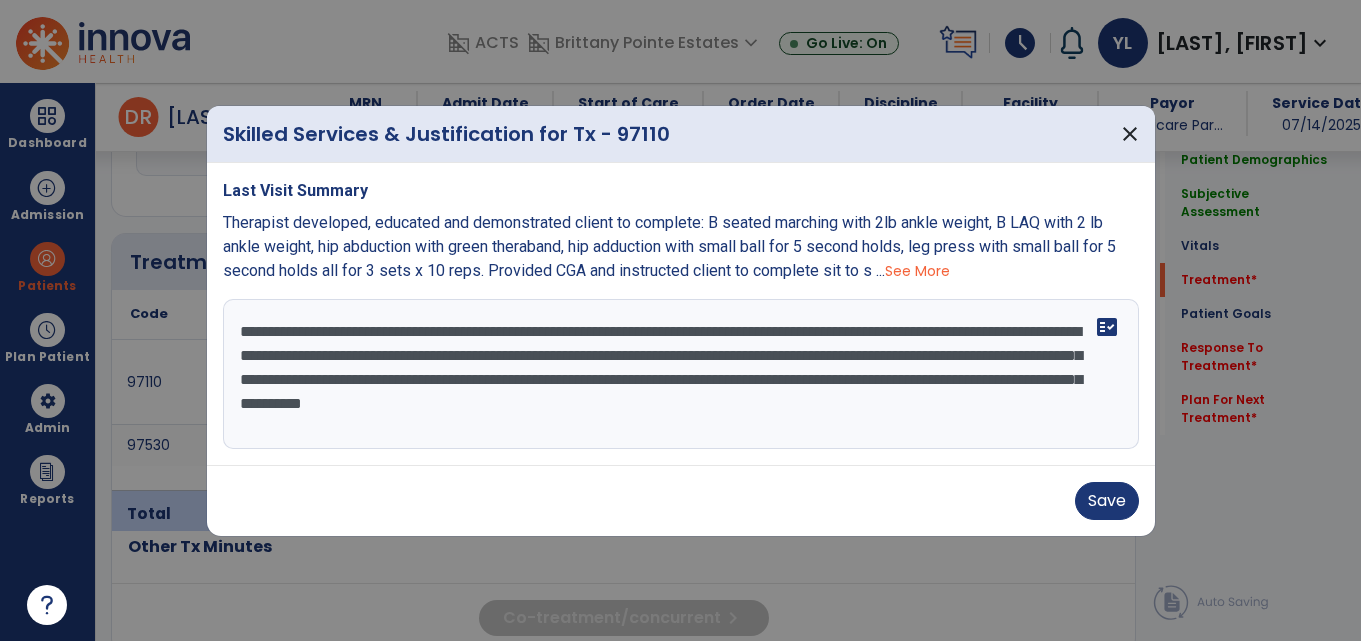 click on "**********" at bounding box center (681, 374) 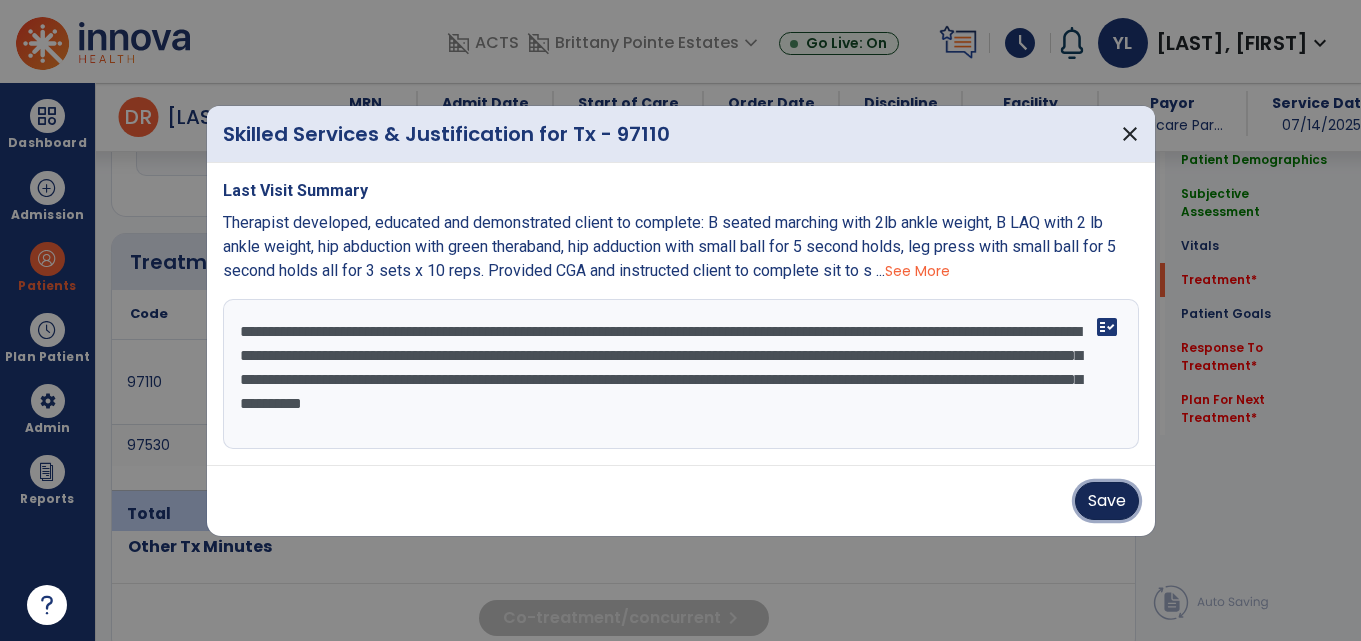 click on "Save" at bounding box center [1107, 501] 